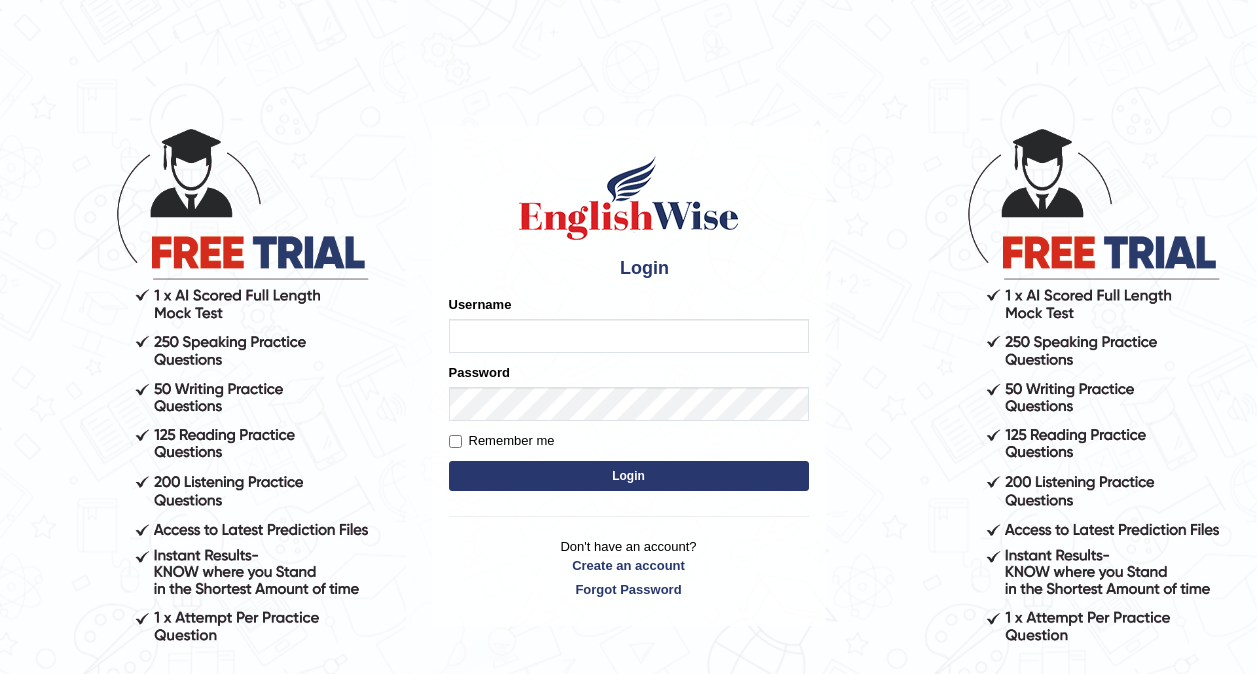 scroll, scrollTop: 0, scrollLeft: 0, axis: both 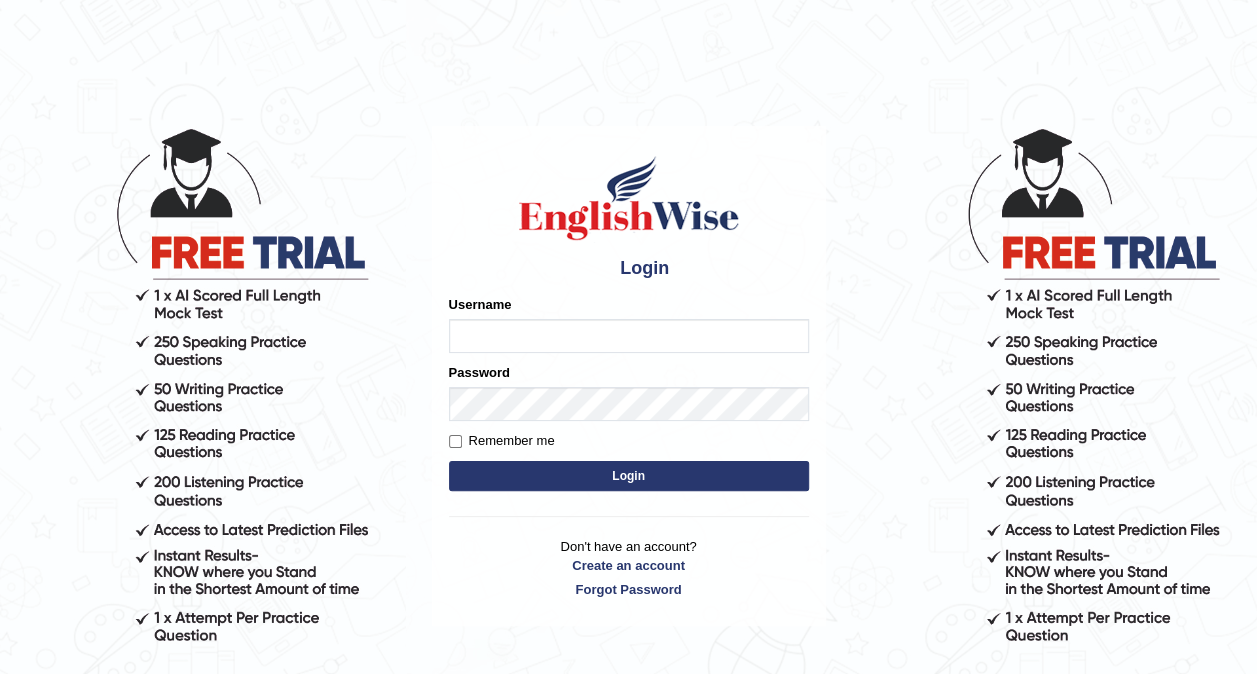 click on "Username" at bounding box center [629, 336] 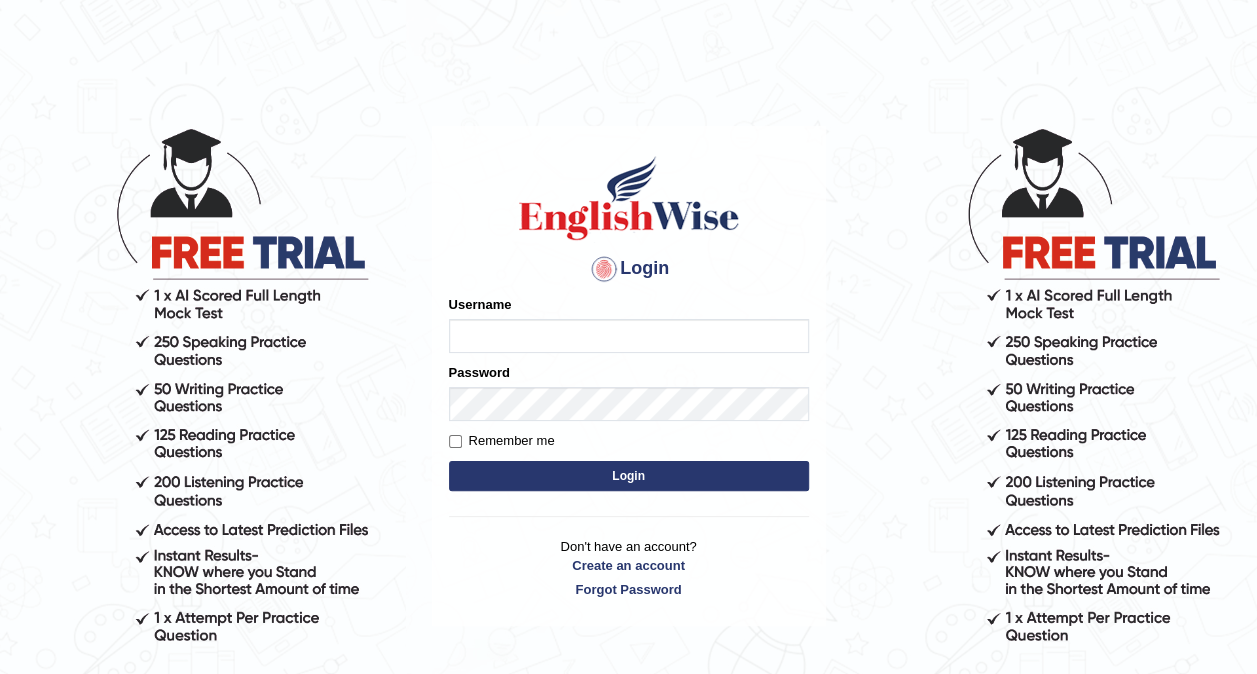 type on "Jasminegrg" 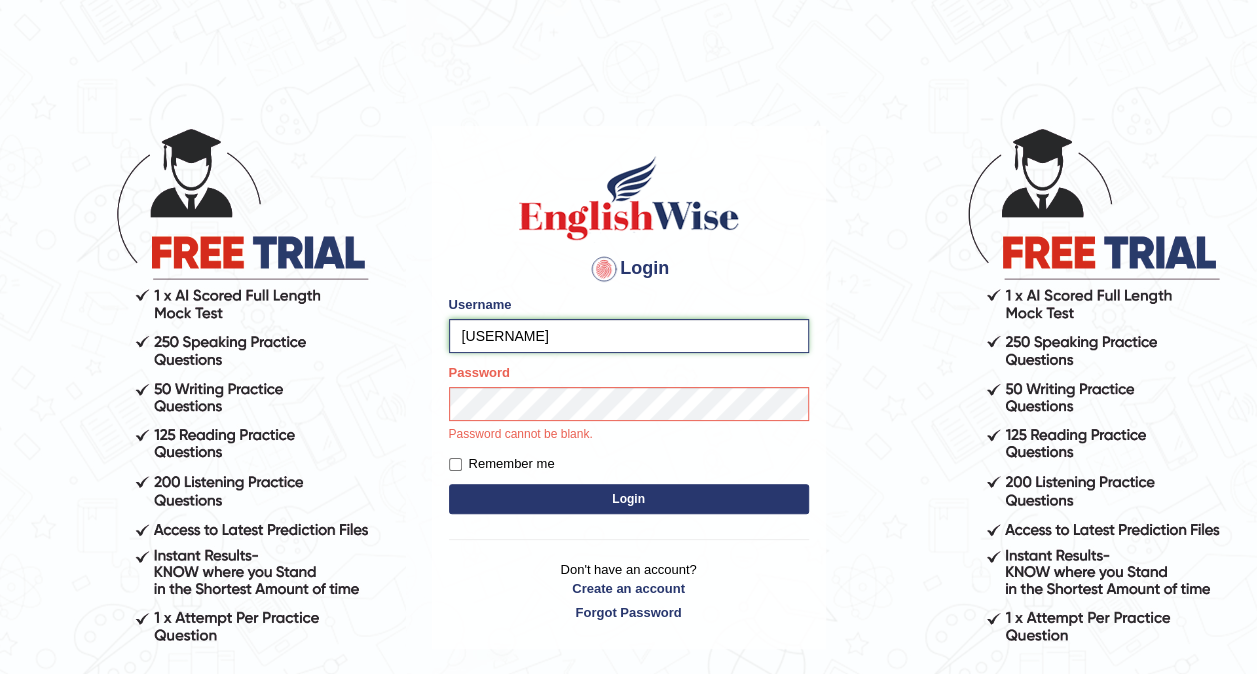 drag, startPoint x: 575, startPoint y: 331, endPoint x: 249, endPoint y: 394, distance: 332.03162 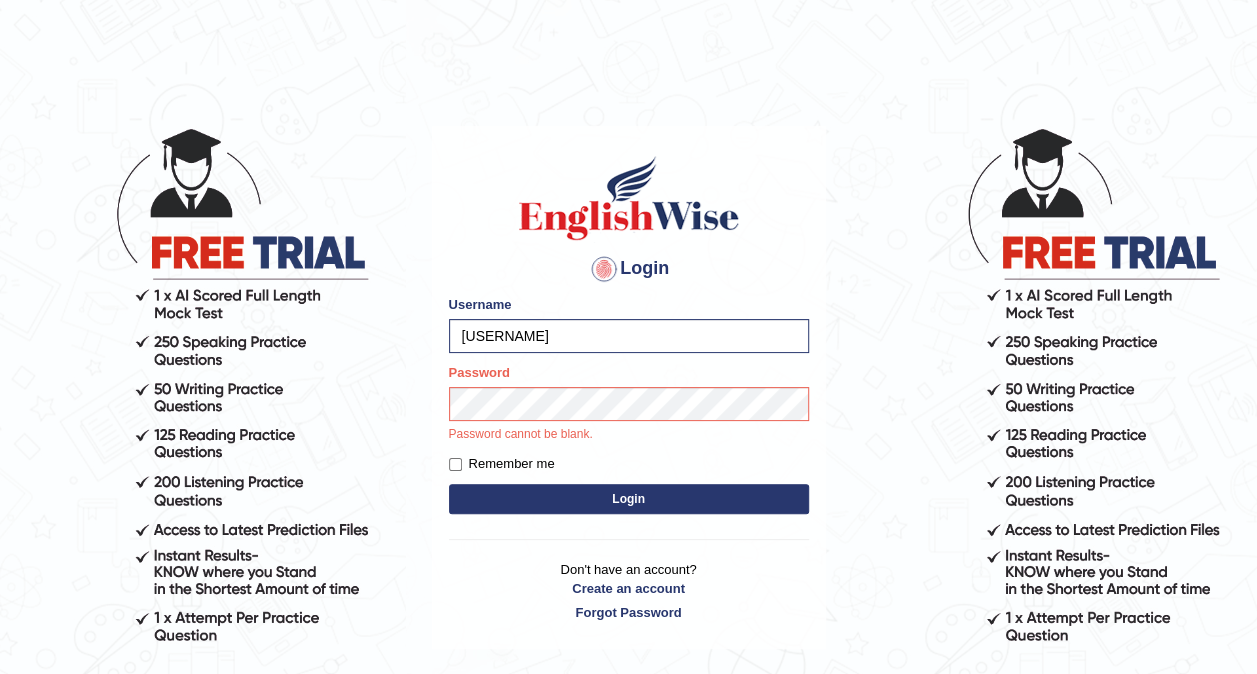 click on "Login
Please fix the following errors:
Username
JasmineGrg
Password
Password cannot be blank.
Remember me
Login
Don't have an account?
Create an account
Forgot Password" at bounding box center [629, 387] 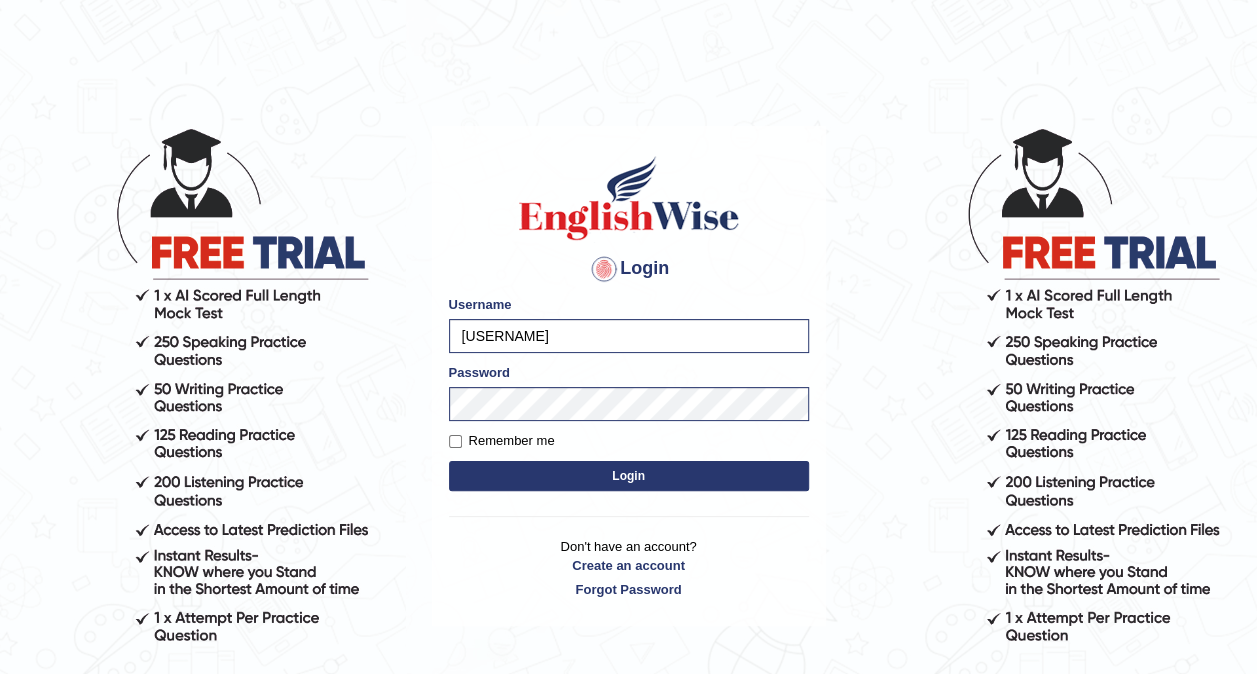 click on "Login" at bounding box center (629, 476) 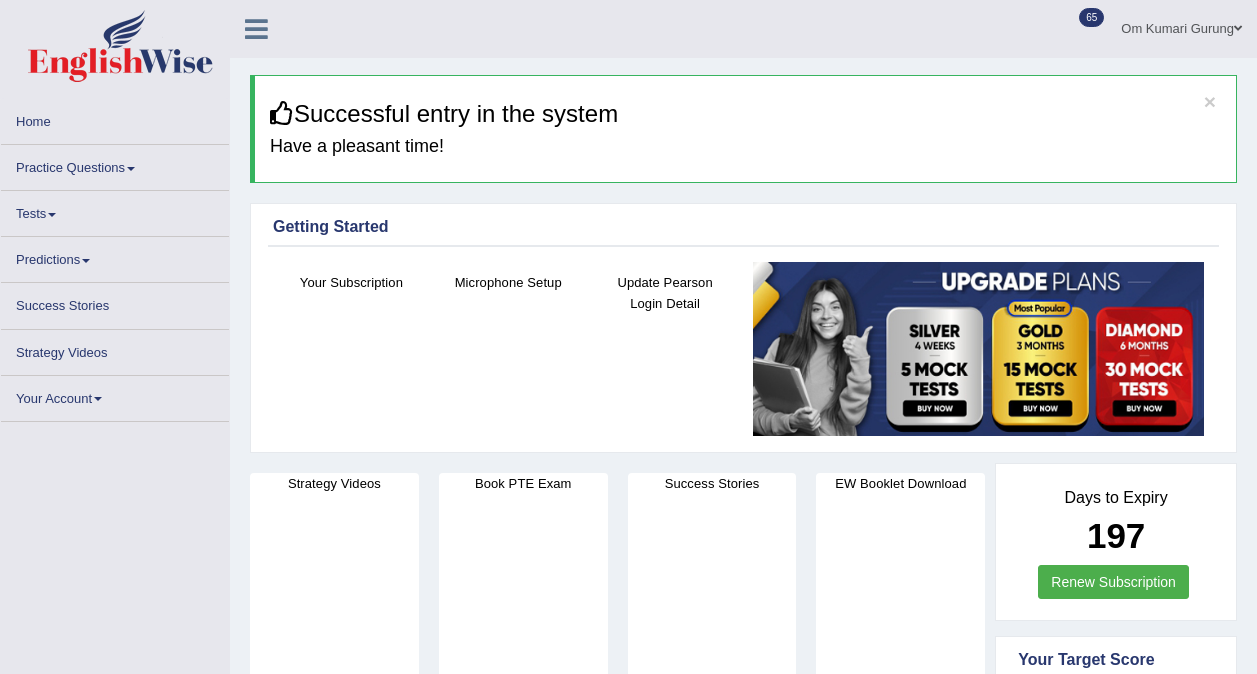 scroll, scrollTop: 0, scrollLeft: 0, axis: both 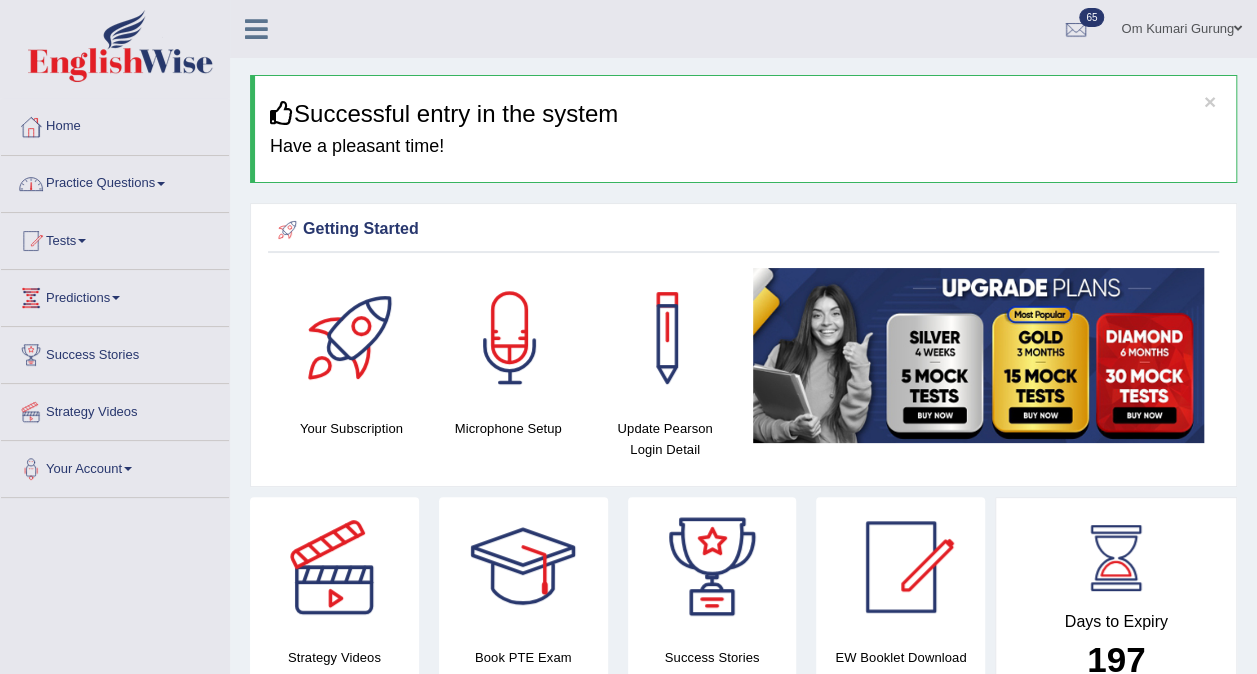 click on "Practice Questions" at bounding box center (115, 181) 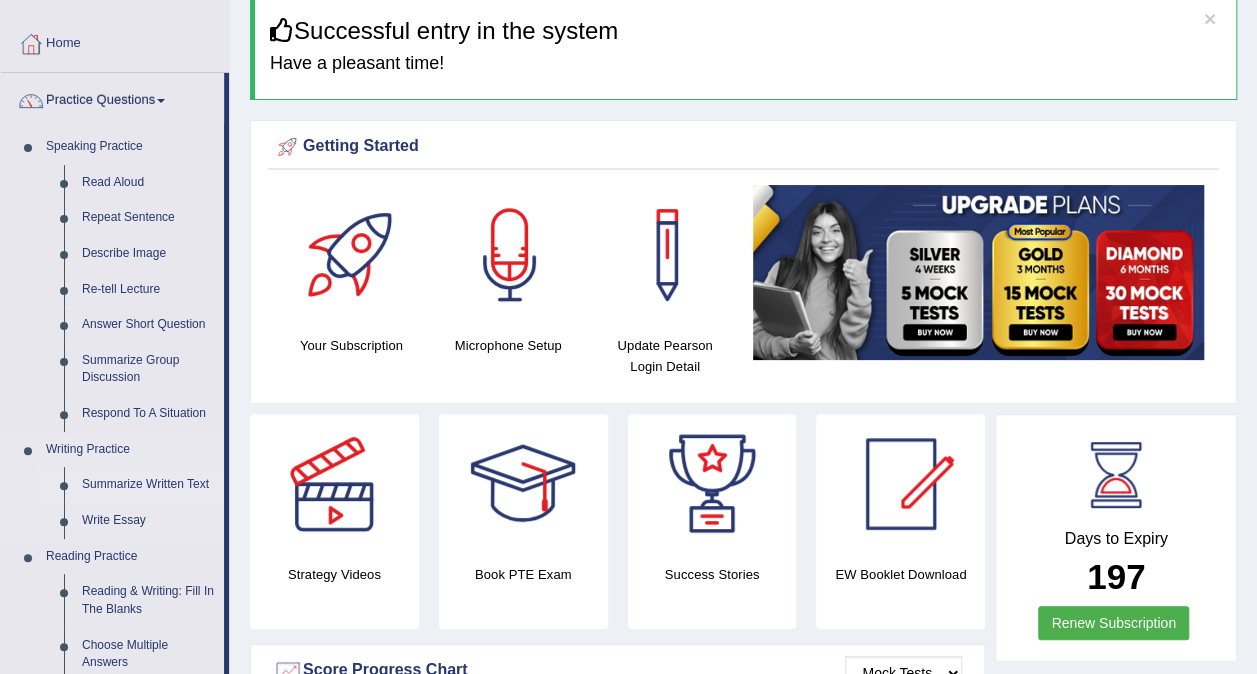 scroll, scrollTop: 86, scrollLeft: 0, axis: vertical 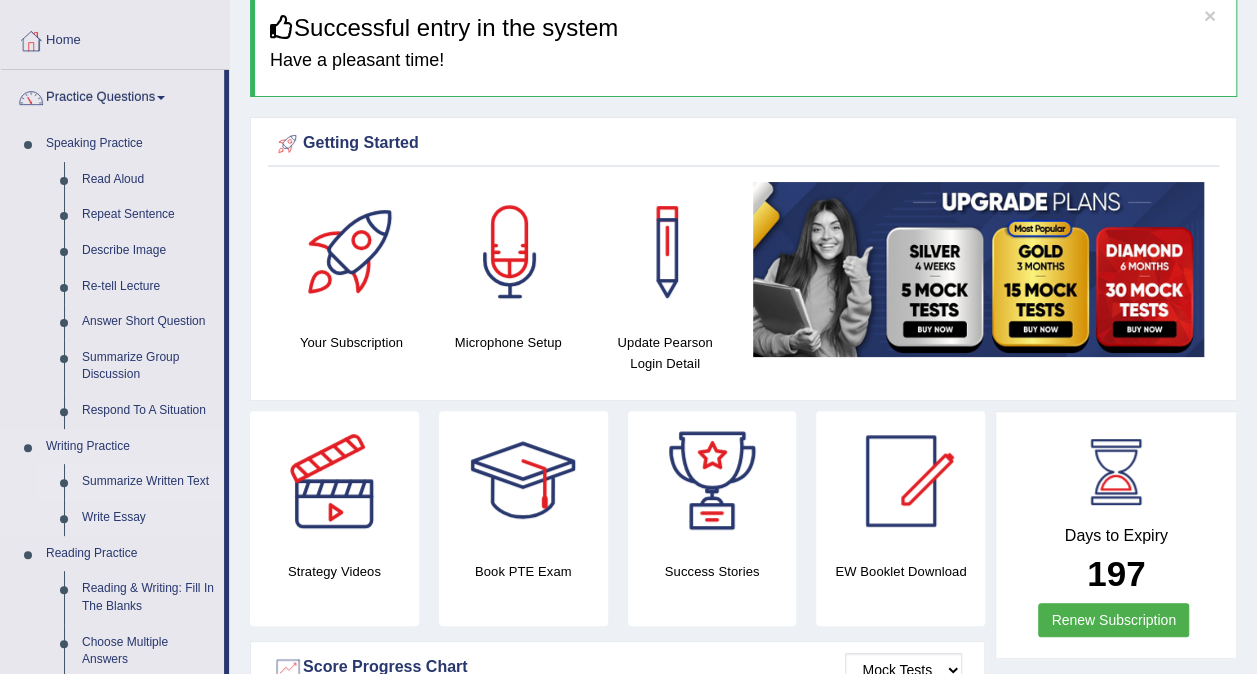 click on "Summarize Written Text" at bounding box center (148, 482) 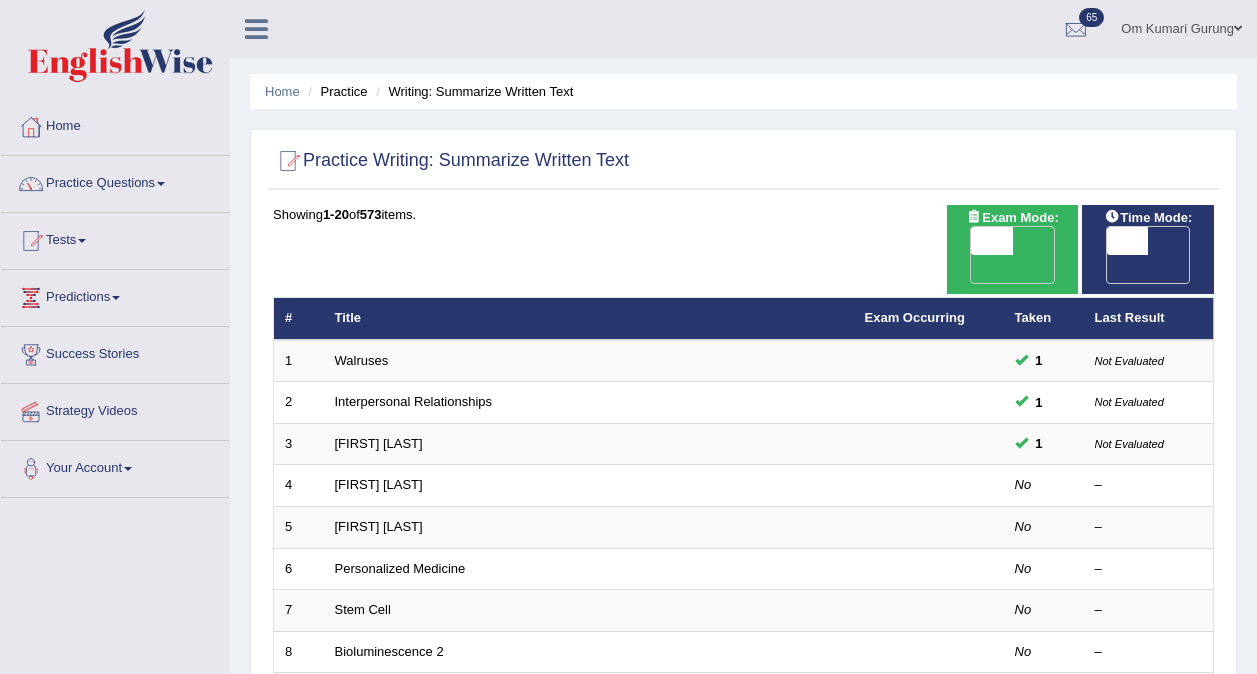 scroll, scrollTop: 0, scrollLeft: 0, axis: both 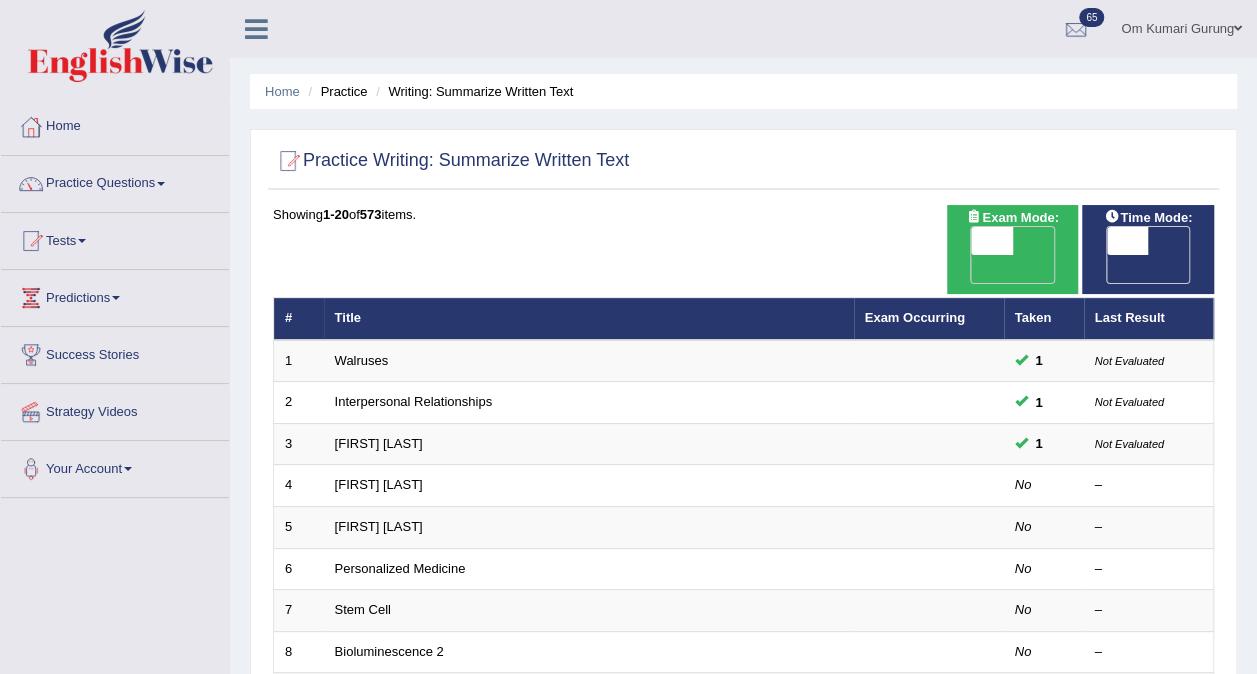click on "Home
Practice
Writing: Summarize Written Text
Practice Writing: Summarize Written Text
Time Mode:
ON   OFF
Exam Mode:
ON   OFF
Showing  1-20  of  573  items.
# Title Exam Occurring Taken Last Result
1 Walruses 1 Not Evaluated
2 Interpersonal Relationships 1 Not Evaluated
3 Rosalid Franklin 1 Not Evaluated
4 Jonas Salk No –
5 Elizabeth Blackwell No –
6 Personalized Medicine No –
7 Stem Cell No –
8 Bioluminescence 2 No –
9 Mind-Gut Connection No –
10 Neuroplasticity No –
11 Impact of Sleep No –
12 Seasonal Affective Disorder No –
13 Exercise and Mental Health No –
14 Green Spaces No –
15 Power of Mindfulness No –
16 World of Microbiomes No –
17 Metaverse No –
18 No –" at bounding box center [743, 651] 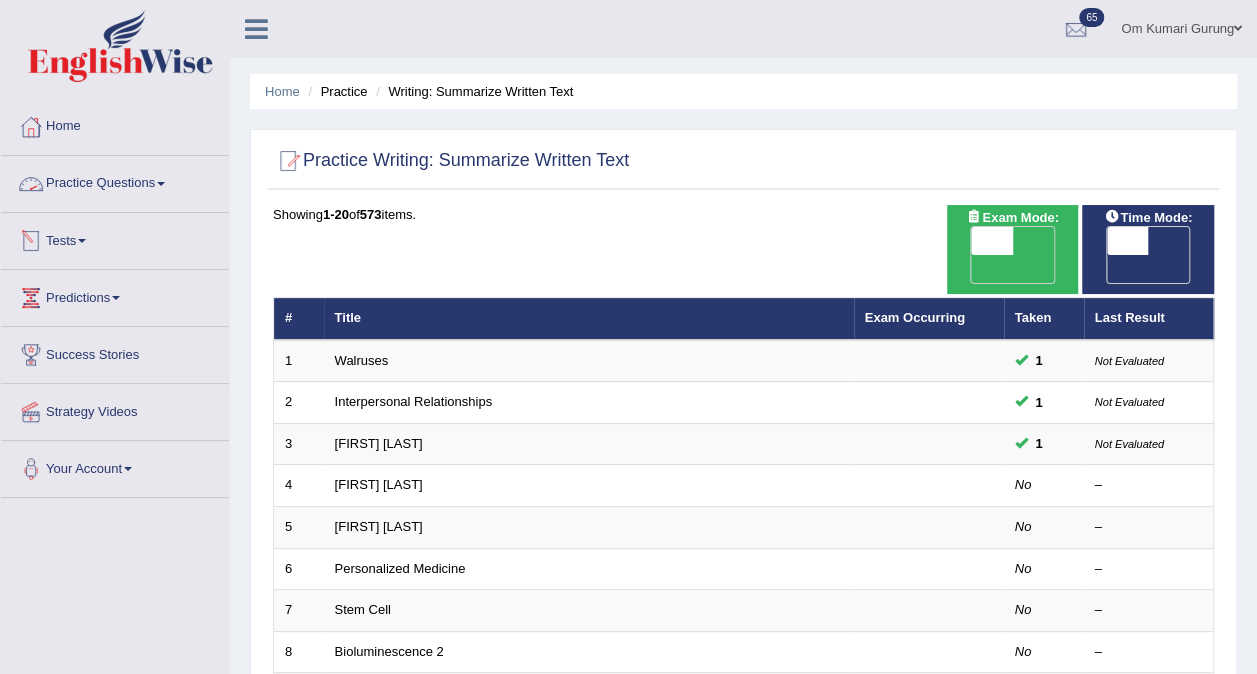 click on "Practice Questions" at bounding box center (115, 181) 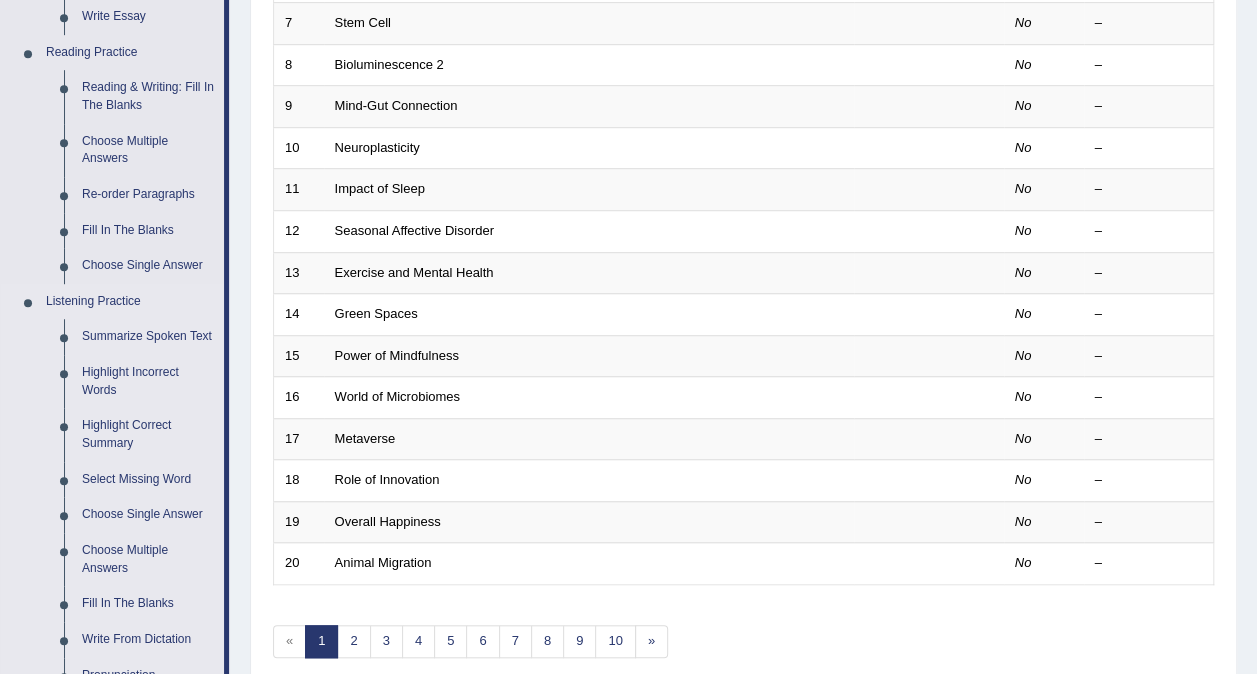 scroll, scrollTop: 589, scrollLeft: 0, axis: vertical 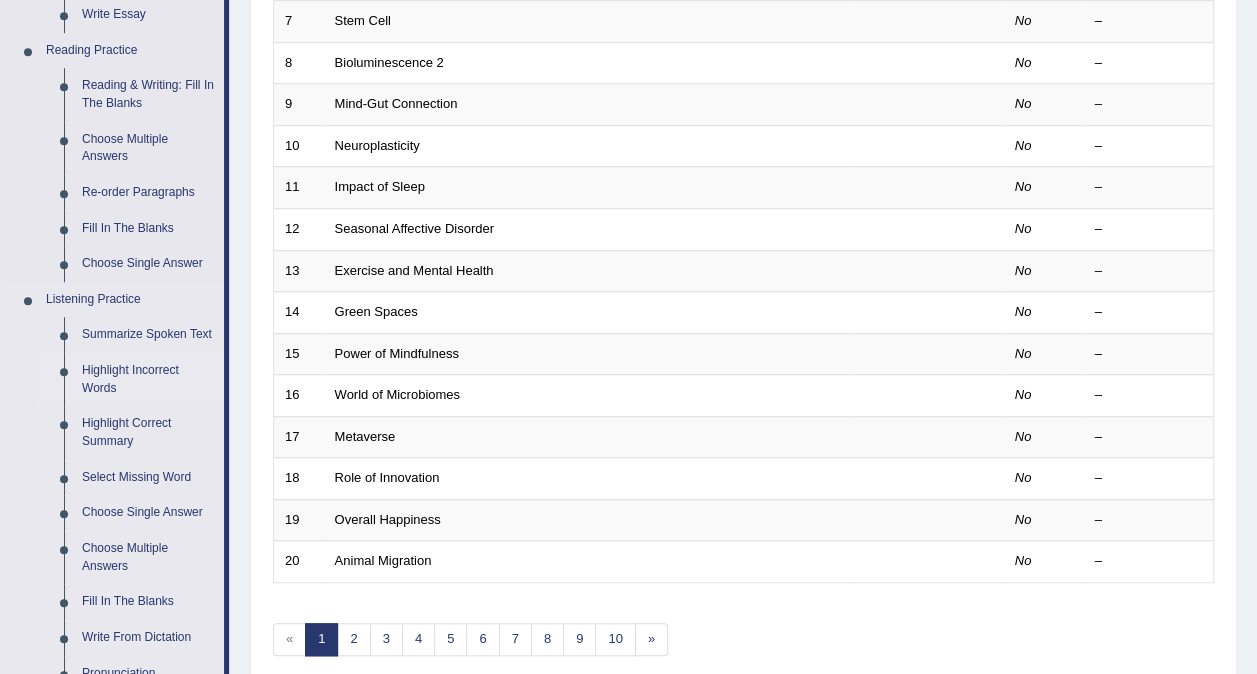 click on "Highlight Incorrect Words" at bounding box center (148, 379) 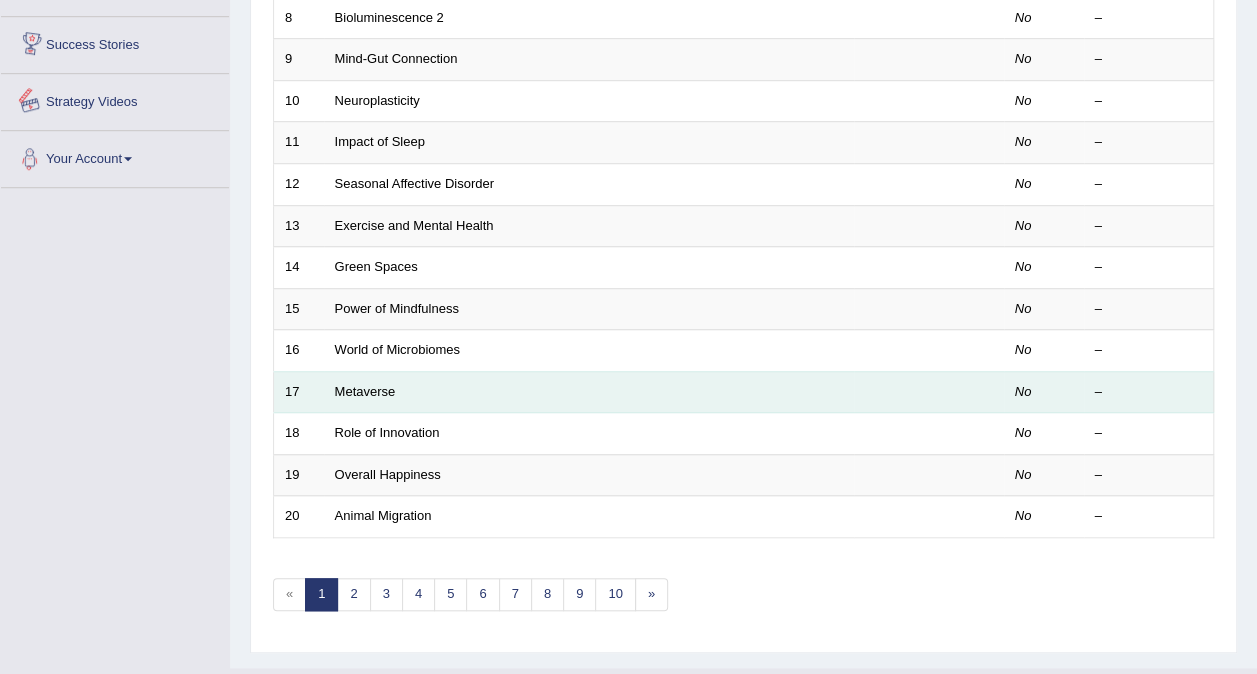 scroll, scrollTop: 640, scrollLeft: 0, axis: vertical 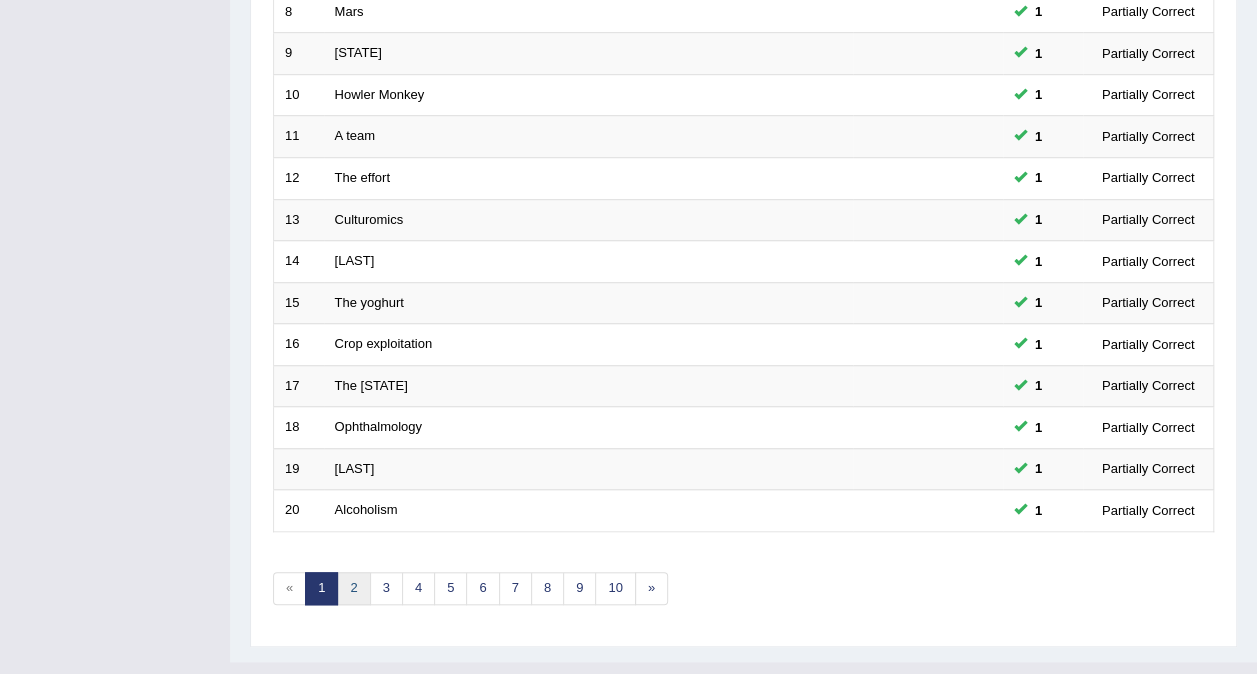 click on "2" at bounding box center [353, 588] 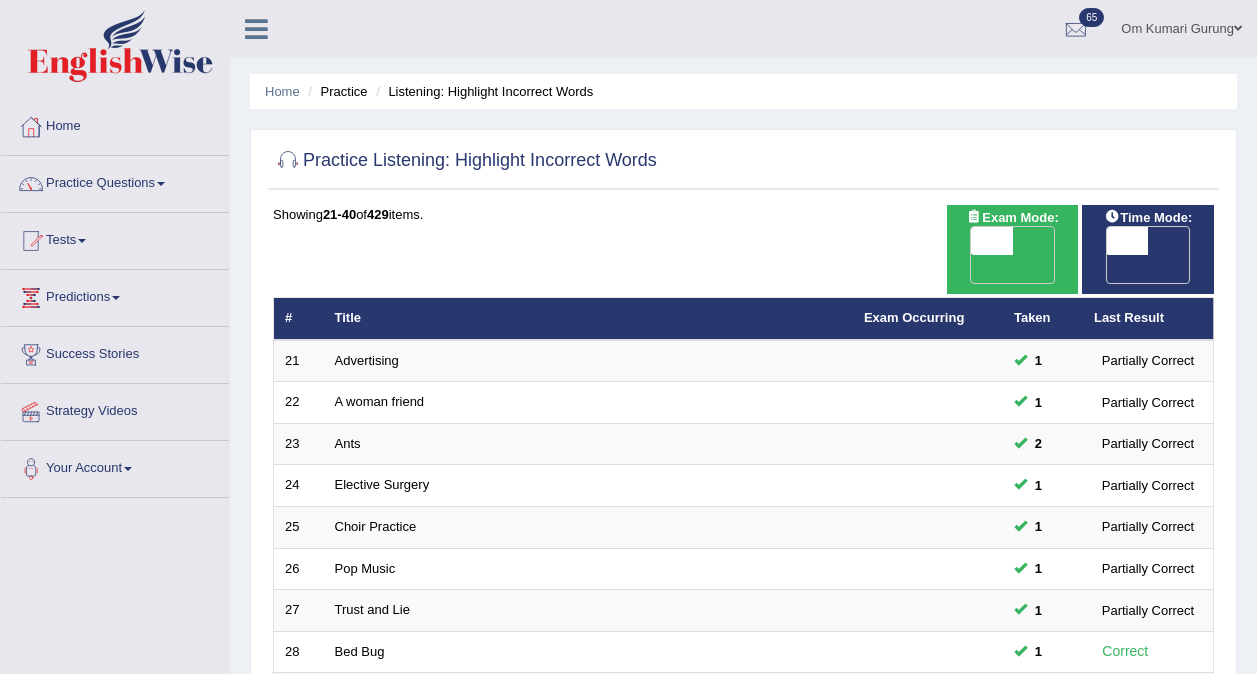 scroll, scrollTop: 0, scrollLeft: 0, axis: both 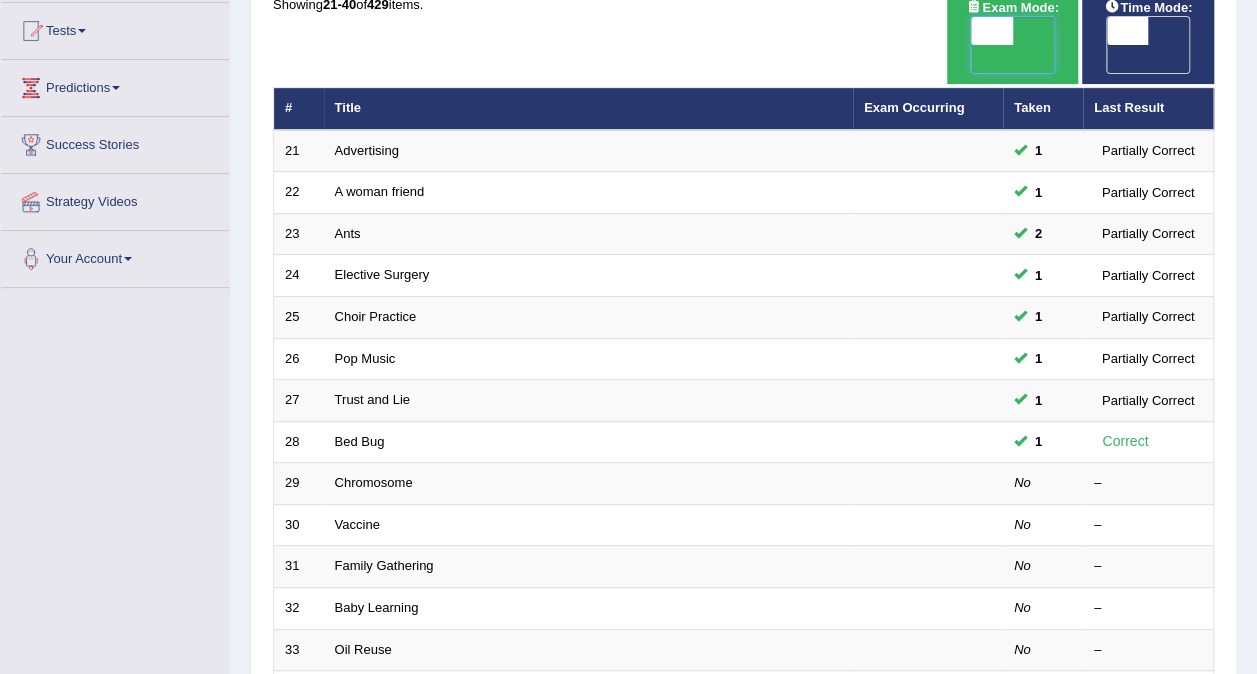 click at bounding box center [992, 31] 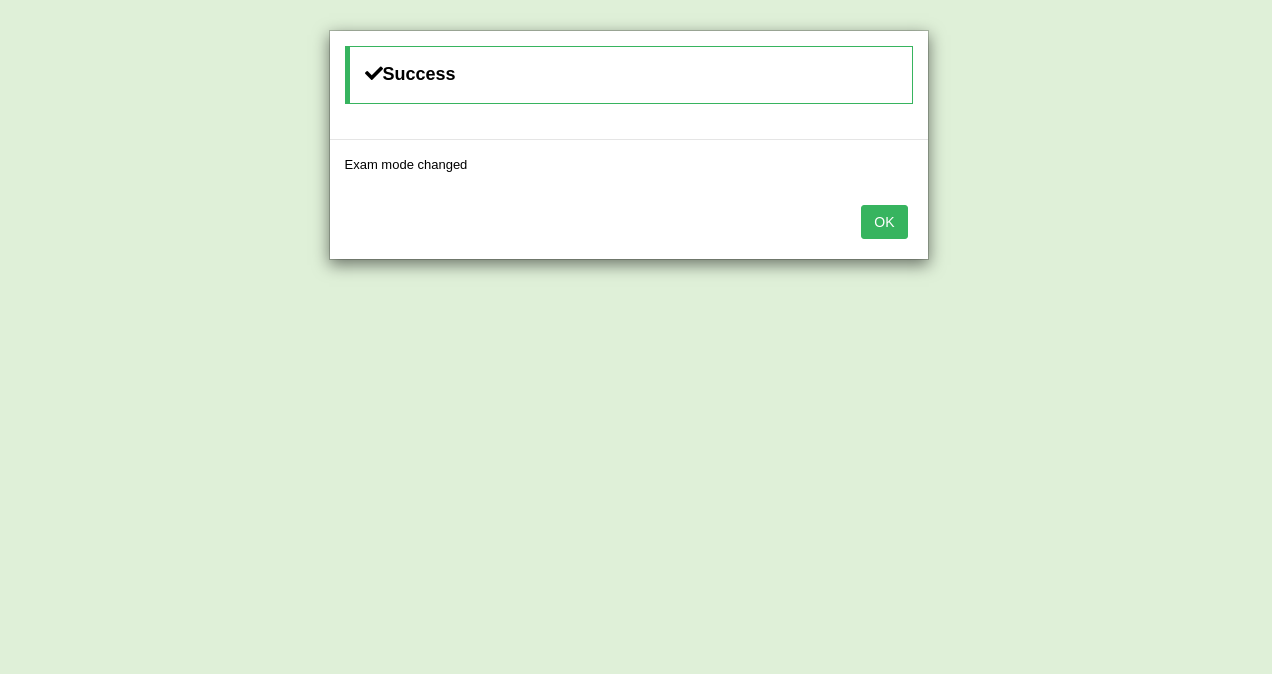 click on "OK" at bounding box center [884, 222] 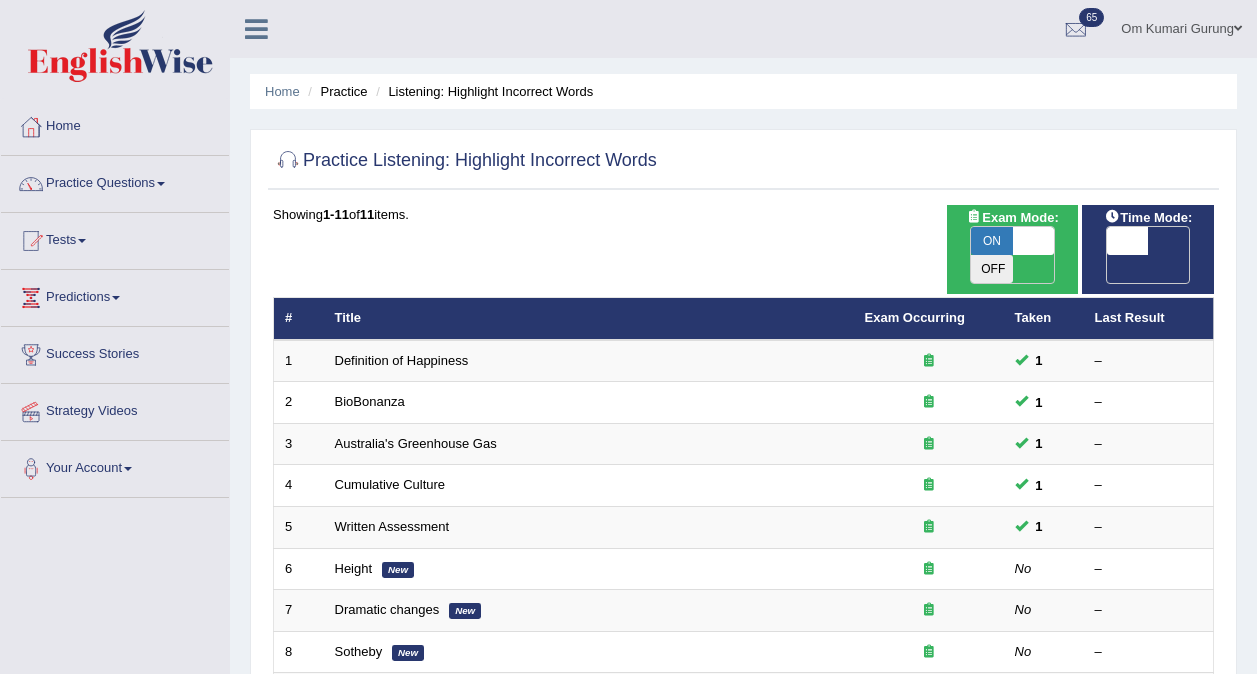 scroll, scrollTop: 210, scrollLeft: 0, axis: vertical 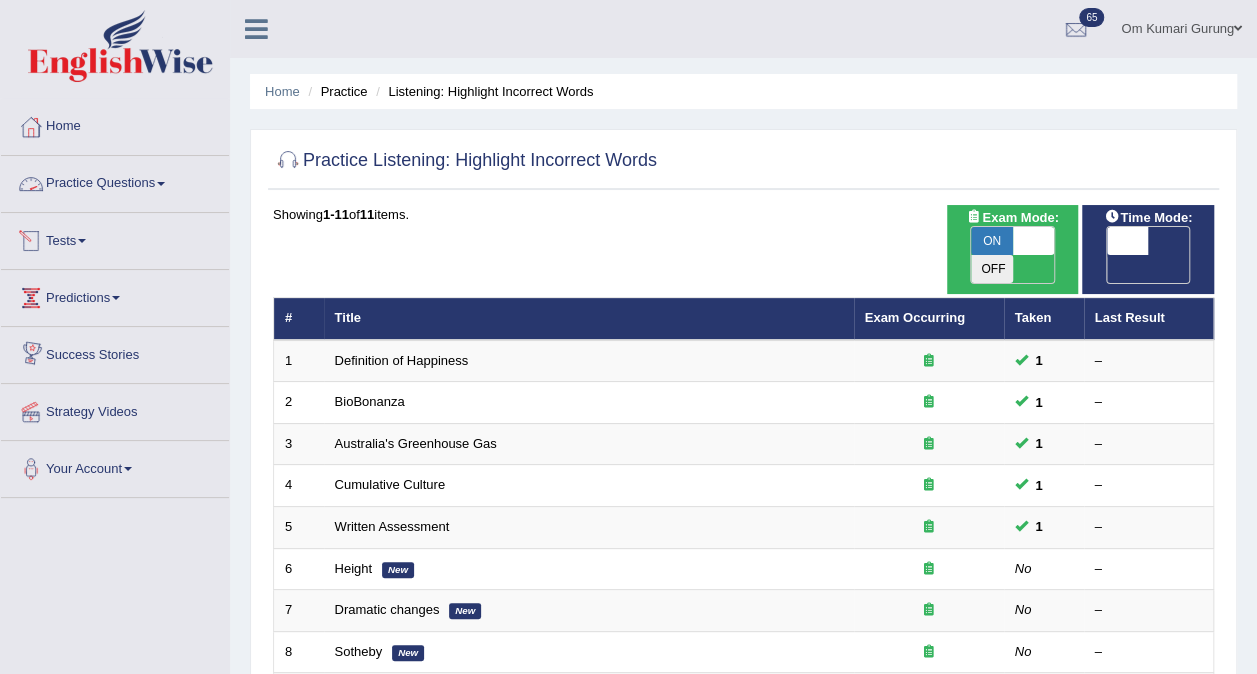 click on "Practice Questions" at bounding box center (115, 181) 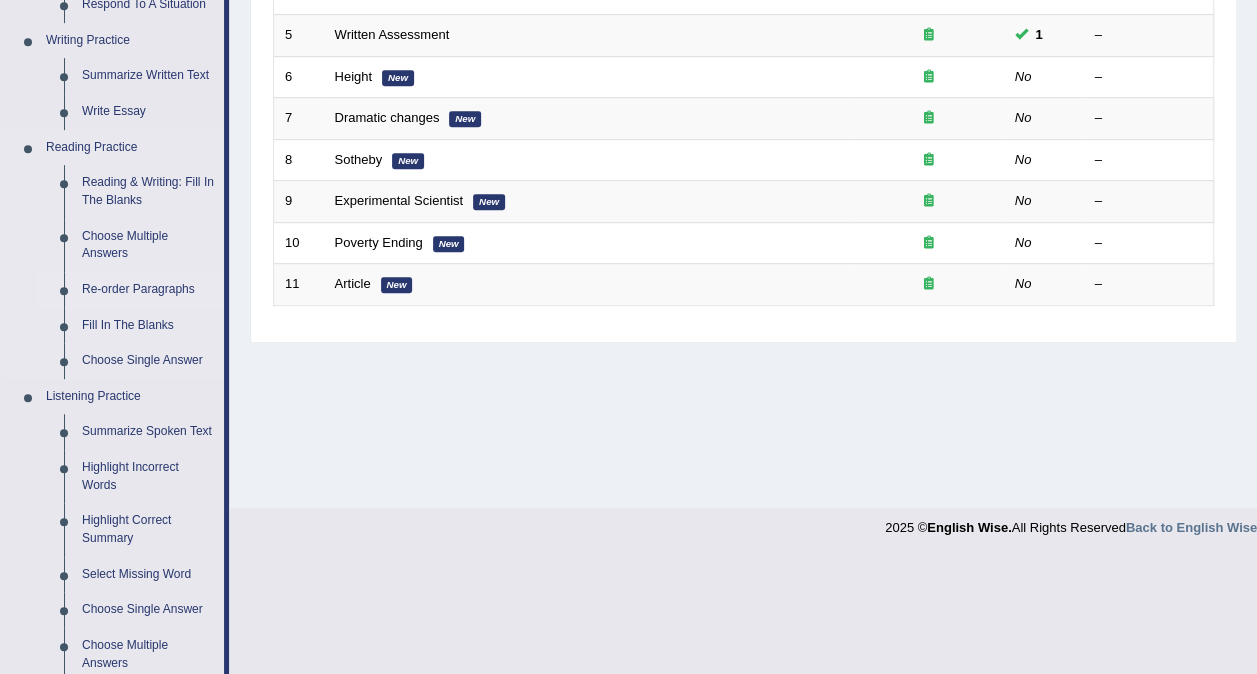 scroll, scrollTop: 493, scrollLeft: 0, axis: vertical 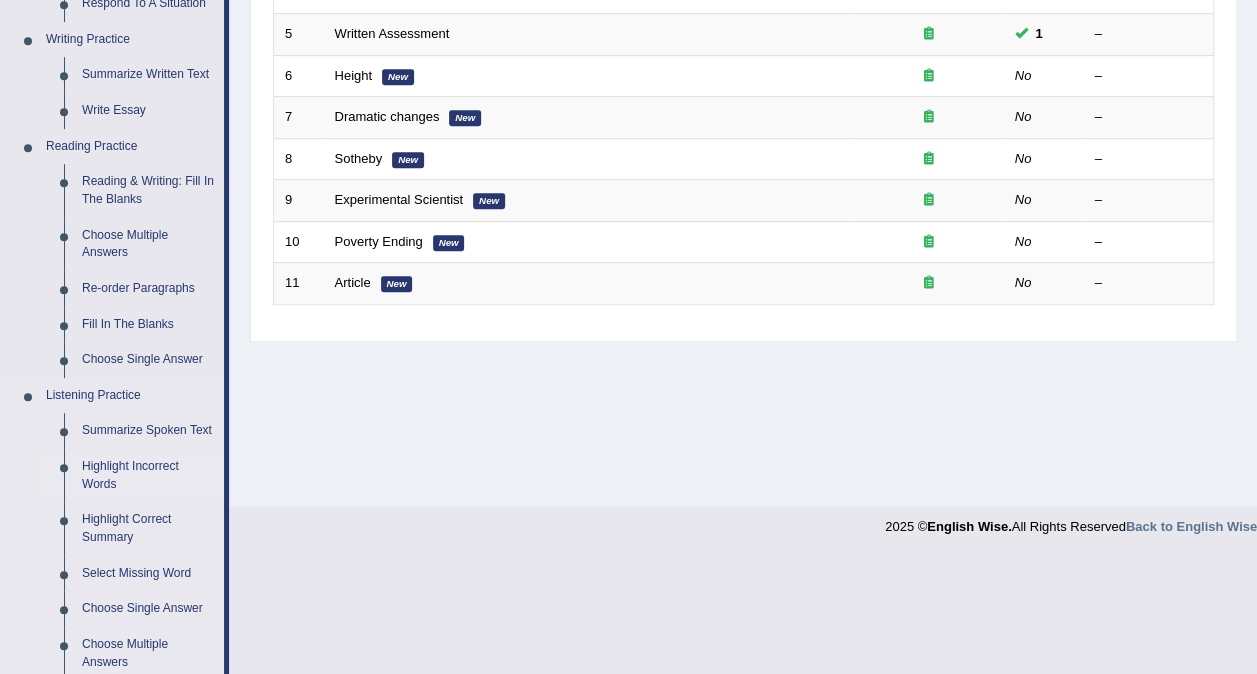 click on "Highlight Incorrect Words" at bounding box center (148, 475) 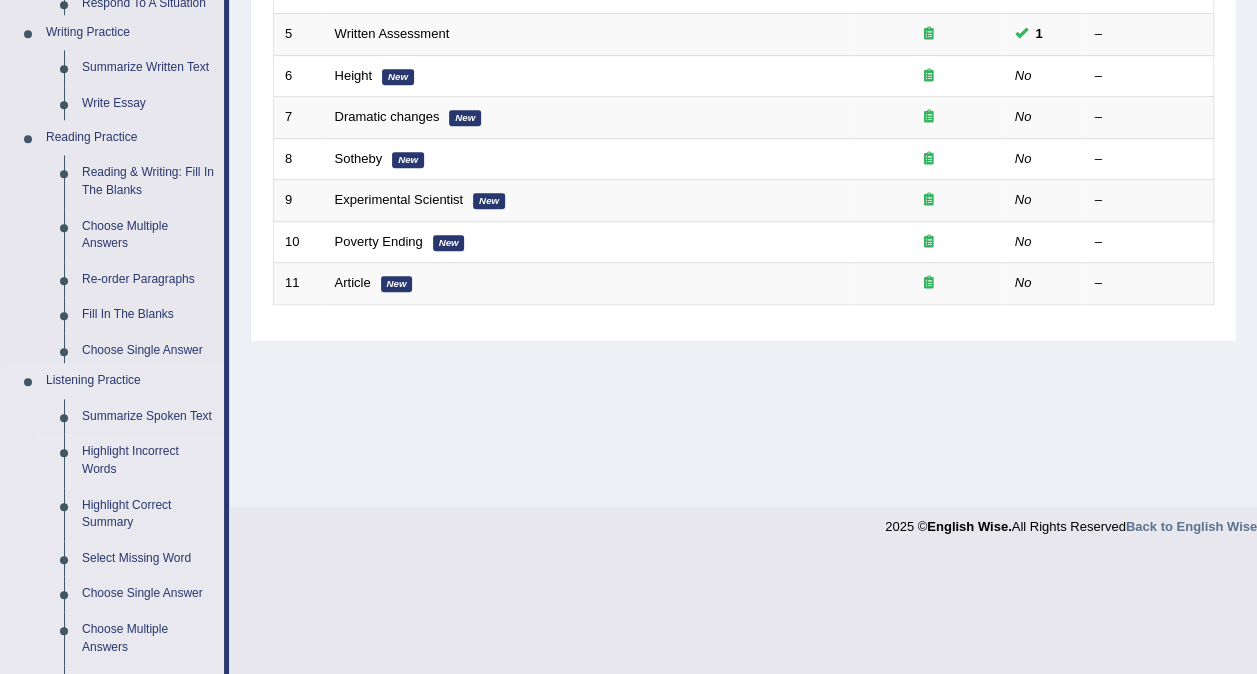 scroll, scrollTop: 376, scrollLeft: 0, axis: vertical 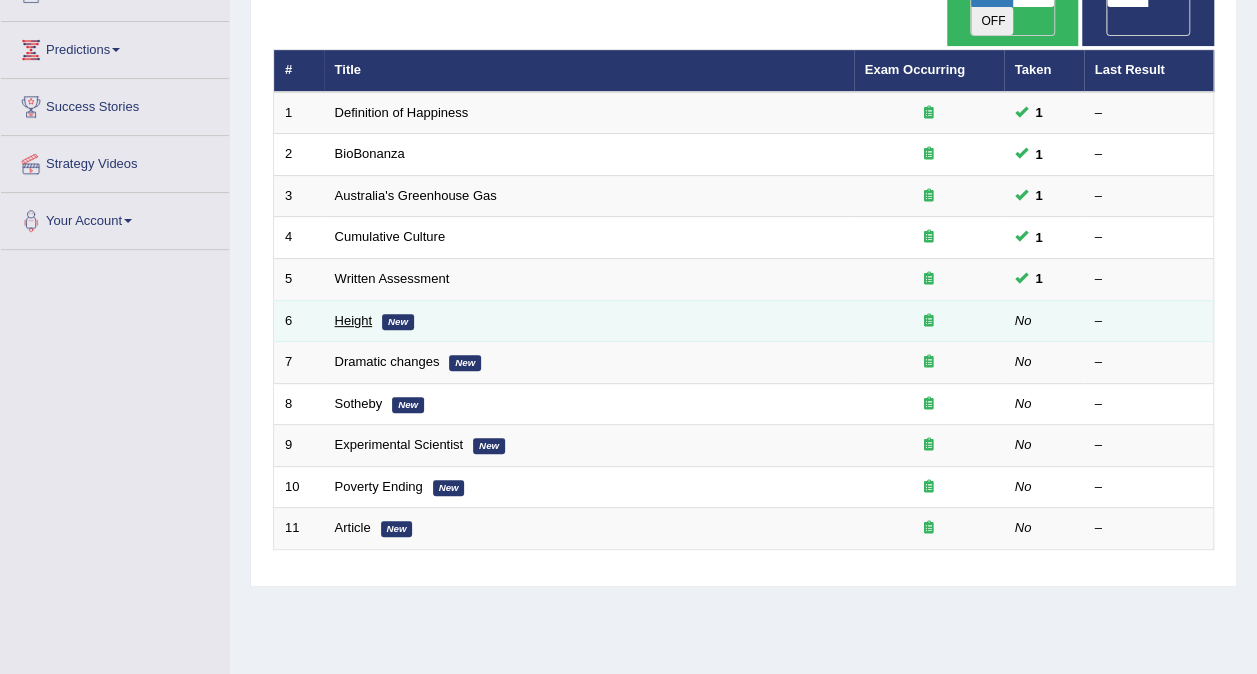 click on "Height" at bounding box center (354, 320) 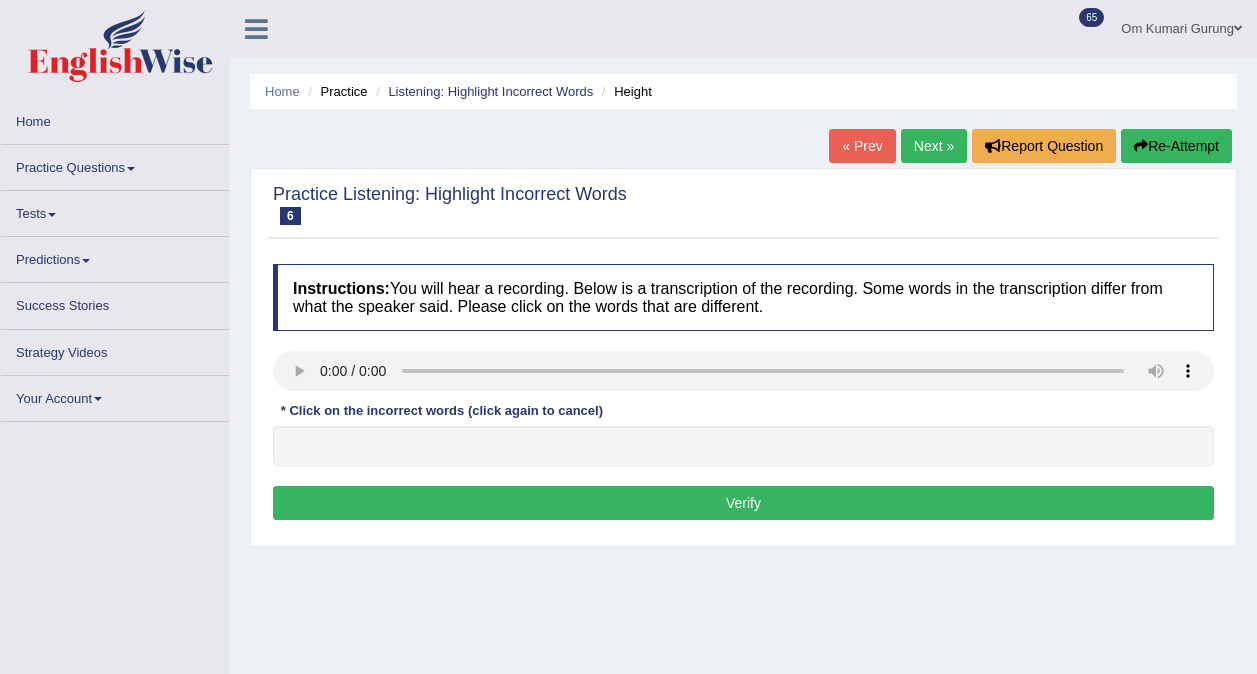 scroll, scrollTop: 0, scrollLeft: 0, axis: both 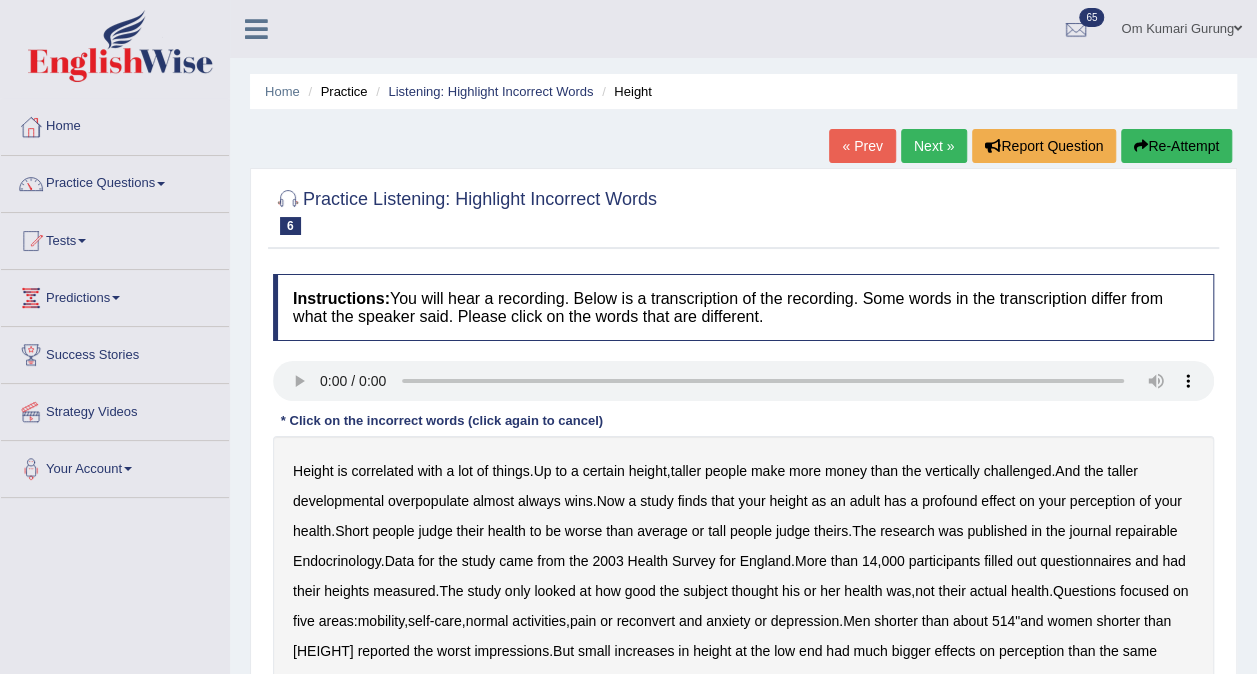 type 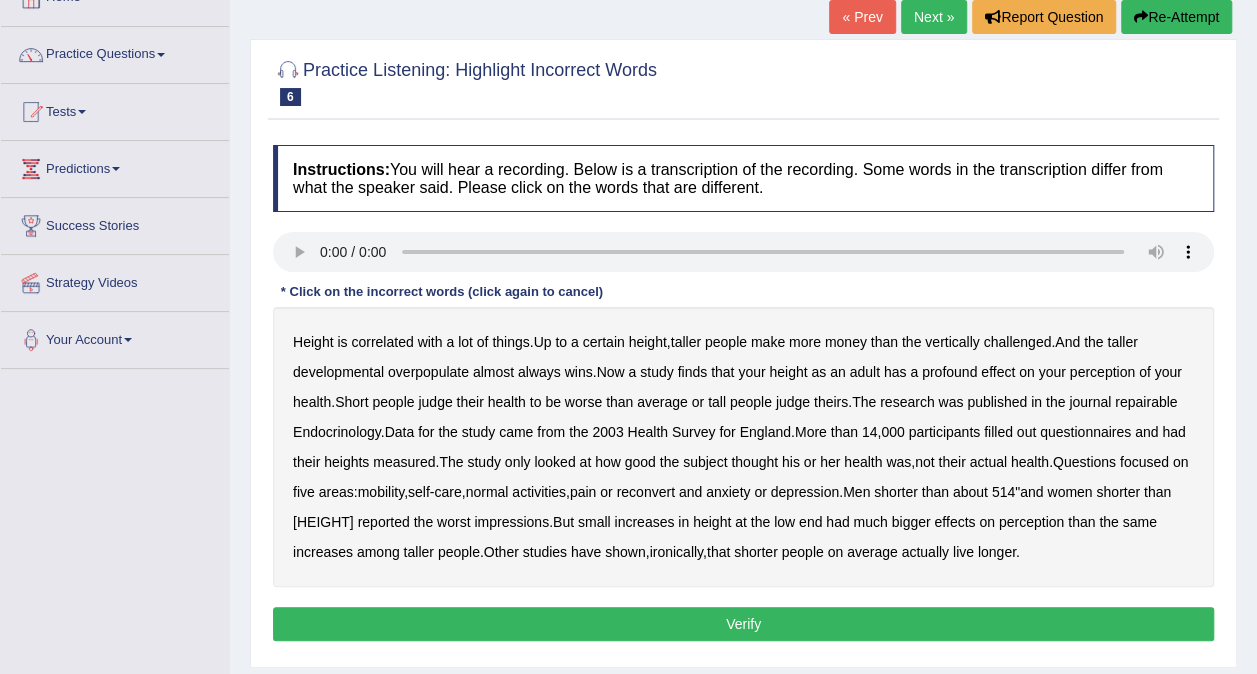 scroll, scrollTop: 130, scrollLeft: 0, axis: vertical 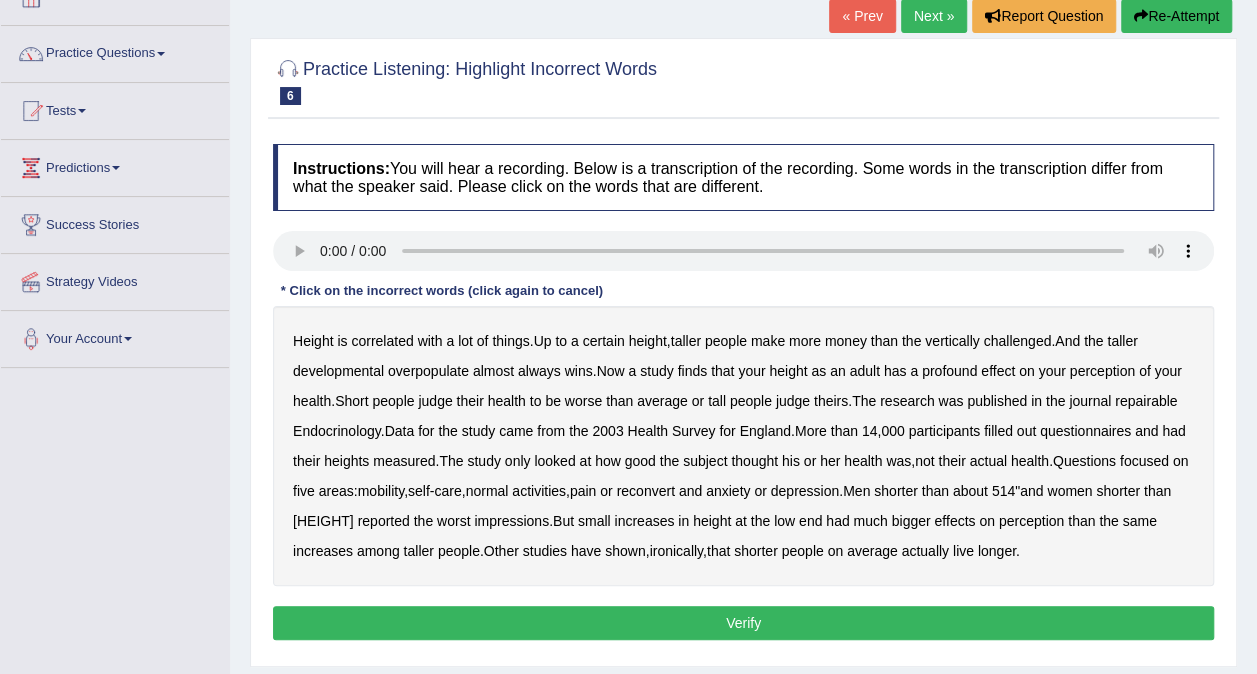 click on "developmental" at bounding box center (338, 371) 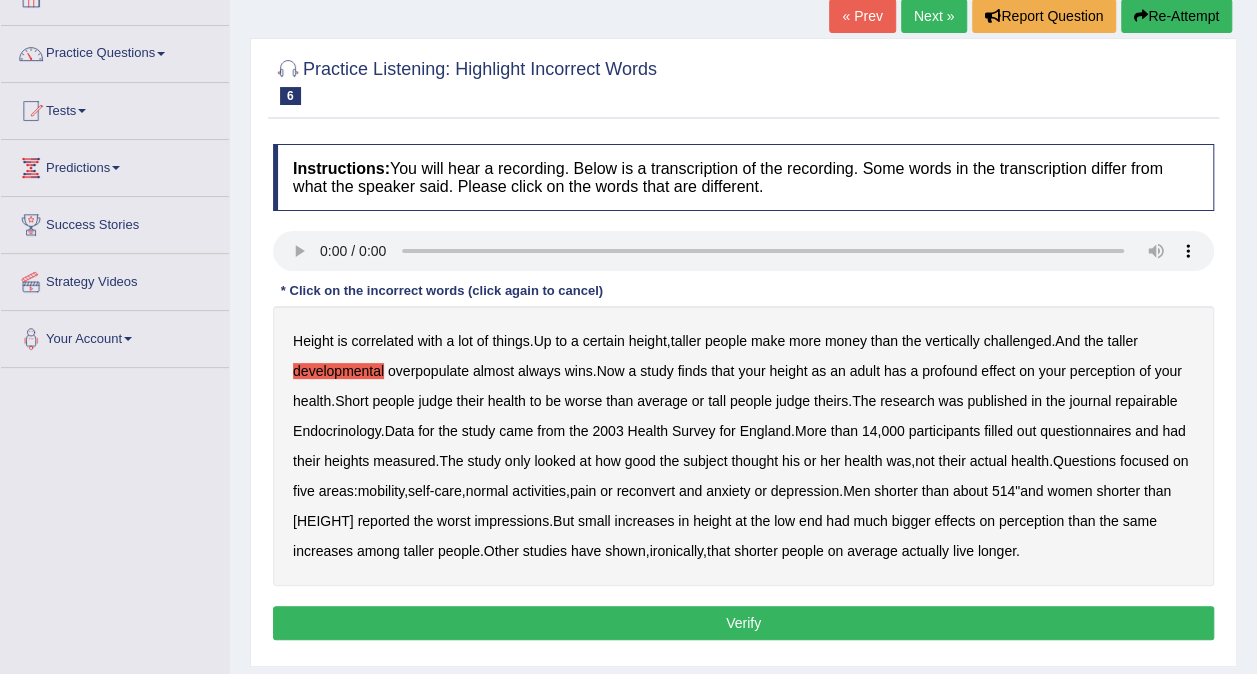 click on "overpopulate" at bounding box center (428, 371) 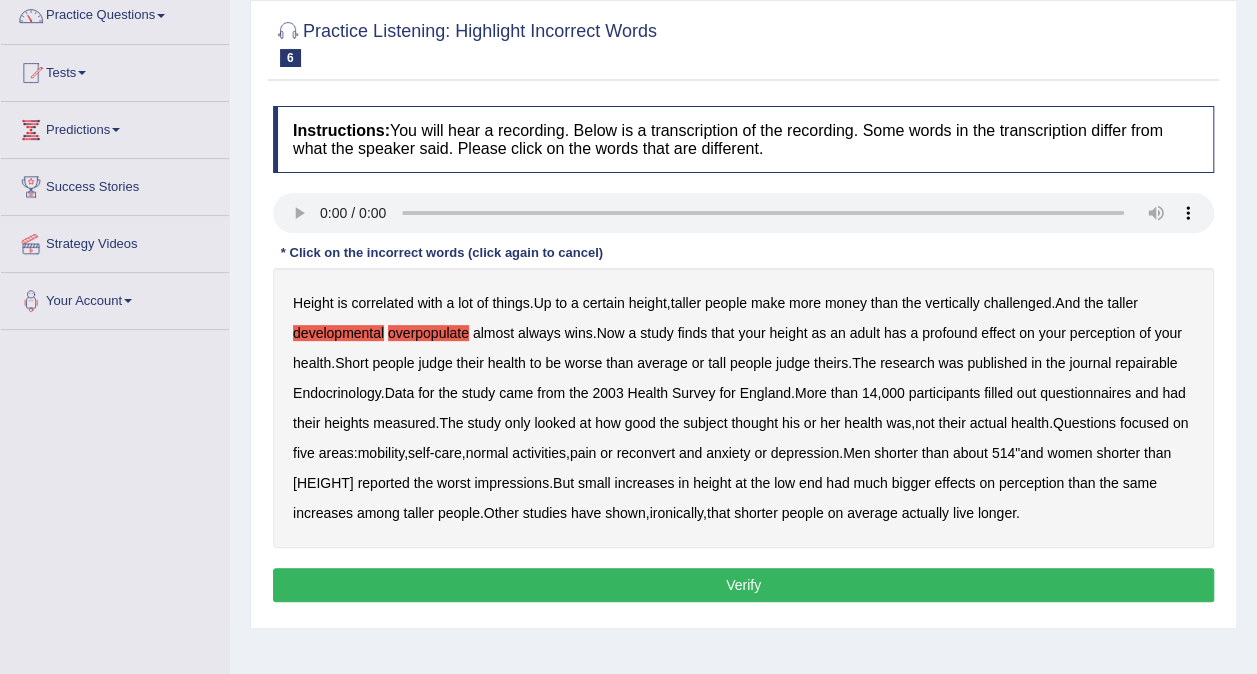 scroll, scrollTop: 174, scrollLeft: 0, axis: vertical 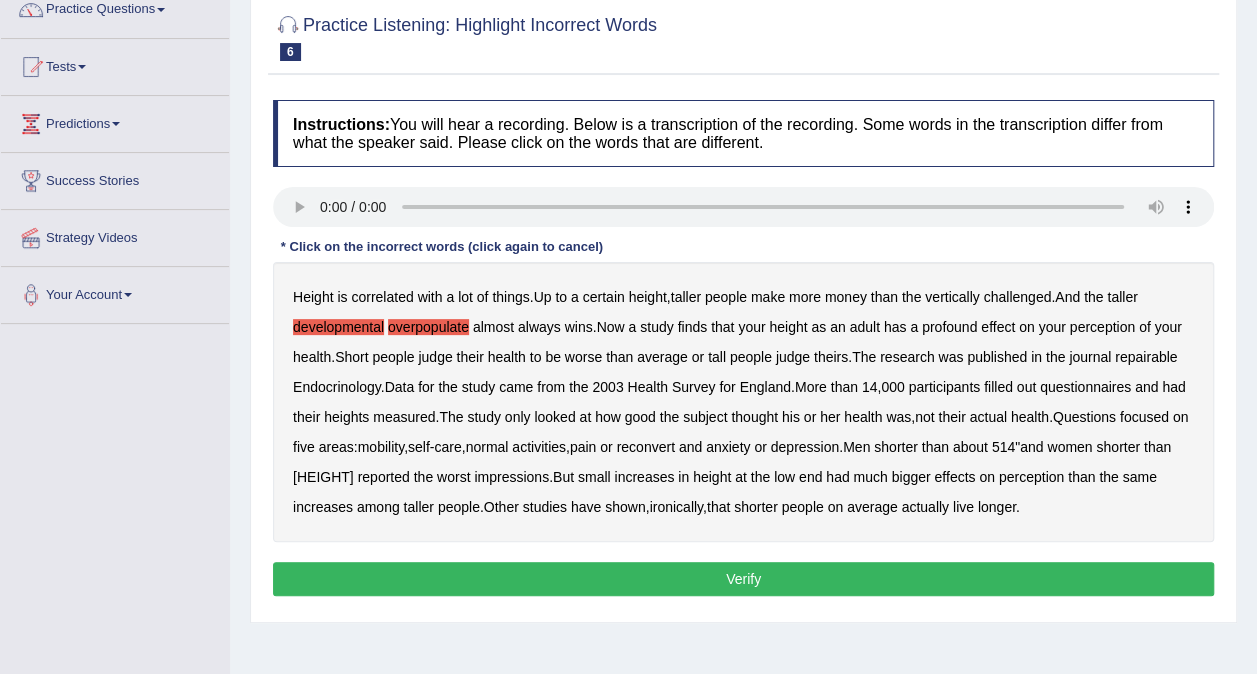 click on "repairable" at bounding box center [1146, 357] 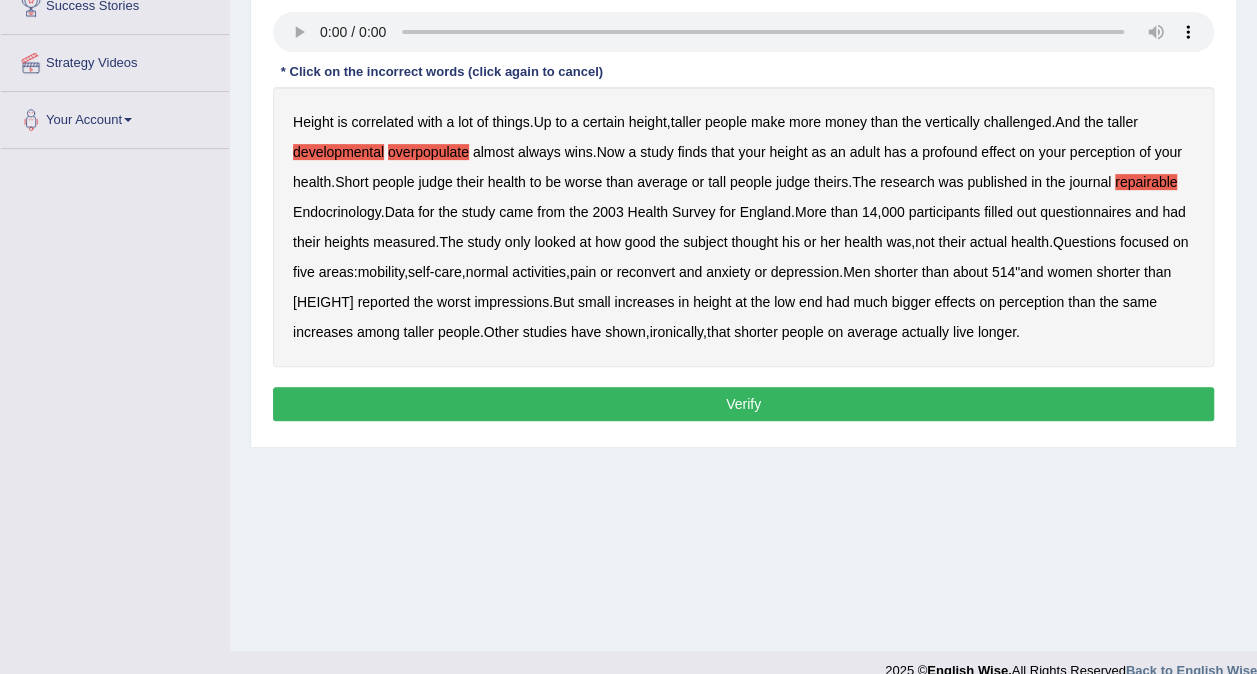scroll, scrollTop: 350, scrollLeft: 0, axis: vertical 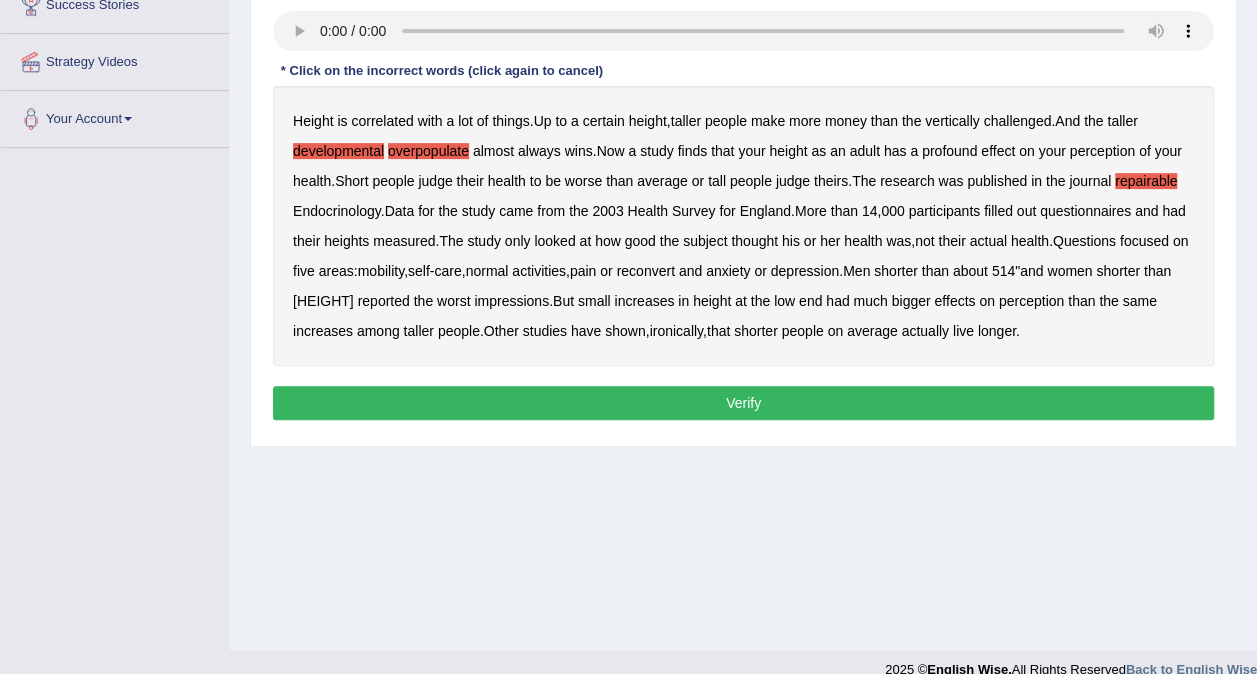 click on "reconvert" at bounding box center (645, 271) 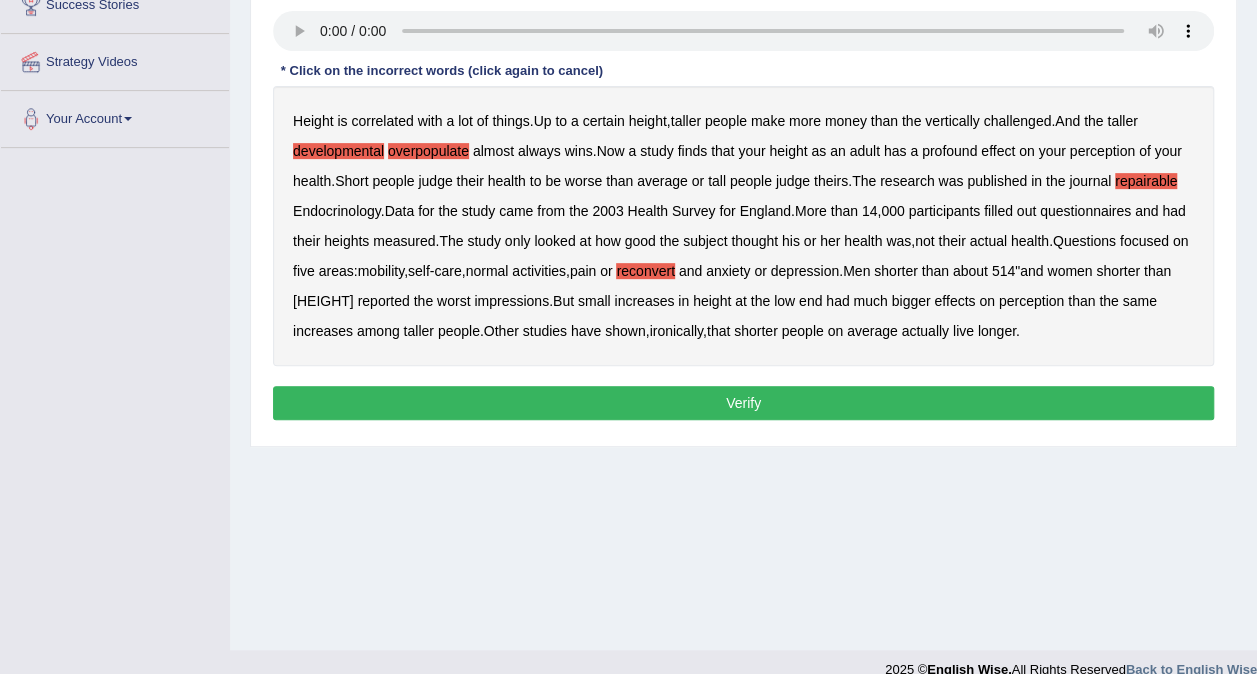 scroll, scrollTop: 376, scrollLeft: 0, axis: vertical 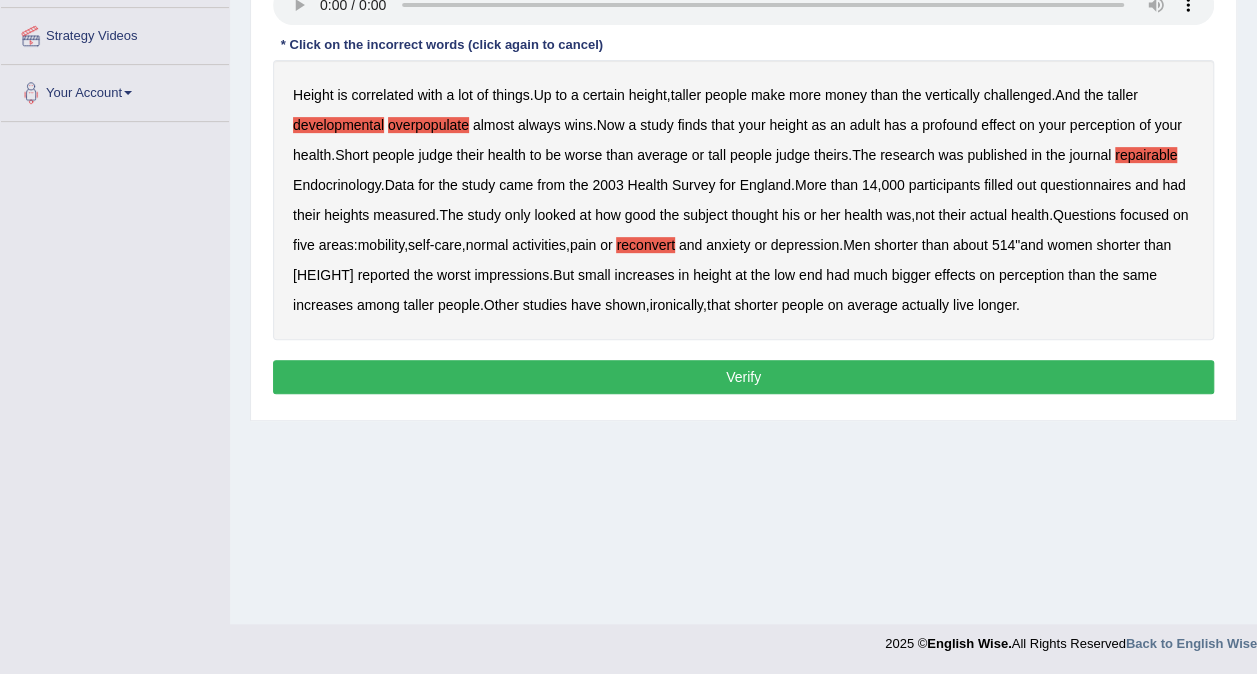 click on "reported" at bounding box center [384, 275] 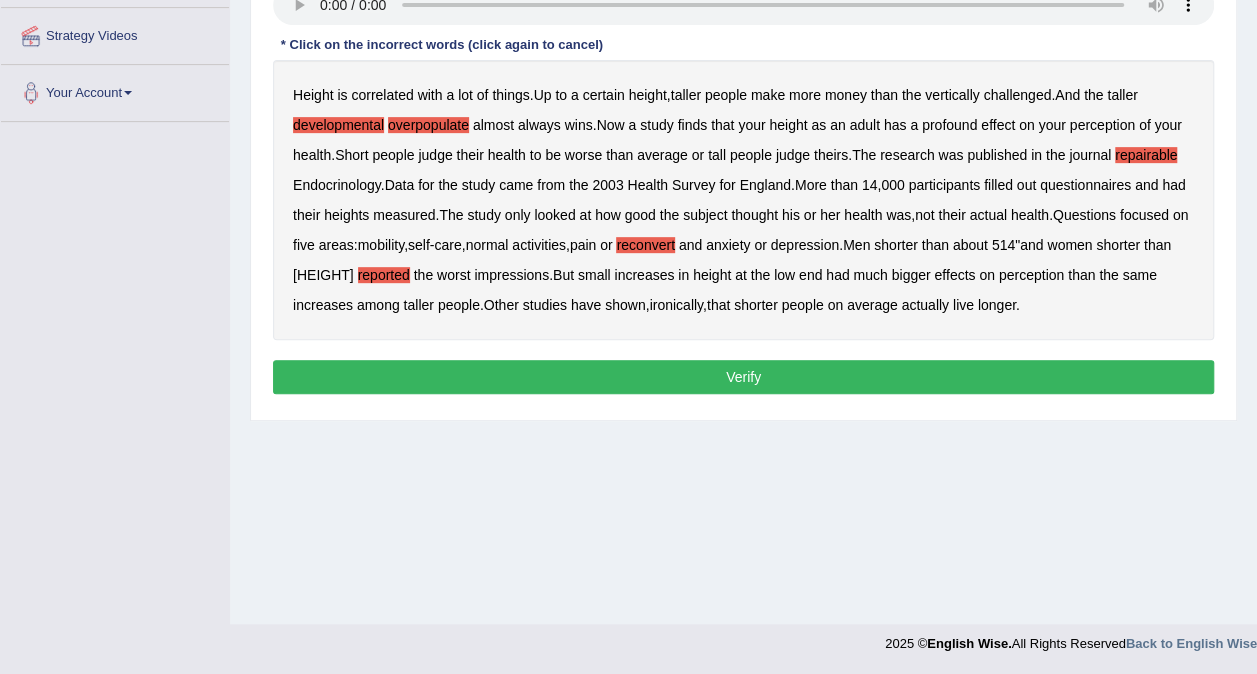 click on "Height   is   correlated   with   a   lot   of   things .  Up   to   a   certain   height ,  taller   people   make   more   money   than   the   vertically   challenged .  And   the   taller   developmental   overpopulate   almost   always   wins .  Now   a   study   finds   that   your   height   as   an   adult   has   a   profound   effect   on   your   perception   of   your   health .  Short   people   judge   their   health   to   be   worse   than   average   or   tall   people   judge   theirs .  The   research   was   published   in   the   journal   repairable   Endocrinology .  Data   for   the   study   came   from   the   2003   Health   Survey   for   England .  More   than   14 , 000   participants   filled   out   questionnaires   and   had   their   heights   measured .  The   study   only   looked   at   how   good   the   subject   thought   his   or   her   health   was ,  not   their   actual   health .  Questions   focused   on   five   areas :  mobility ,  self - care ,  normal   ," at bounding box center (743, 200) 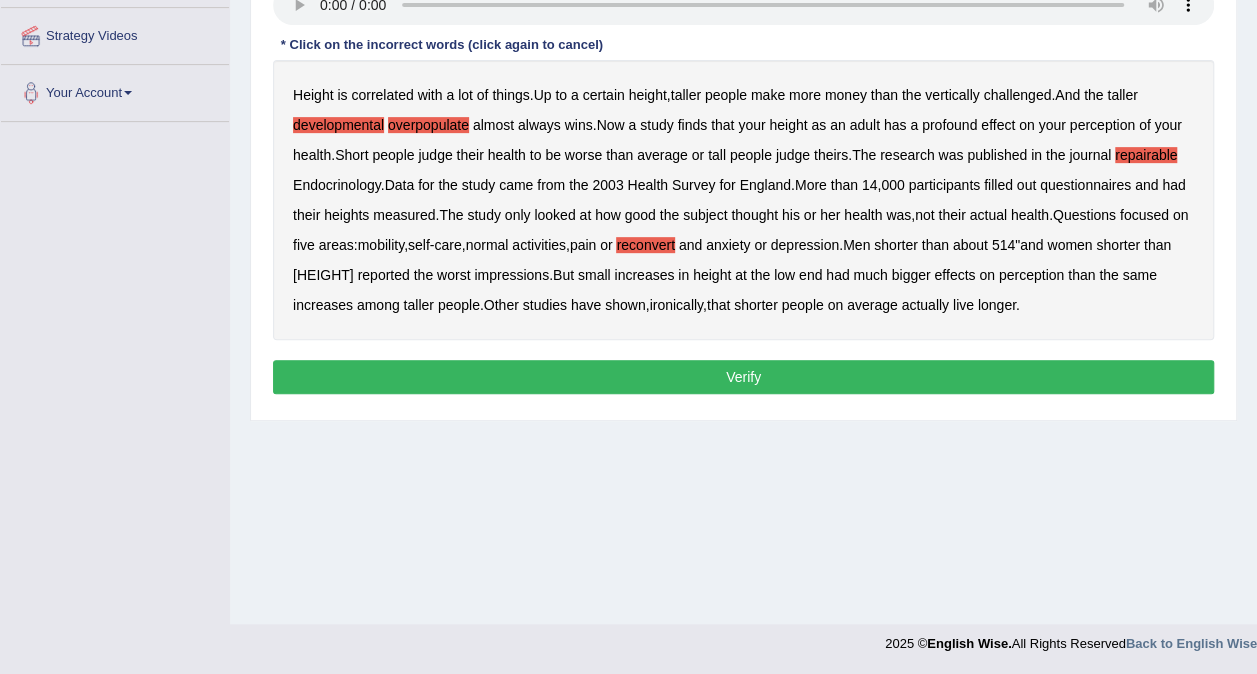 click on "Verify" at bounding box center (743, 377) 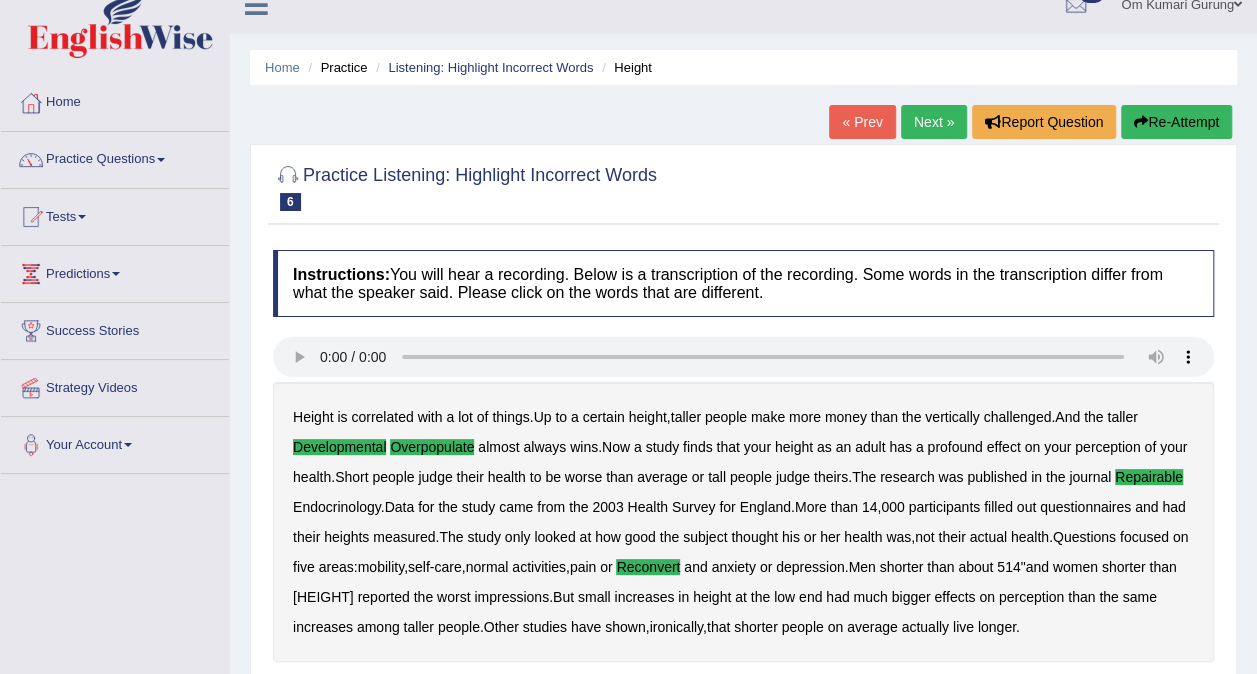 scroll, scrollTop: 0, scrollLeft: 0, axis: both 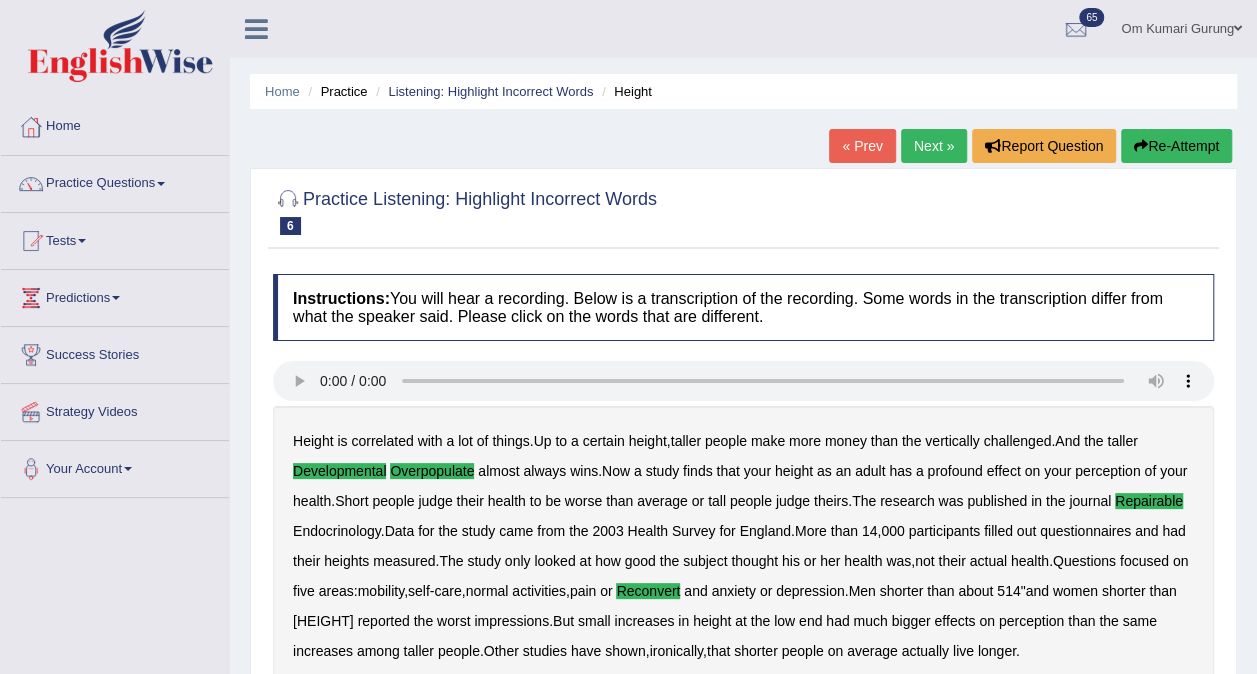click on "Next »" at bounding box center [934, 146] 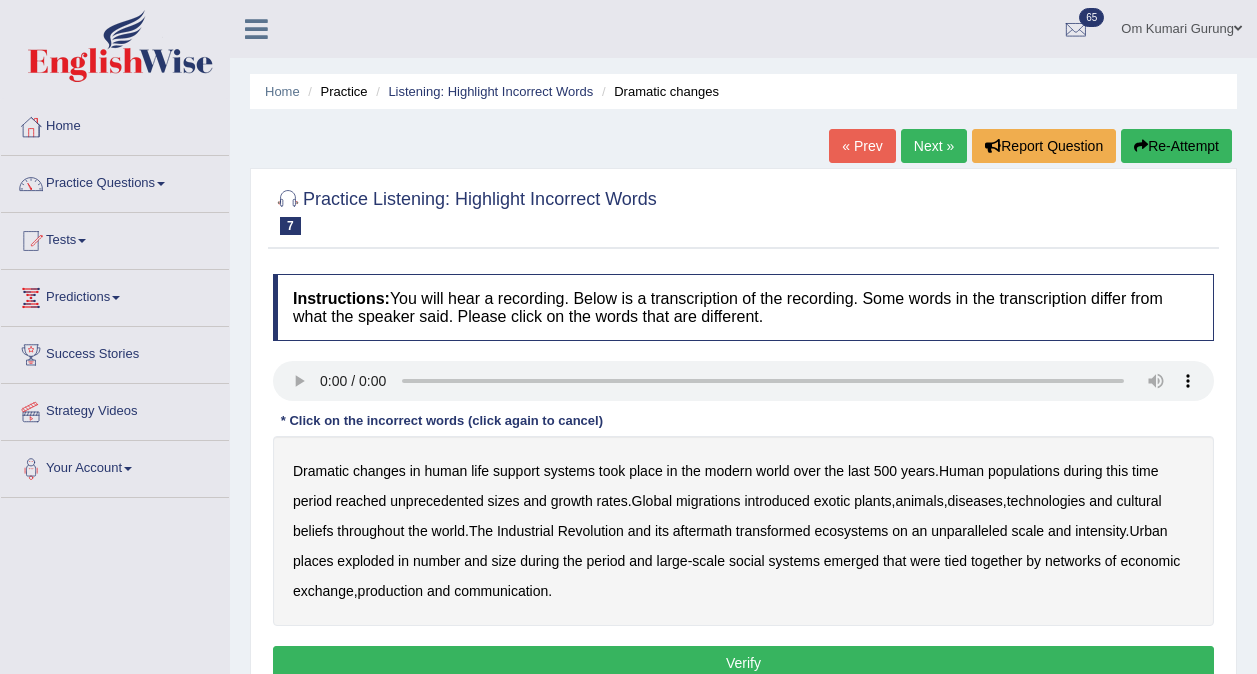 scroll, scrollTop: 0, scrollLeft: 0, axis: both 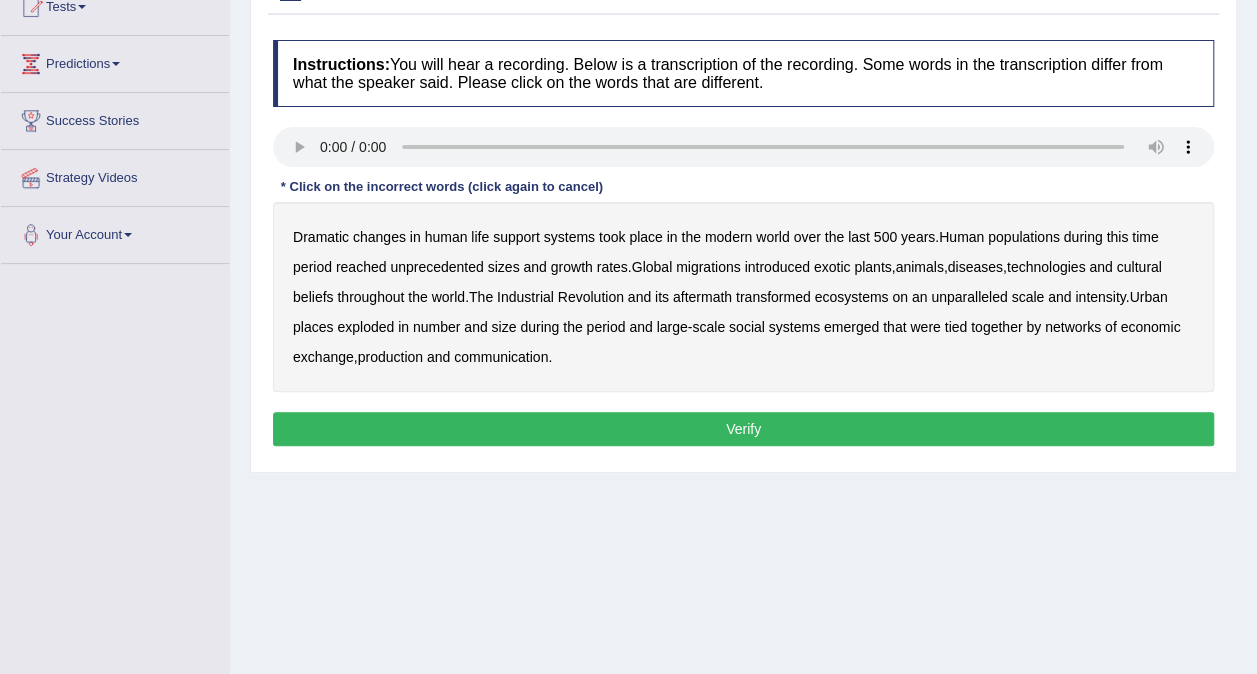 click on "populations" at bounding box center (1024, 237) 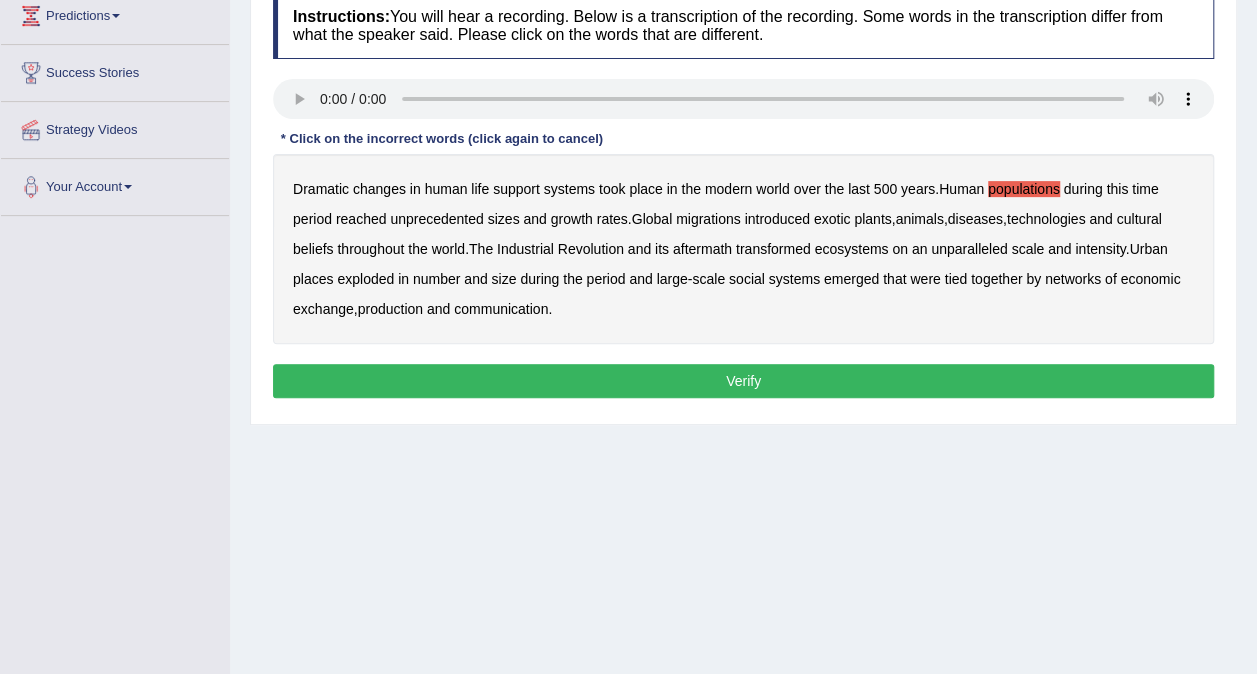 scroll, scrollTop: 283, scrollLeft: 0, axis: vertical 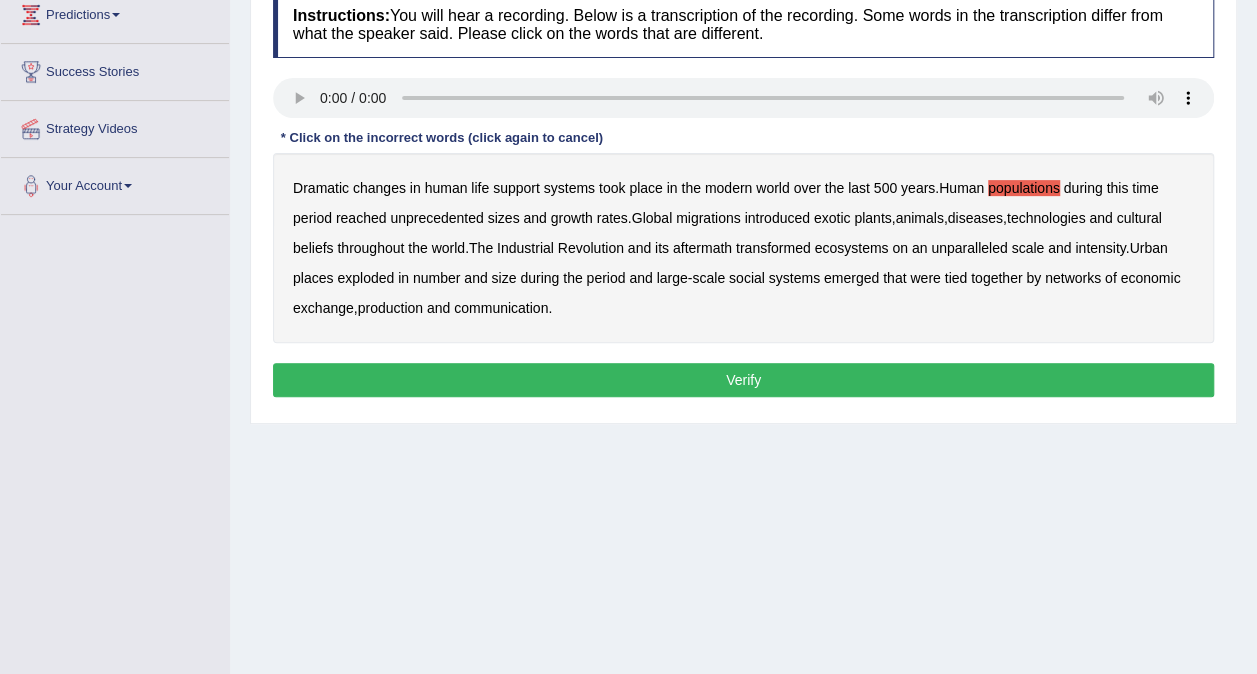 click on "diseases" at bounding box center (975, 218) 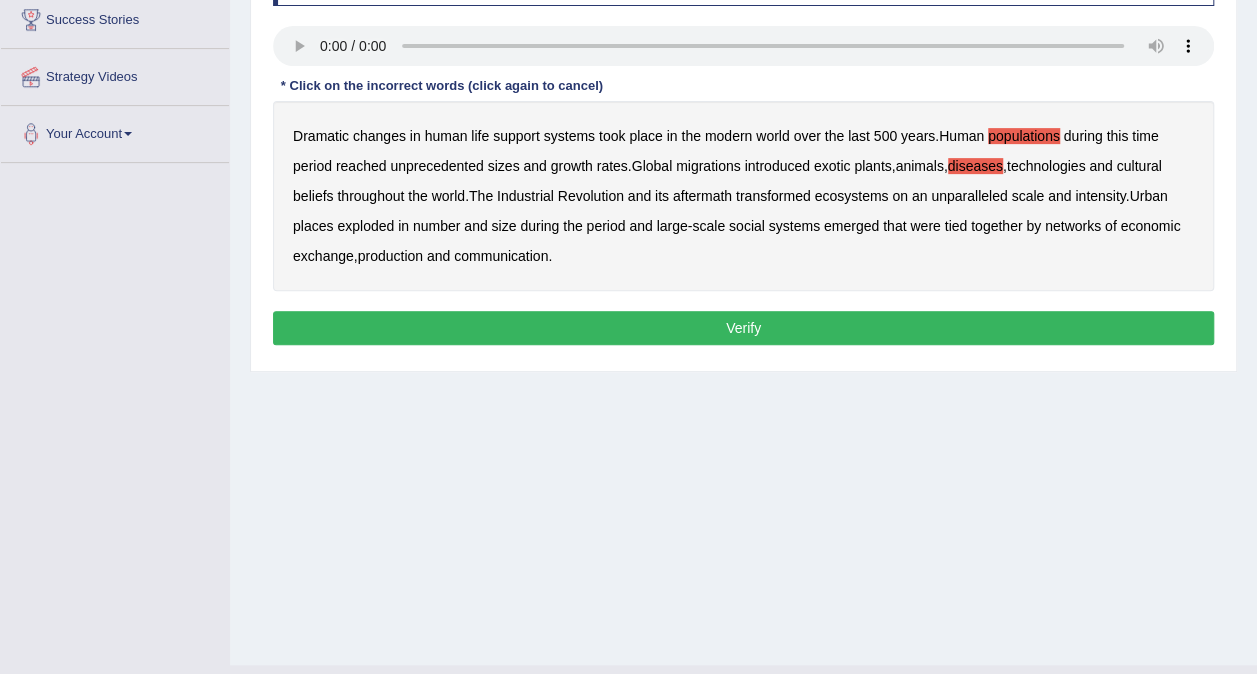scroll, scrollTop: 336, scrollLeft: 0, axis: vertical 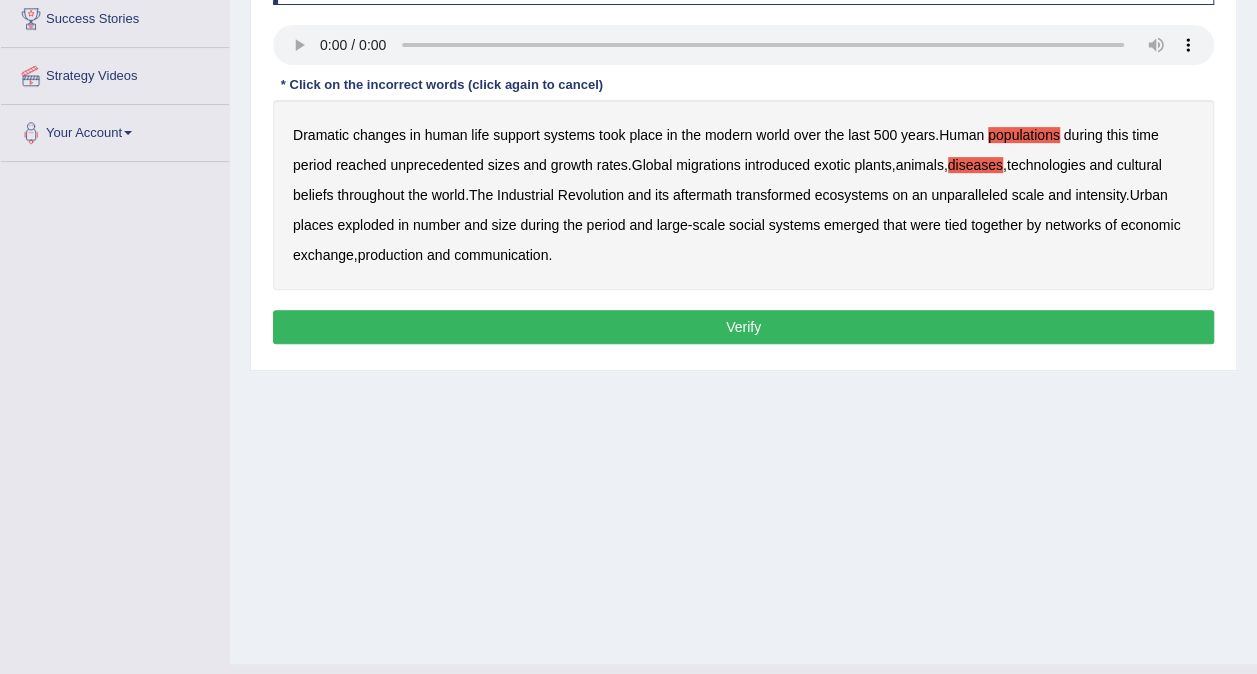 click on "ecosystems" at bounding box center (851, 195) 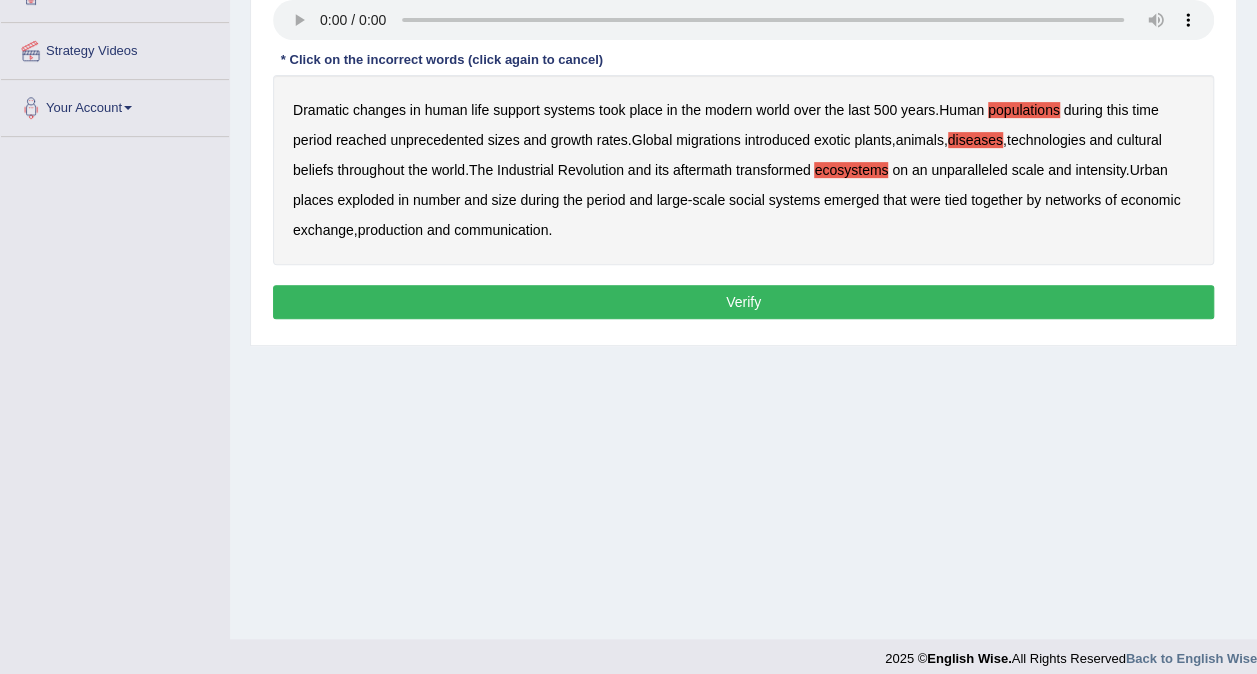 scroll, scrollTop: 362, scrollLeft: 0, axis: vertical 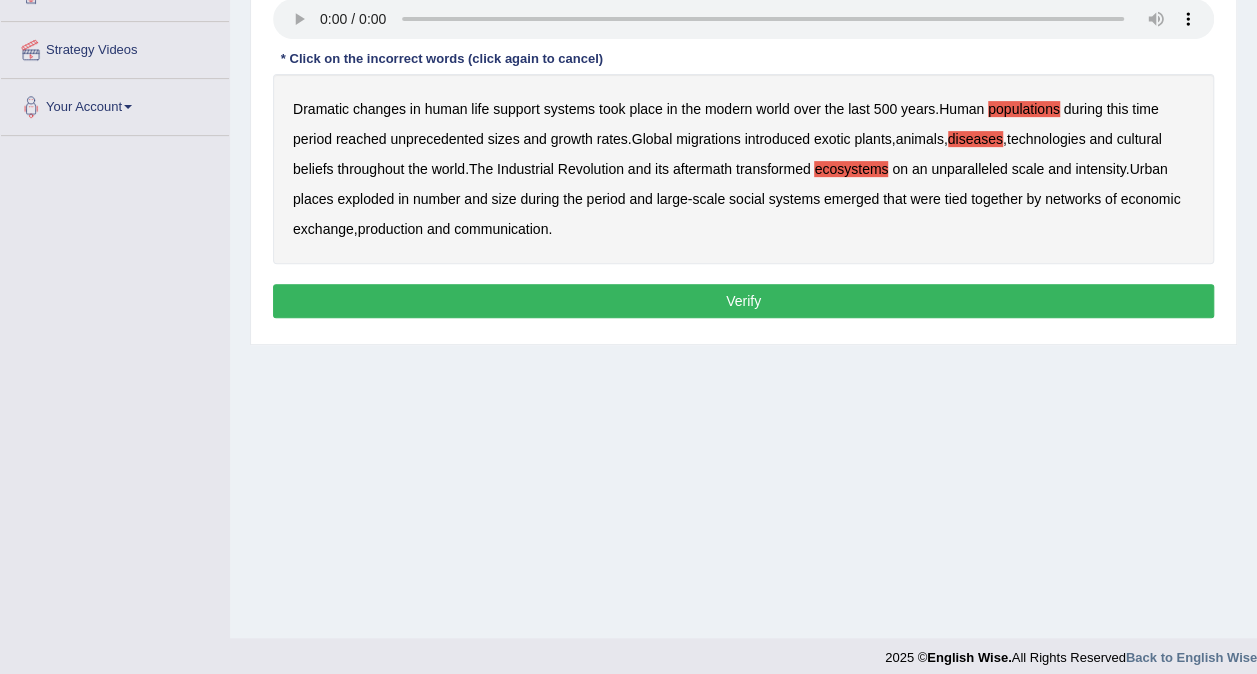 click on "production" at bounding box center (390, 229) 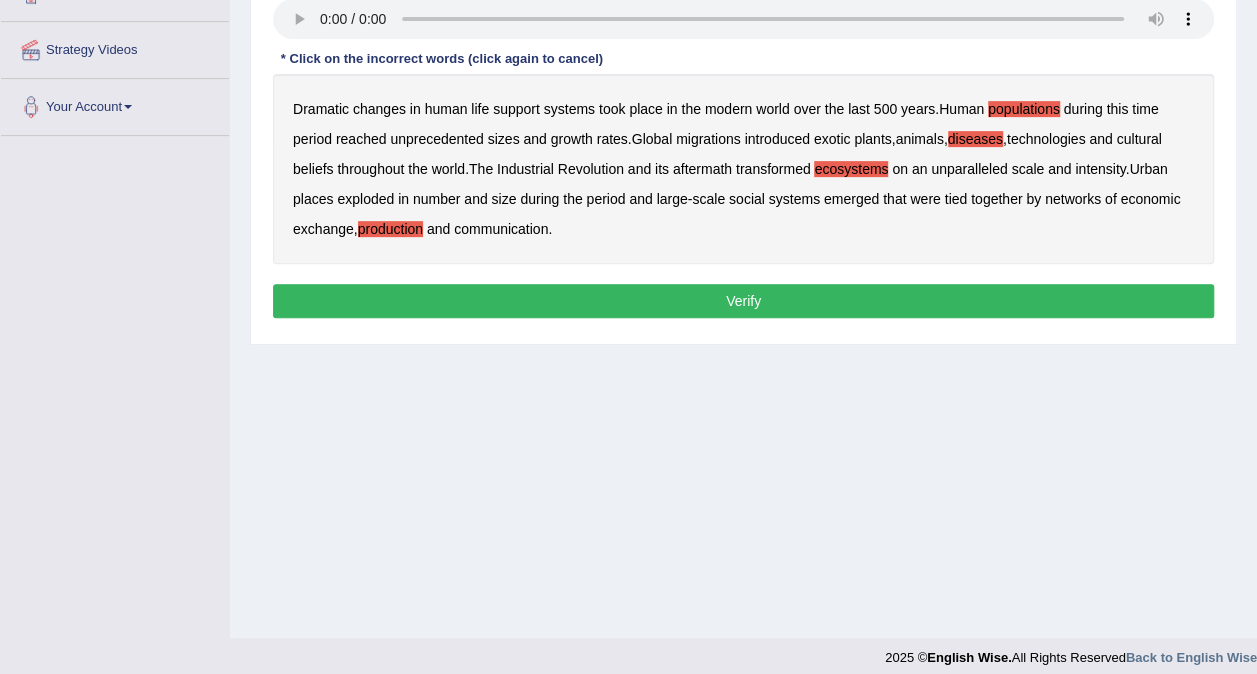 click on "Verify" at bounding box center (743, 301) 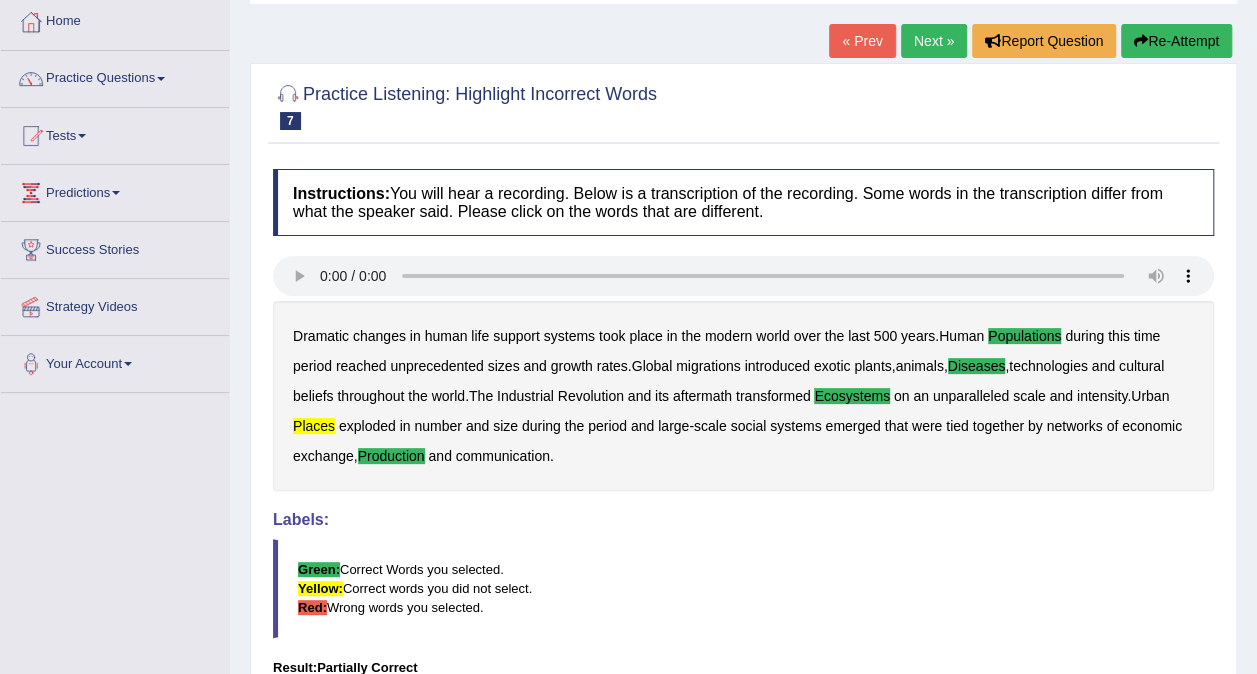 scroll, scrollTop: 101, scrollLeft: 0, axis: vertical 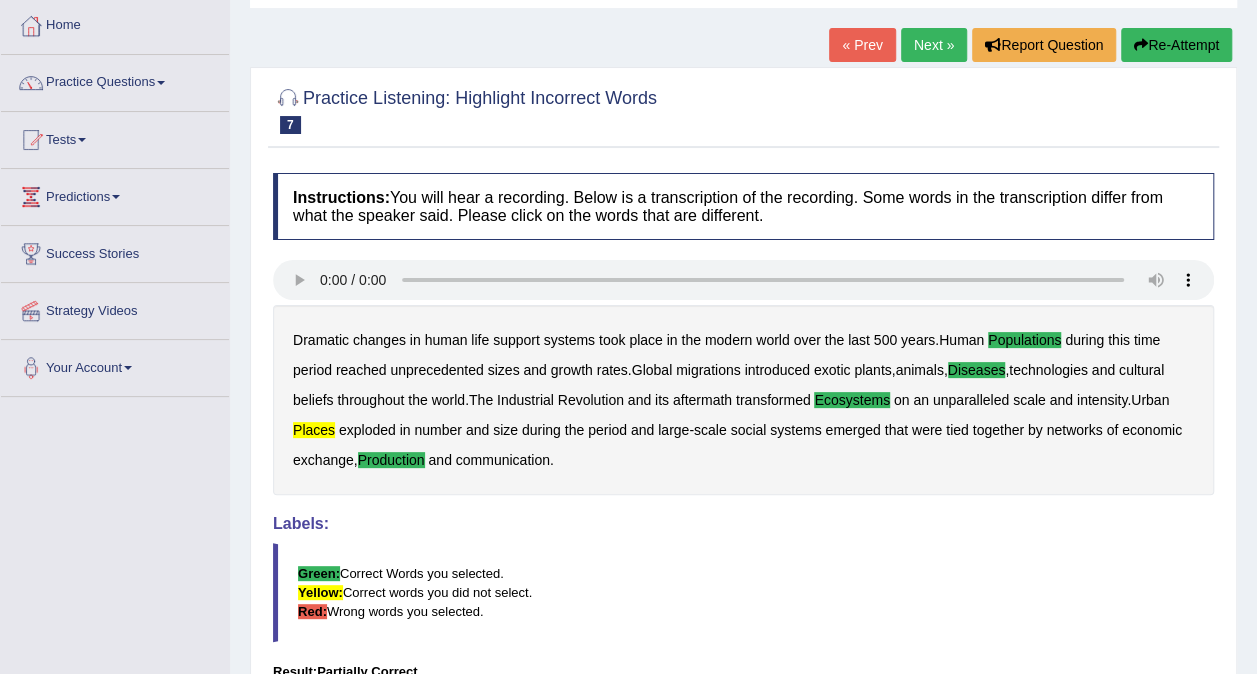 click on "Next »" at bounding box center [934, 45] 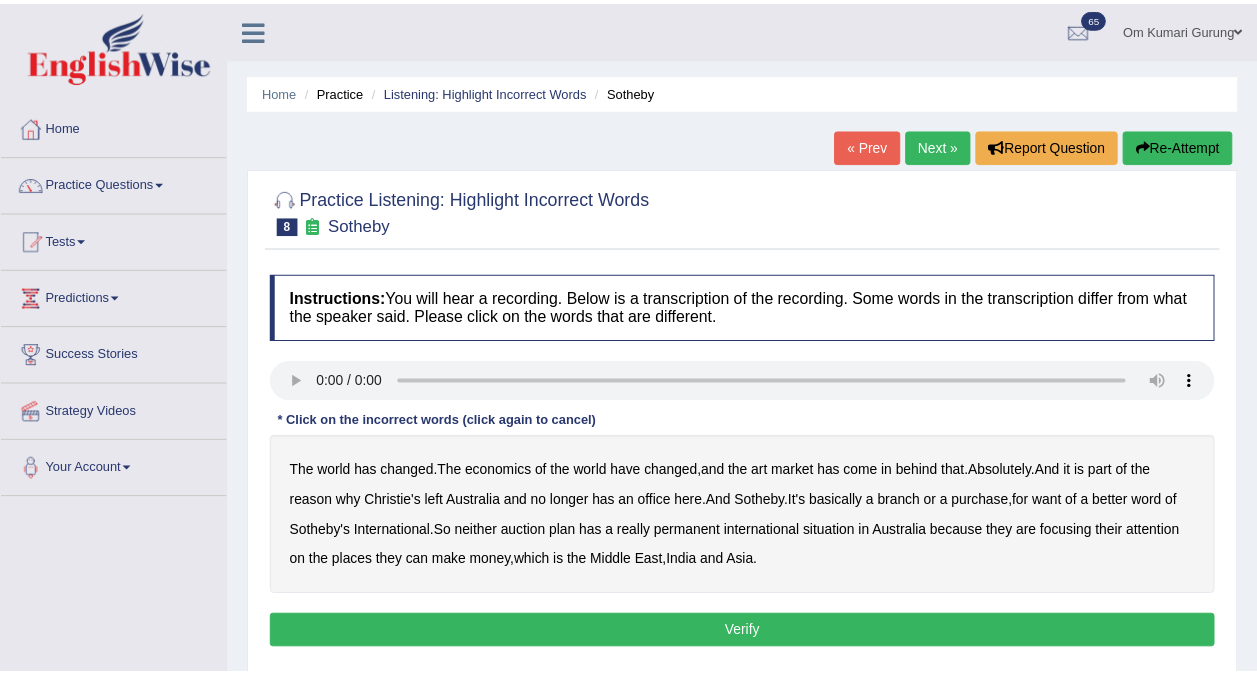 scroll, scrollTop: 0, scrollLeft: 0, axis: both 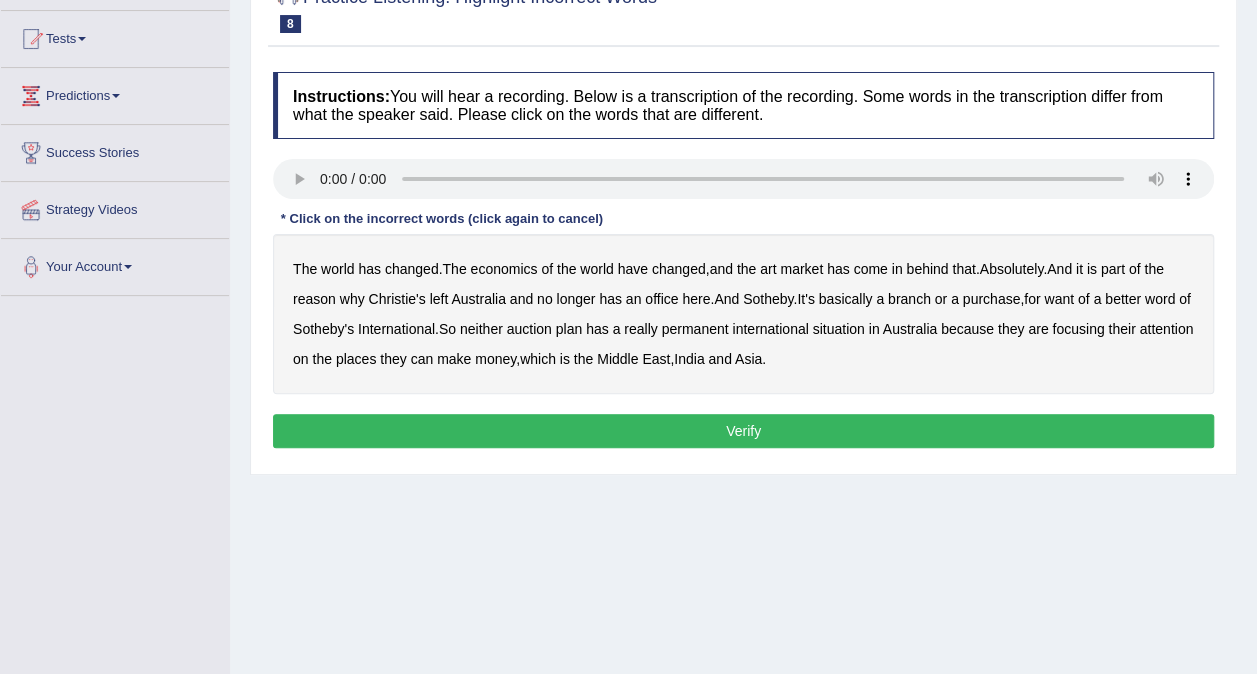 type 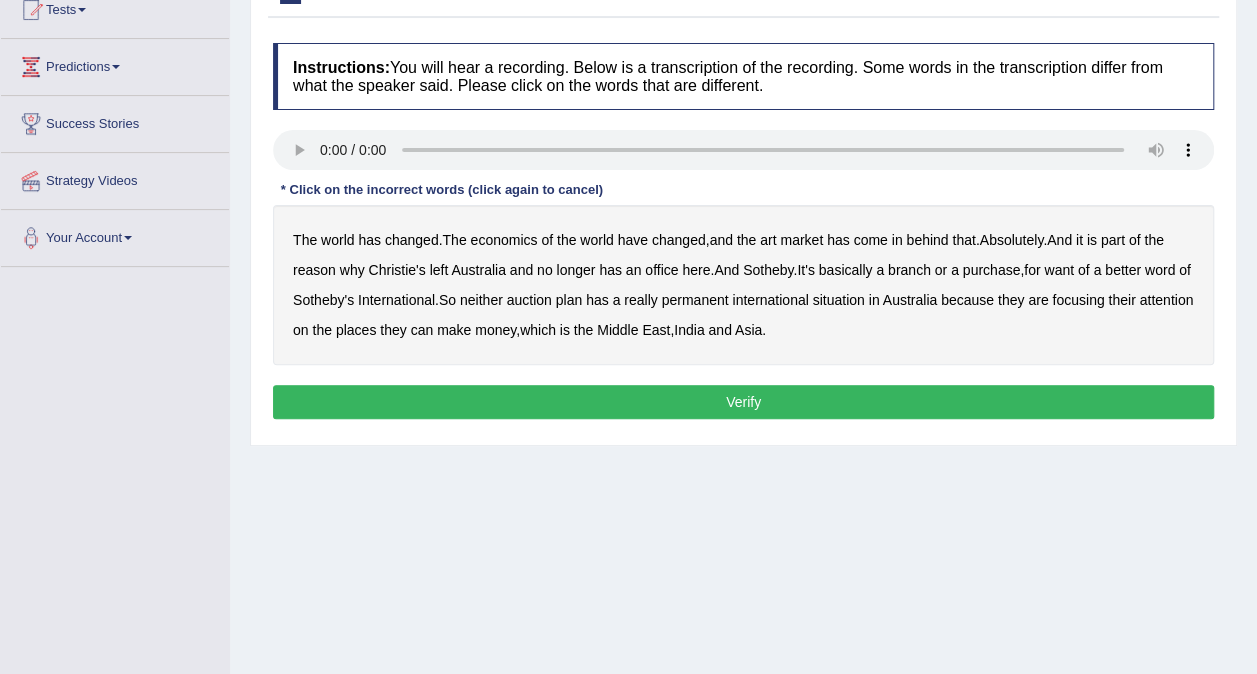 scroll, scrollTop: 232, scrollLeft: 0, axis: vertical 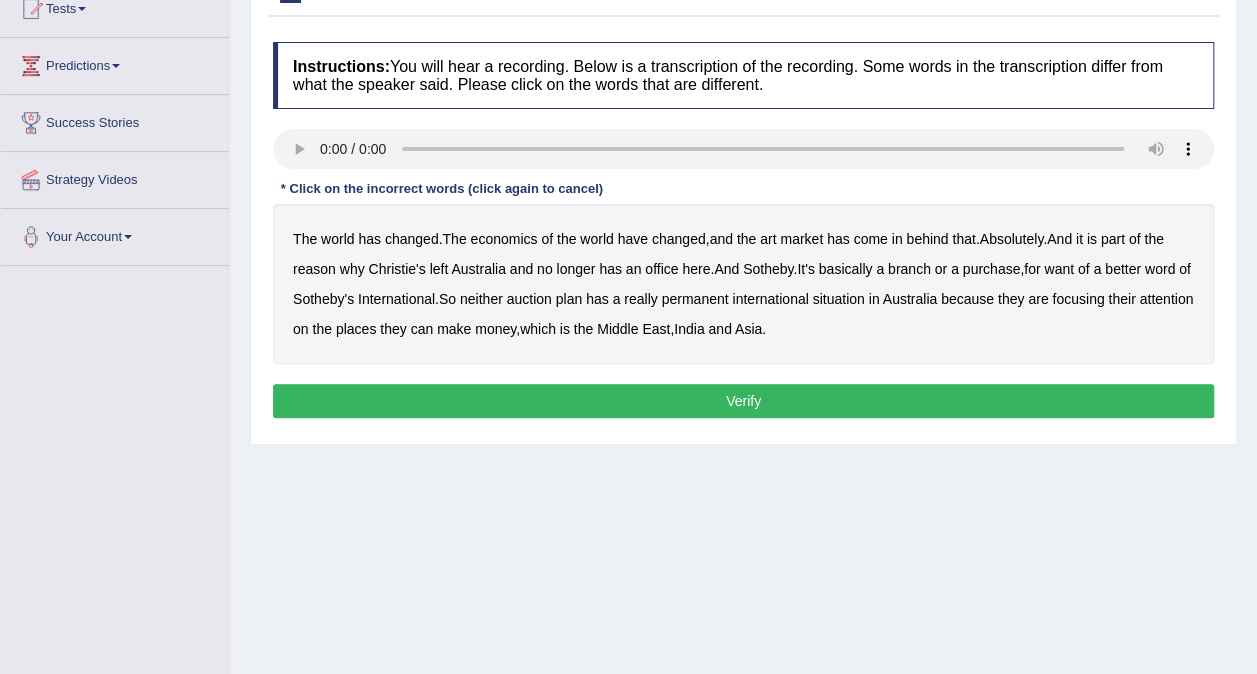 click on "The   world   has   changed .  The   economics   of   the   world   have   changed ,  and   the   art   market   has   come   in   behind   that .  Absolutely .  And   it   is   part   of   the   reason   why   Christie's   left   Australia   and   no   longer   has   an   office   here .  And   Sotheby .  It's   basically   a   branch   or   a   purchase ,  for   want   of   a   better   word   of   Sotheby's   International .  So   neither   auction   plan   has   a   really   permanent   international   situation   in   Australia   because   they   are   focusing   their   attention   on   the   places   they   can   make   money ,  which   is   the   [REGION] ,  [COUNTRY]   and   [CONTINENT]." at bounding box center [743, 284] 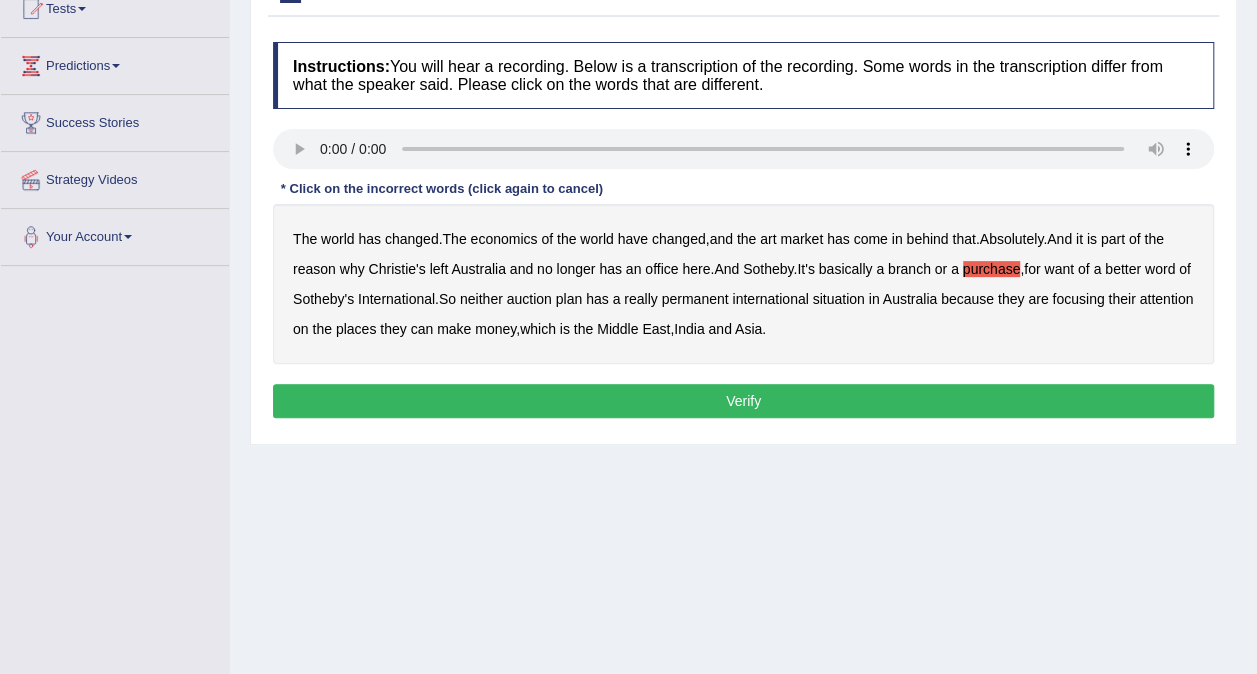 click on "want" at bounding box center (1059, 269) 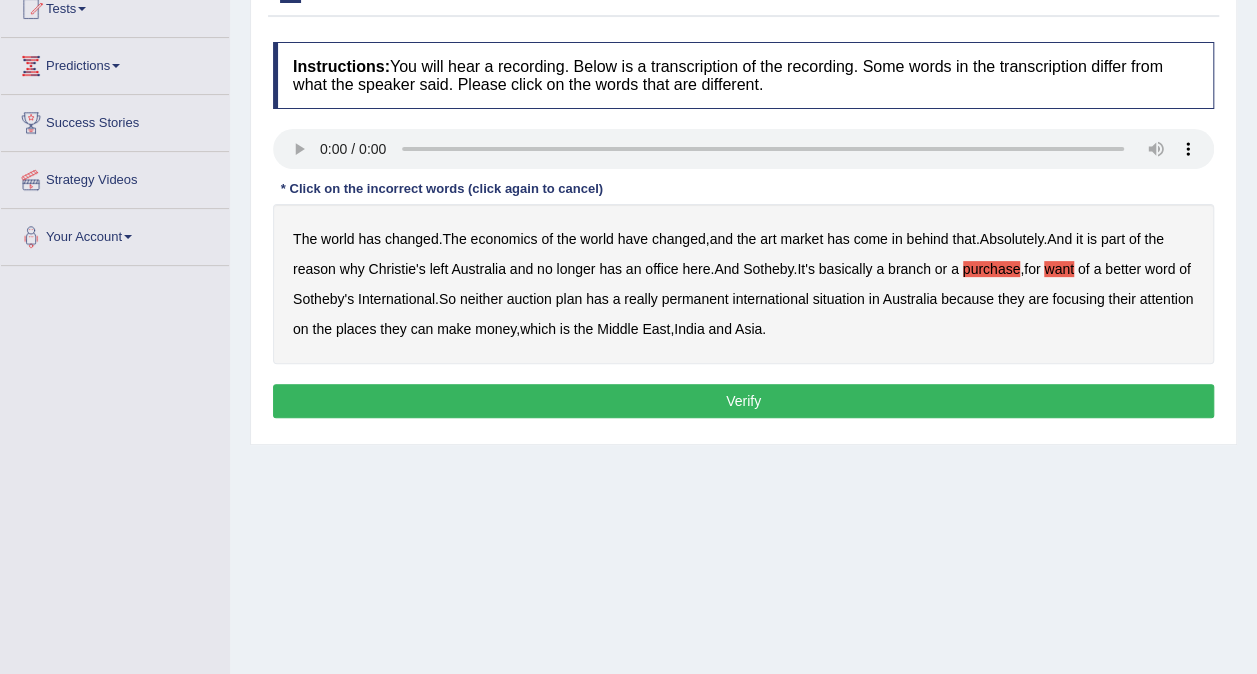 click on "situation" at bounding box center [839, 299] 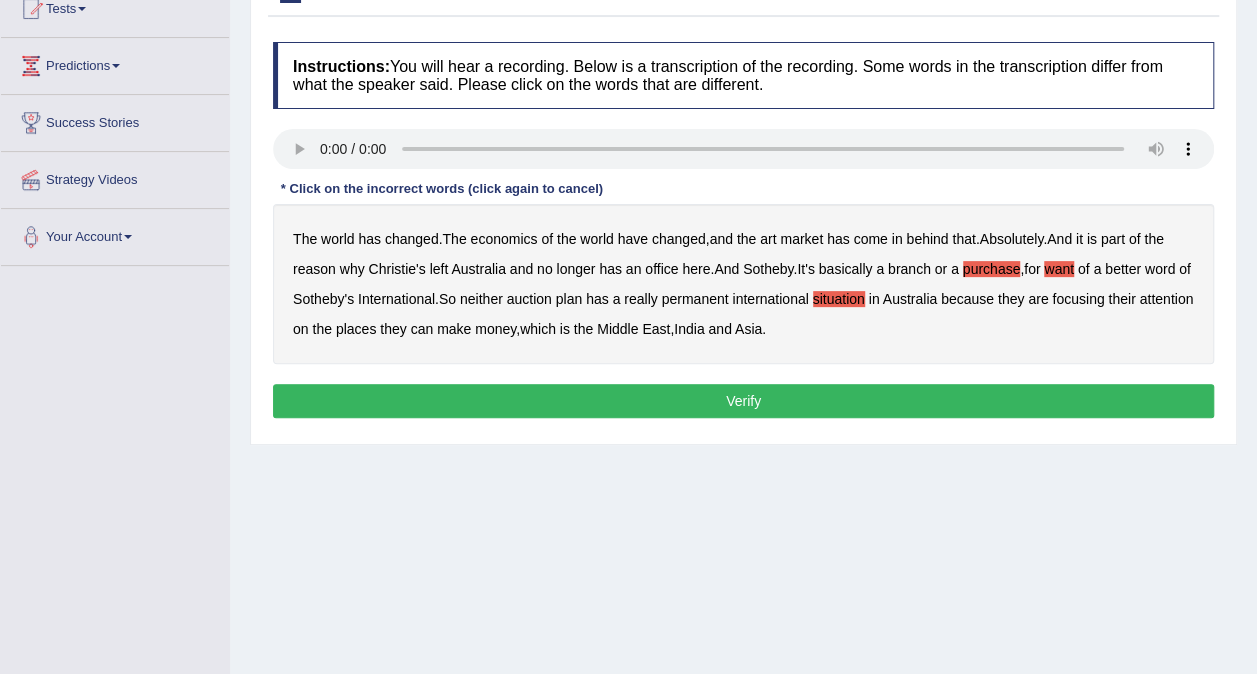 click on "Verify" at bounding box center (743, 401) 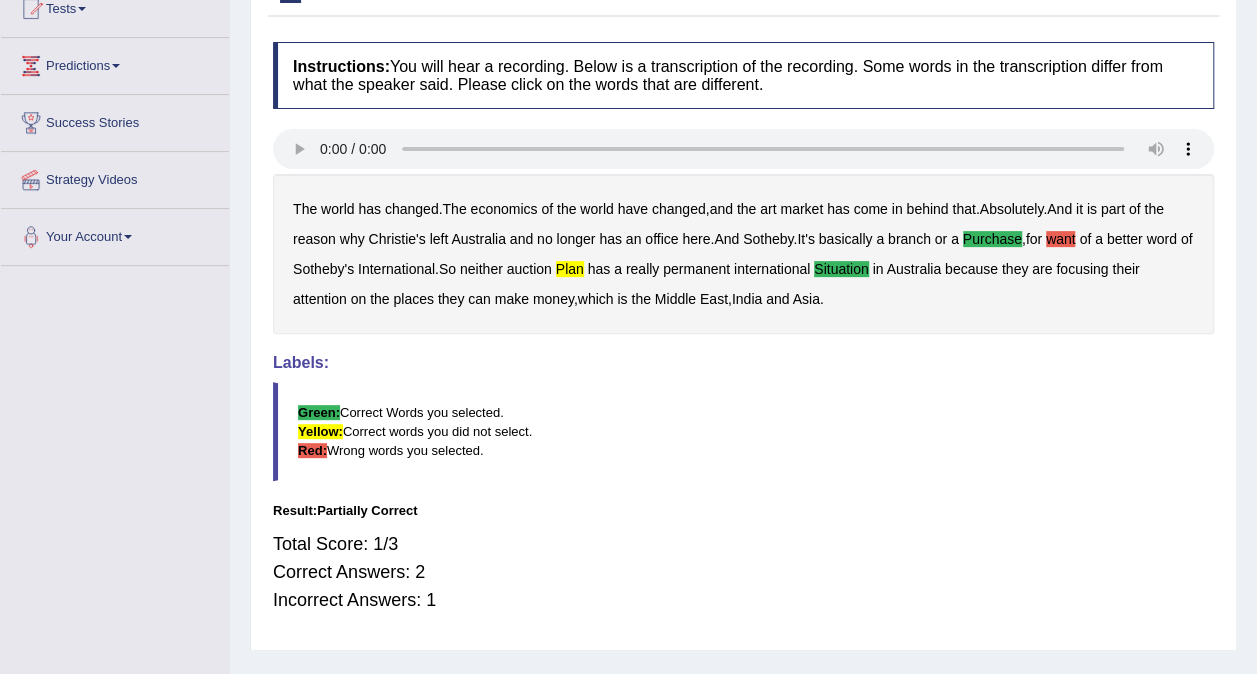 drag, startPoint x: 711, startPoint y: 396, endPoint x: 710, endPoint y: 344, distance: 52.009613 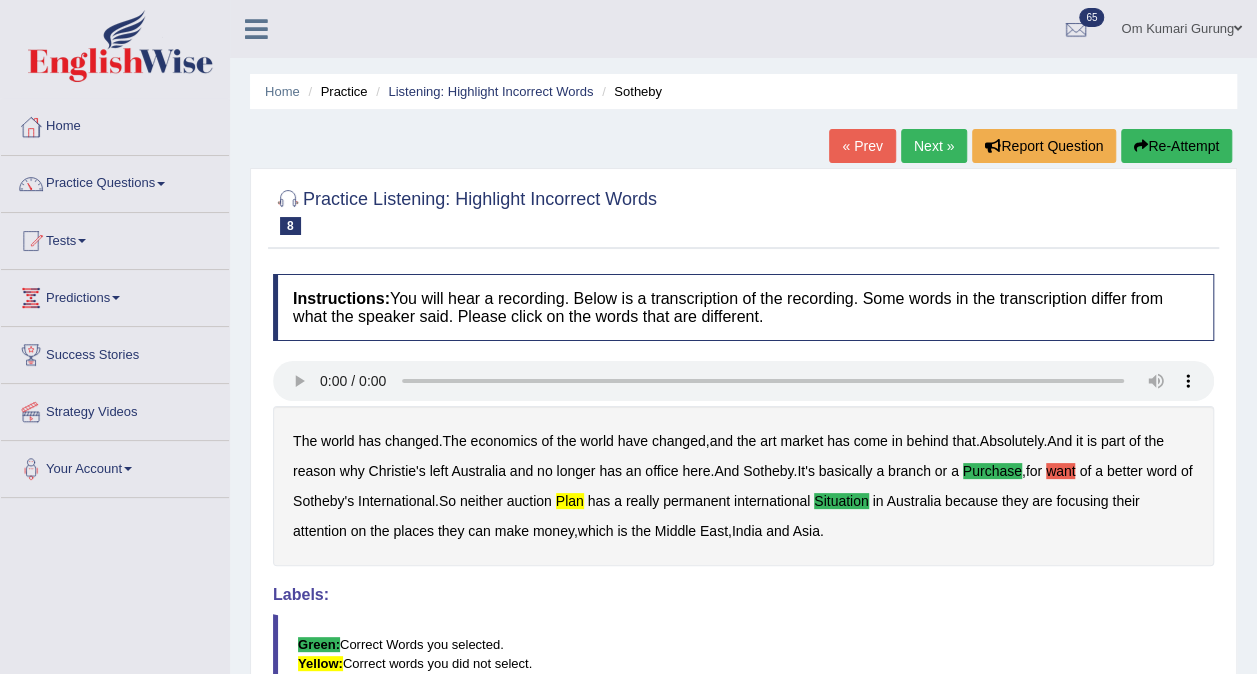 click on "Next »" at bounding box center [934, 146] 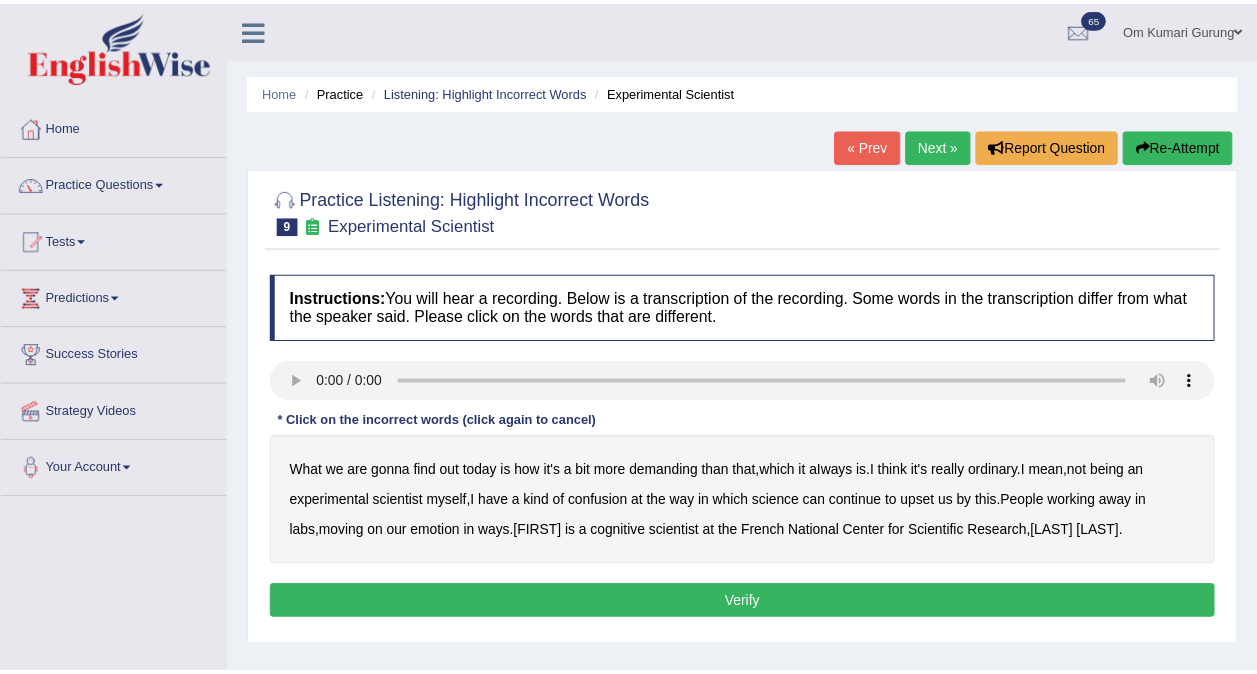 scroll, scrollTop: 0, scrollLeft: 0, axis: both 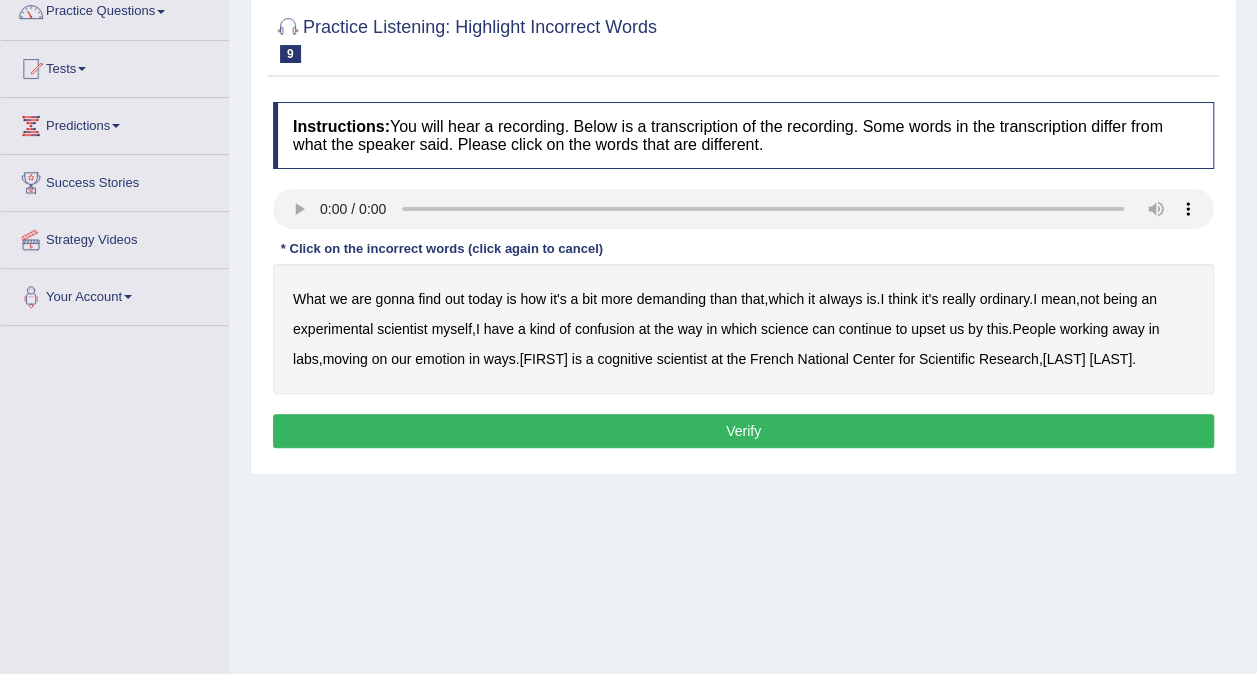 click on "demanding" at bounding box center (671, 299) 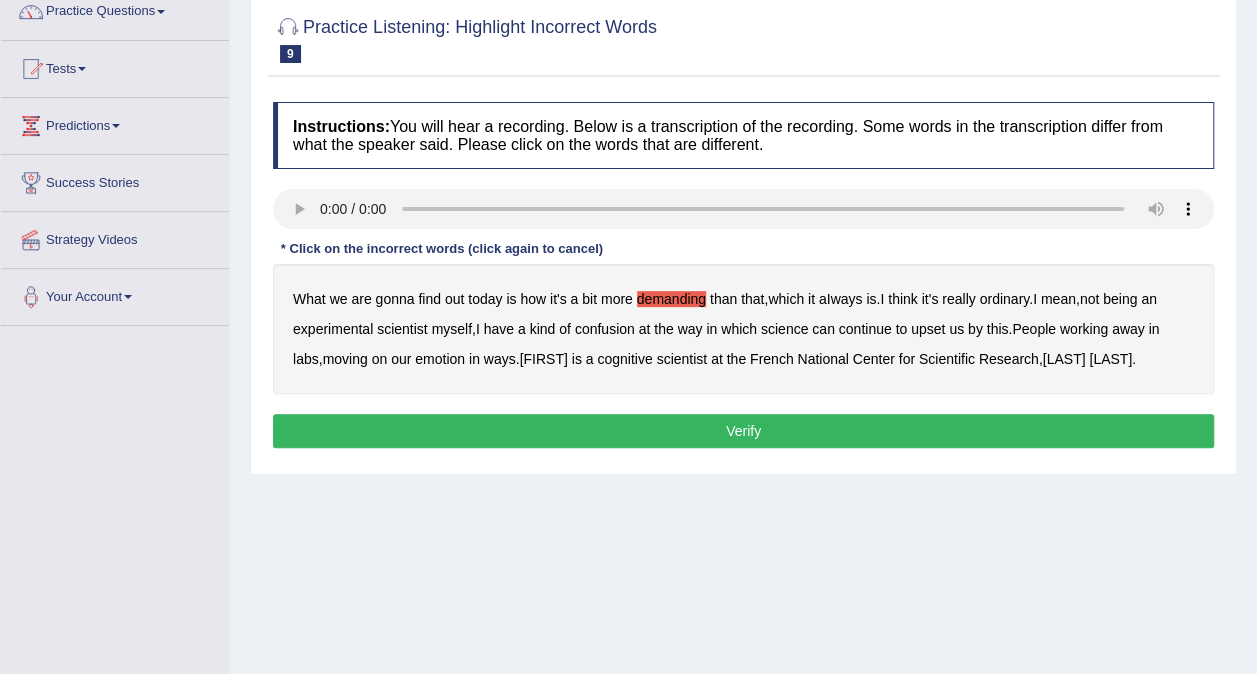 click on "confusion" at bounding box center (605, 329) 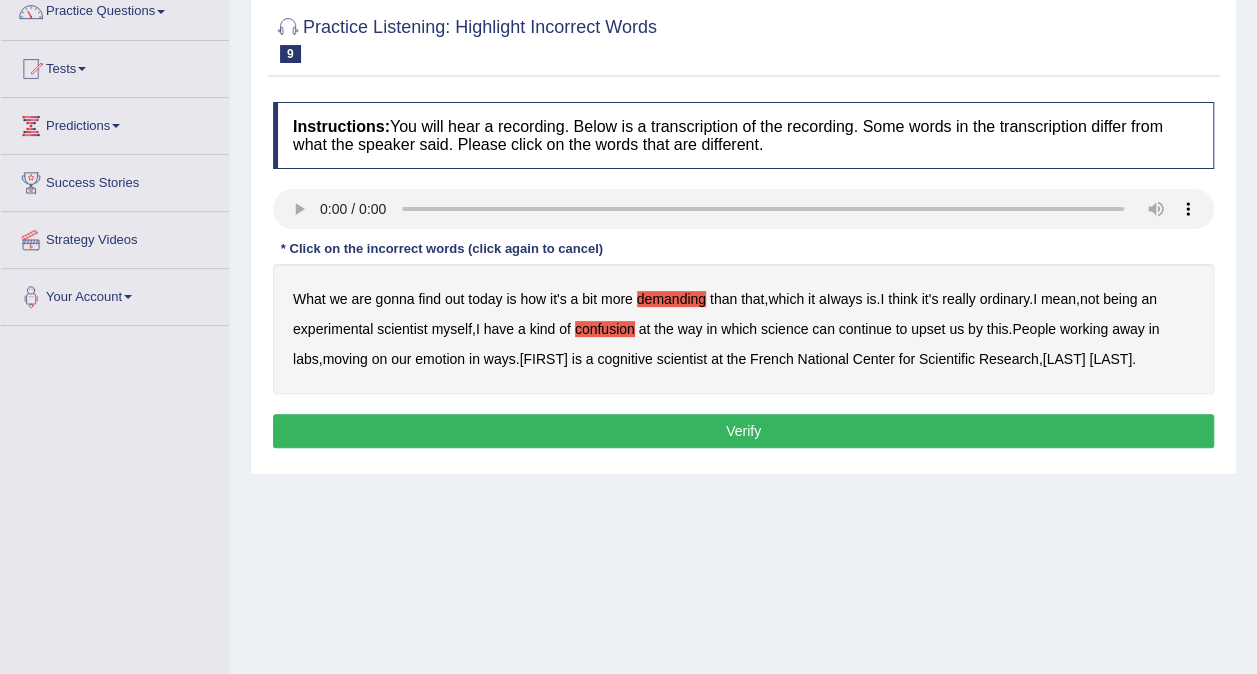 click on "upset" at bounding box center [928, 329] 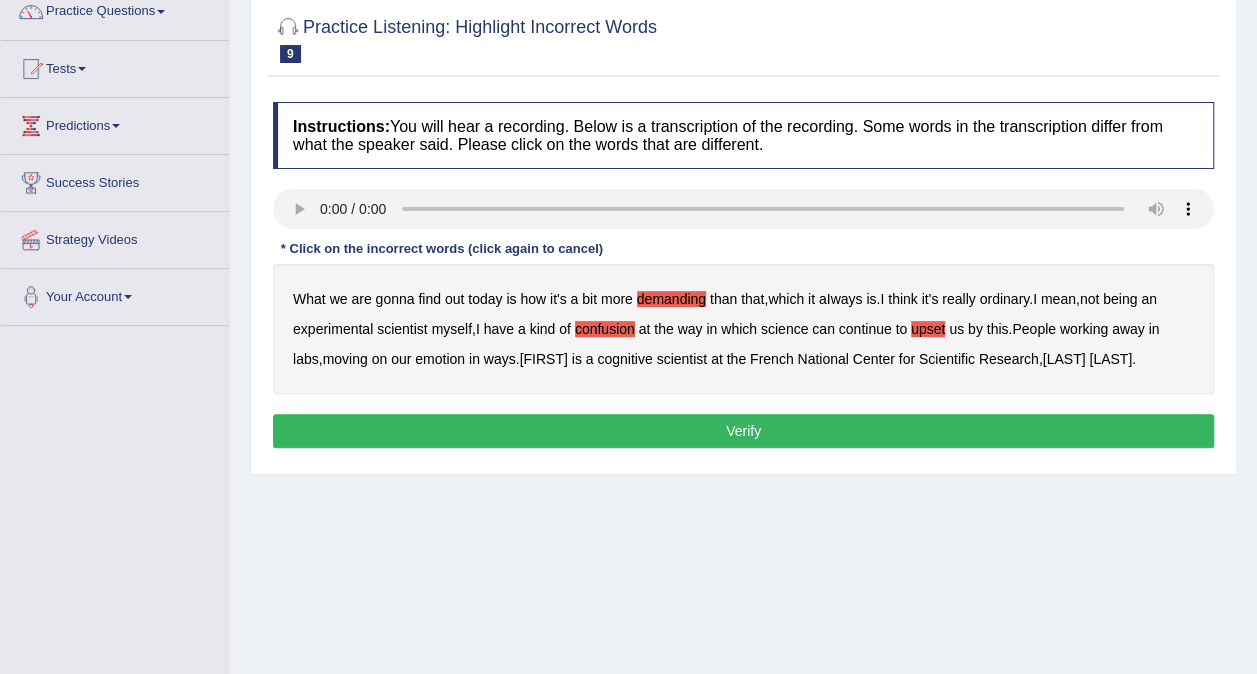 click on "emotion" at bounding box center [440, 359] 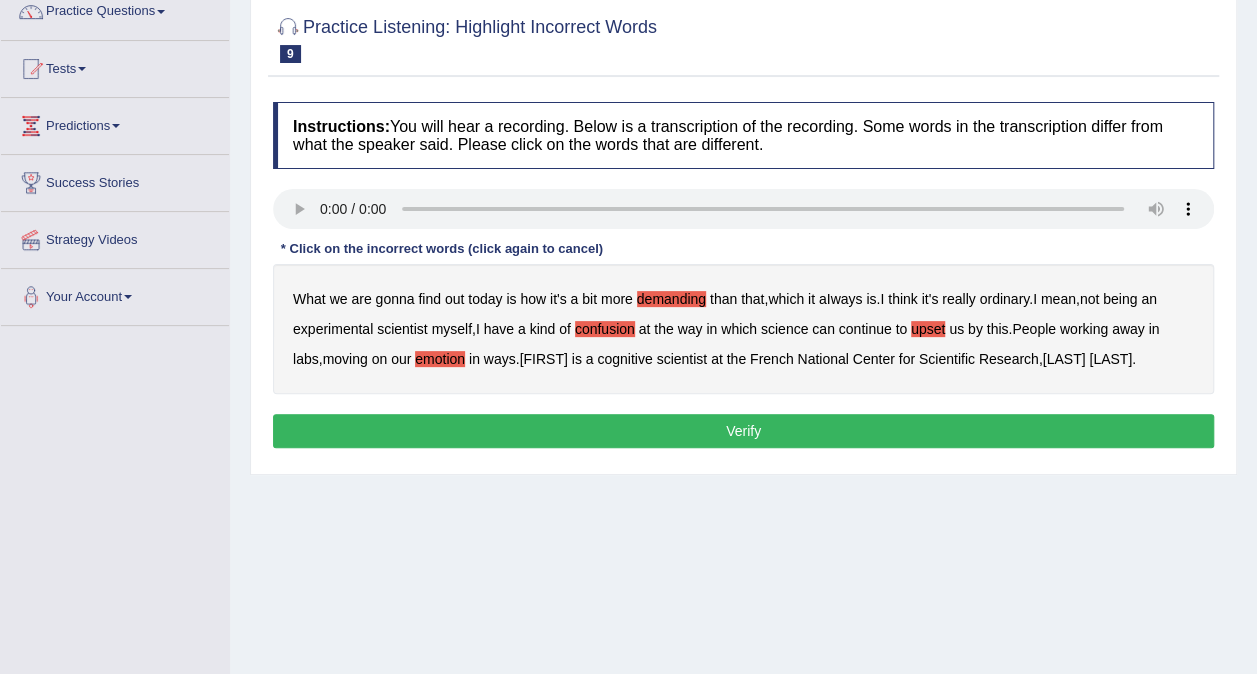 click on "Verify" at bounding box center [743, 431] 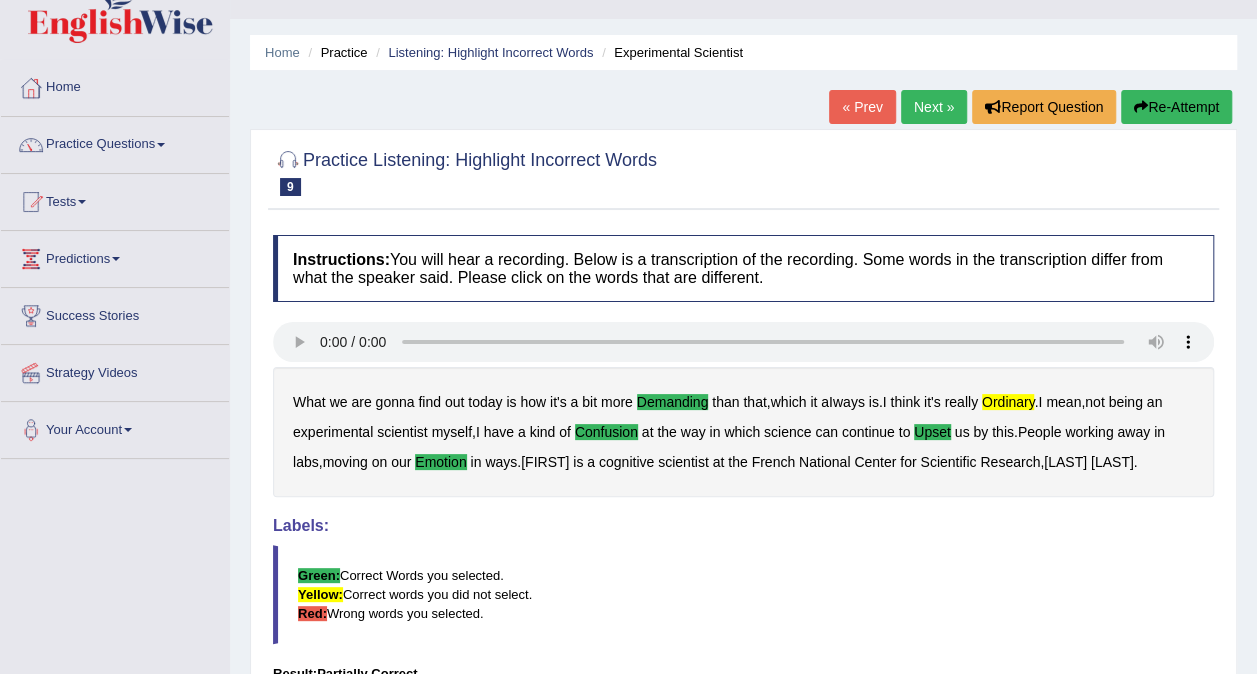 scroll, scrollTop: 0, scrollLeft: 0, axis: both 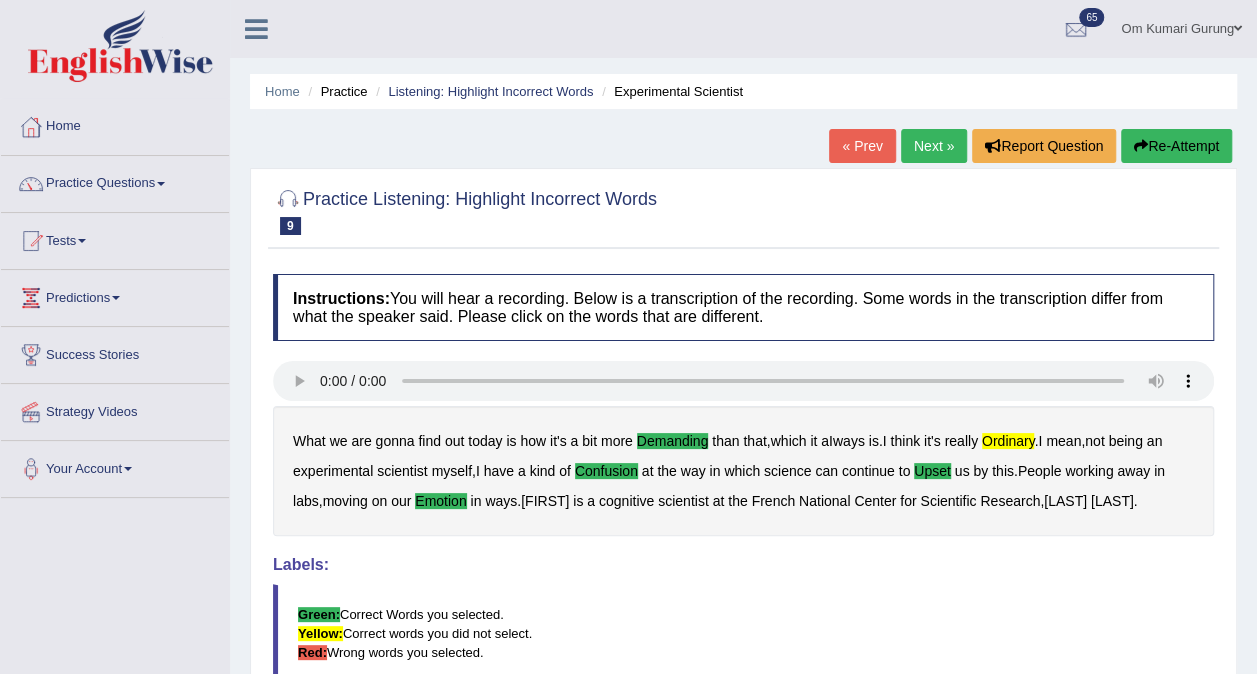 click on "Next »" at bounding box center [934, 146] 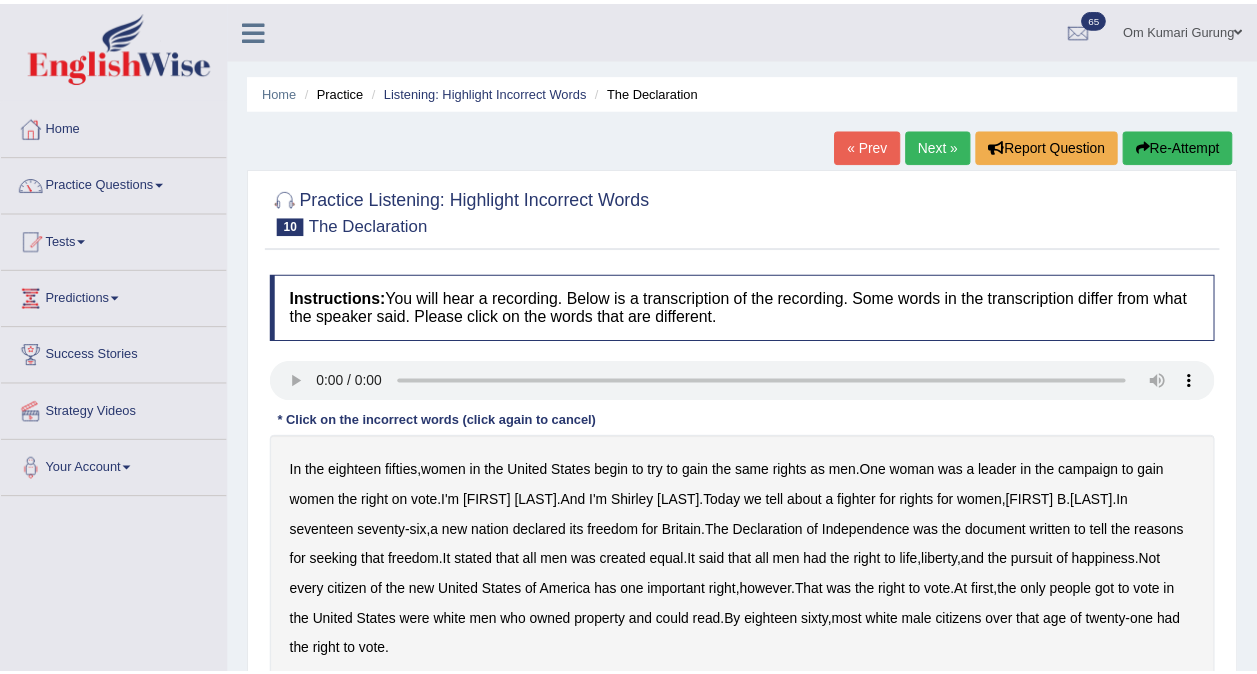 scroll, scrollTop: 0, scrollLeft: 0, axis: both 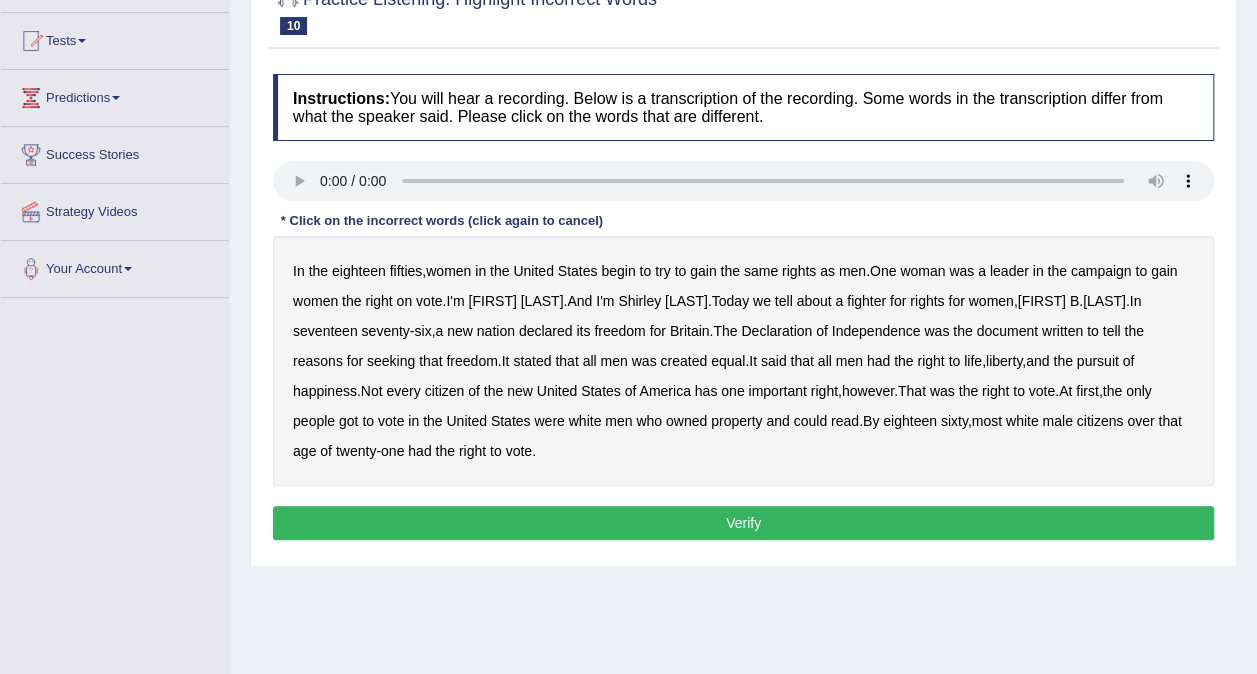click on "tell" at bounding box center (1112, 331) 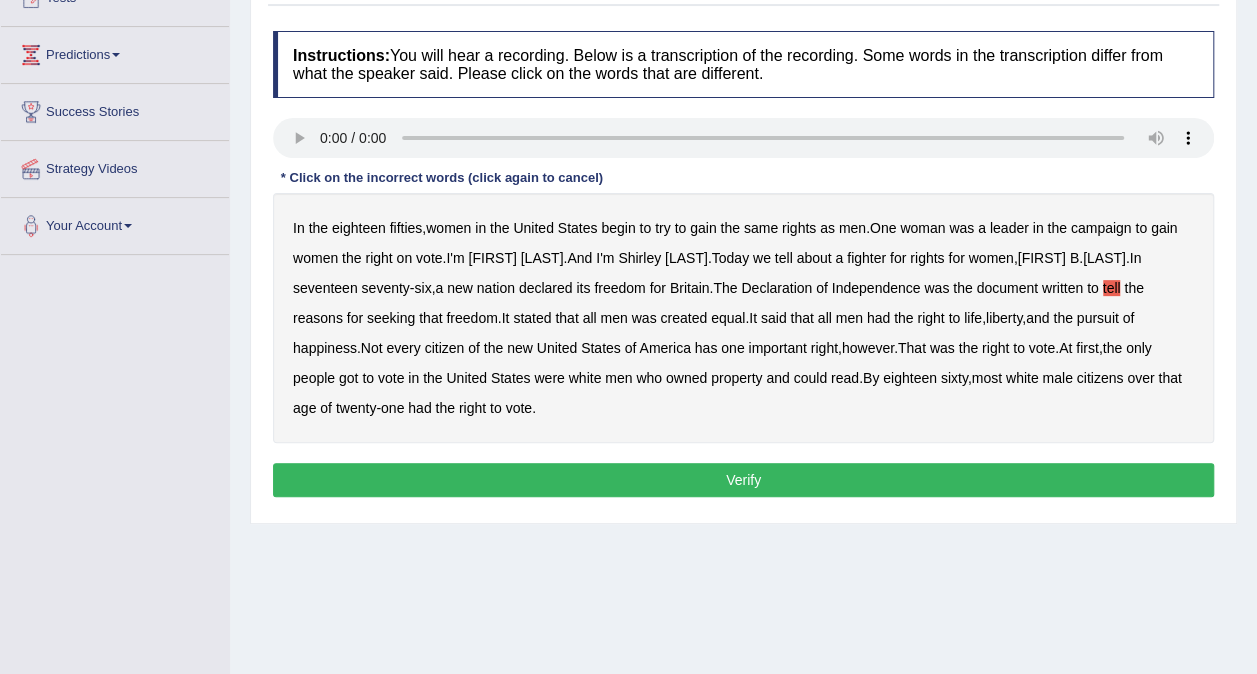 scroll, scrollTop: 244, scrollLeft: 0, axis: vertical 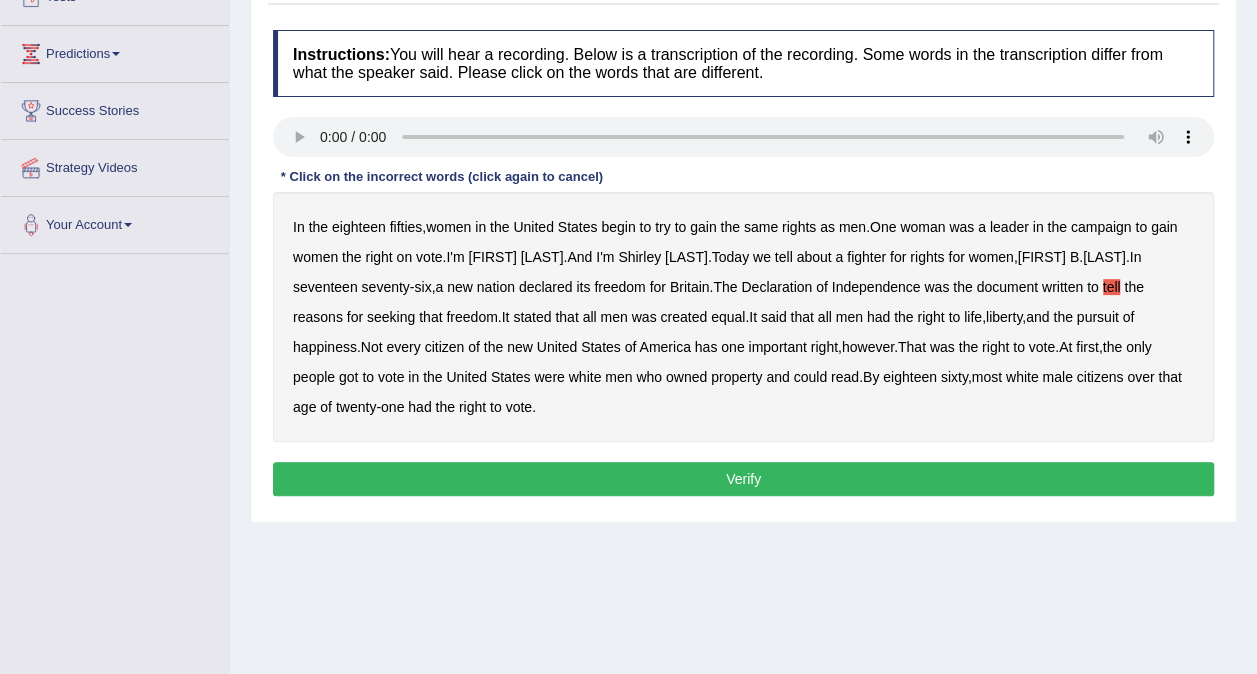 click on "was" at bounding box center [644, 317] 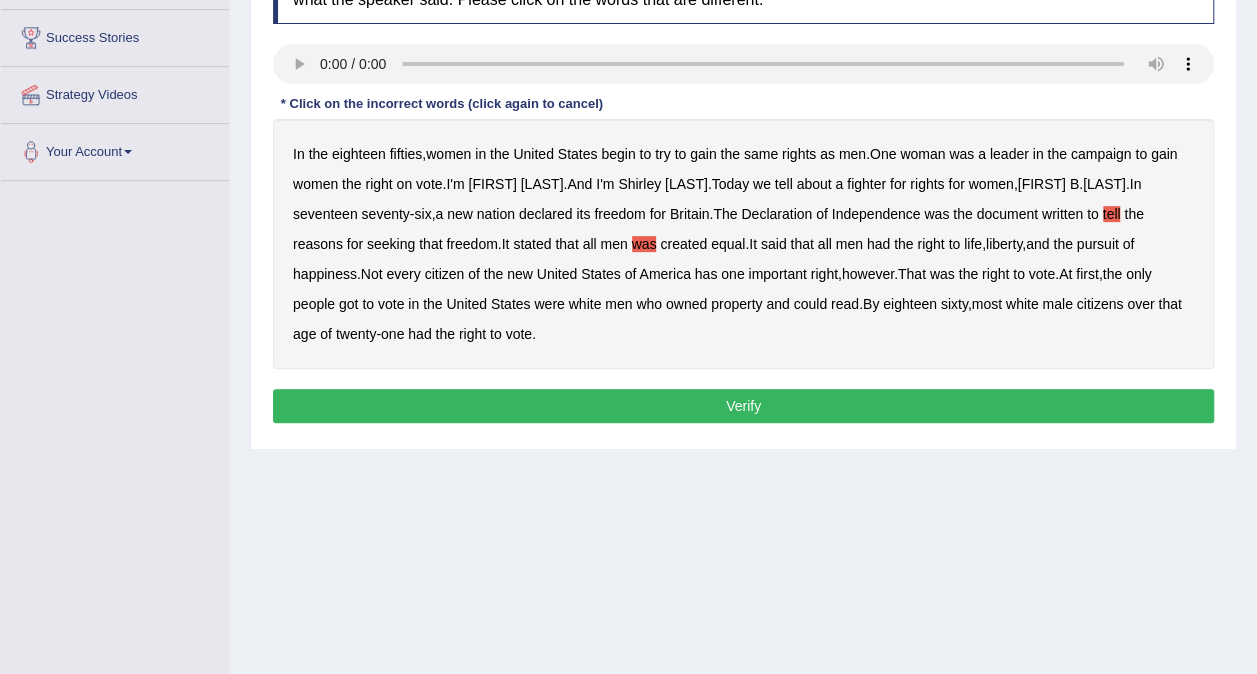 scroll, scrollTop: 318, scrollLeft: 0, axis: vertical 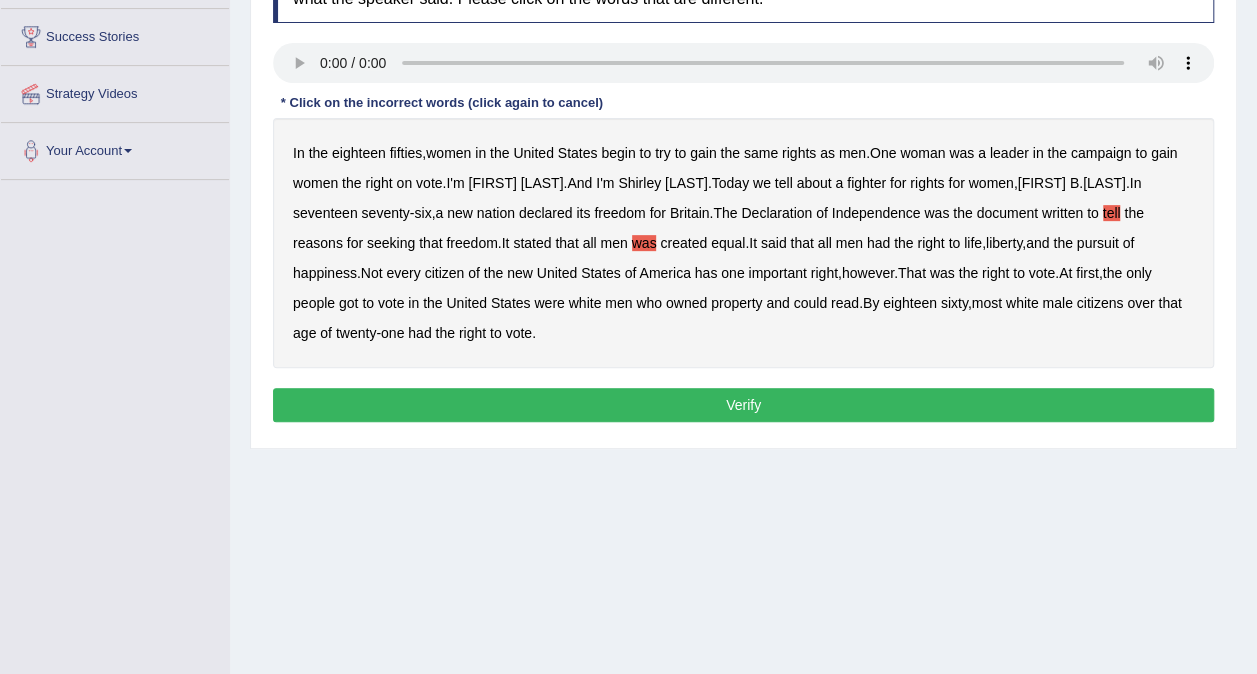 click on "has" at bounding box center (706, 273) 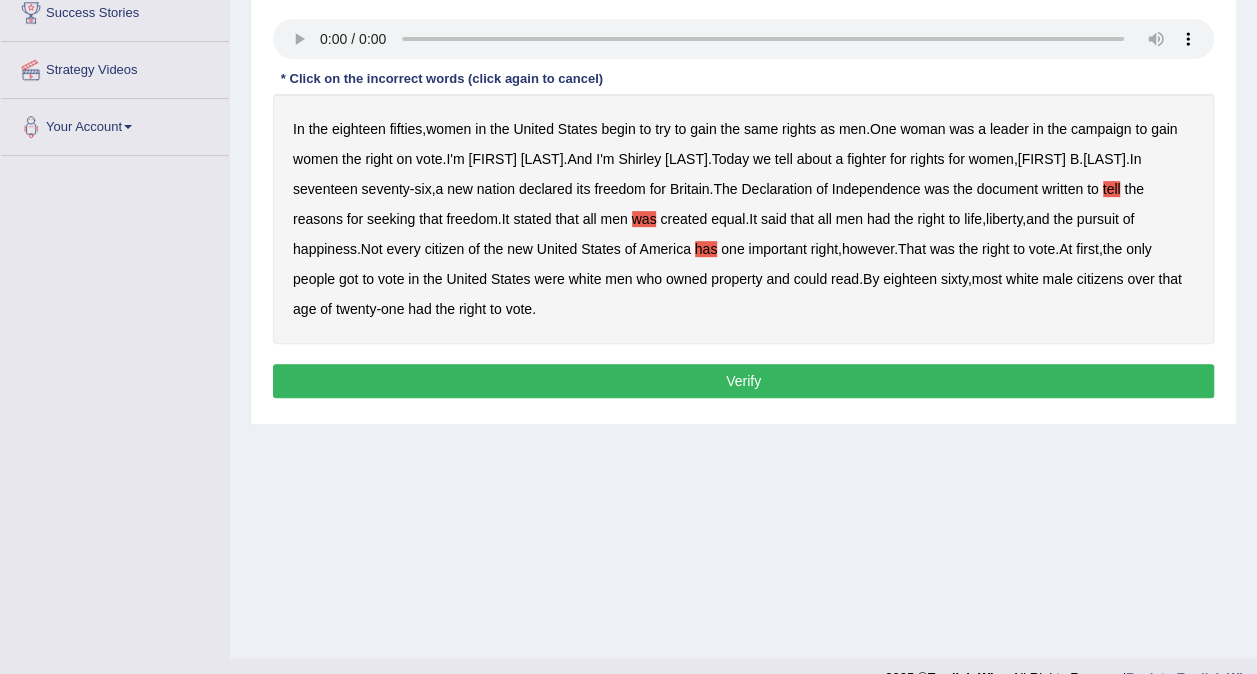 scroll, scrollTop: 343, scrollLeft: 0, axis: vertical 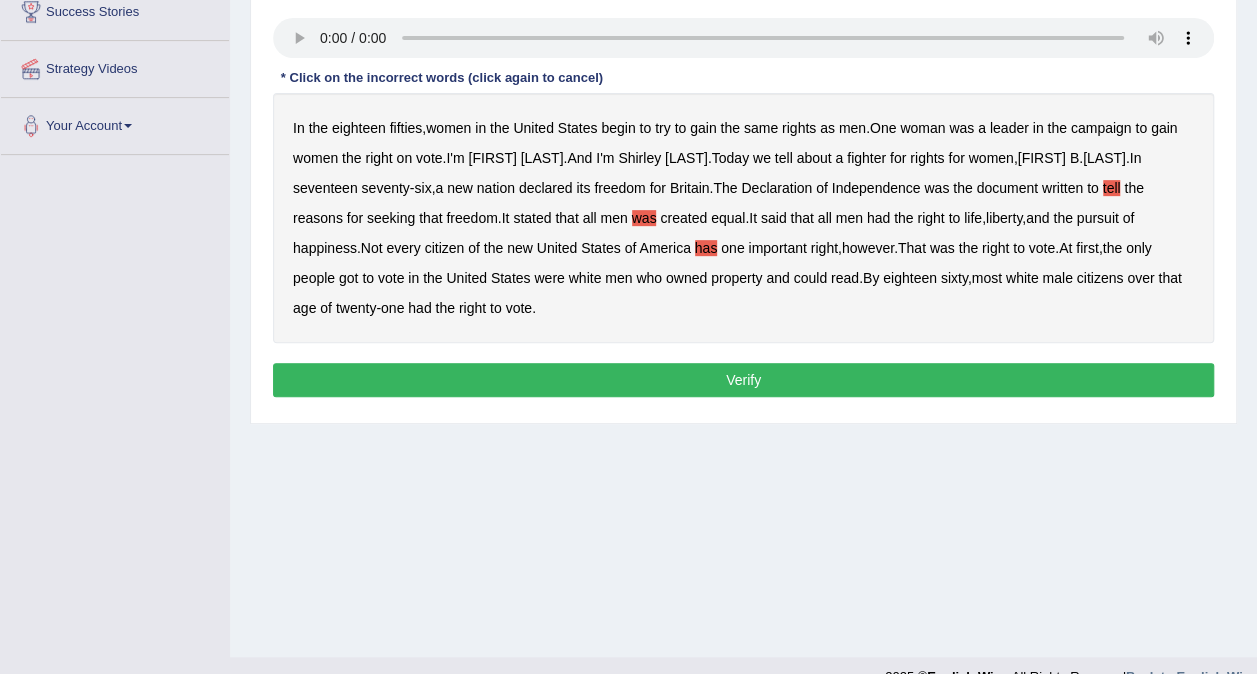 click on "Verify" at bounding box center [743, 380] 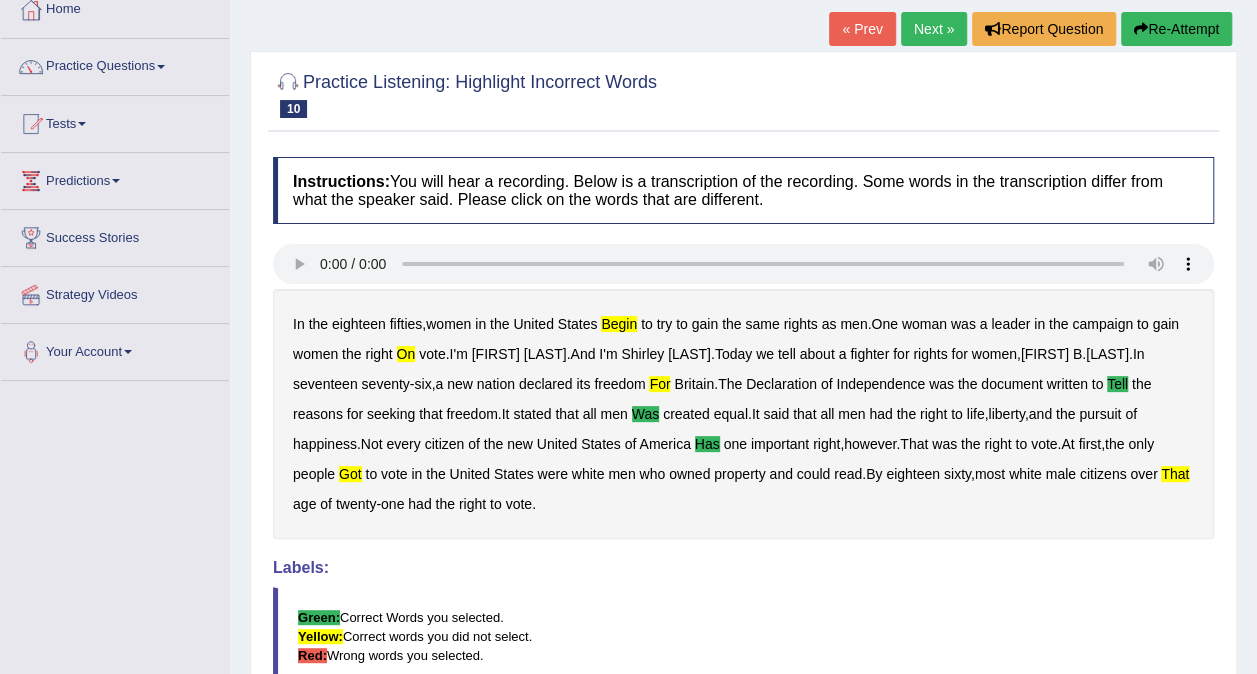 scroll, scrollTop: 85, scrollLeft: 0, axis: vertical 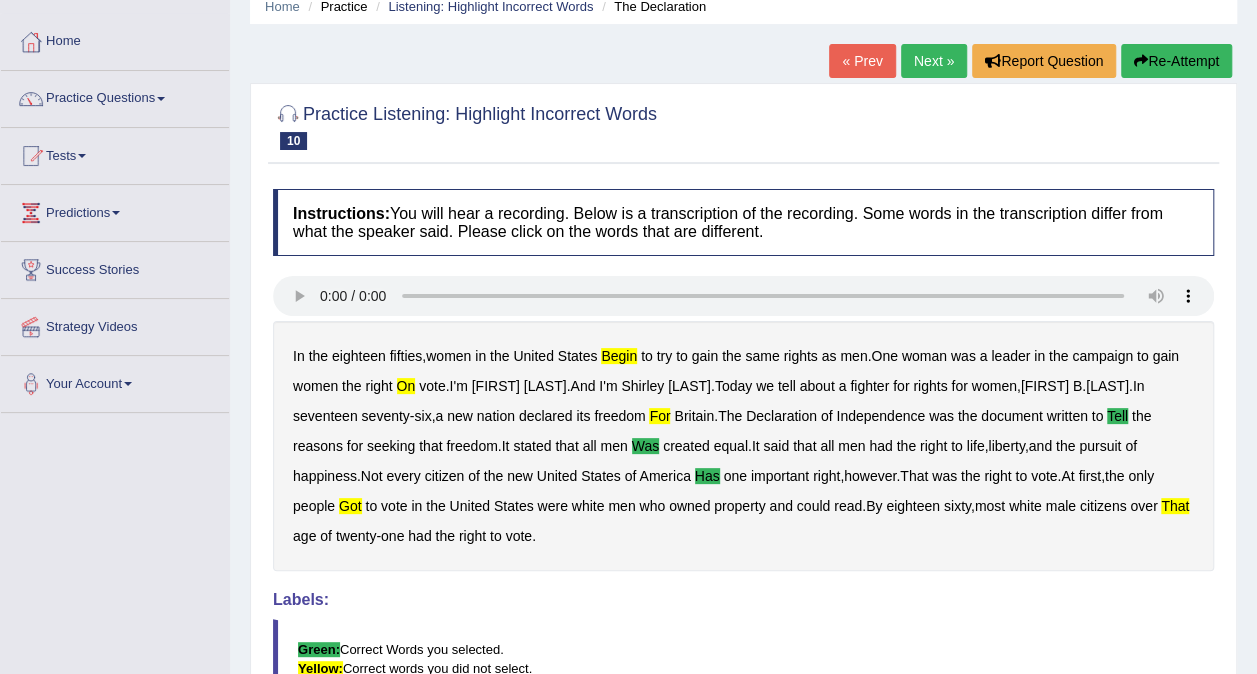 click on "« Prev Next »  Report Question  Re-Attempt" at bounding box center (1033, 63) 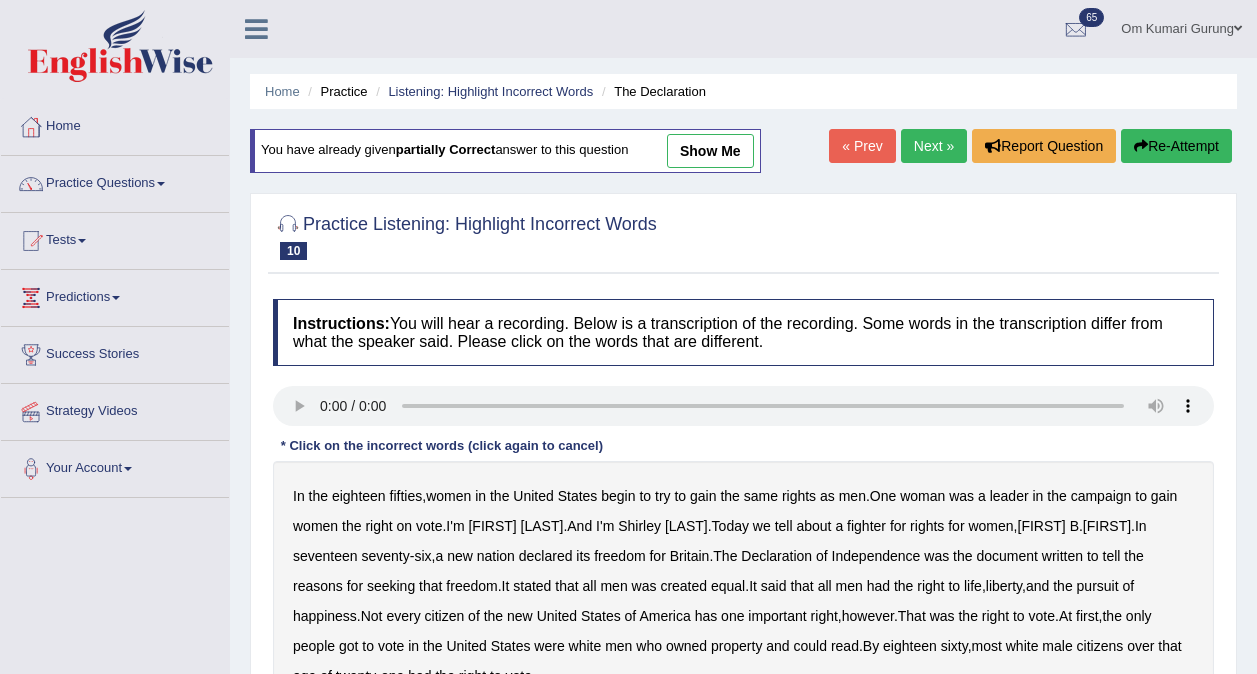 scroll, scrollTop: 85, scrollLeft: 0, axis: vertical 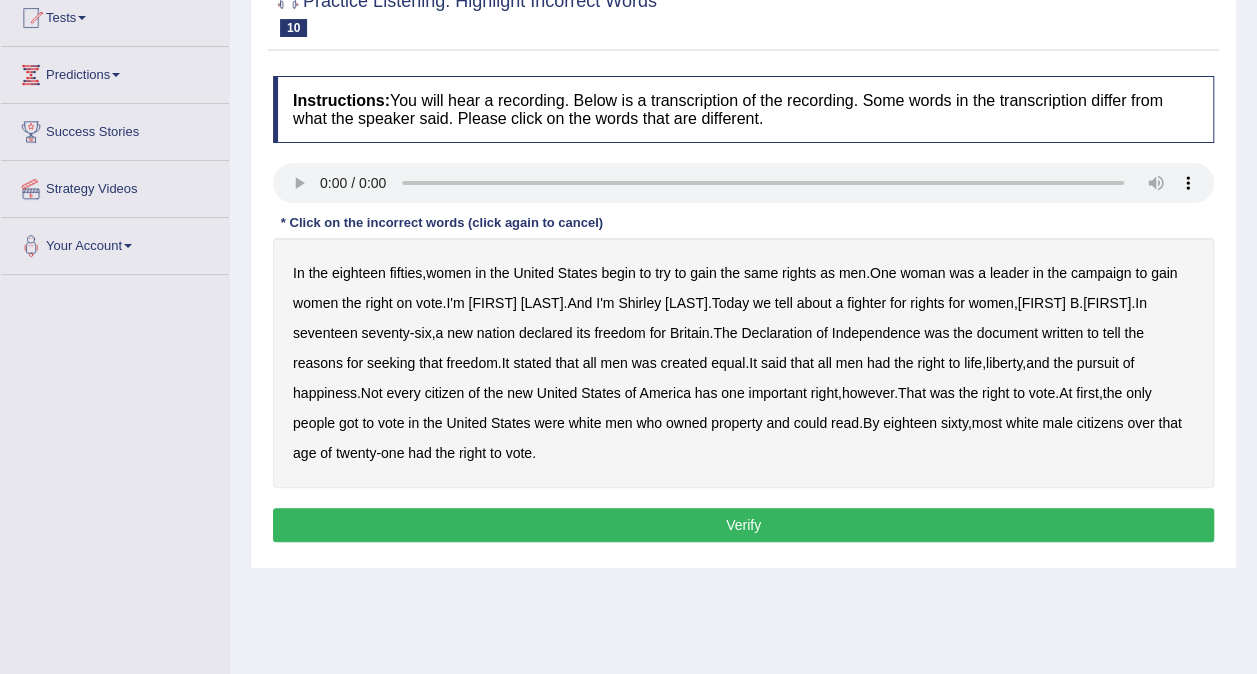 click on "begin" at bounding box center [618, 273] 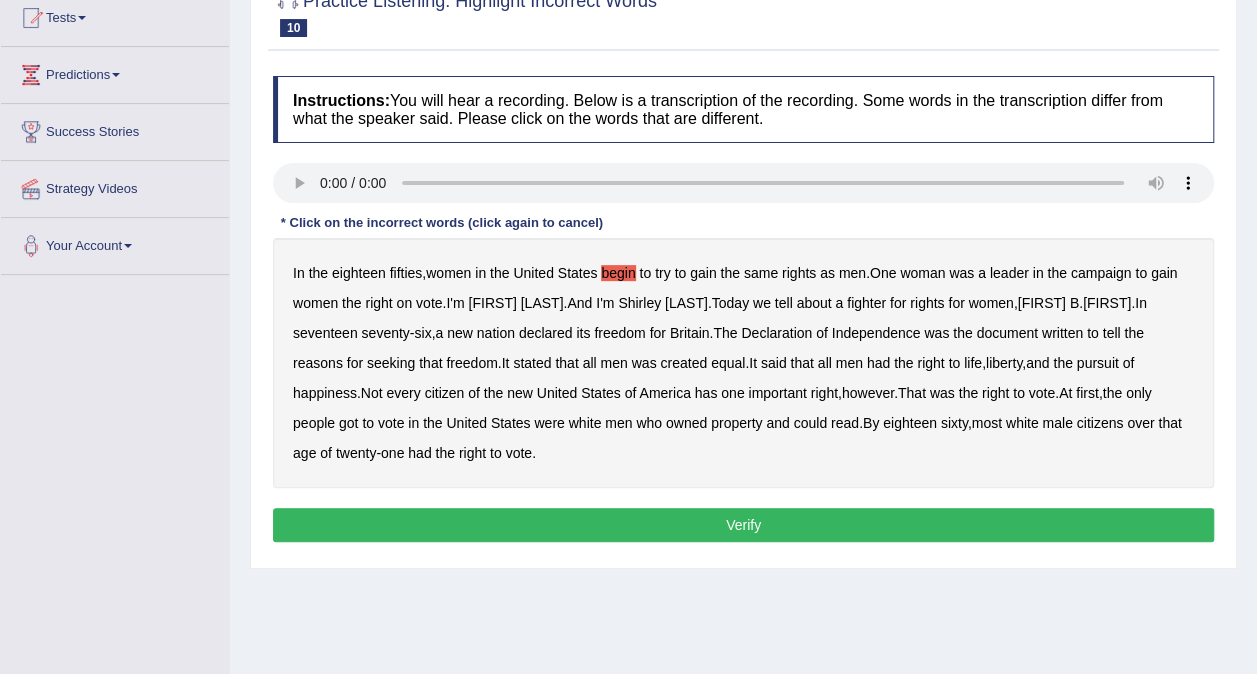 click on "tell" at bounding box center (1112, 333) 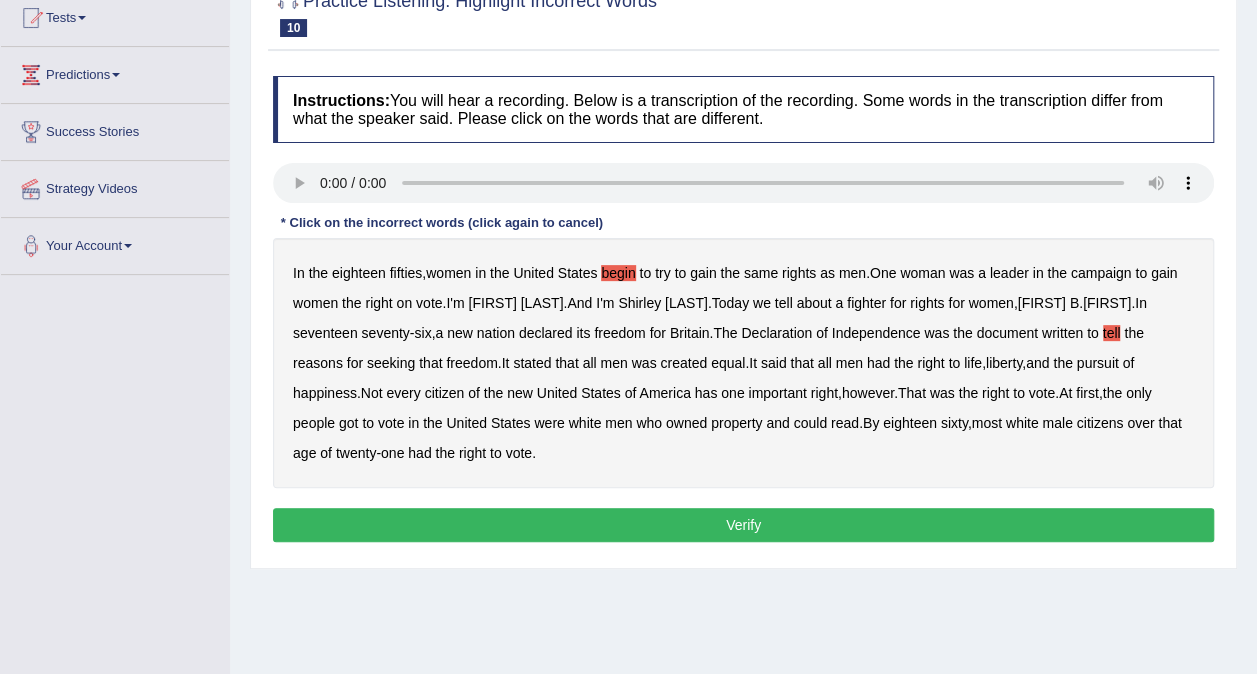 click on "was" at bounding box center (644, 363) 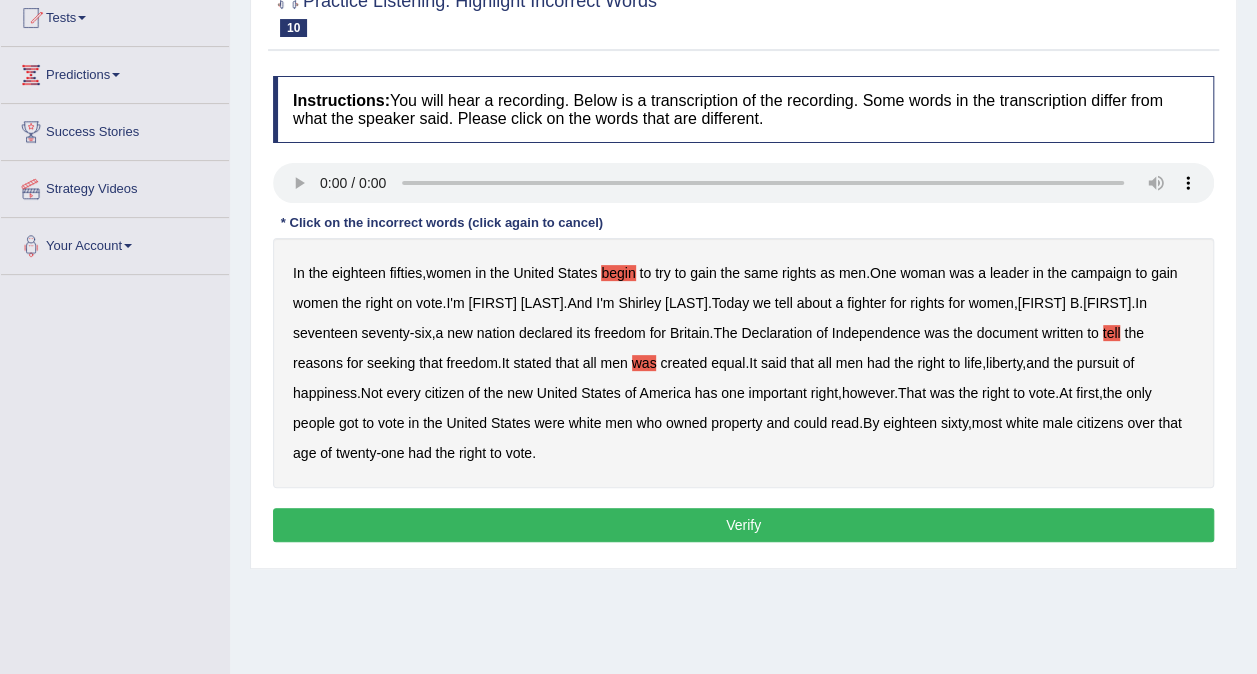 click on "has" at bounding box center (706, 393) 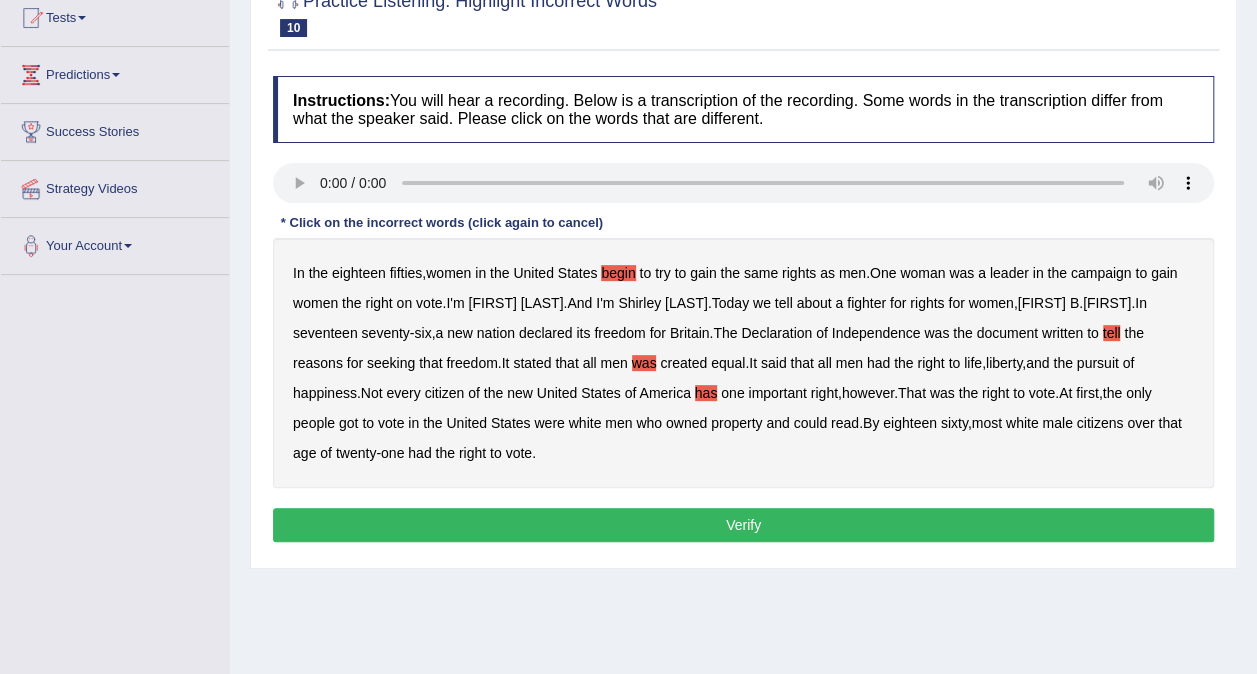 scroll, scrollTop: 235, scrollLeft: 0, axis: vertical 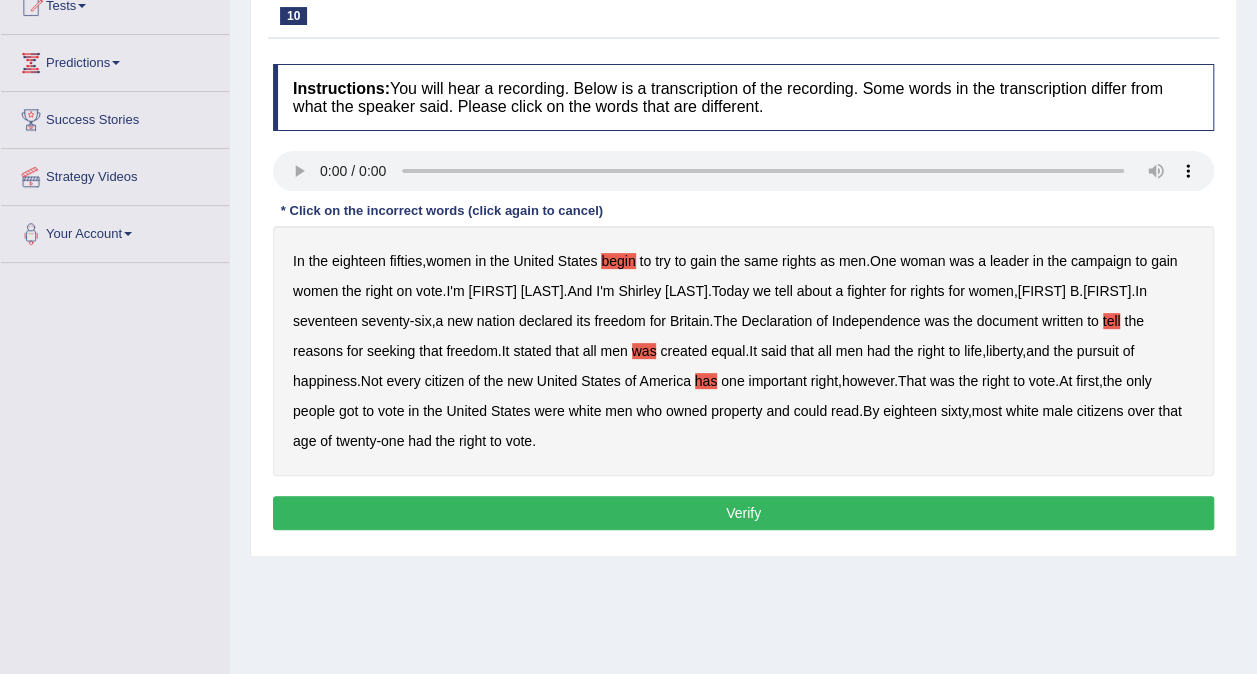 click on "got" at bounding box center (348, 411) 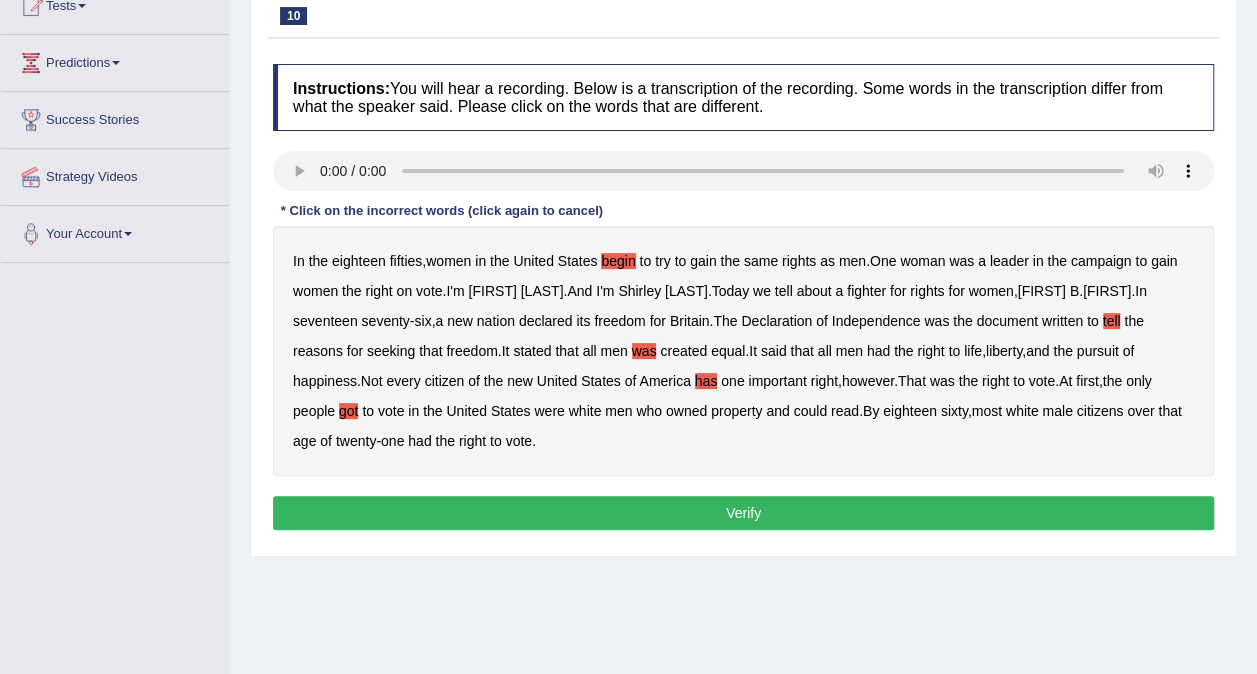 click on "that" at bounding box center [1169, 411] 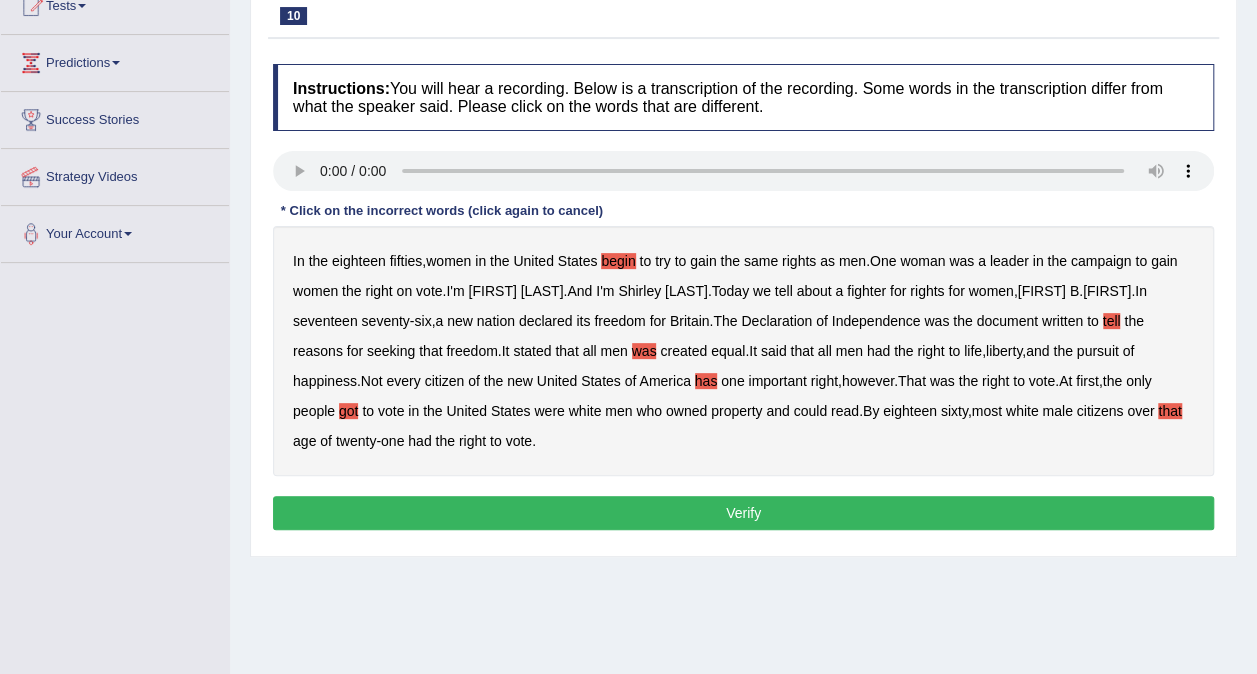 click on "Verify" at bounding box center (743, 513) 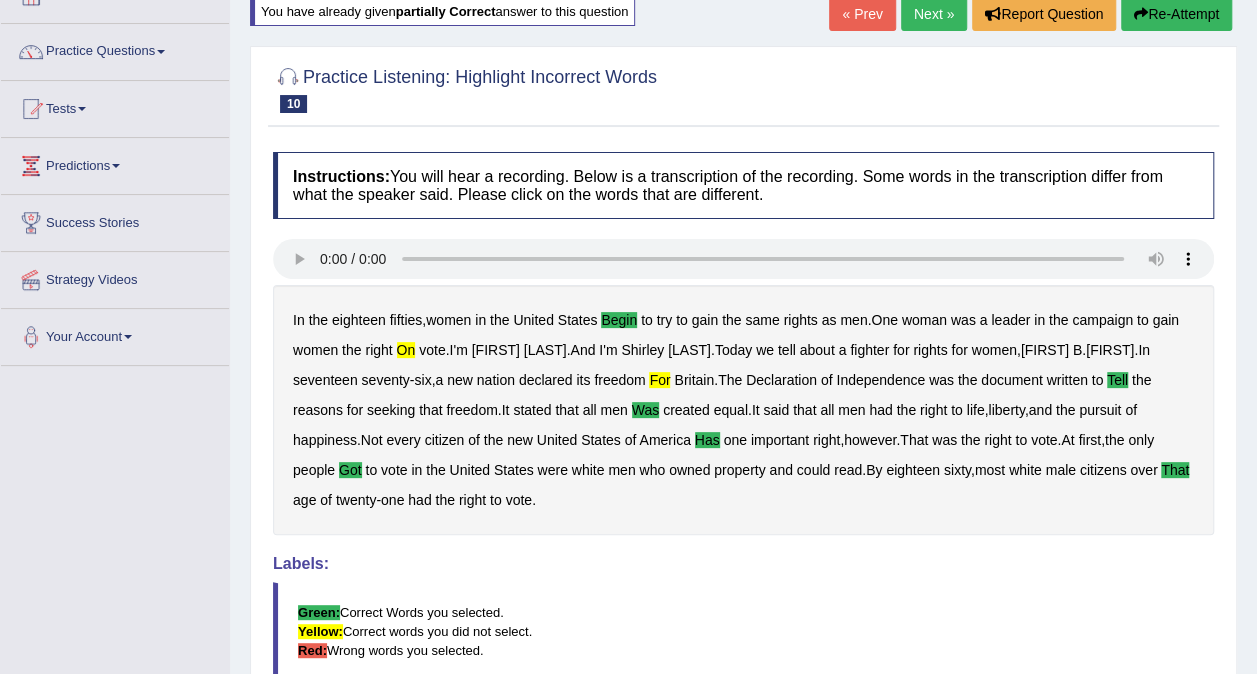 scroll, scrollTop: 131, scrollLeft: 0, axis: vertical 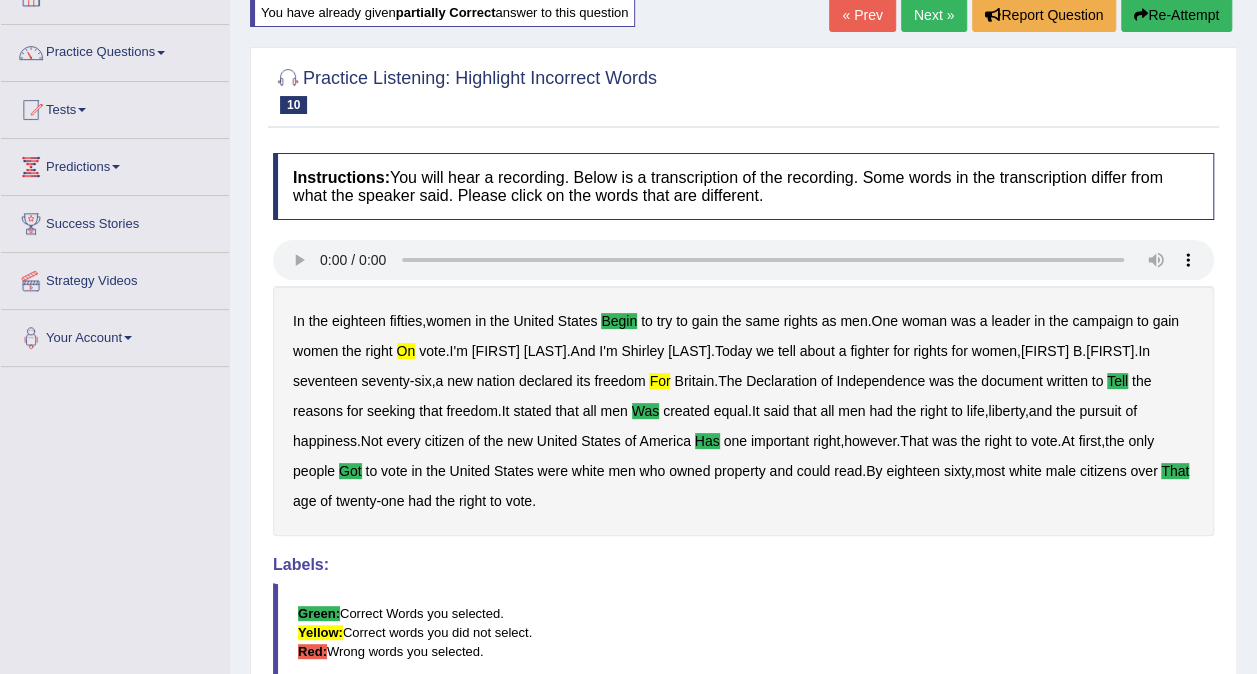 click on "Next »" at bounding box center (934, 15) 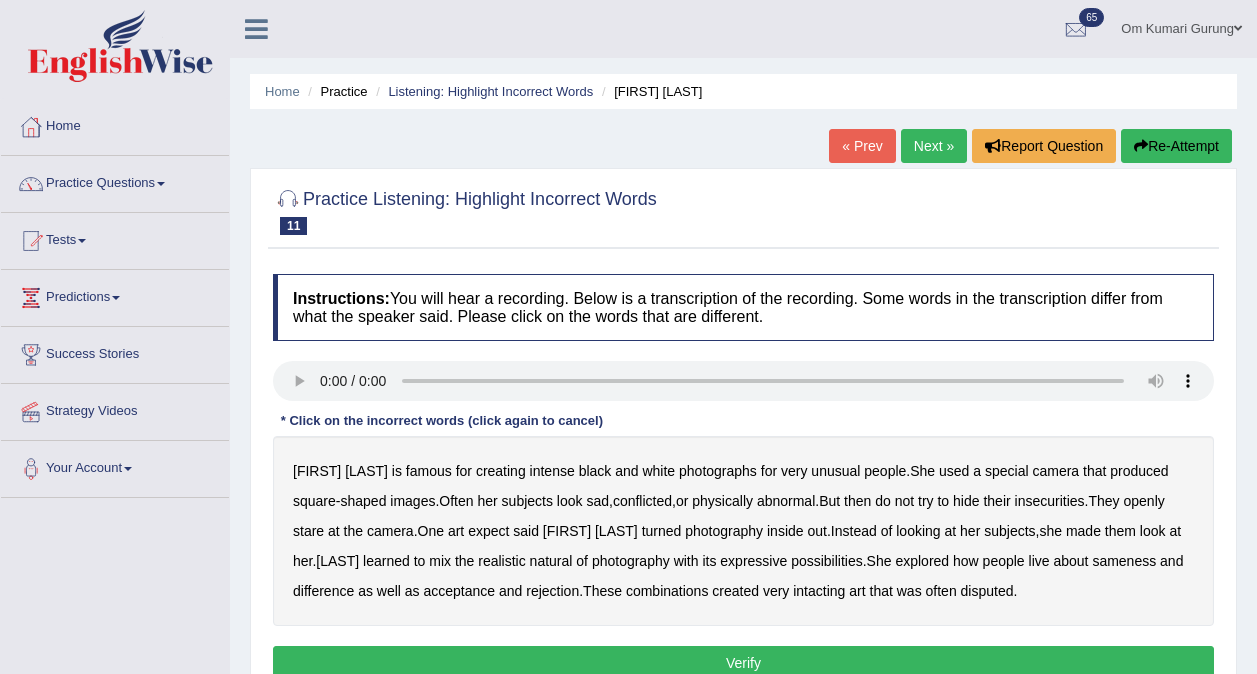 scroll, scrollTop: 0, scrollLeft: 0, axis: both 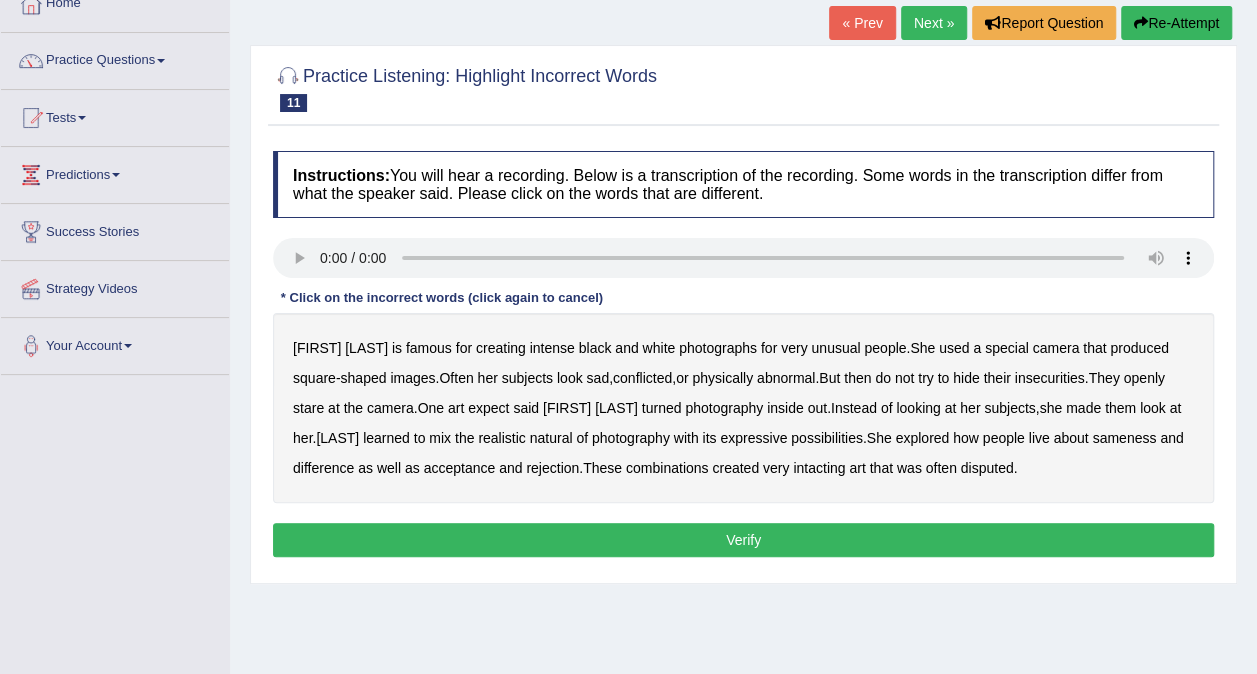 click on "famous" at bounding box center [429, 348] 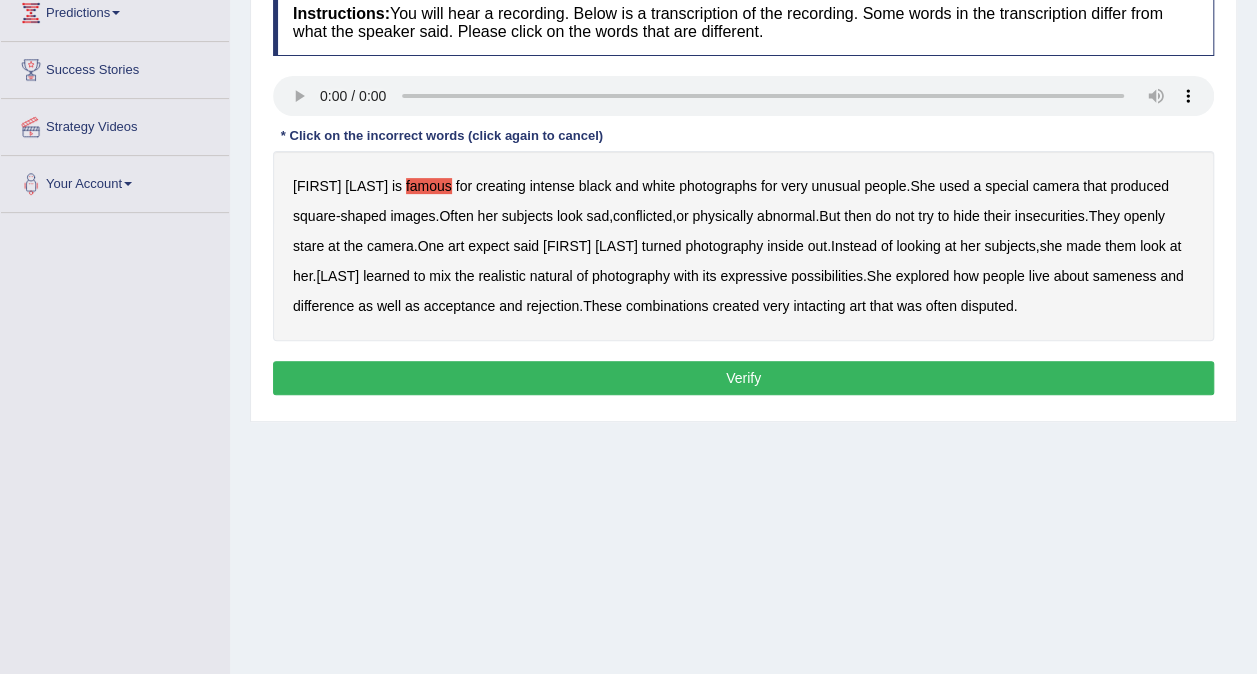 scroll, scrollTop: 286, scrollLeft: 0, axis: vertical 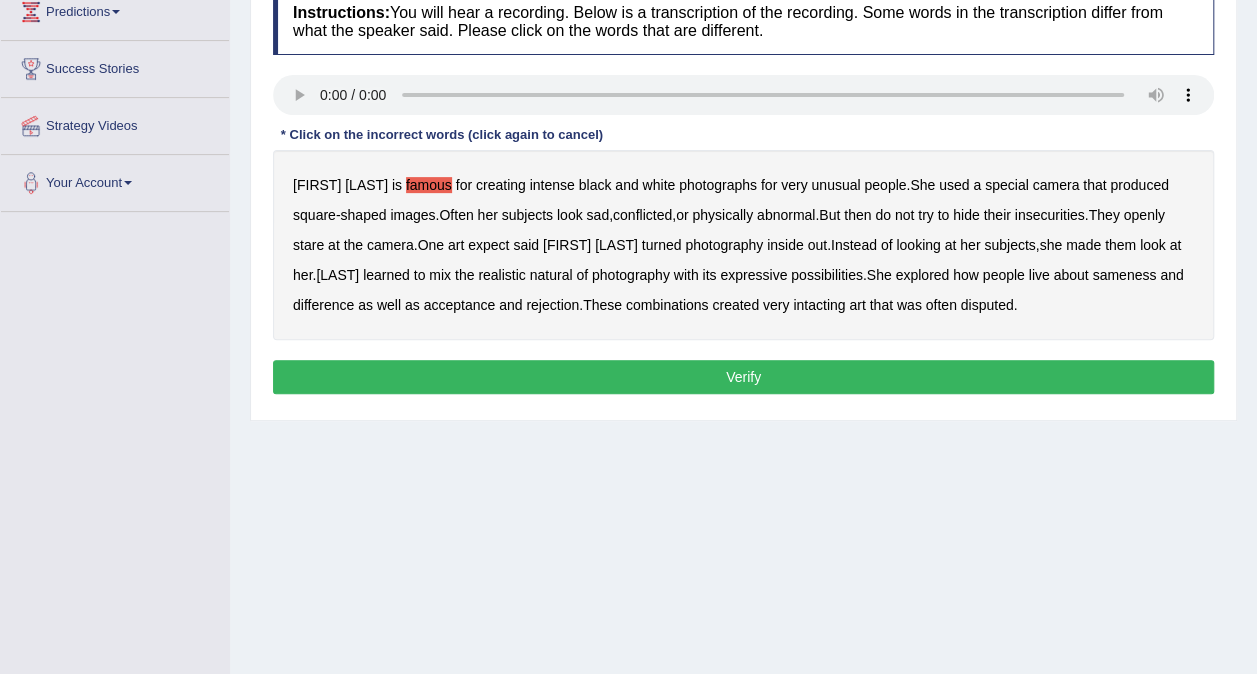 click on "intacting" at bounding box center [819, 305] 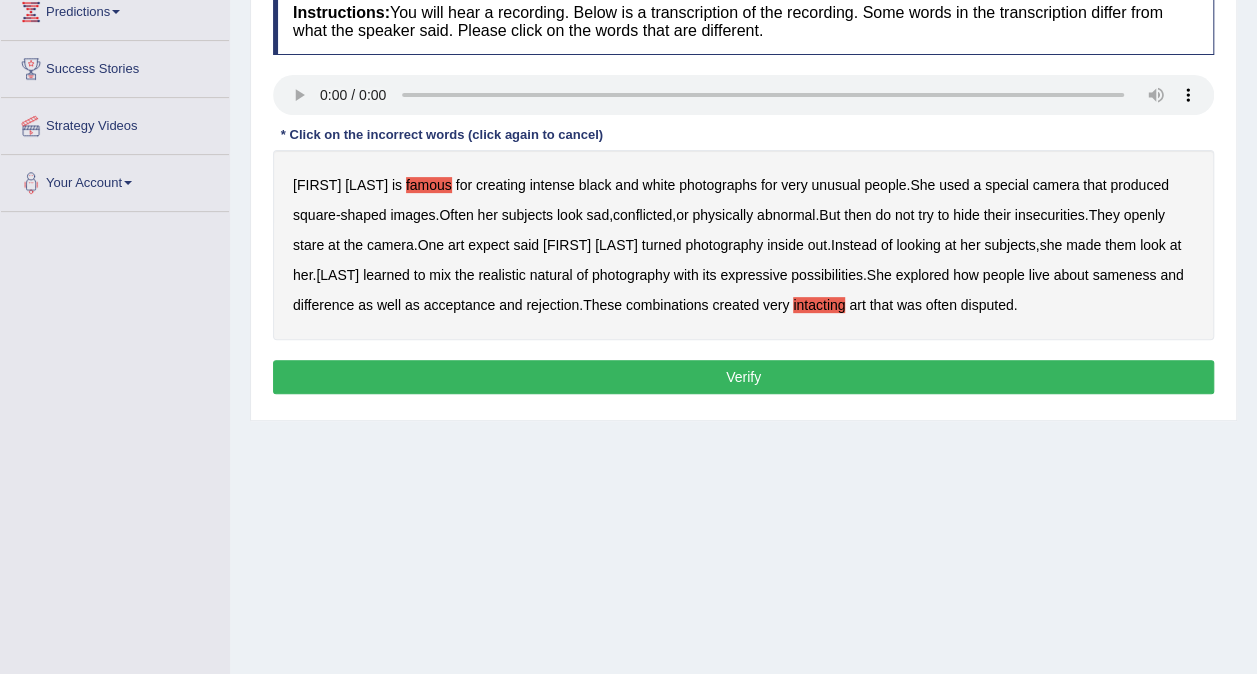 click on "Verify" at bounding box center [743, 377] 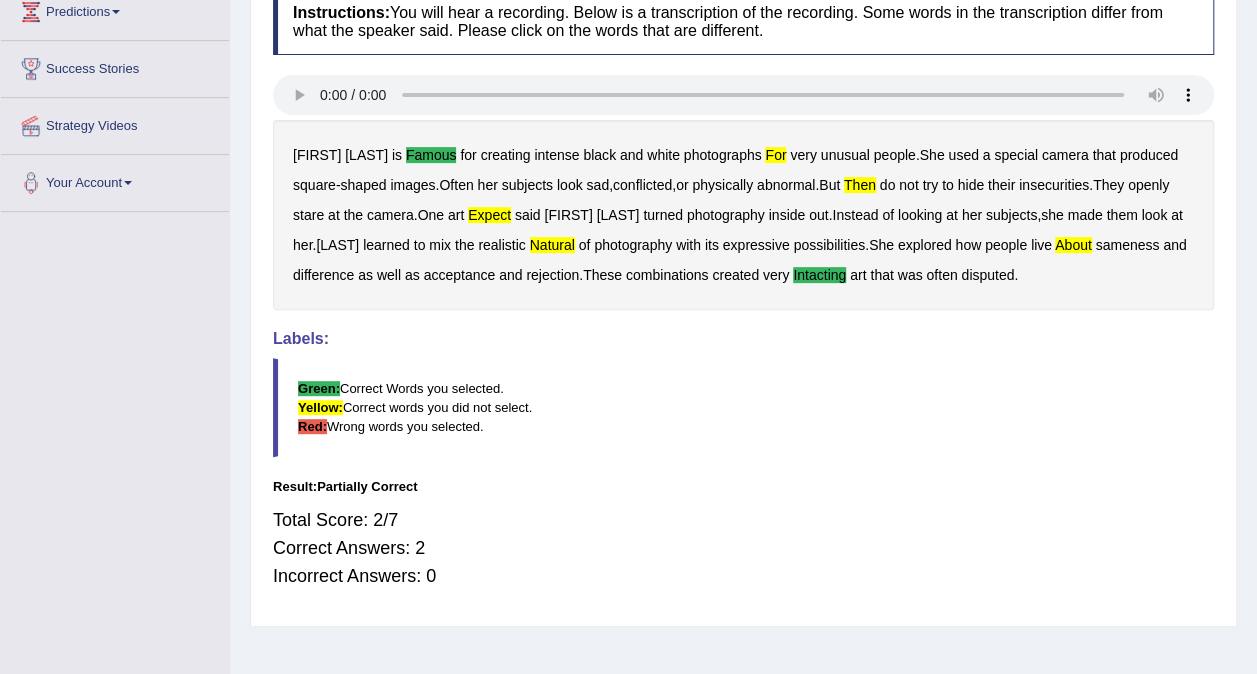 scroll, scrollTop: 0, scrollLeft: 0, axis: both 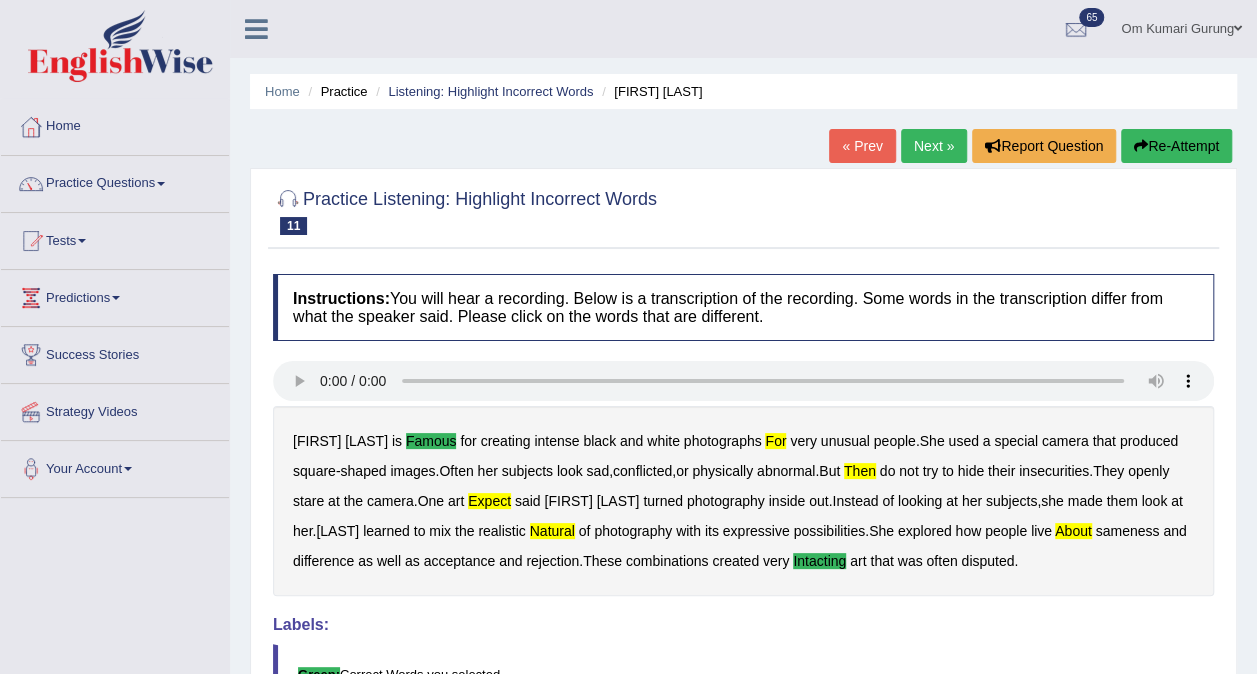 click at bounding box center (1141, 146) 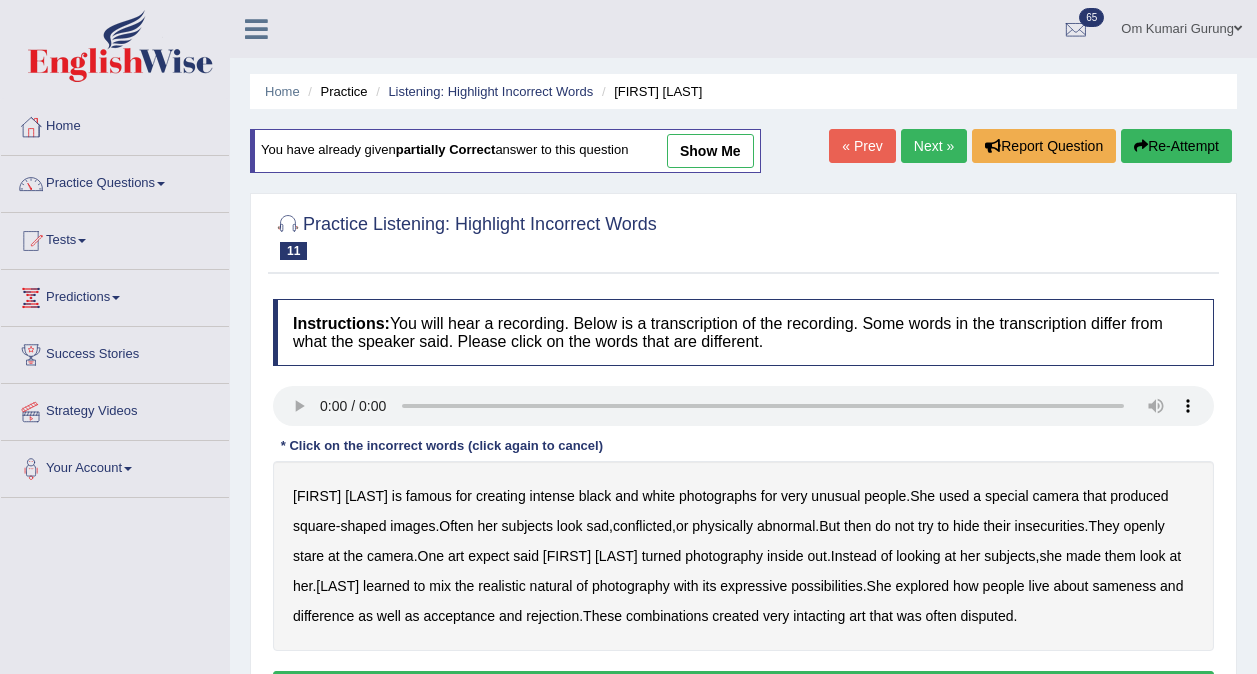 scroll, scrollTop: 0, scrollLeft: 0, axis: both 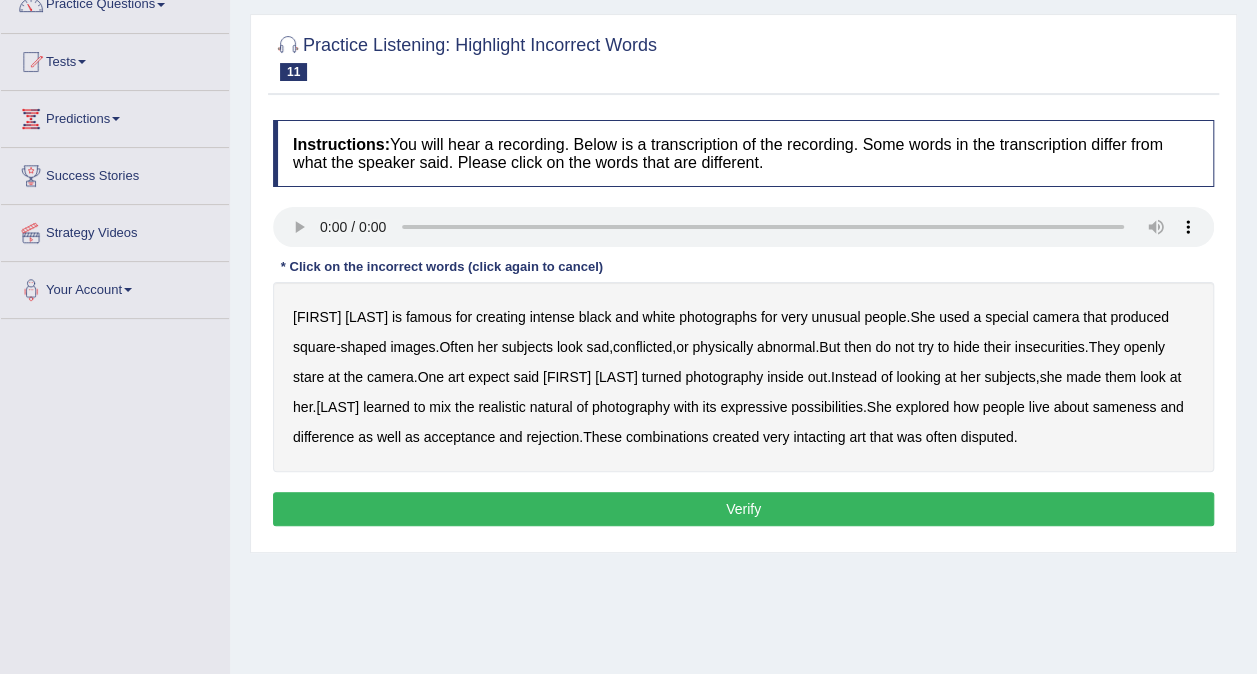 click on "famous" at bounding box center [429, 317] 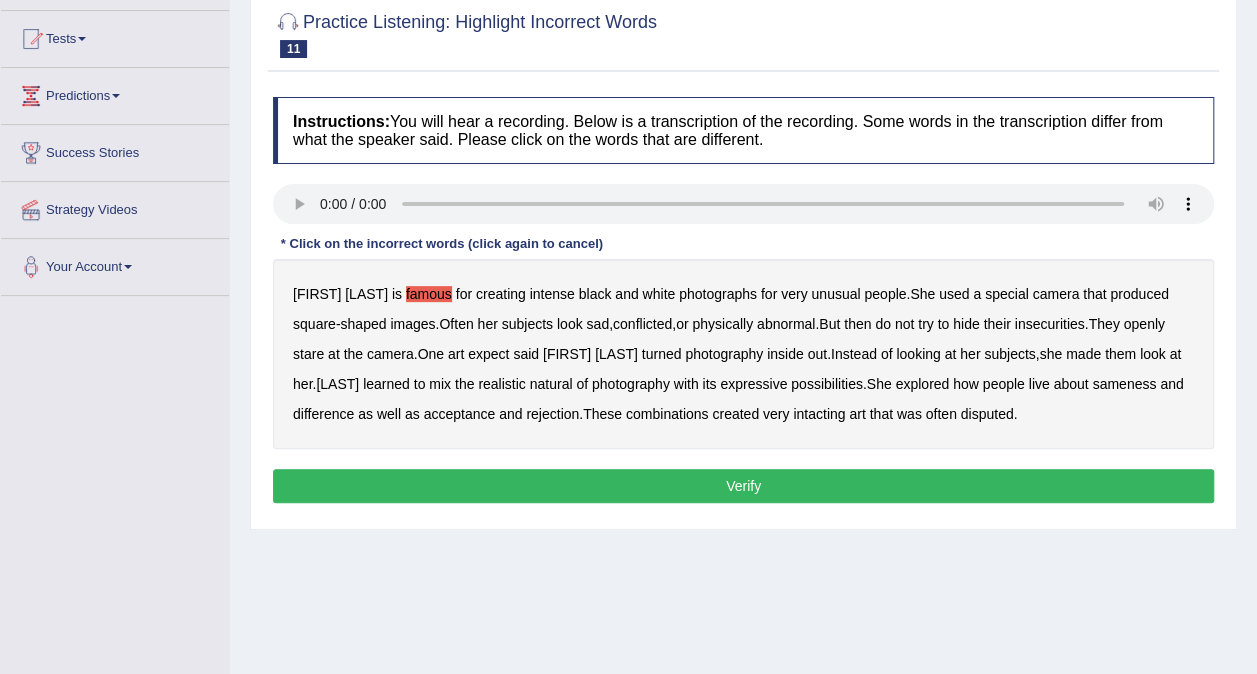 scroll, scrollTop: 203, scrollLeft: 0, axis: vertical 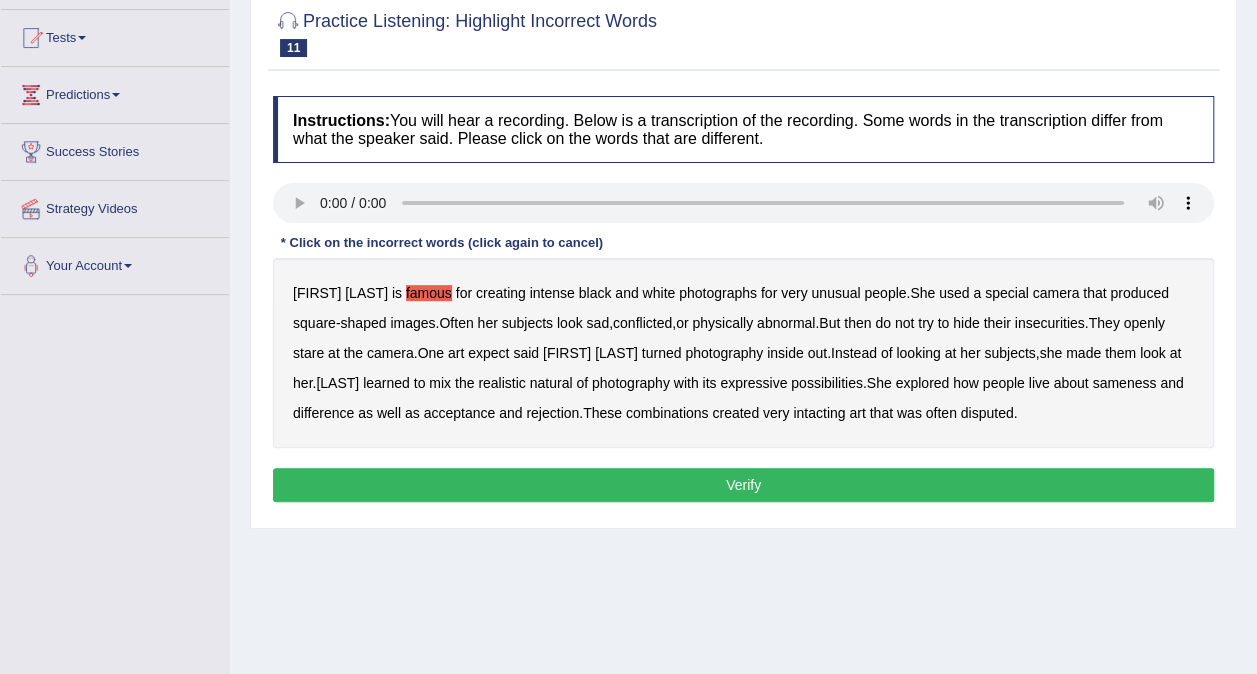 click on "look" at bounding box center [570, 323] 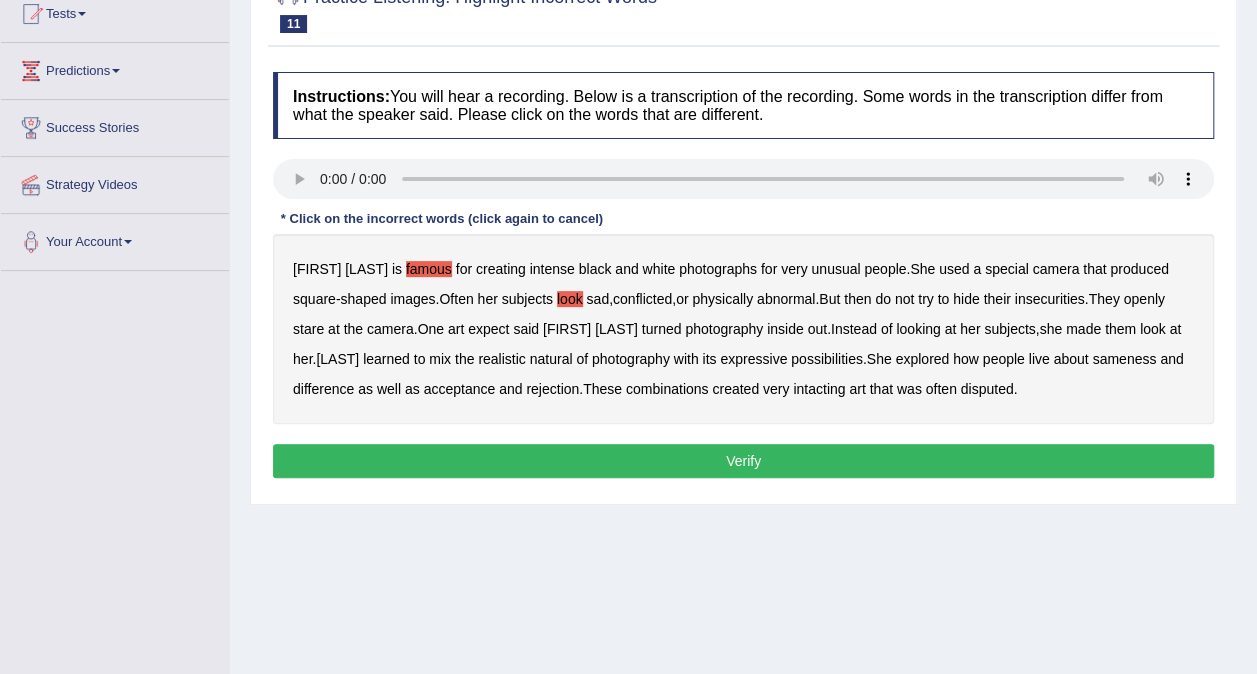 scroll, scrollTop: 247, scrollLeft: 0, axis: vertical 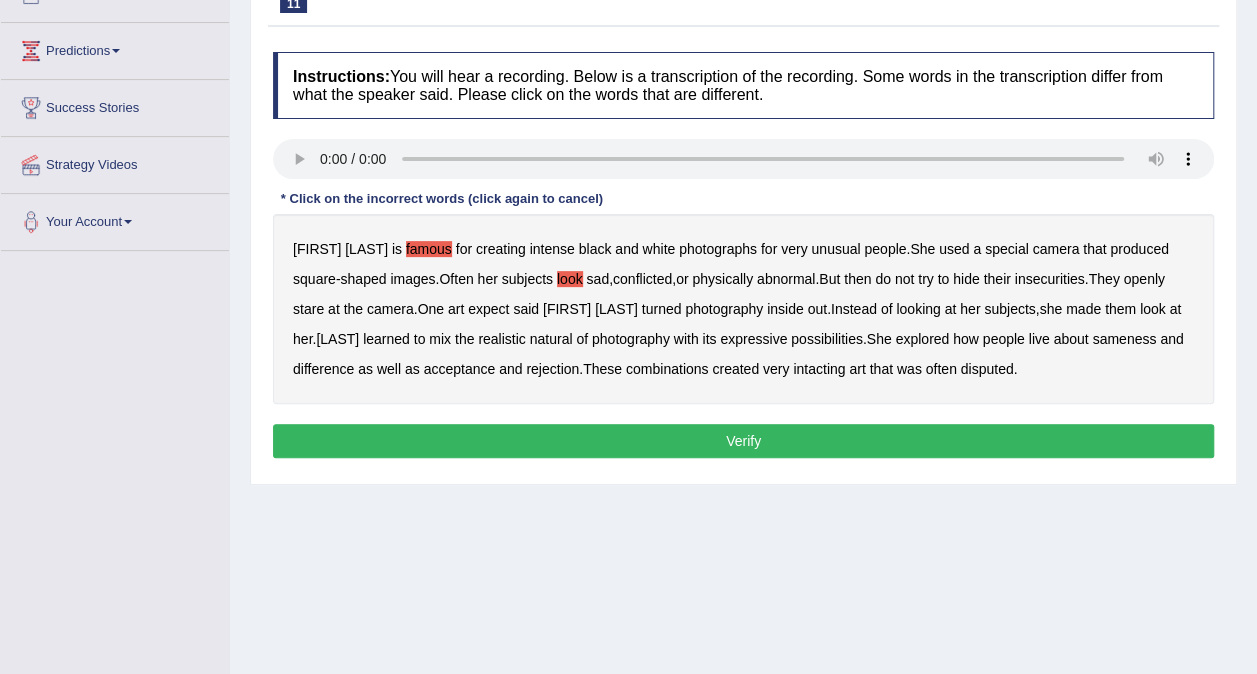 click on "expect" at bounding box center (488, 309) 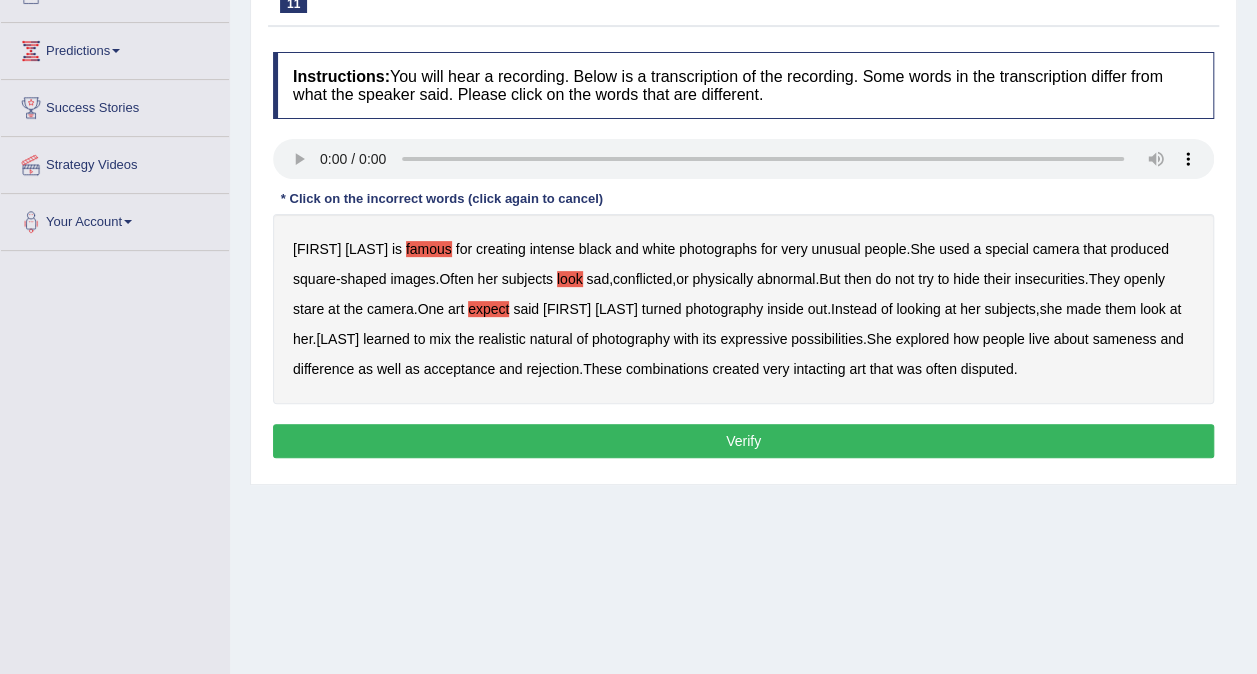 click on "at" at bounding box center (951, 309) 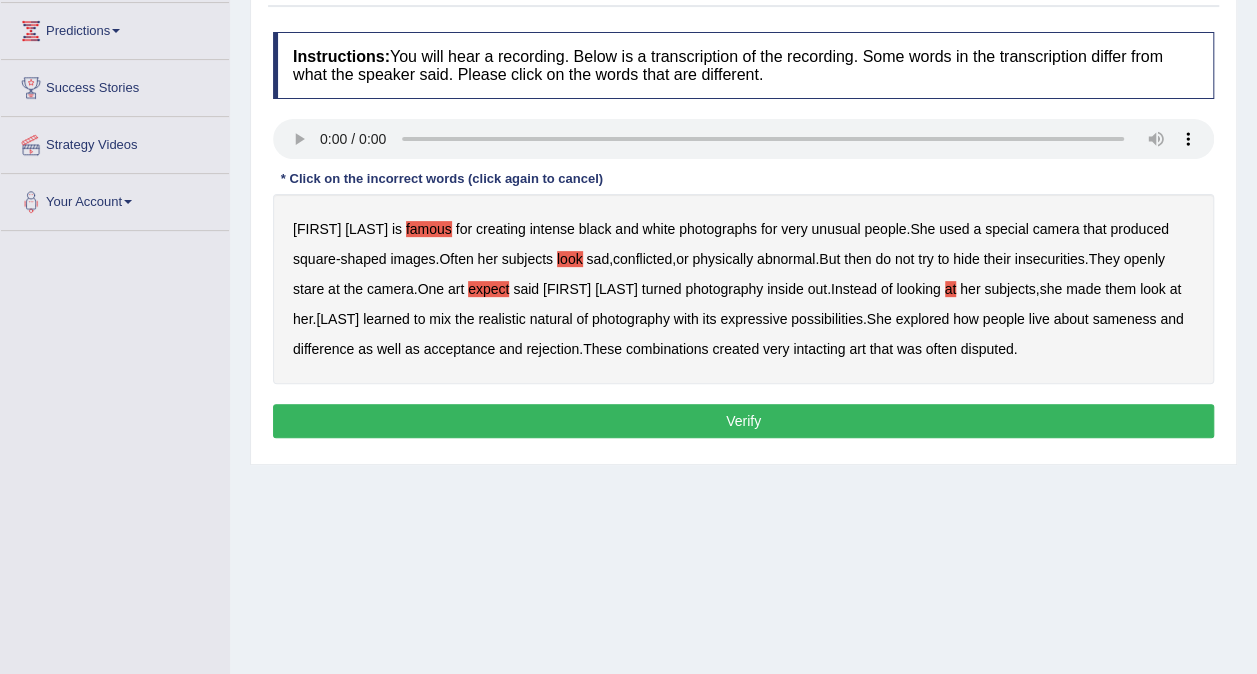 scroll, scrollTop: 268, scrollLeft: 0, axis: vertical 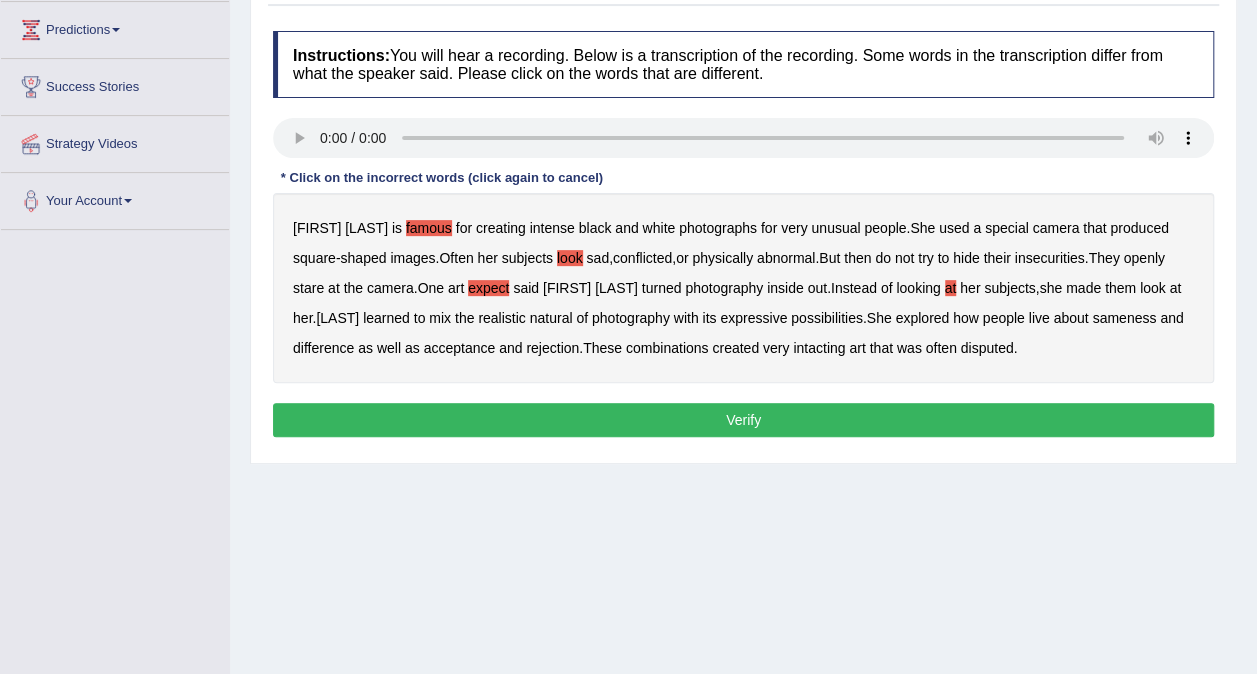 click on "intacting" at bounding box center [819, 348] 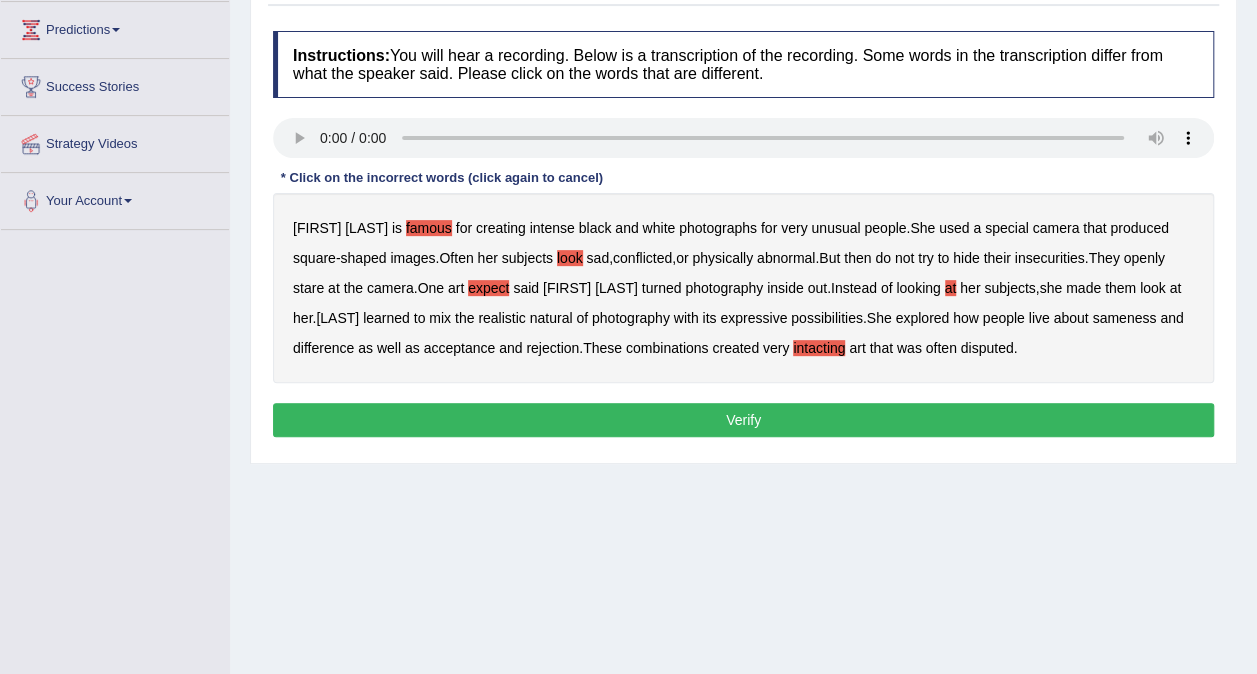 click on "Verify" at bounding box center [743, 420] 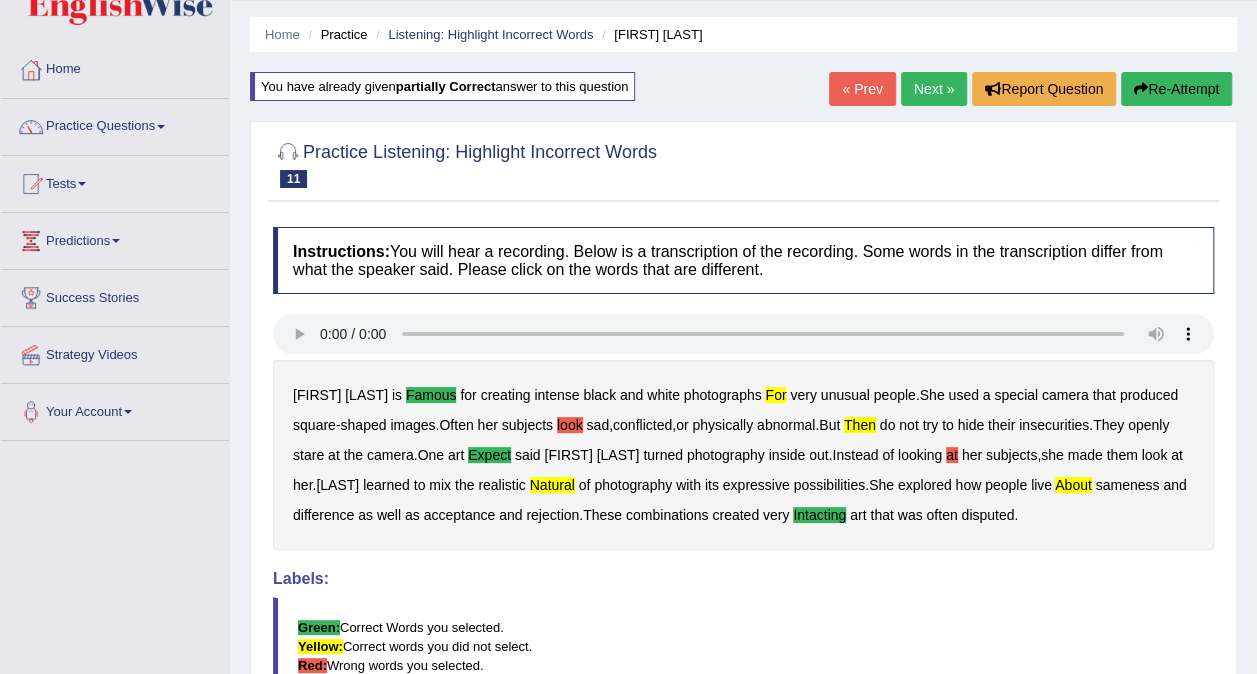 scroll, scrollTop: 52, scrollLeft: 0, axis: vertical 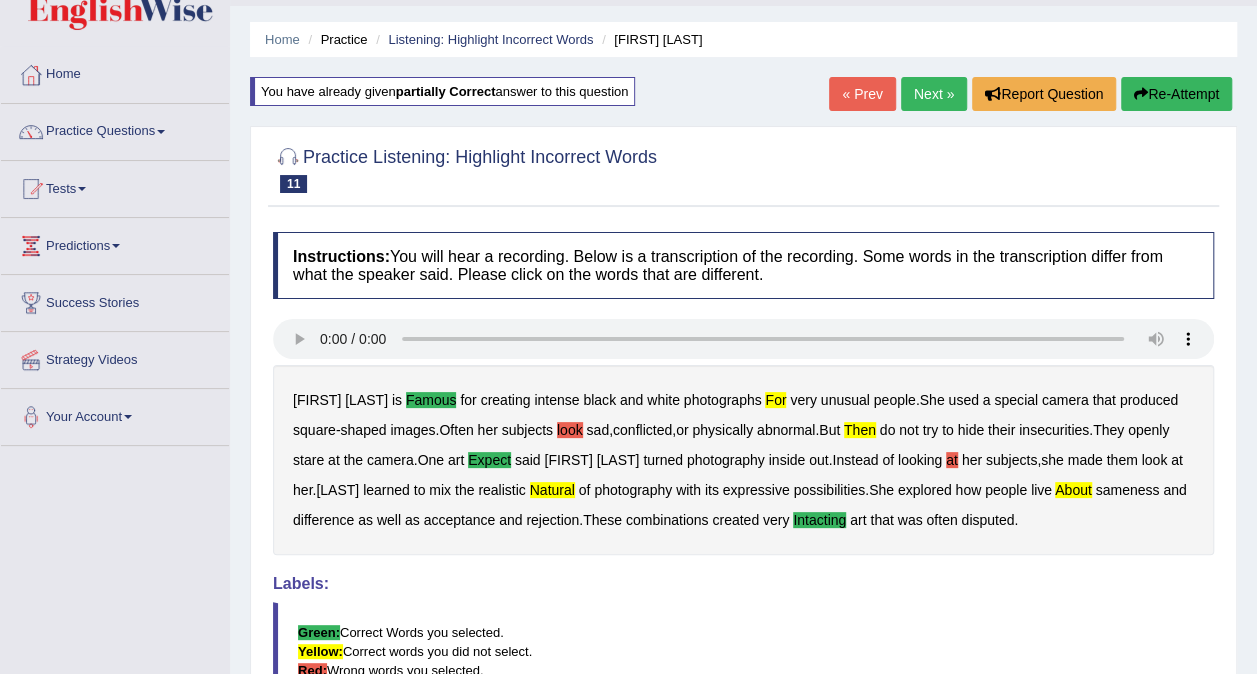 click on "Re-Attempt" at bounding box center [1176, 94] 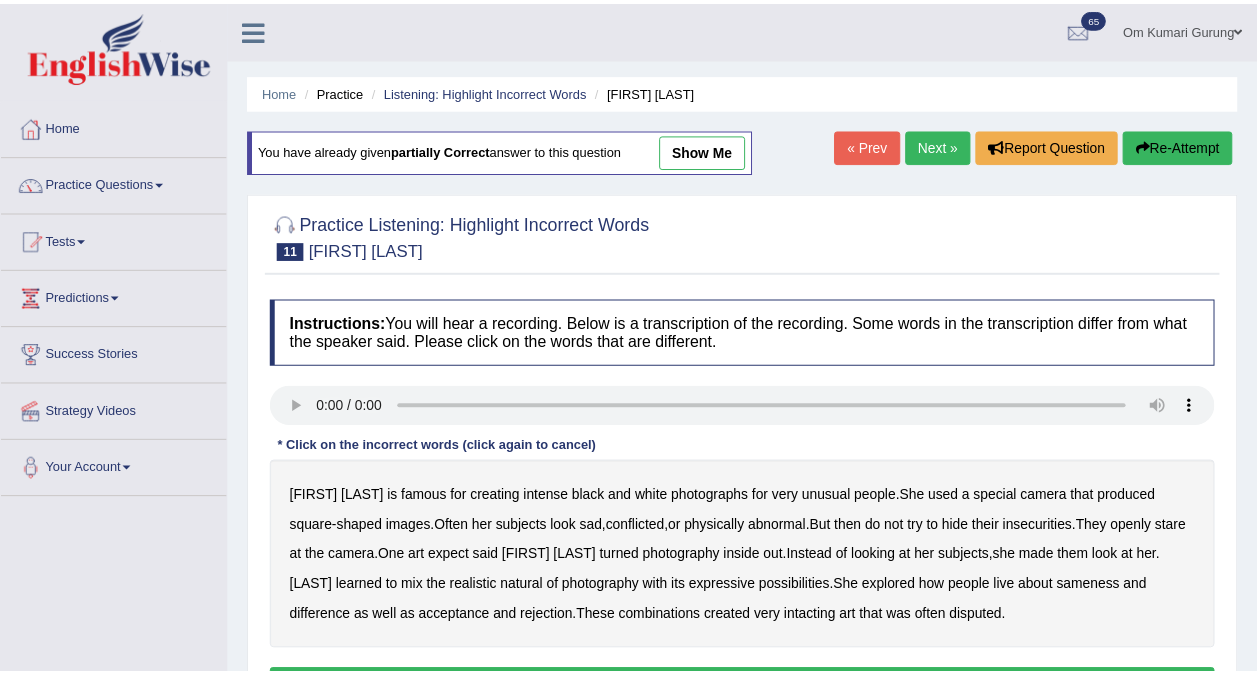 scroll, scrollTop: 52, scrollLeft: 0, axis: vertical 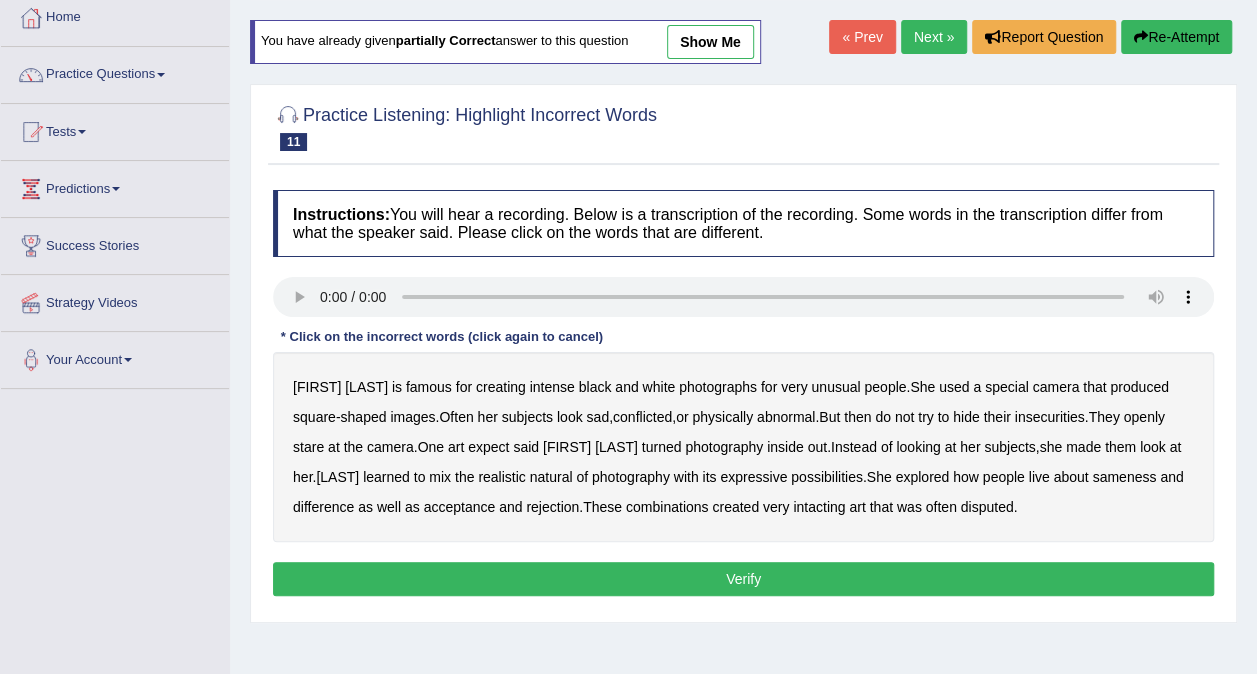 click on "famous" at bounding box center (429, 387) 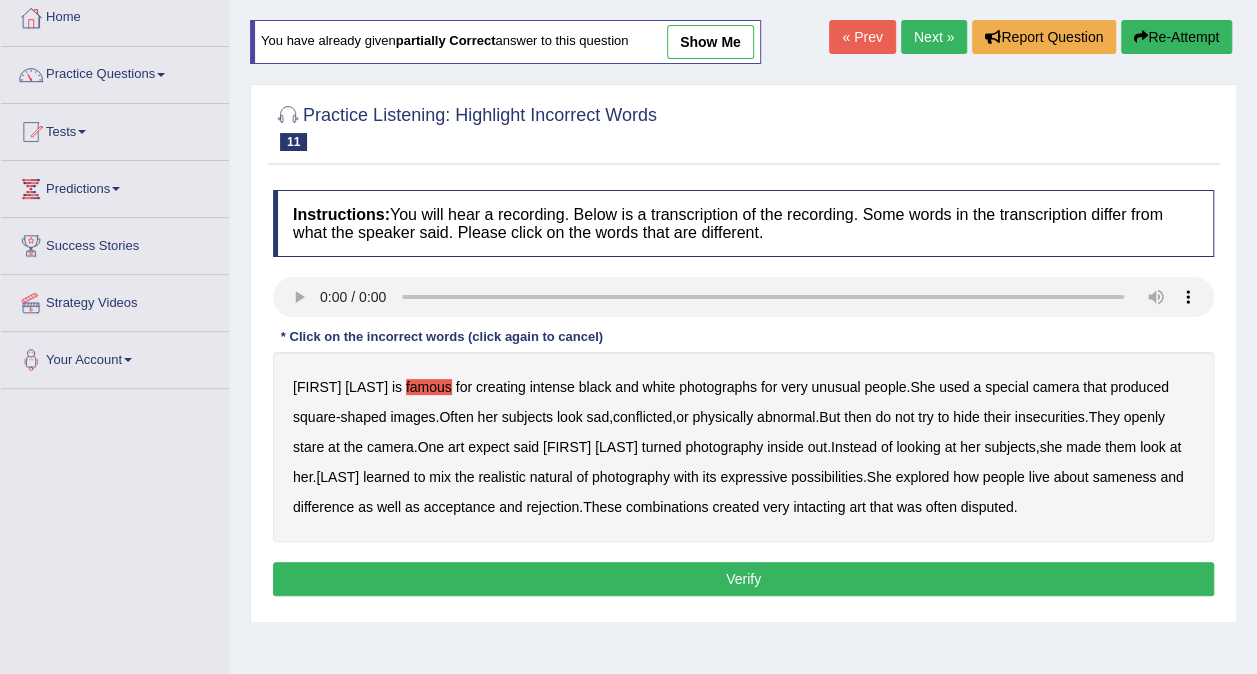 click on "Re-Attempt" at bounding box center (1176, 37) 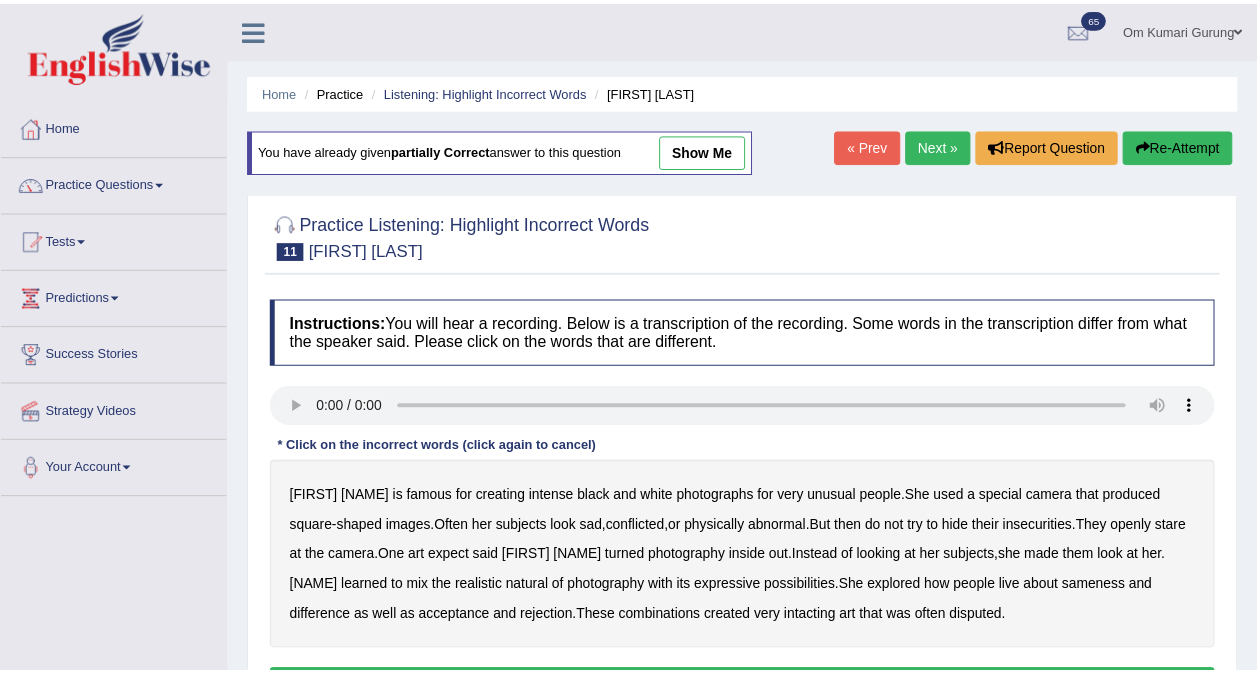 scroll, scrollTop: 109, scrollLeft: 0, axis: vertical 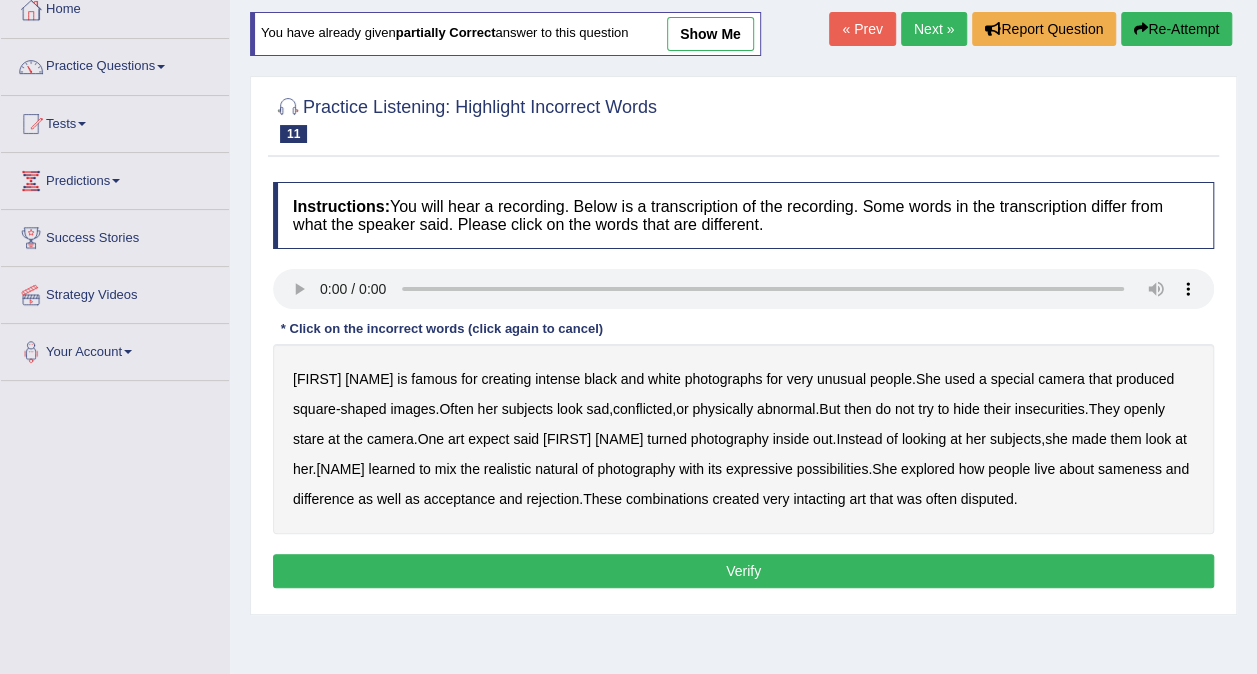 click on "famous" at bounding box center [434, 379] 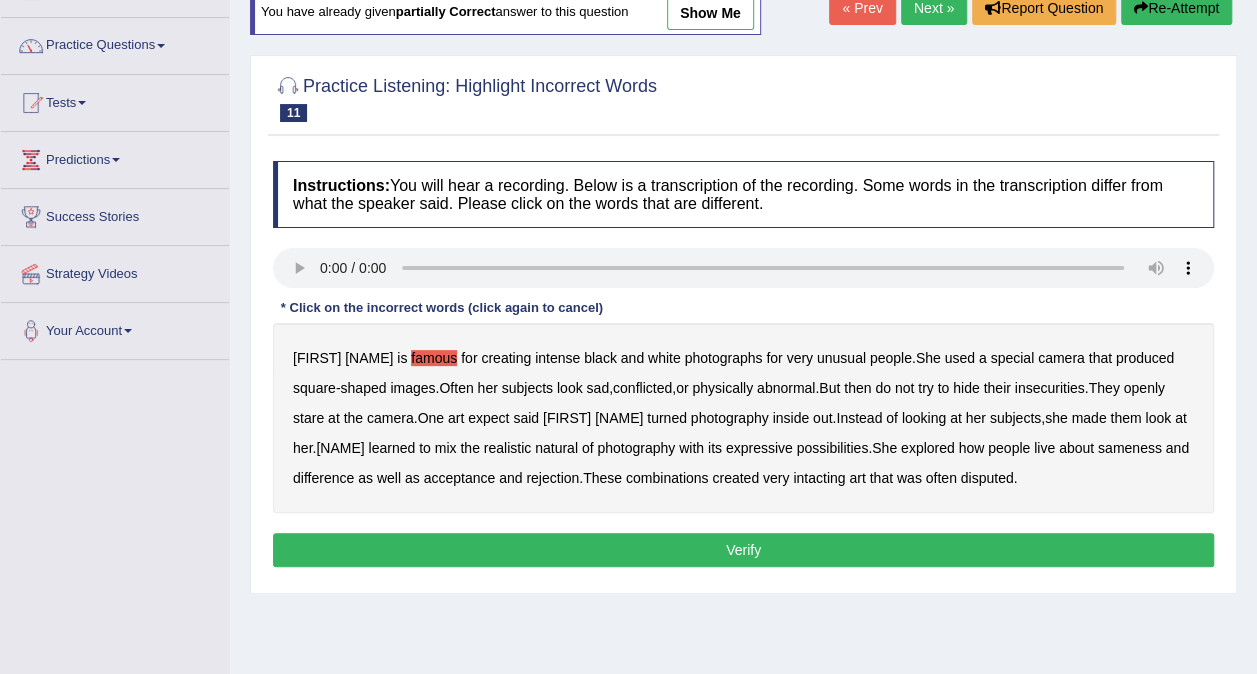 scroll, scrollTop: 139, scrollLeft: 0, axis: vertical 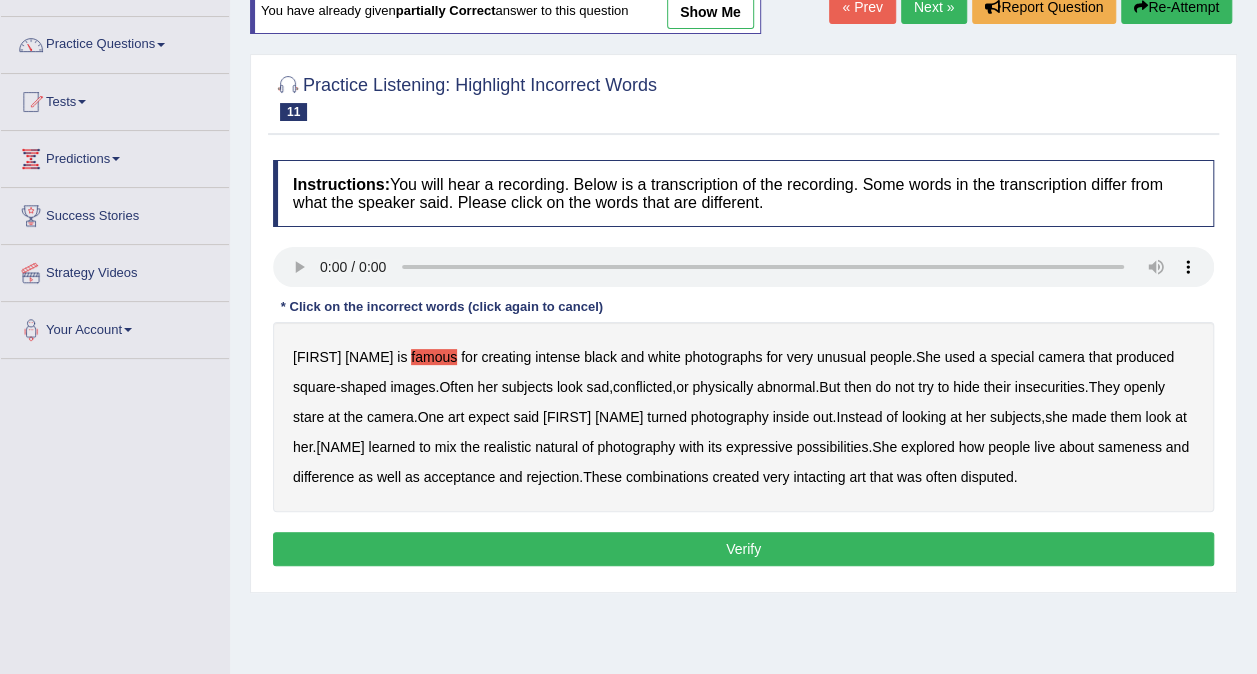 click on "for" at bounding box center [774, 357] 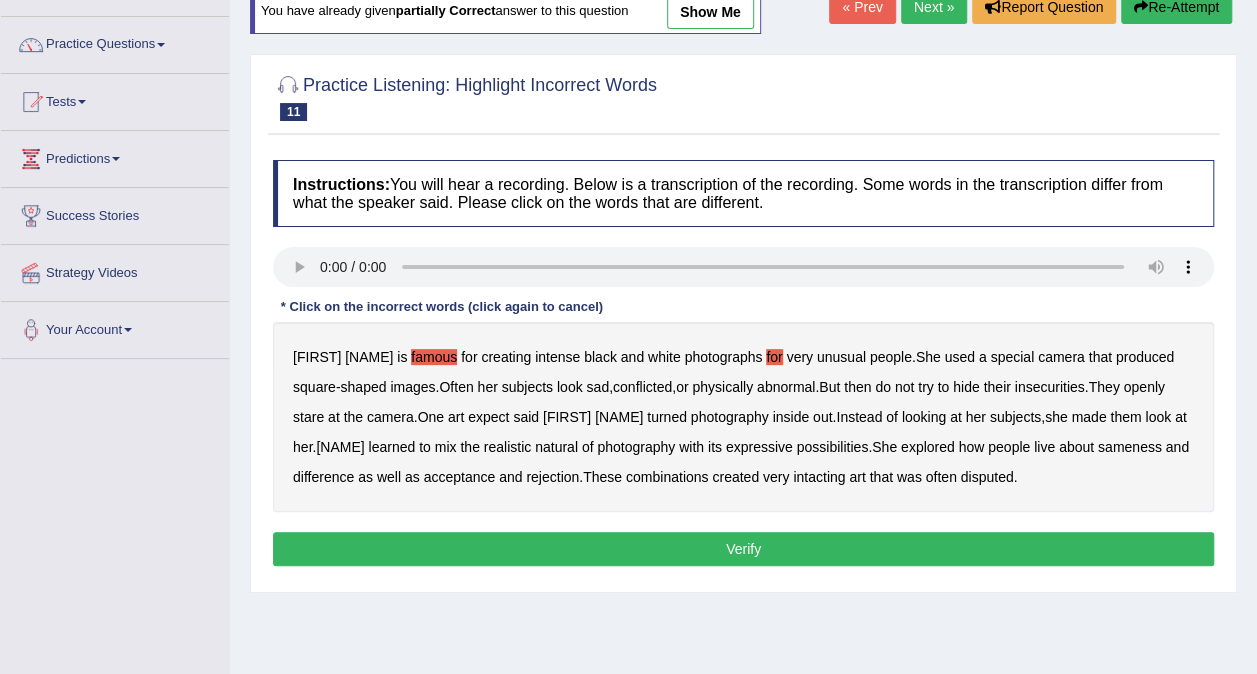 click on "about" at bounding box center (1076, 447) 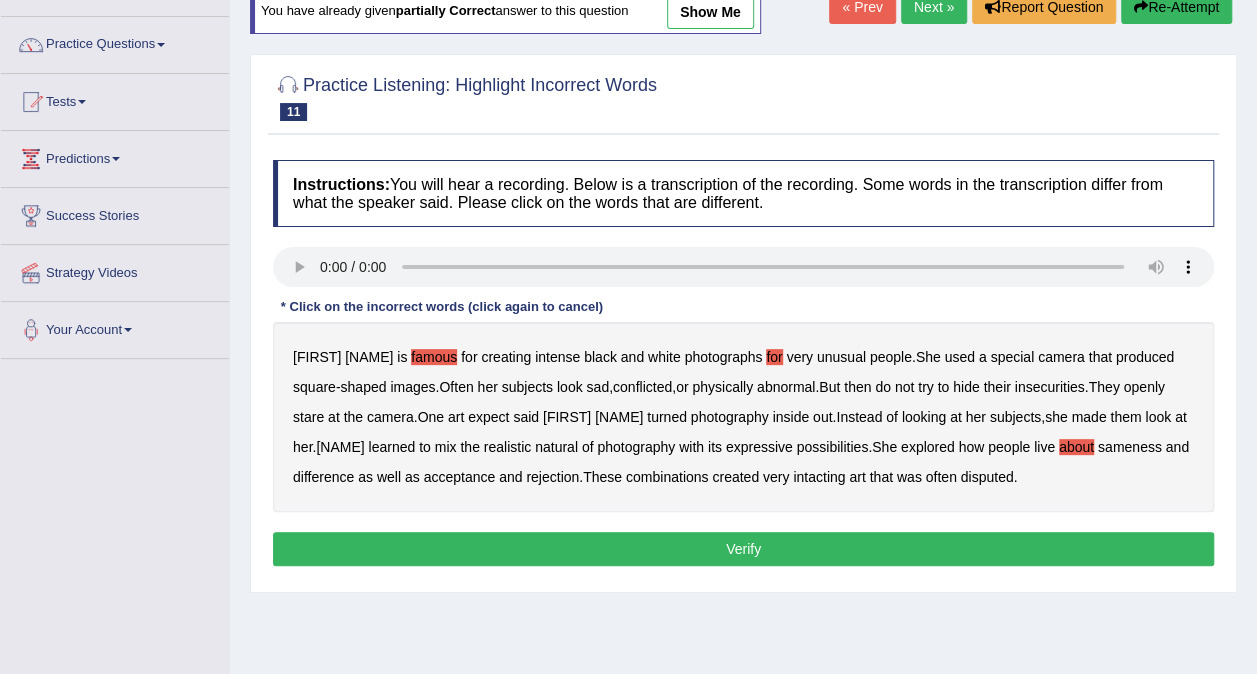 click on "intacting" at bounding box center [819, 477] 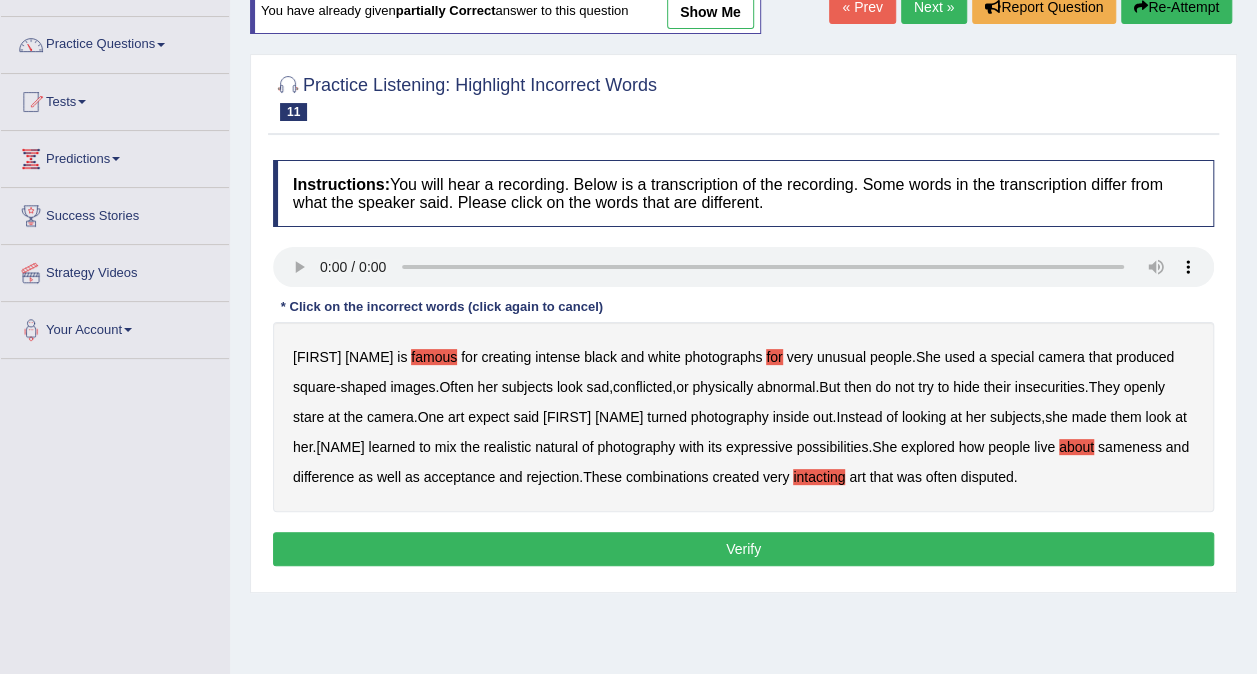 click on "Verify" at bounding box center [743, 549] 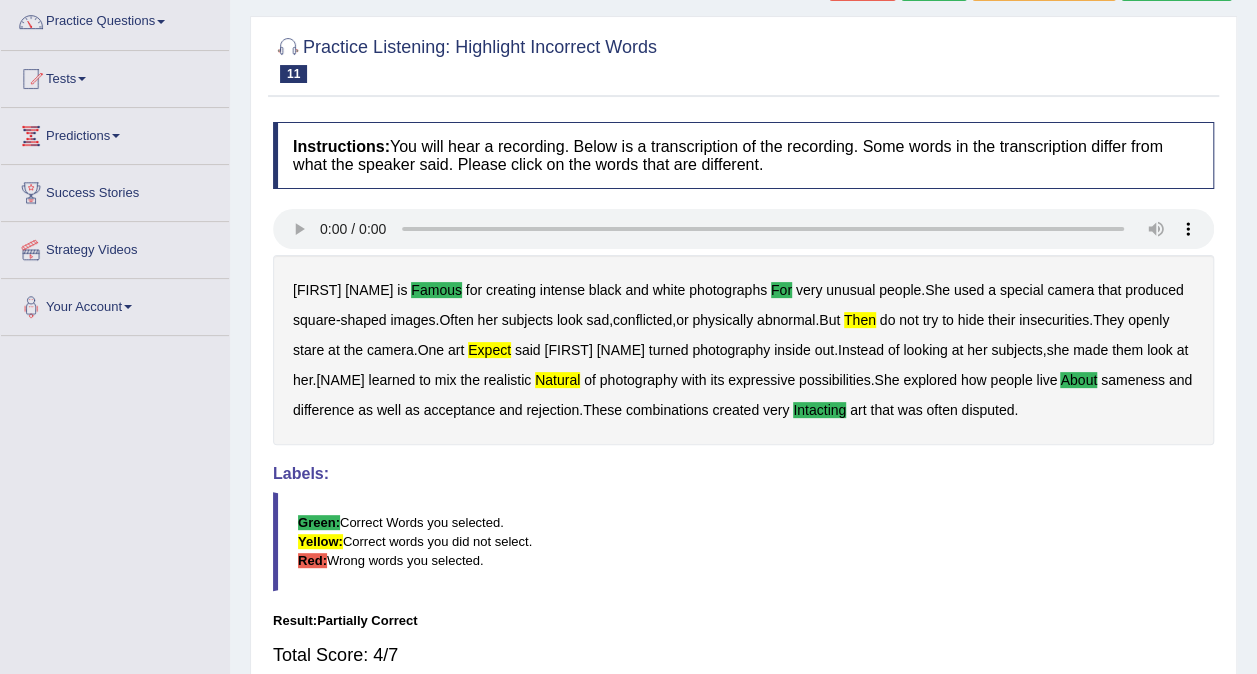 scroll, scrollTop: 0, scrollLeft: 0, axis: both 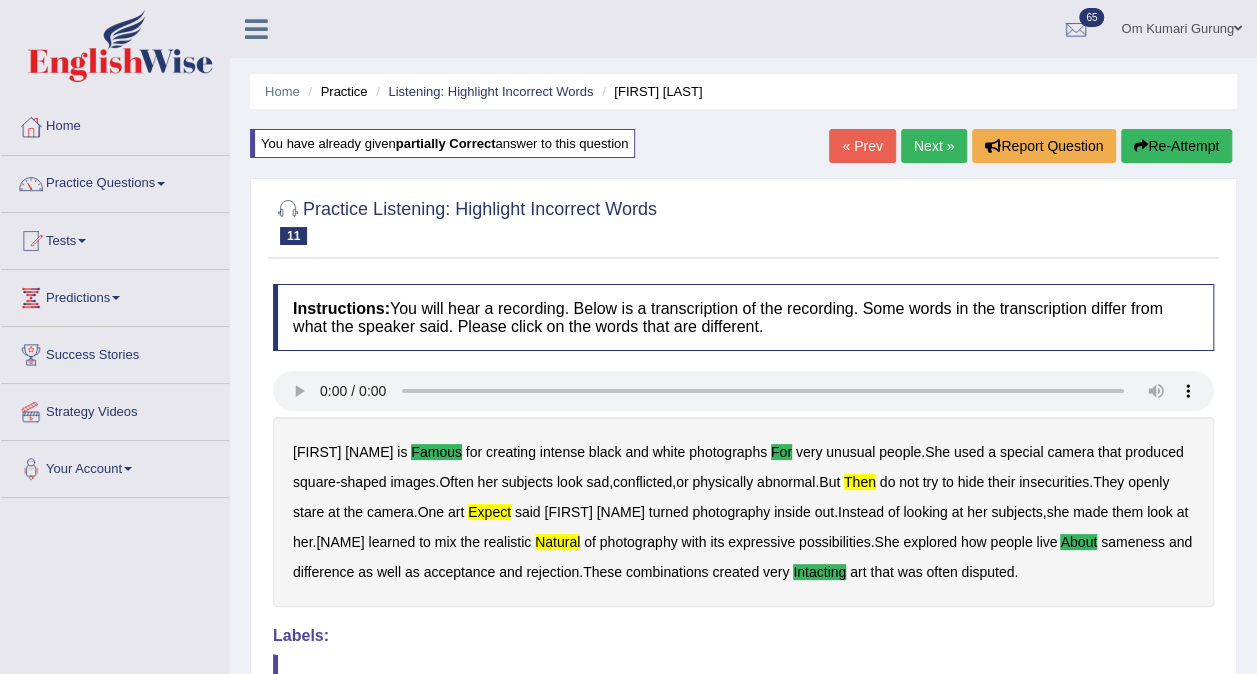 click on "Next »" at bounding box center [934, 146] 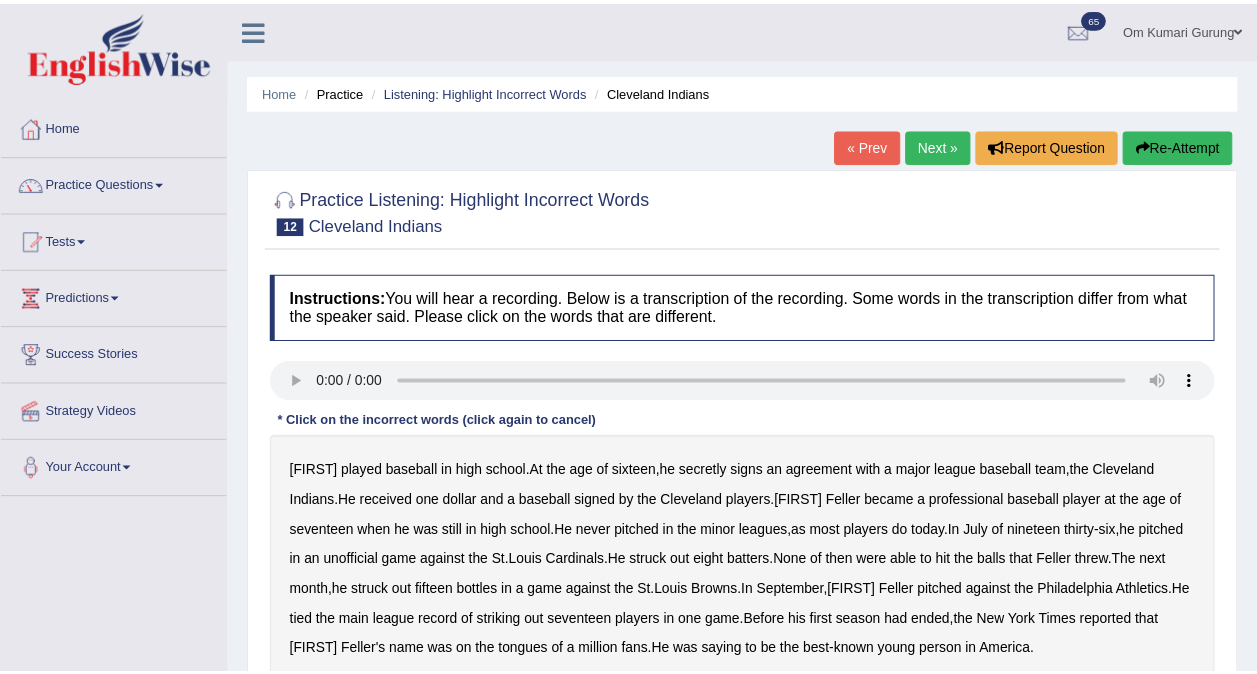 scroll, scrollTop: 0, scrollLeft: 0, axis: both 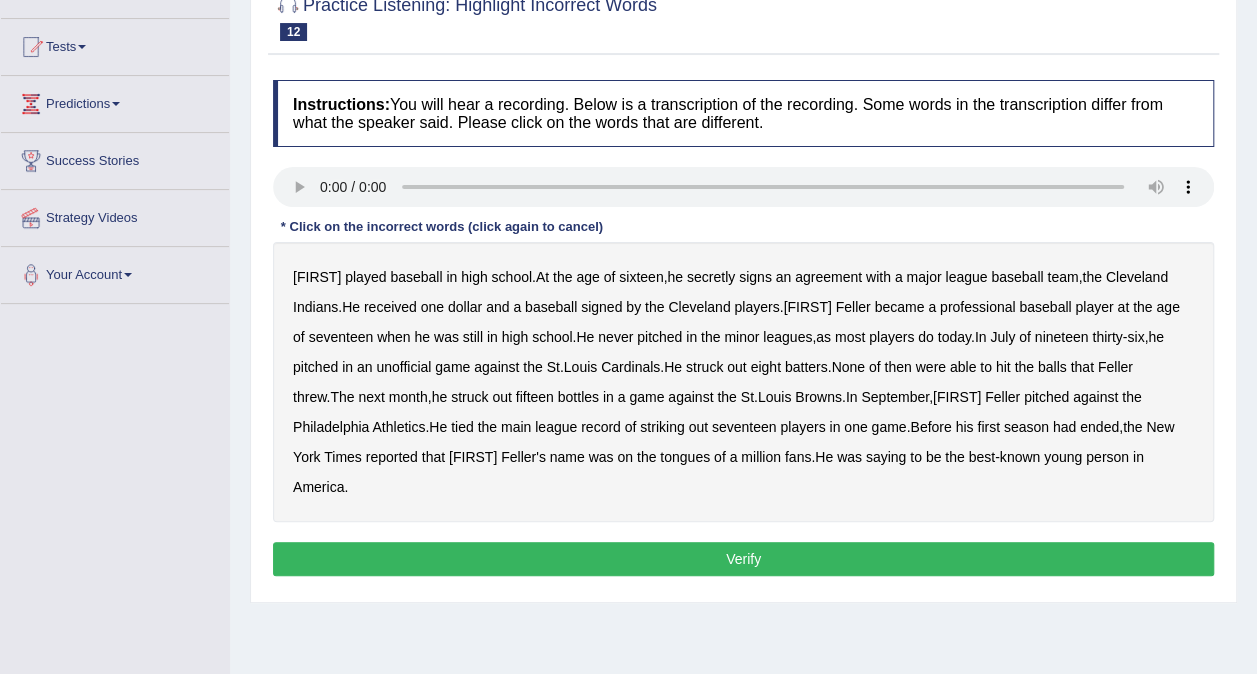 click on "bottles" at bounding box center [578, 397] 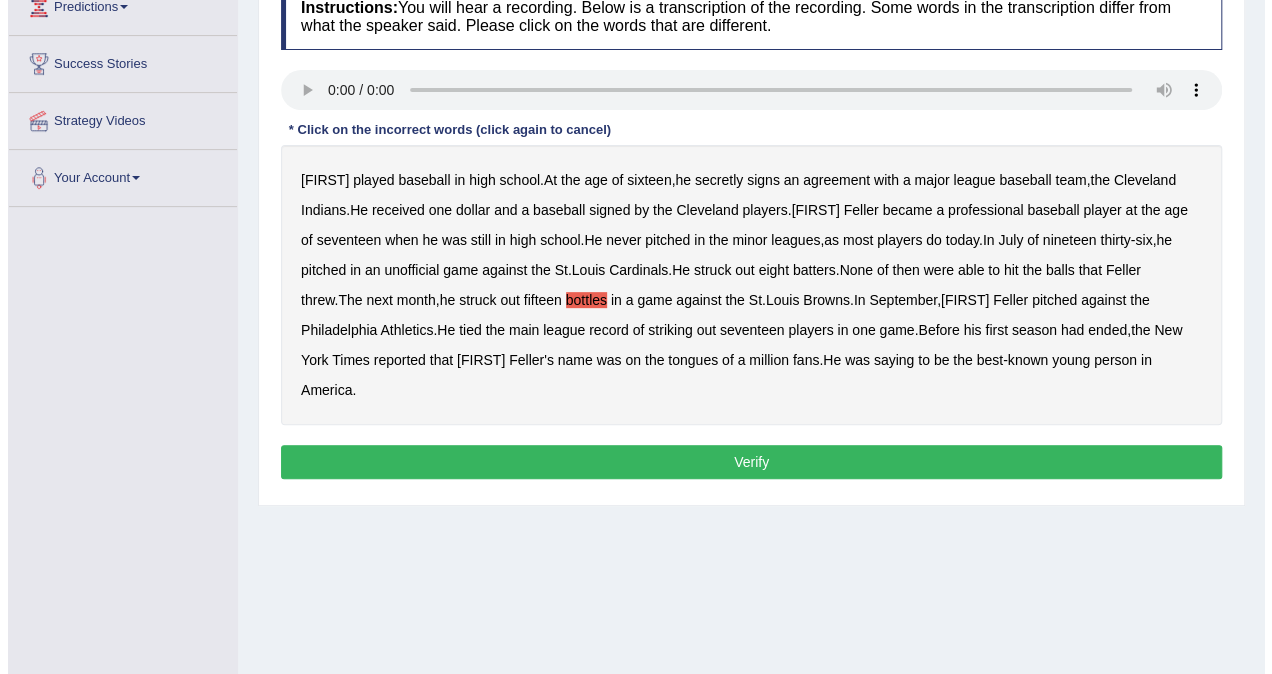 scroll, scrollTop: 292, scrollLeft: 0, axis: vertical 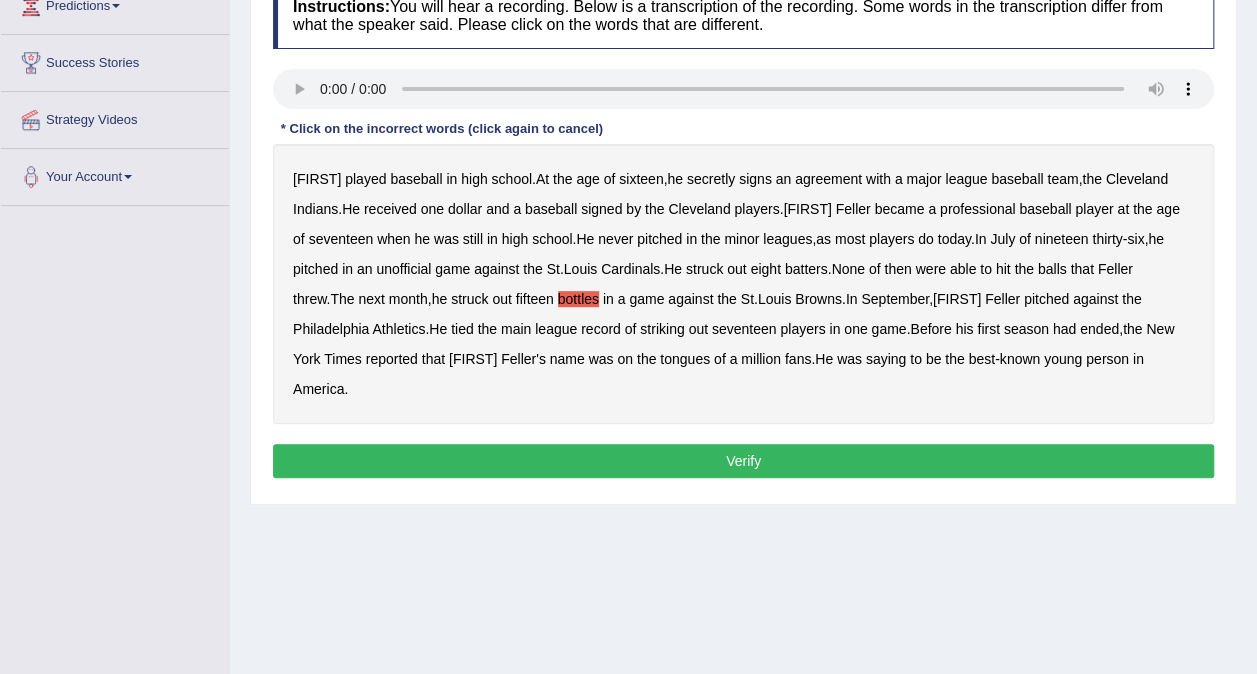 click on "Verify" at bounding box center (743, 461) 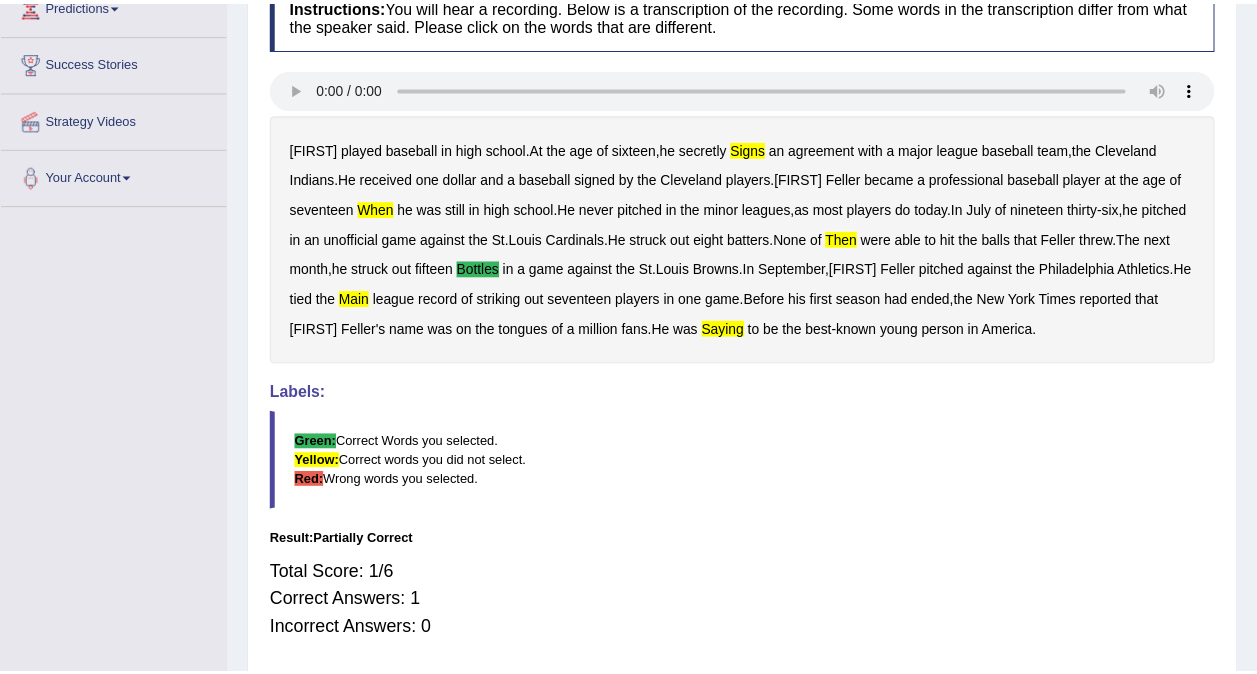 scroll, scrollTop: 0, scrollLeft: 0, axis: both 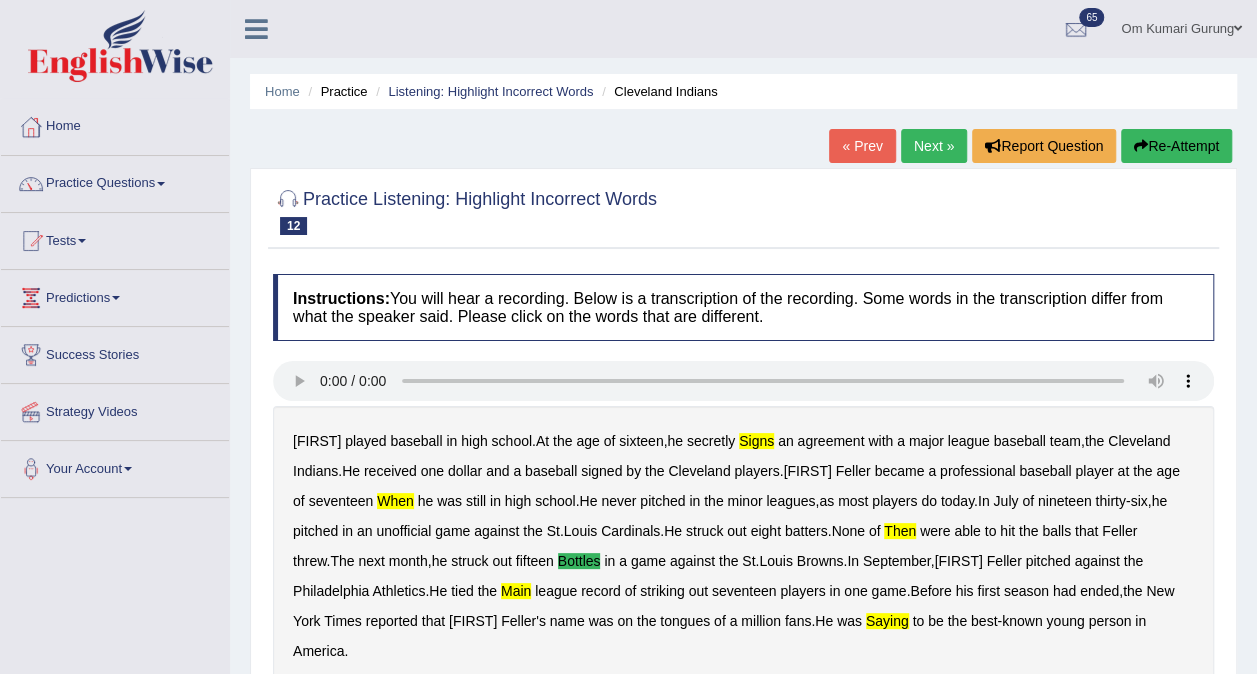 click on "Re-Attempt" at bounding box center [1176, 146] 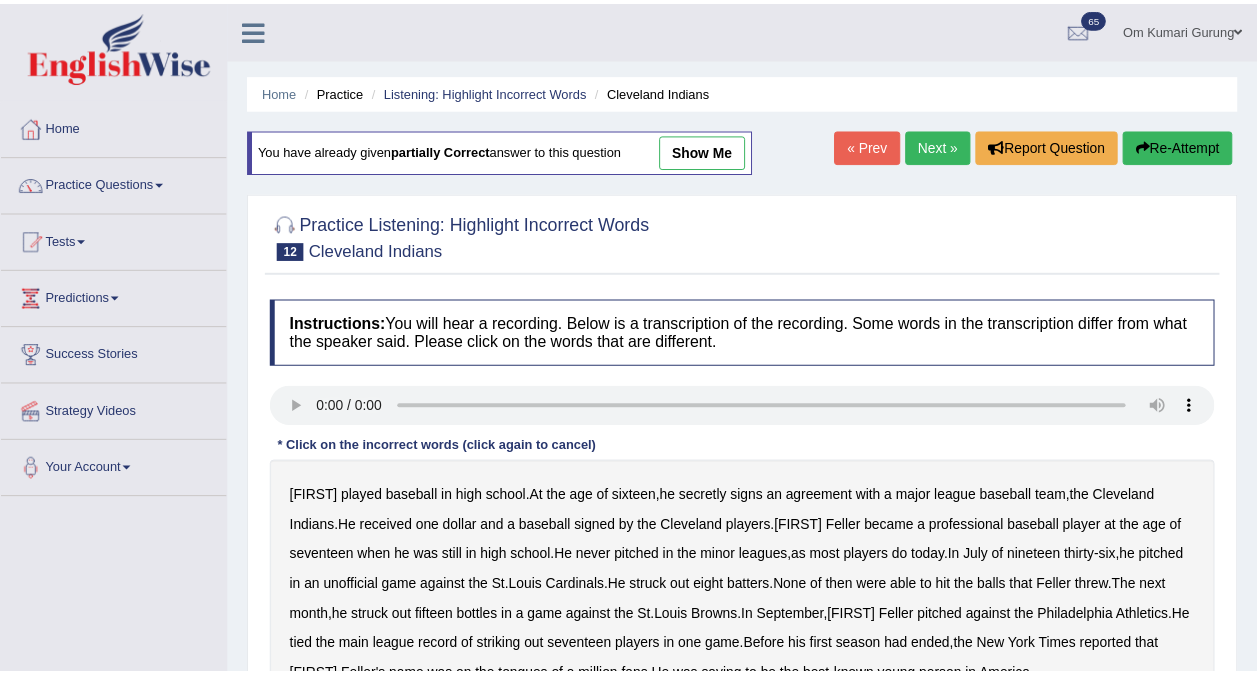 scroll, scrollTop: 0, scrollLeft: 0, axis: both 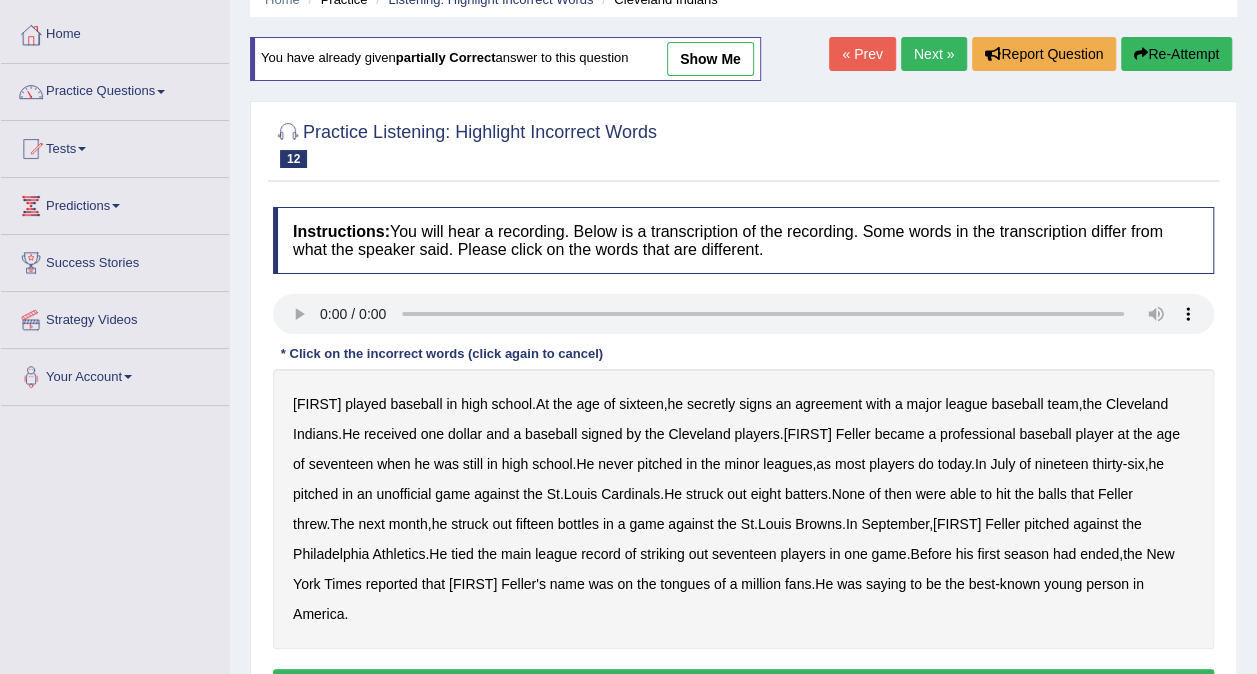 click on "when" at bounding box center [393, 464] 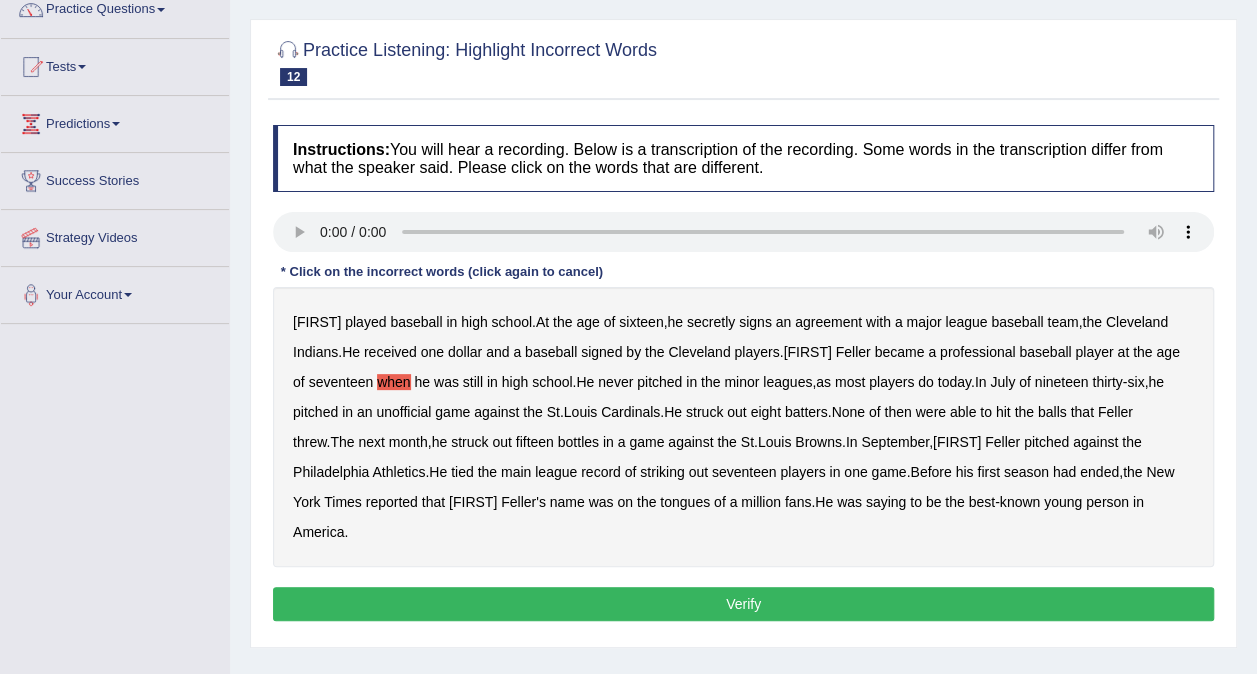 scroll, scrollTop: 175, scrollLeft: 0, axis: vertical 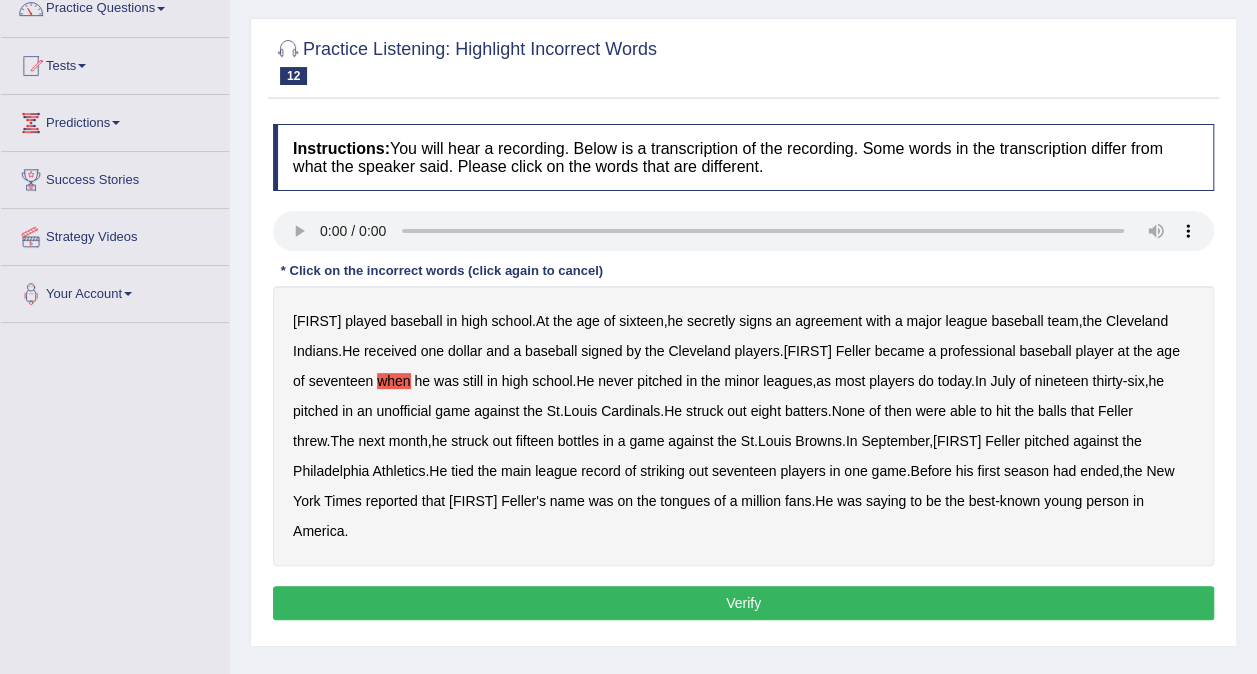 click on "bottles" at bounding box center [578, 441] 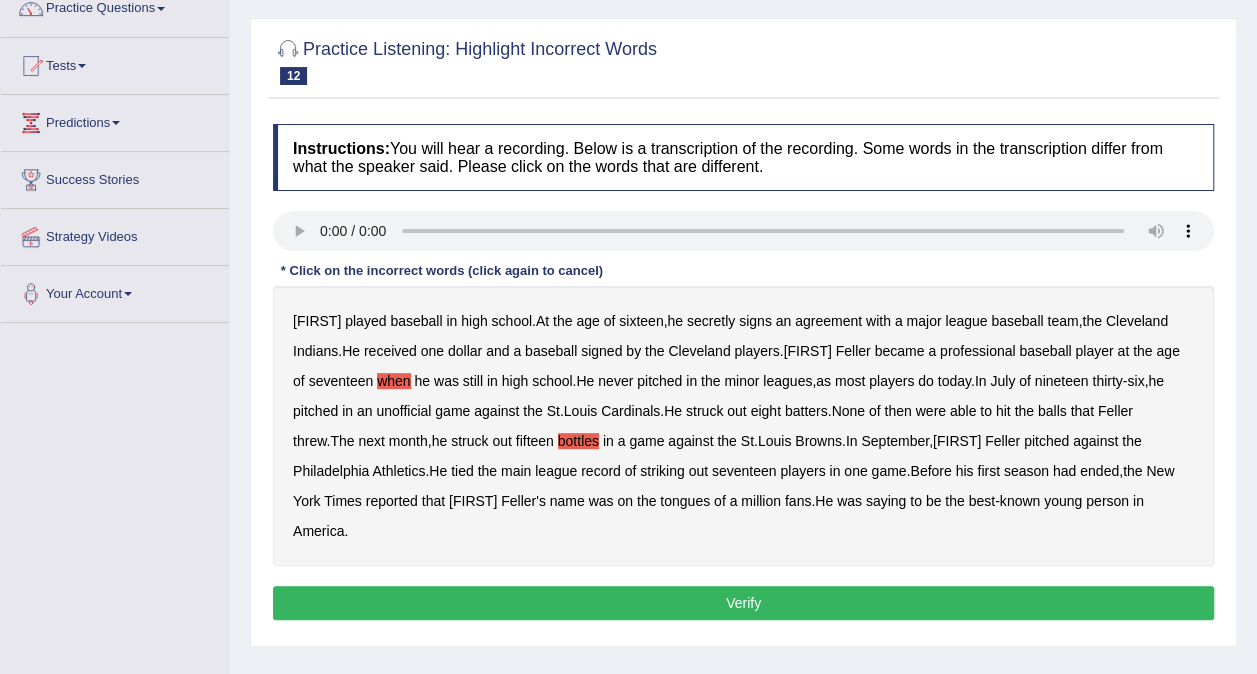 click on "main" at bounding box center [516, 471] 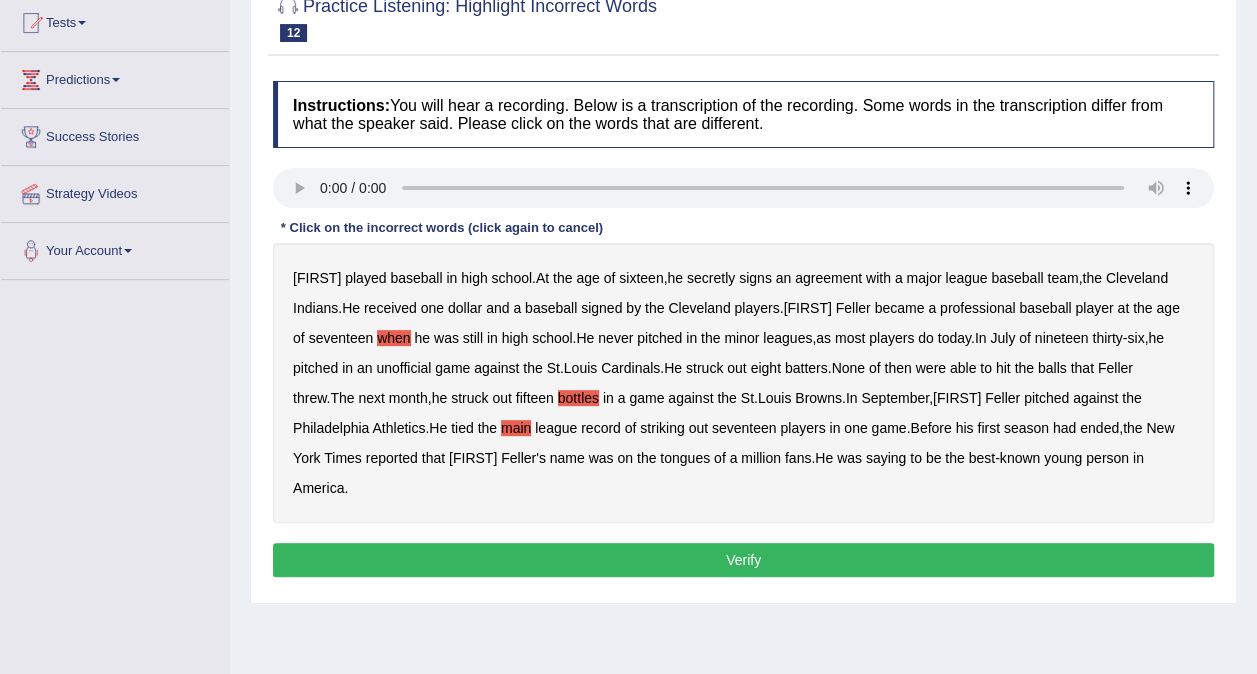 scroll, scrollTop: 219, scrollLeft: 0, axis: vertical 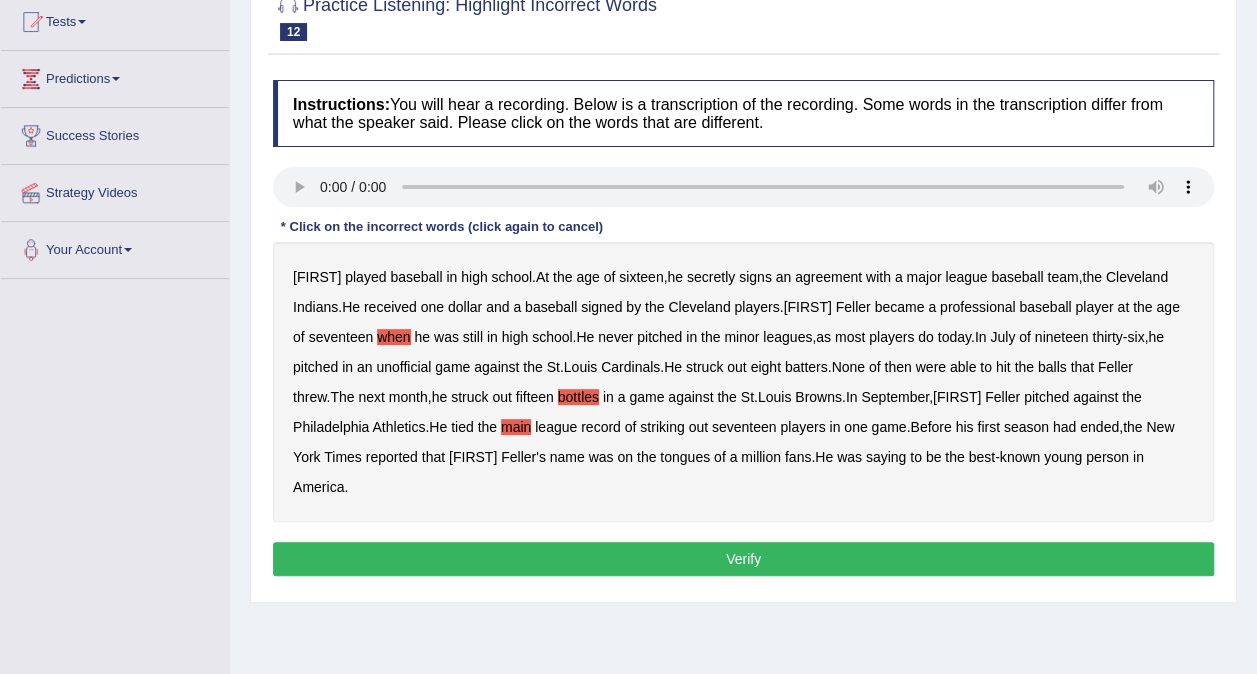 click on "Bob   played   baseball   in   high   school .  At   the   age   of   sixteen ,  he   secretly   signs   an   agreement   with   a   major   league   baseball   team ,  the   Cleveland   Indians .  He   received   one   dollar   and   a   baseball   signed   by   the   Cleveland   players .  Bob   Feller   became   a   professional   baseball   player   at   the   age   of   seventeen   when   he   was   still   in   high   school .  He   never   pitched   in   the   minor   leagues ,  as   most   players   do   today .  In   July   of   nineteen   thirty - six ,  he   pitched   in   an   unofficial   game   against   the   St .  Louis   Cardinals .  He   struck   out   eight   batters .  None   of   then   were   able   to   hit   the   balls   that   Feller   threw .  The   next   month ,  he   struck   out   fifteen   bottles   in   a   game   against   the   St .  Louis   Browns .  In   September ,  Bob   Feller   pitched   against   the   Philadelphia   Athletics .  He   tied   the   main   league     of" at bounding box center [743, 382] 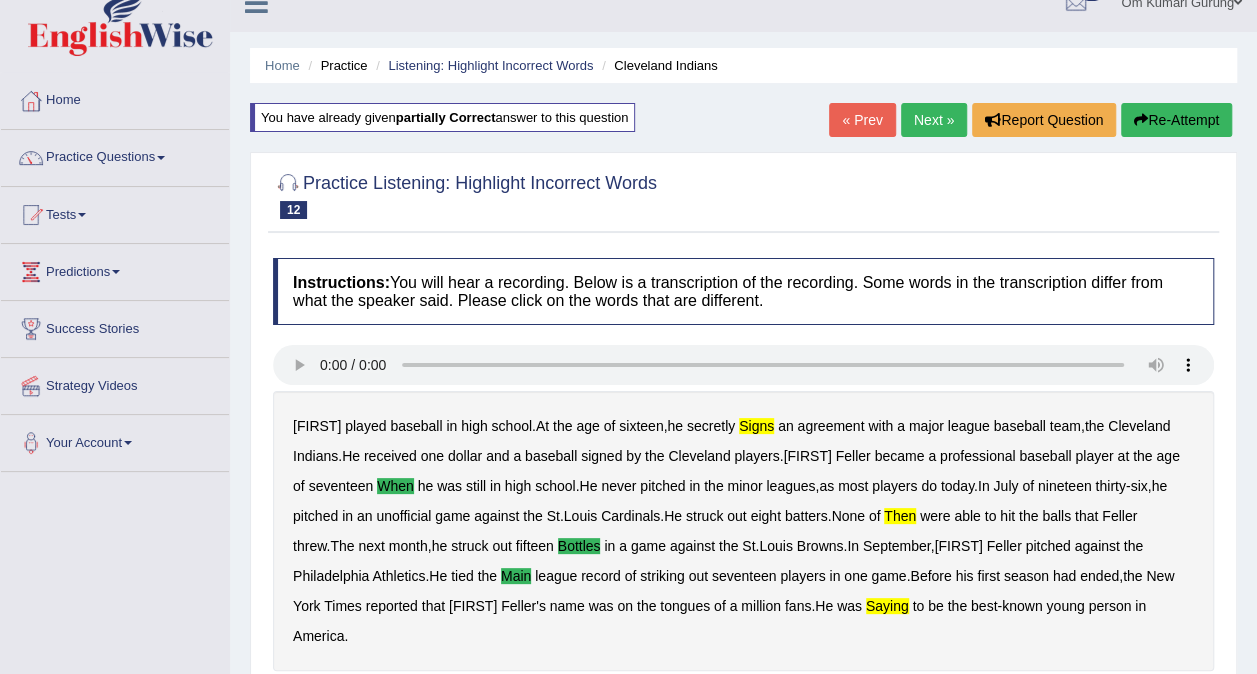 scroll, scrollTop: 24, scrollLeft: 0, axis: vertical 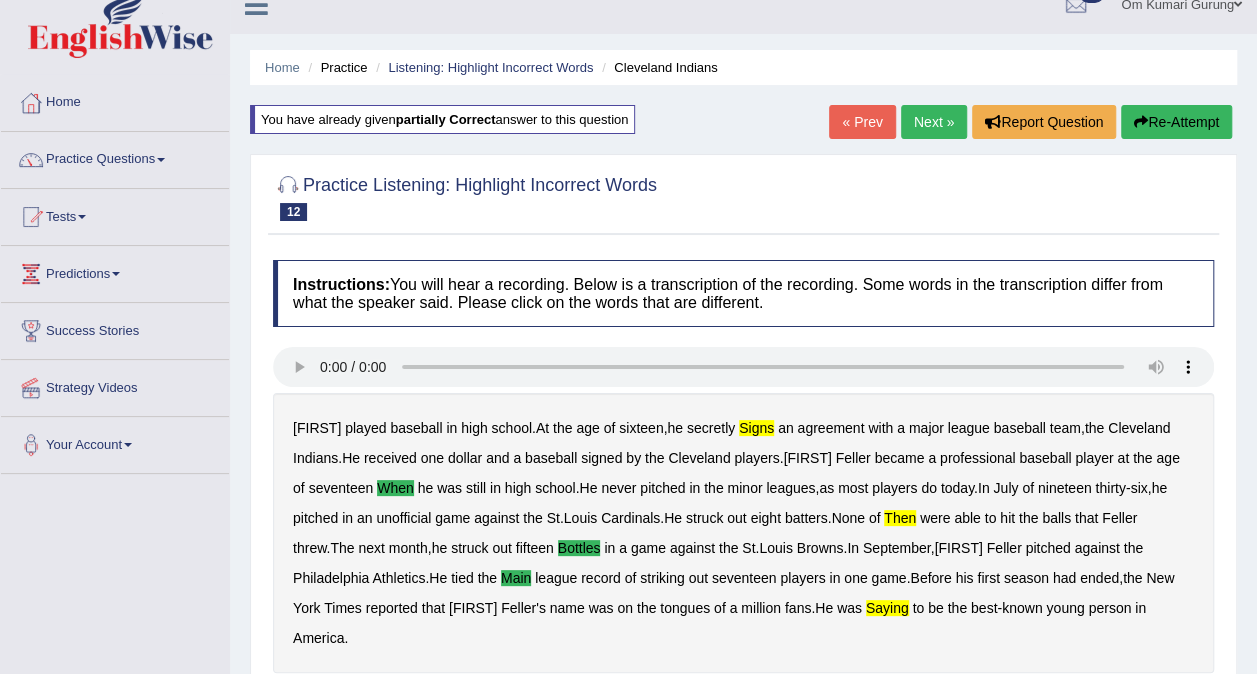 click on "Next »" at bounding box center [934, 122] 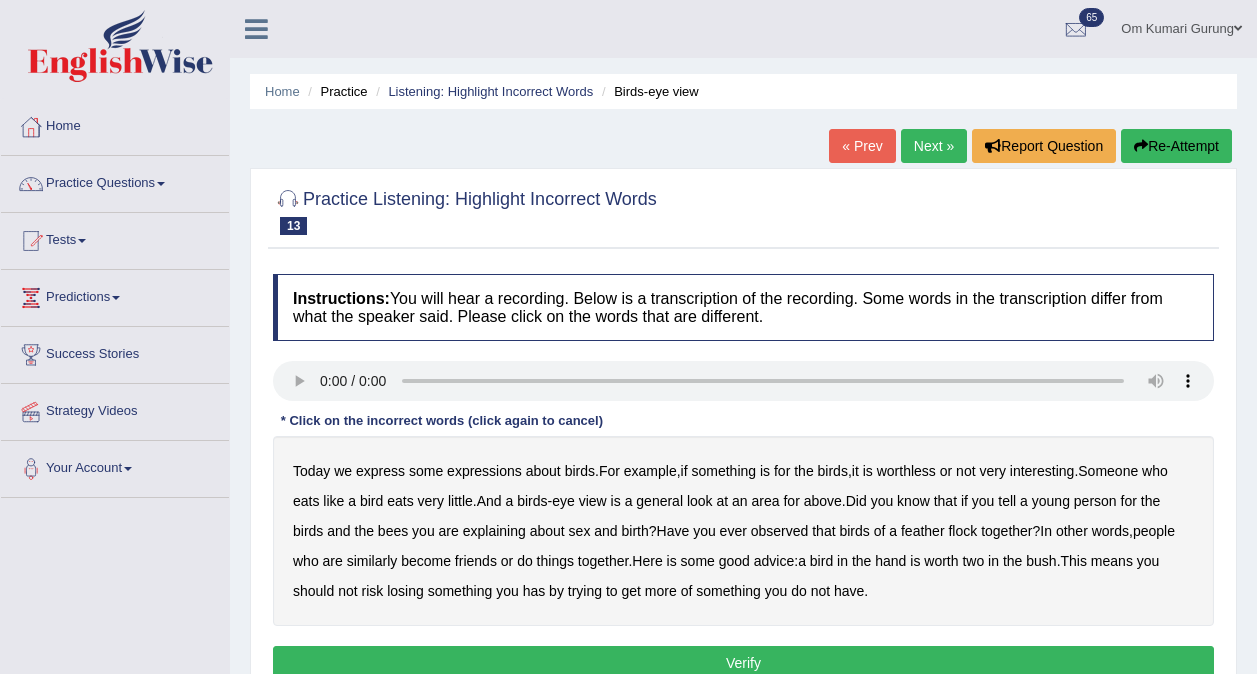 scroll, scrollTop: 0, scrollLeft: 0, axis: both 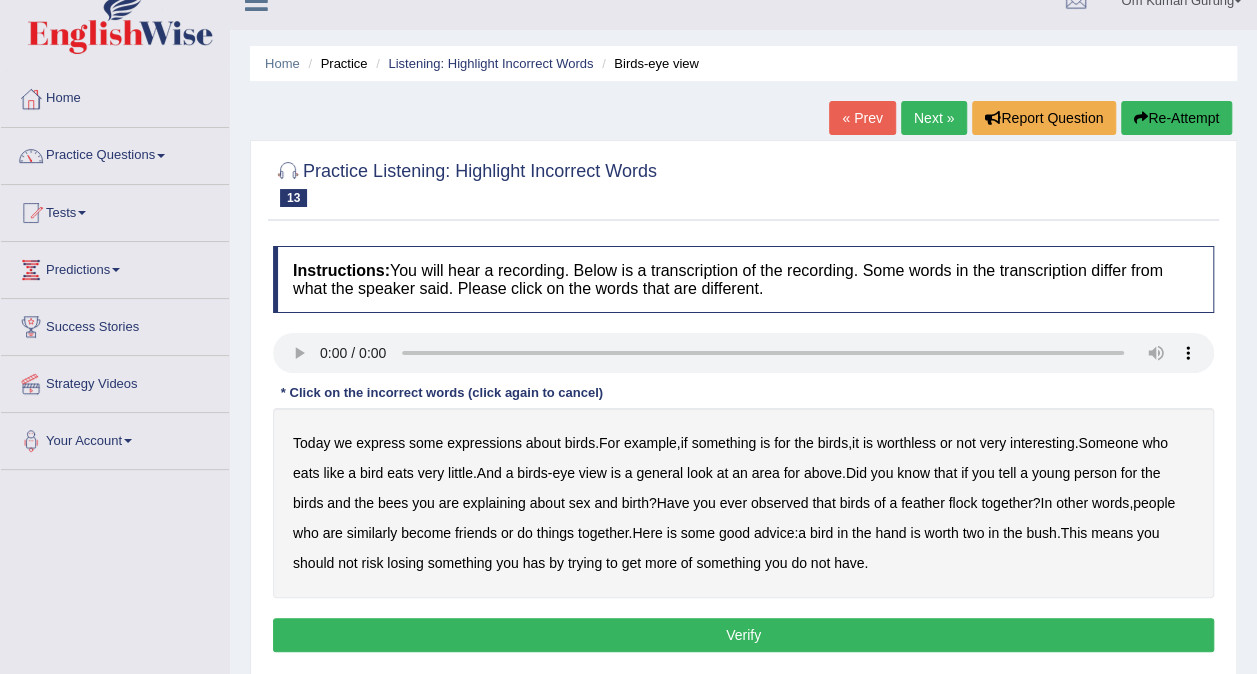 click on "express" at bounding box center [380, 443] 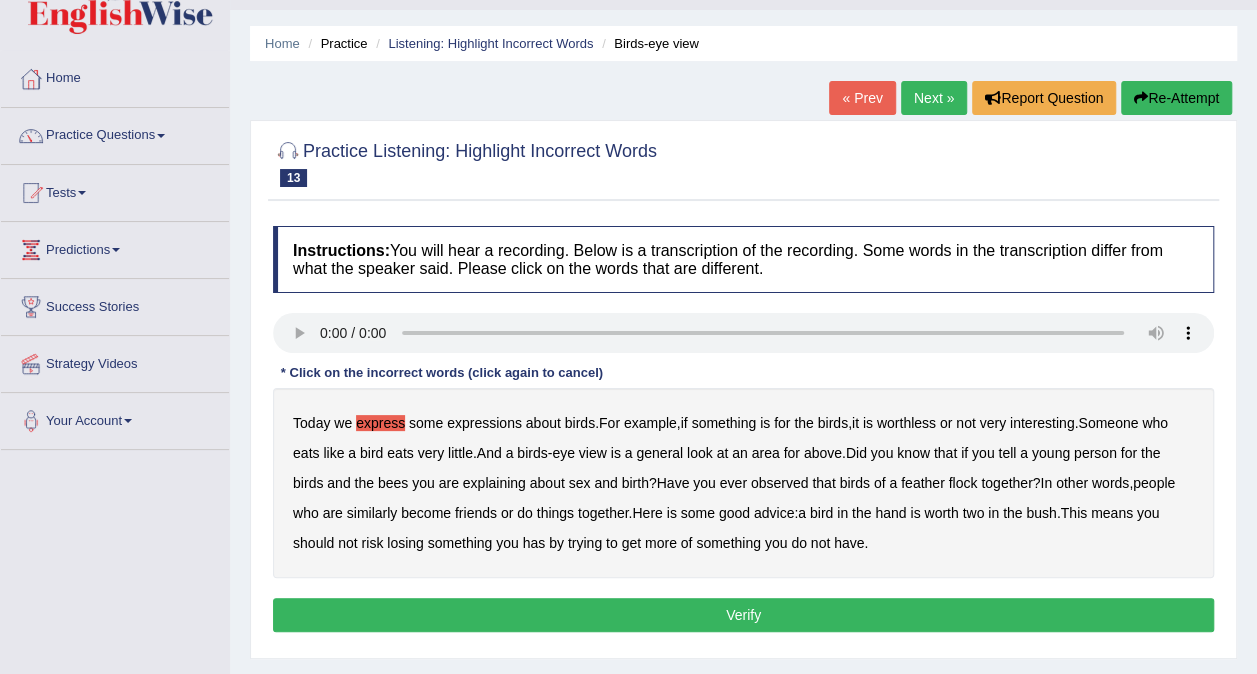 scroll, scrollTop: 49, scrollLeft: 0, axis: vertical 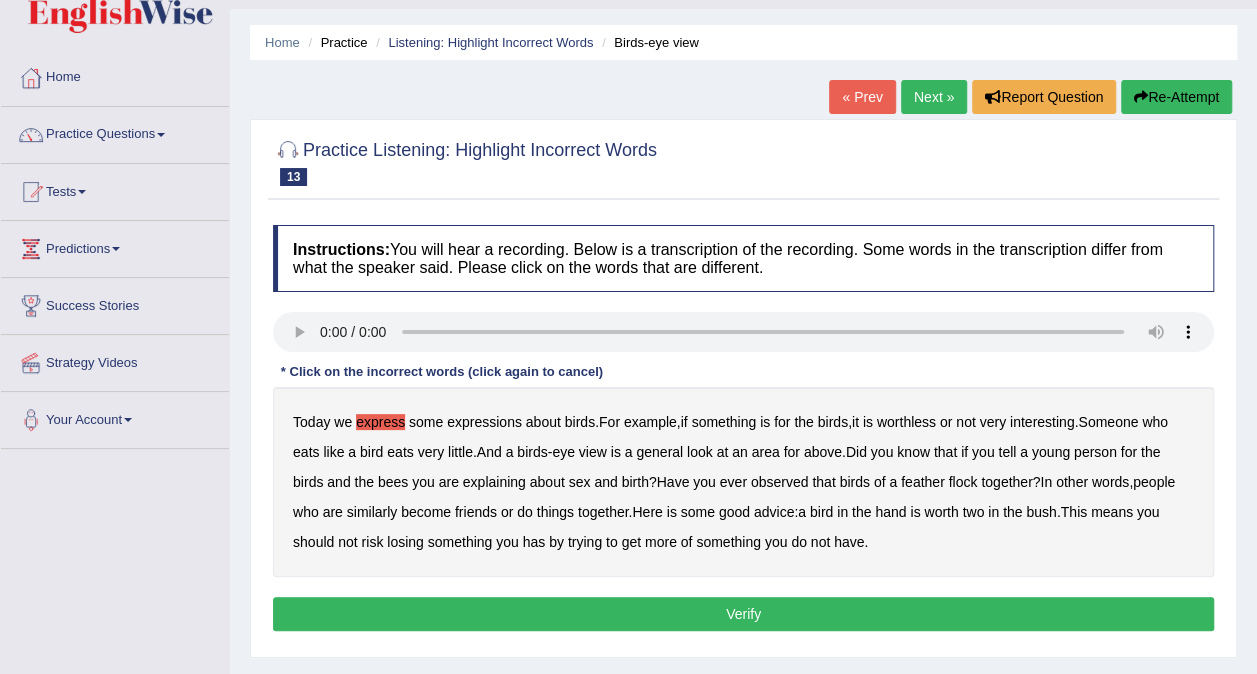 click on "for" at bounding box center [1129, 452] 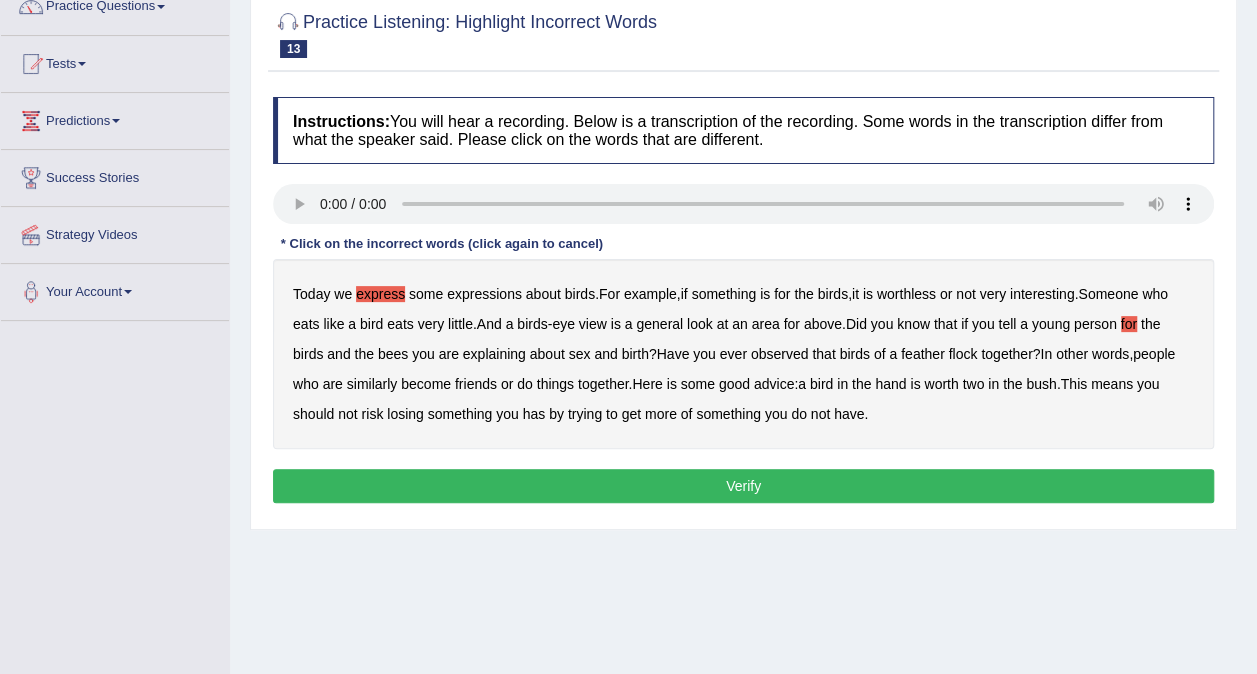 scroll, scrollTop: 178, scrollLeft: 0, axis: vertical 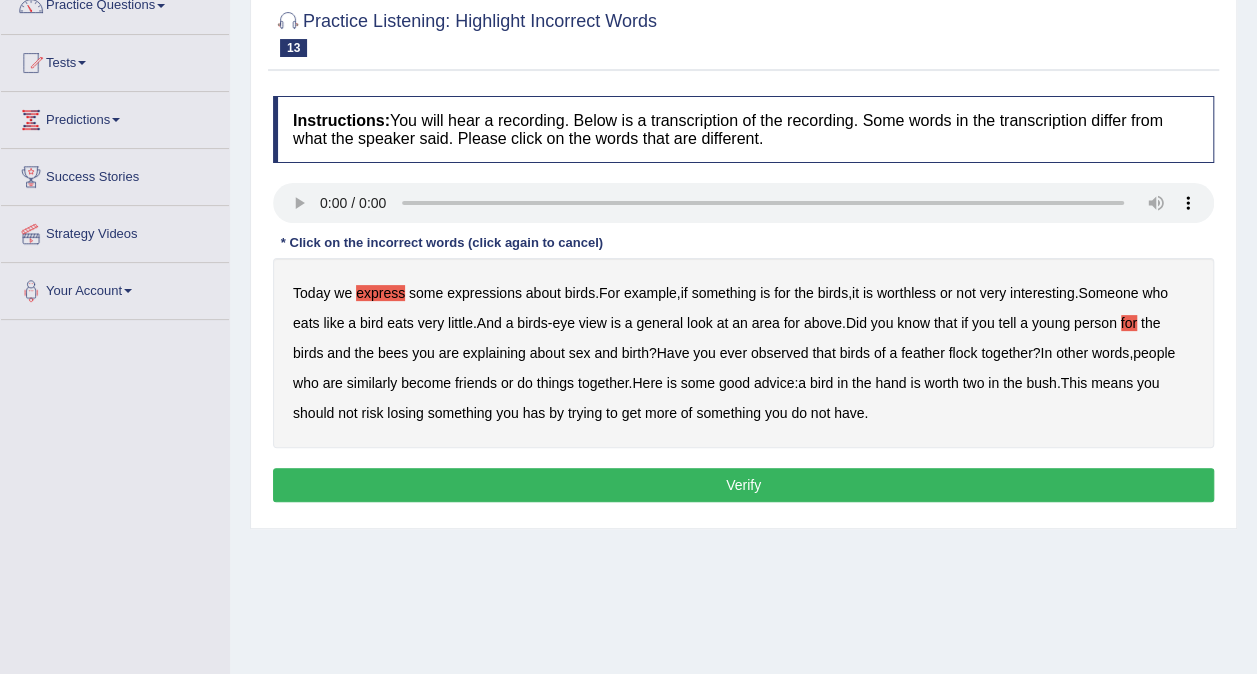 click on "has" at bounding box center [534, 413] 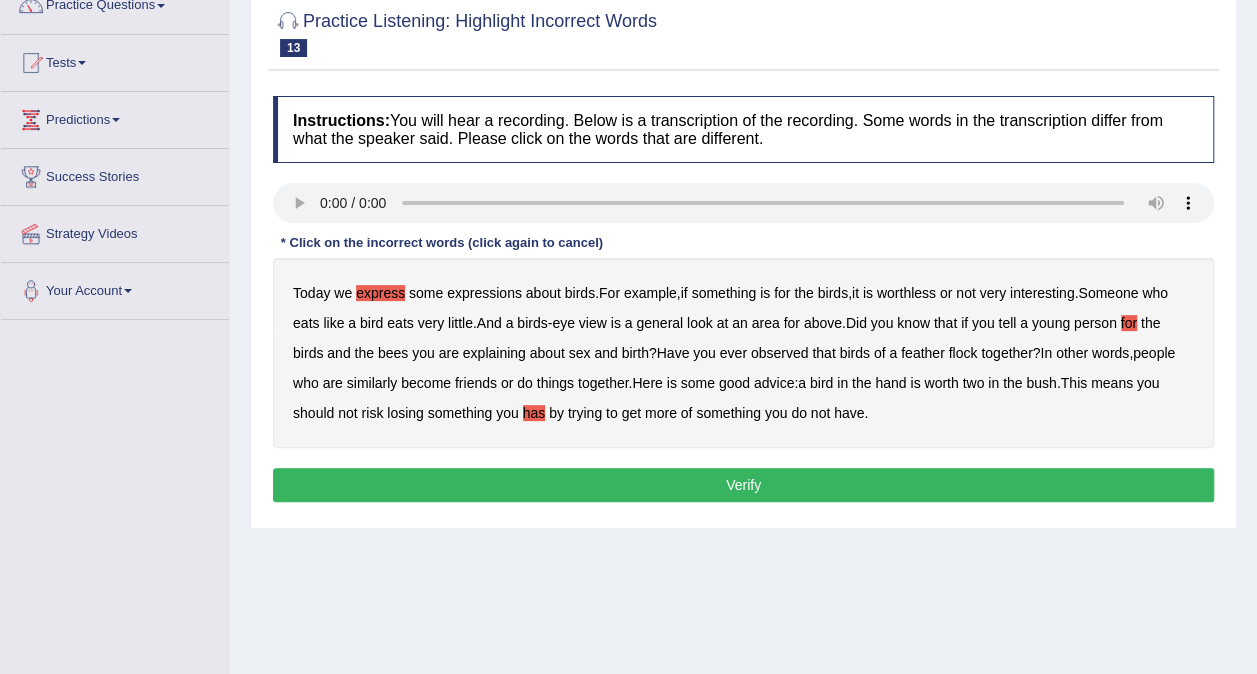click on "Verify" at bounding box center (743, 485) 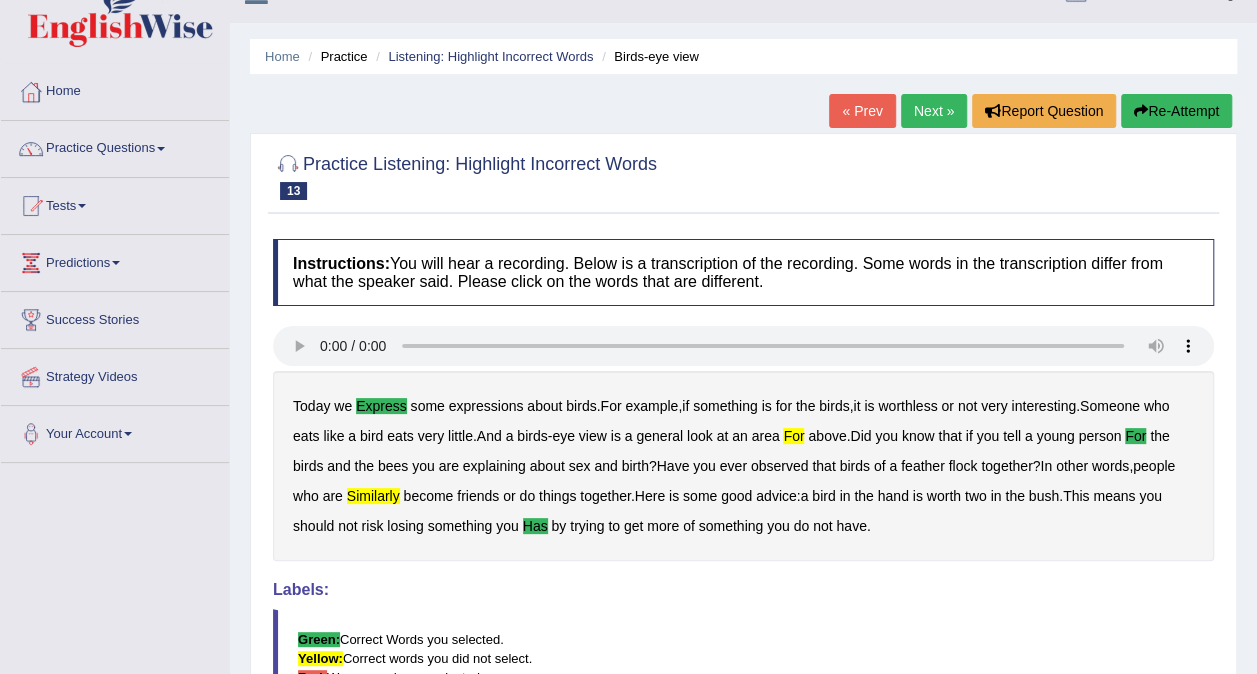 scroll, scrollTop: 34, scrollLeft: 0, axis: vertical 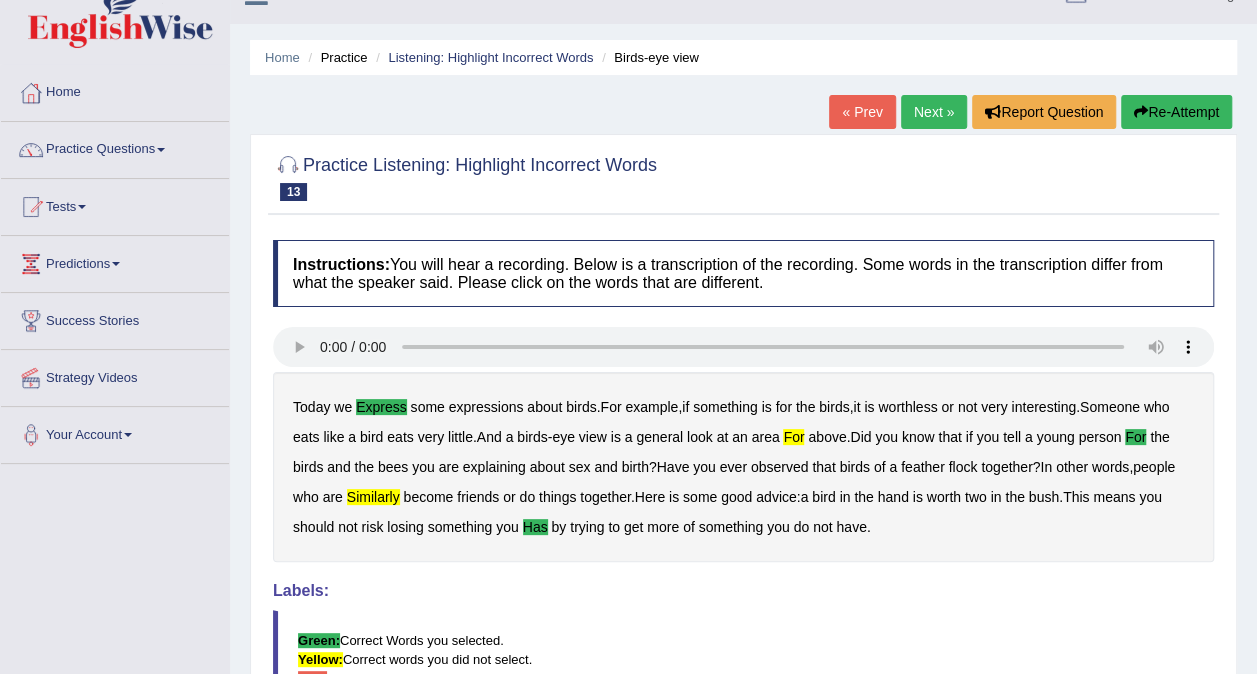 click on "Next »" at bounding box center (934, 112) 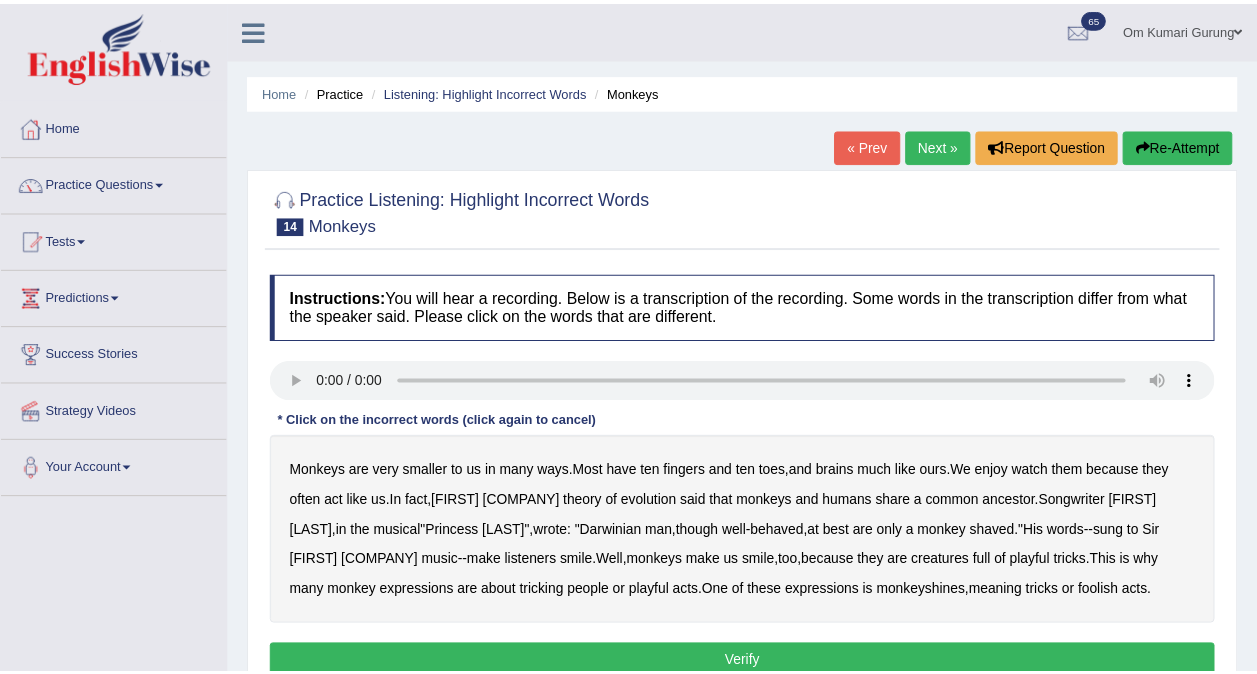 scroll, scrollTop: 0, scrollLeft: 0, axis: both 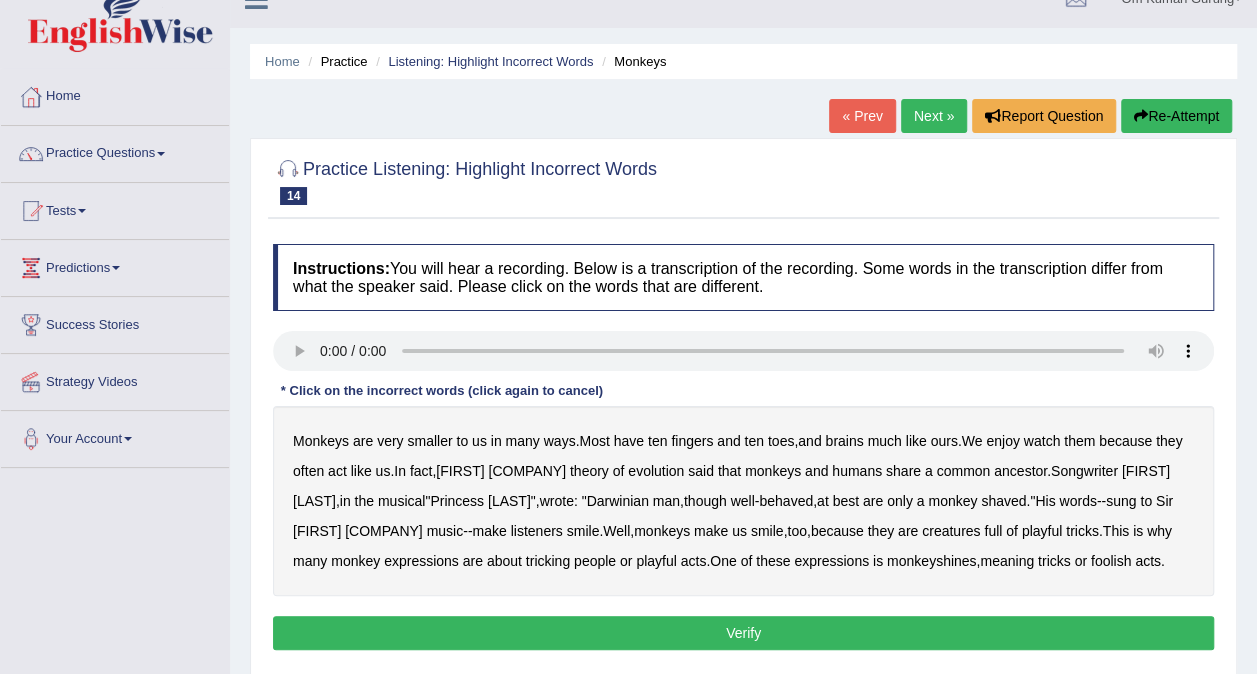 click on "smaller" at bounding box center [429, 441] 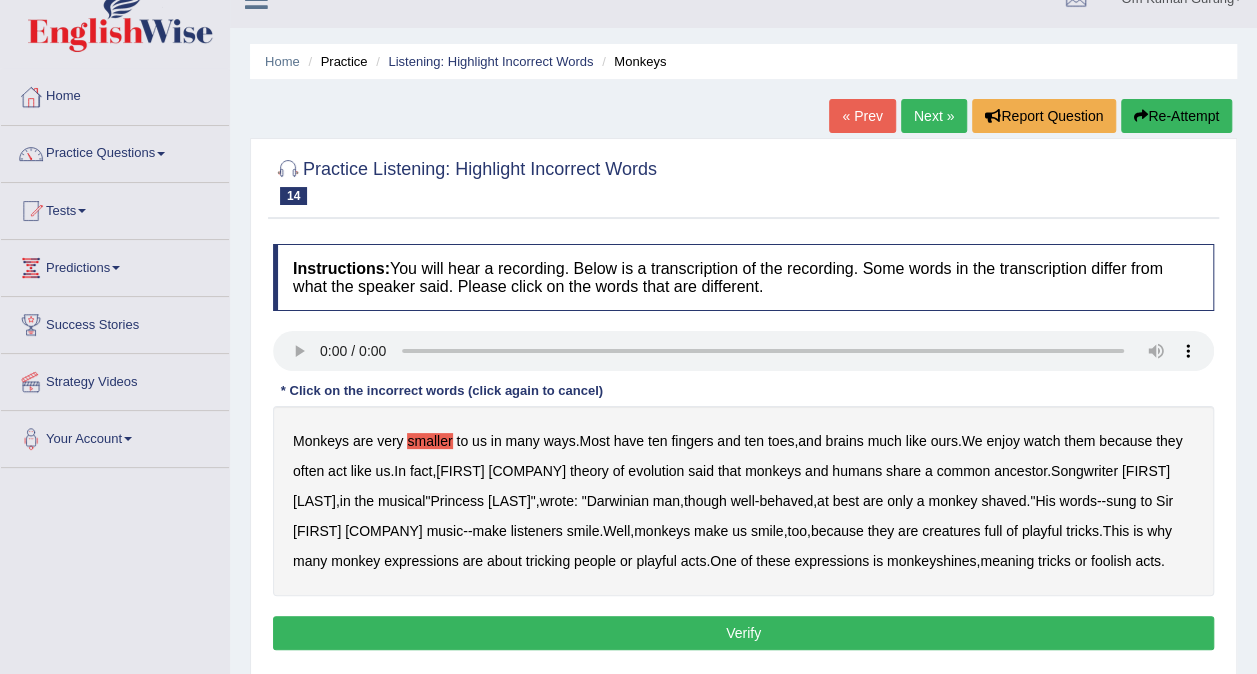 click on "watch" at bounding box center (1042, 441) 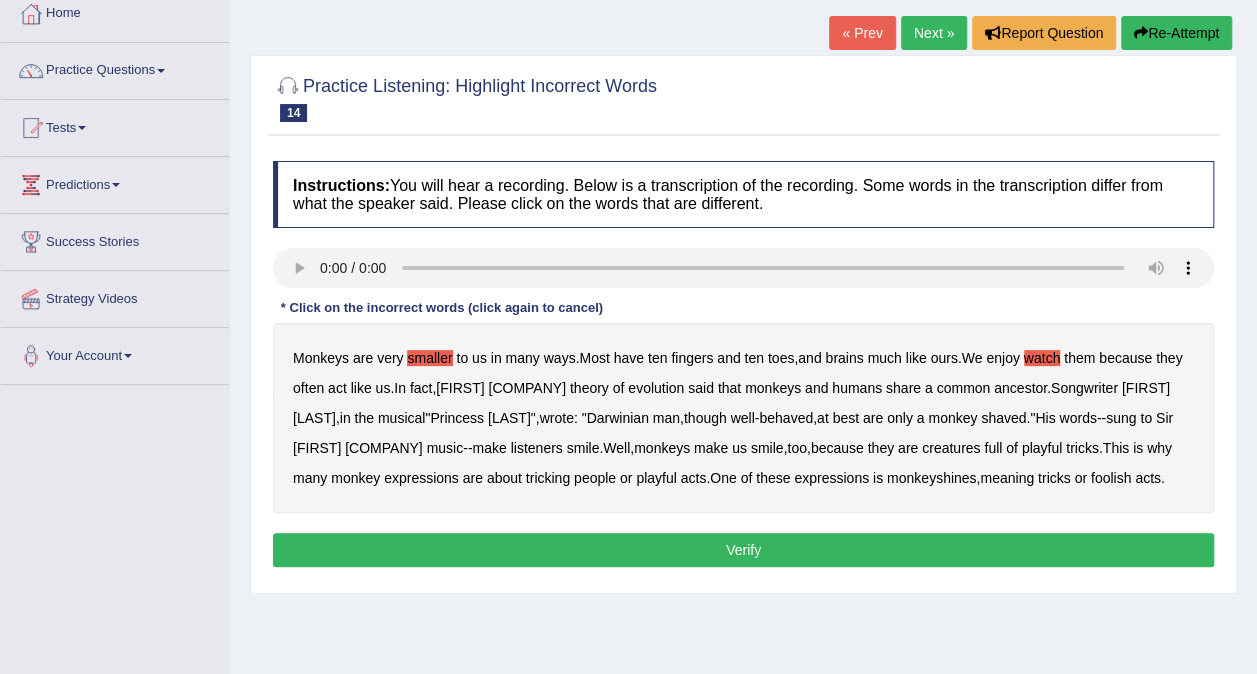 scroll, scrollTop: 114, scrollLeft: 0, axis: vertical 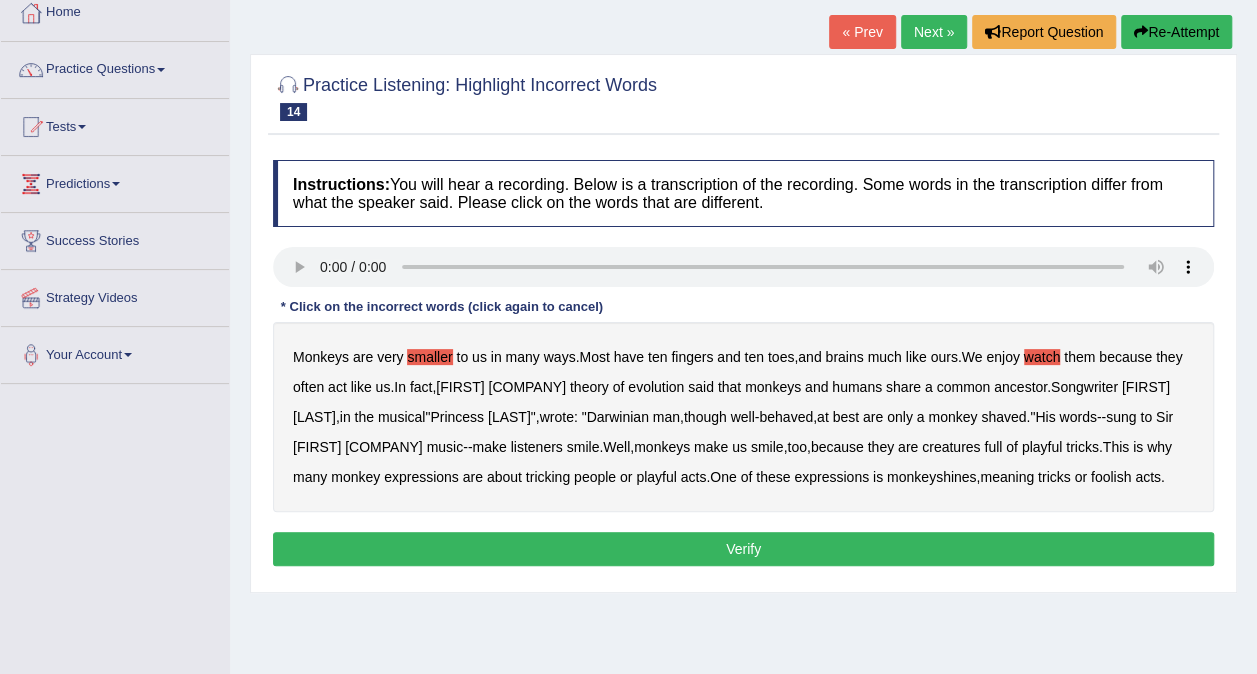 click on "tricking" at bounding box center (548, 477) 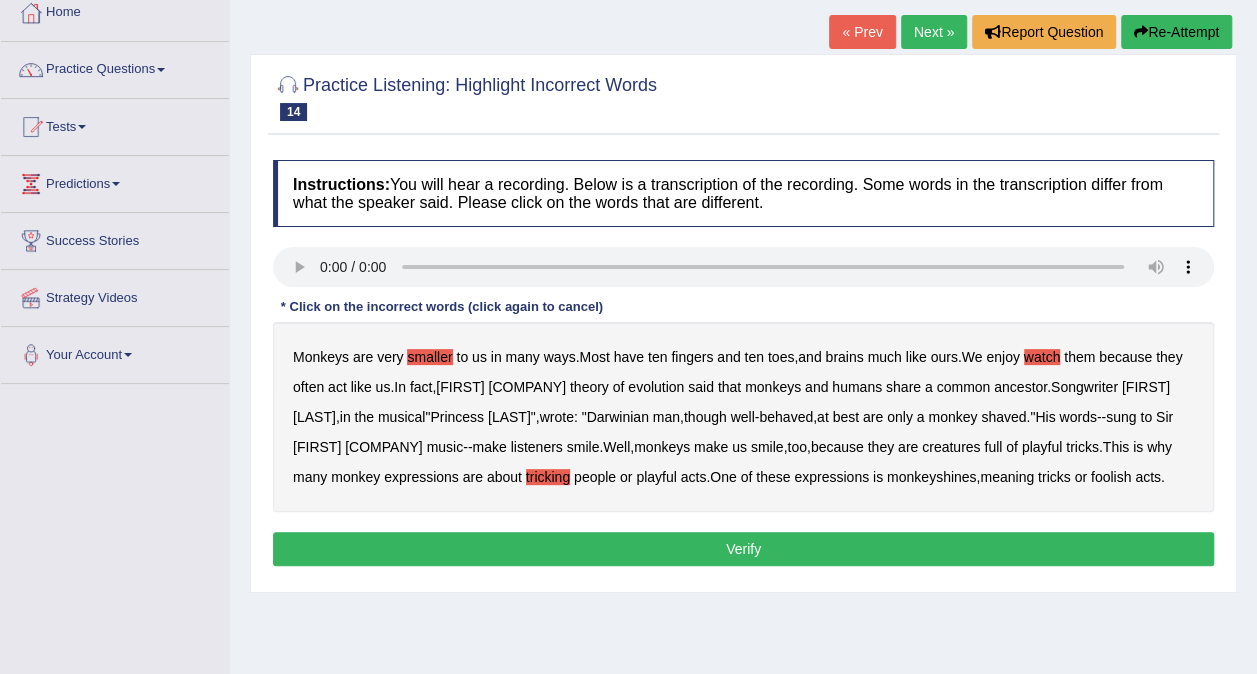 click on "tricking" at bounding box center [548, 477] 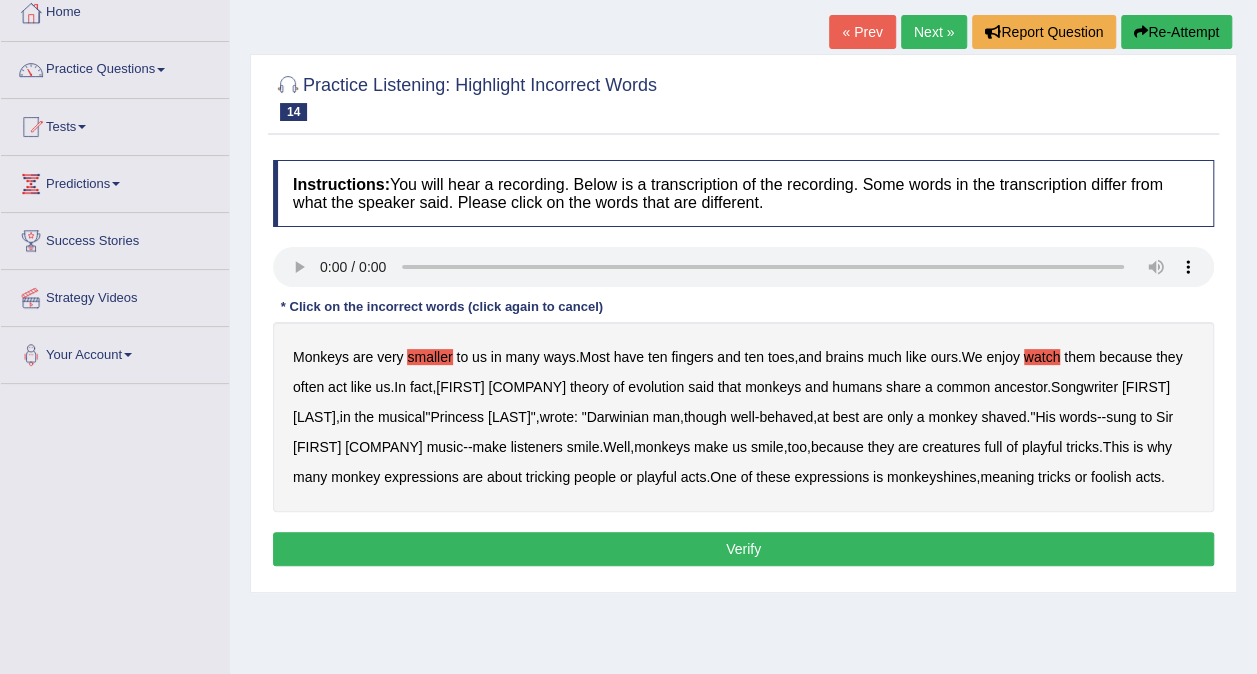 click on "tricking" at bounding box center [548, 477] 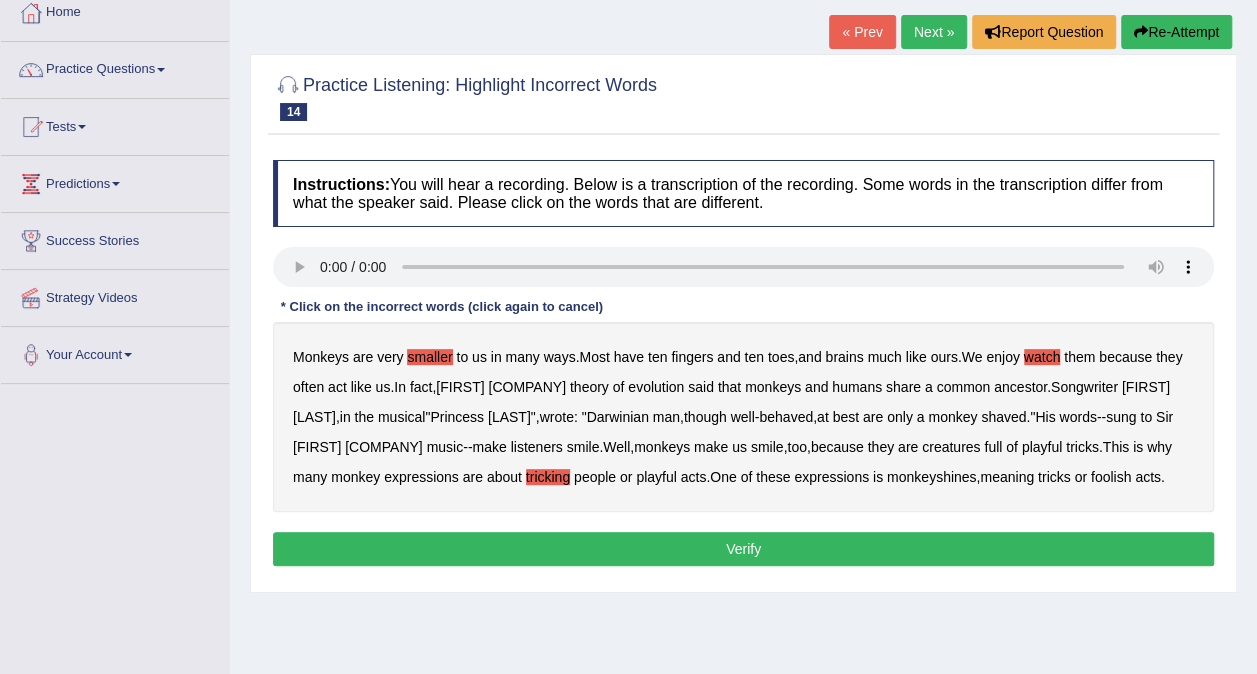 click on "Verify" at bounding box center (743, 549) 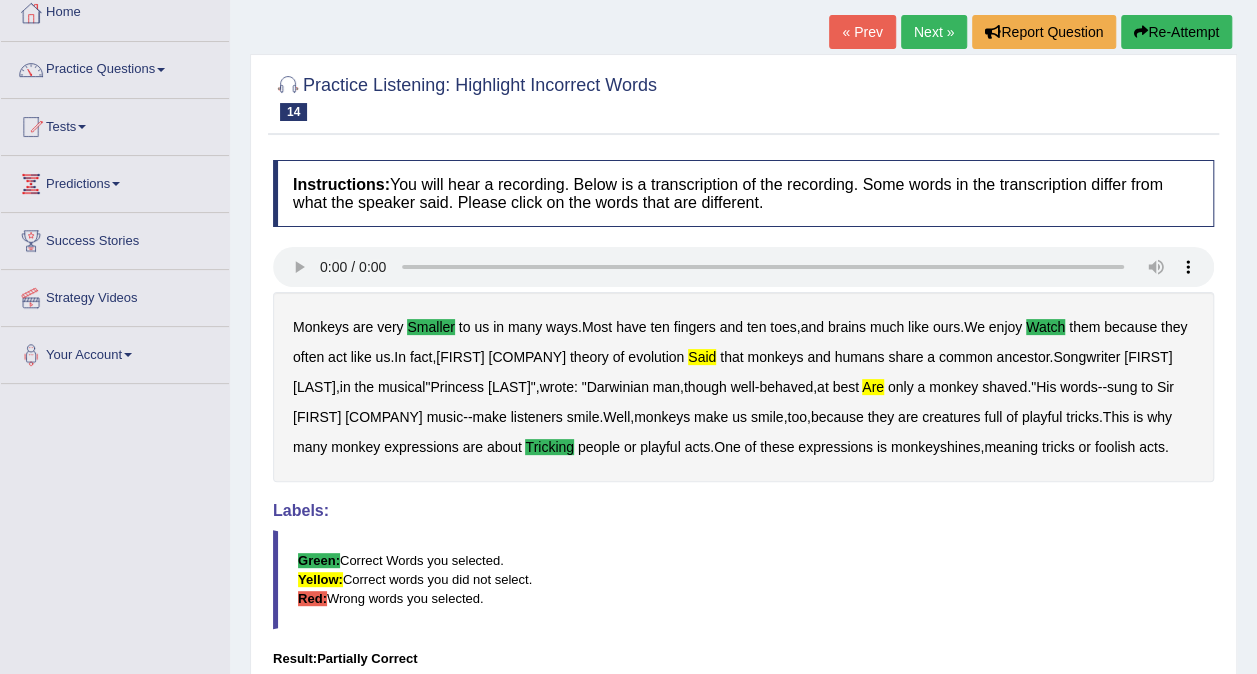 click on "Next »" at bounding box center [934, 32] 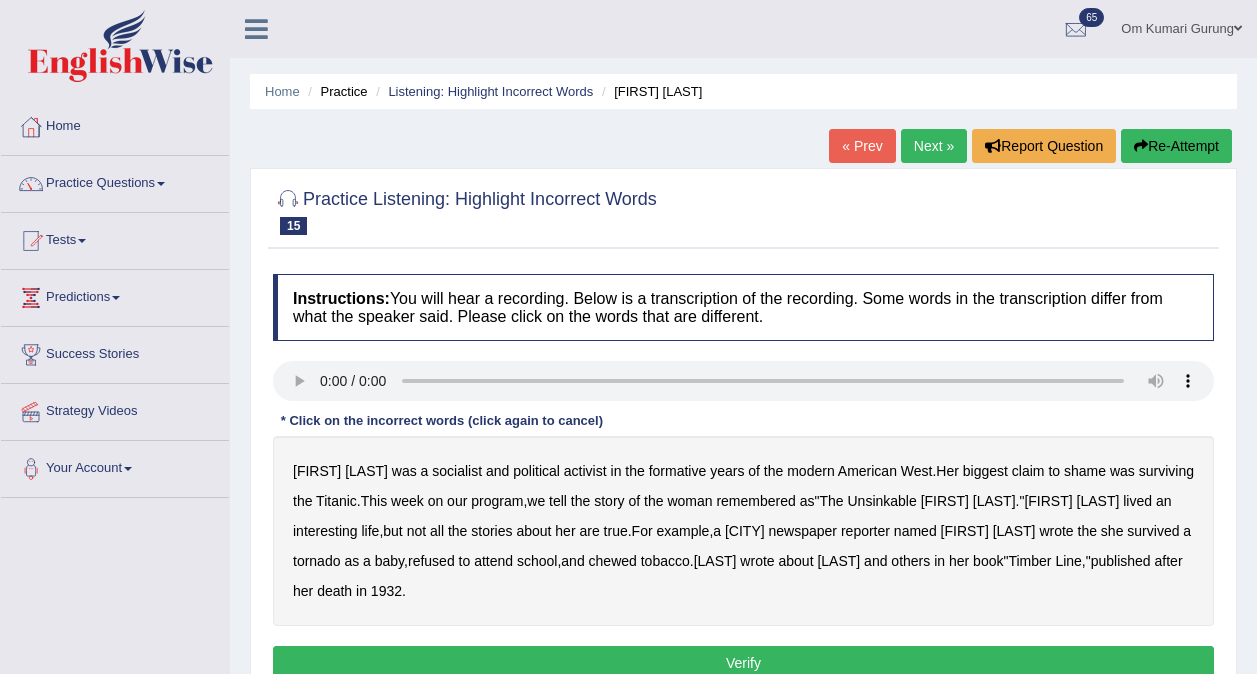 scroll, scrollTop: 0, scrollLeft: 0, axis: both 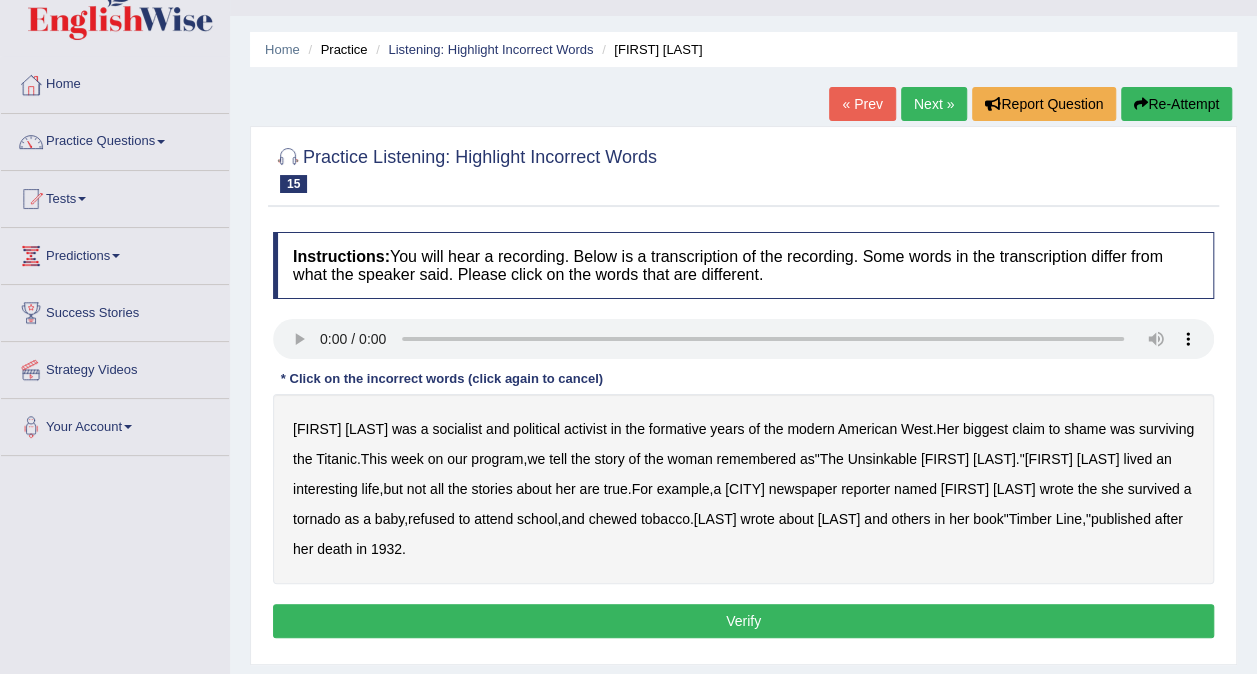 click on "Margaret" at bounding box center (317, 429) 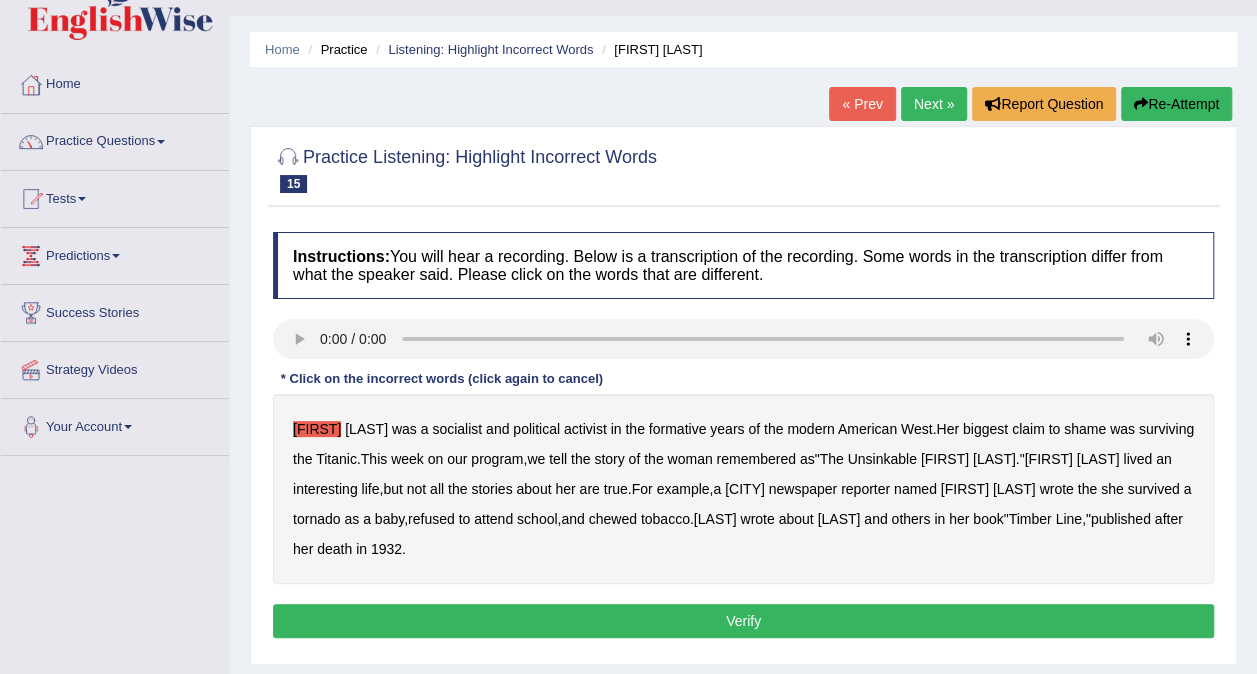 click on "shame" at bounding box center [1085, 429] 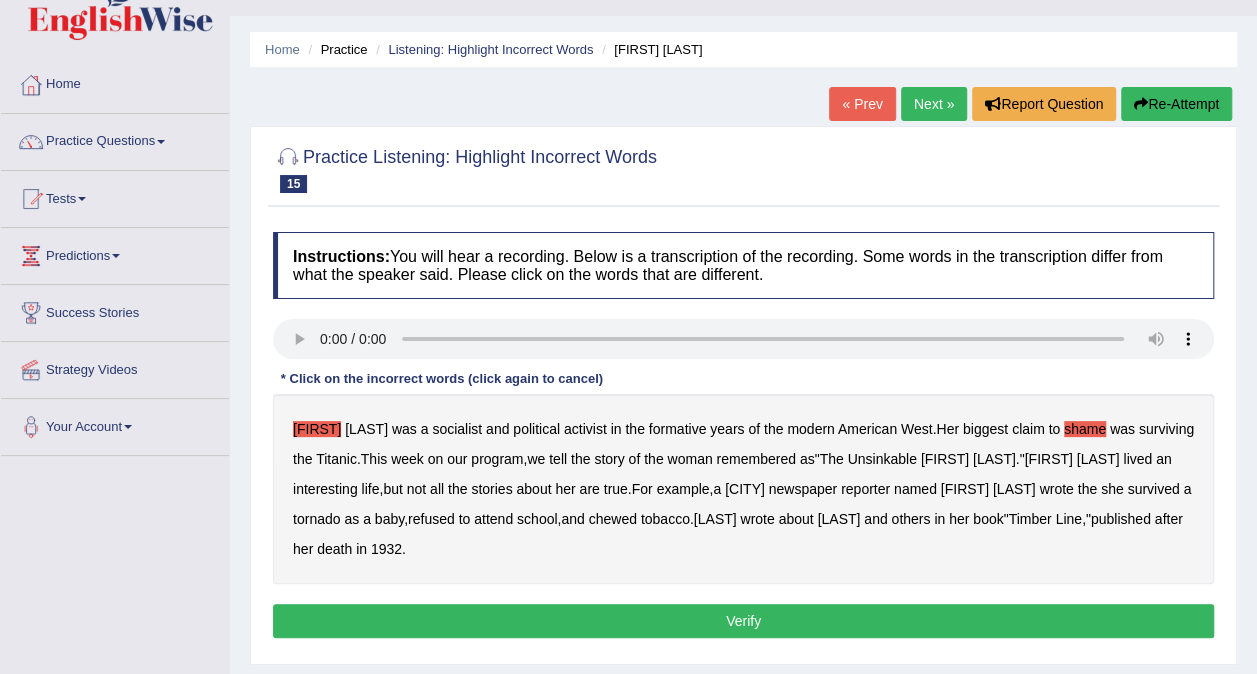 click on "her" at bounding box center (959, 519) 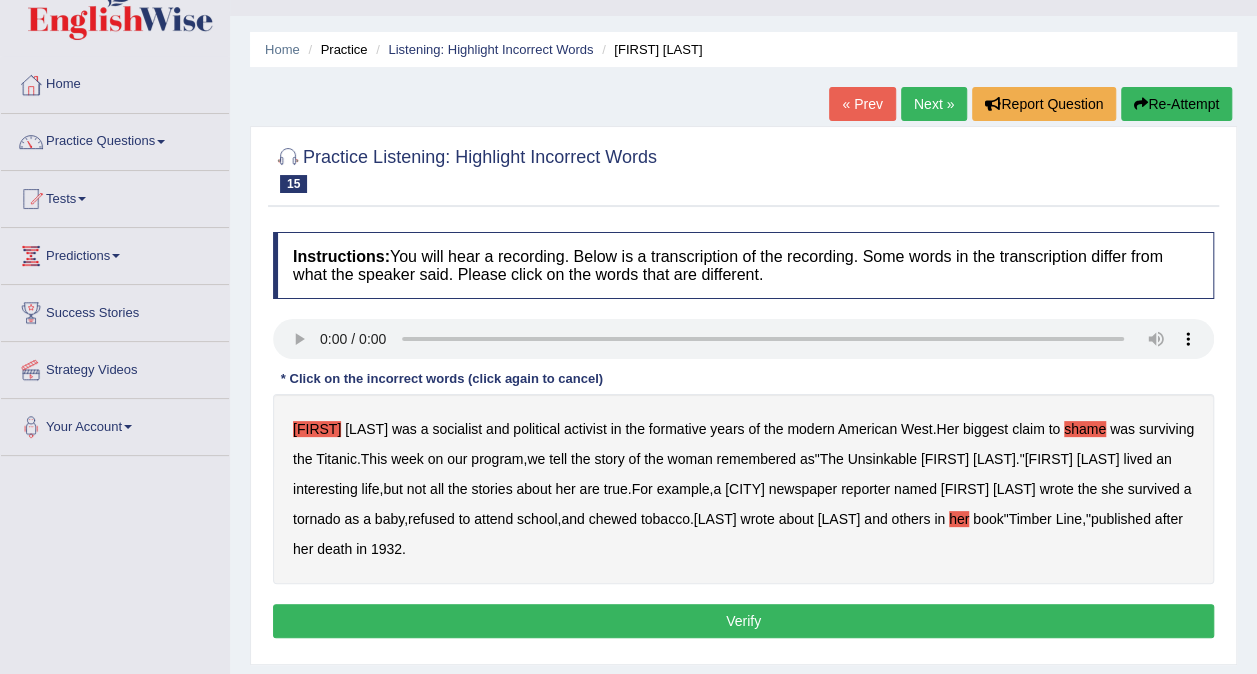 click on "Verify" at bounding box center [743, 621] 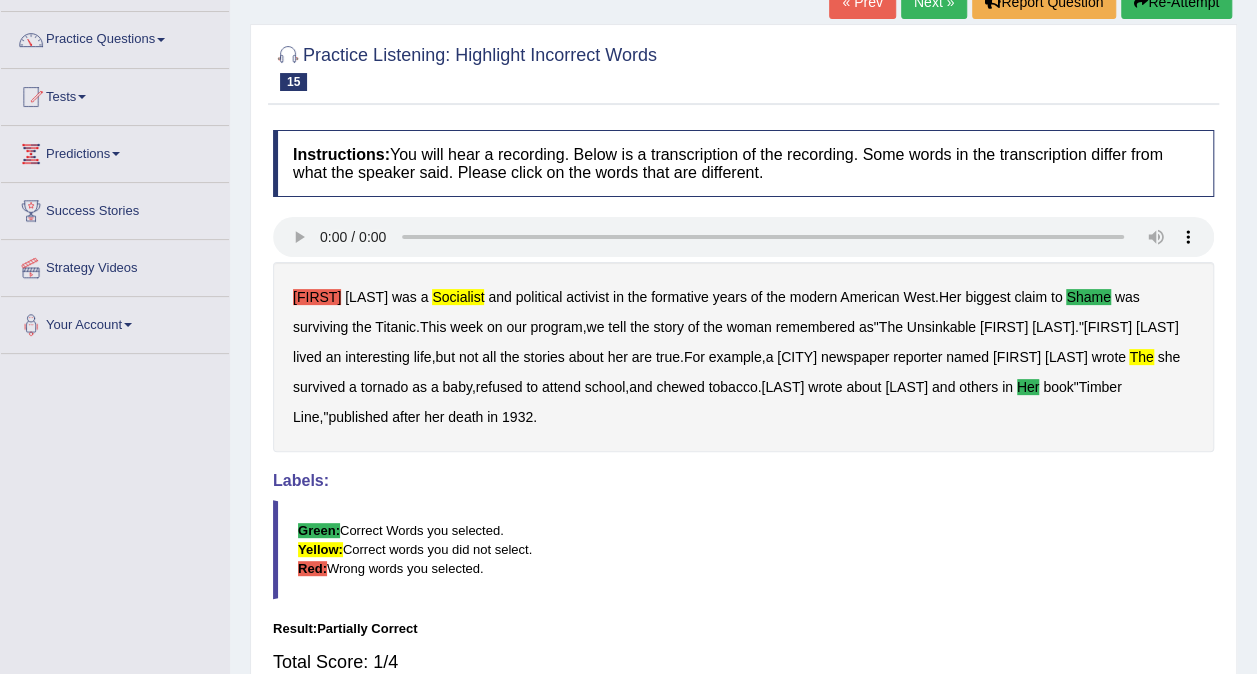 scroll, scrollTop: 0, scrollLeft: 0, axis: both 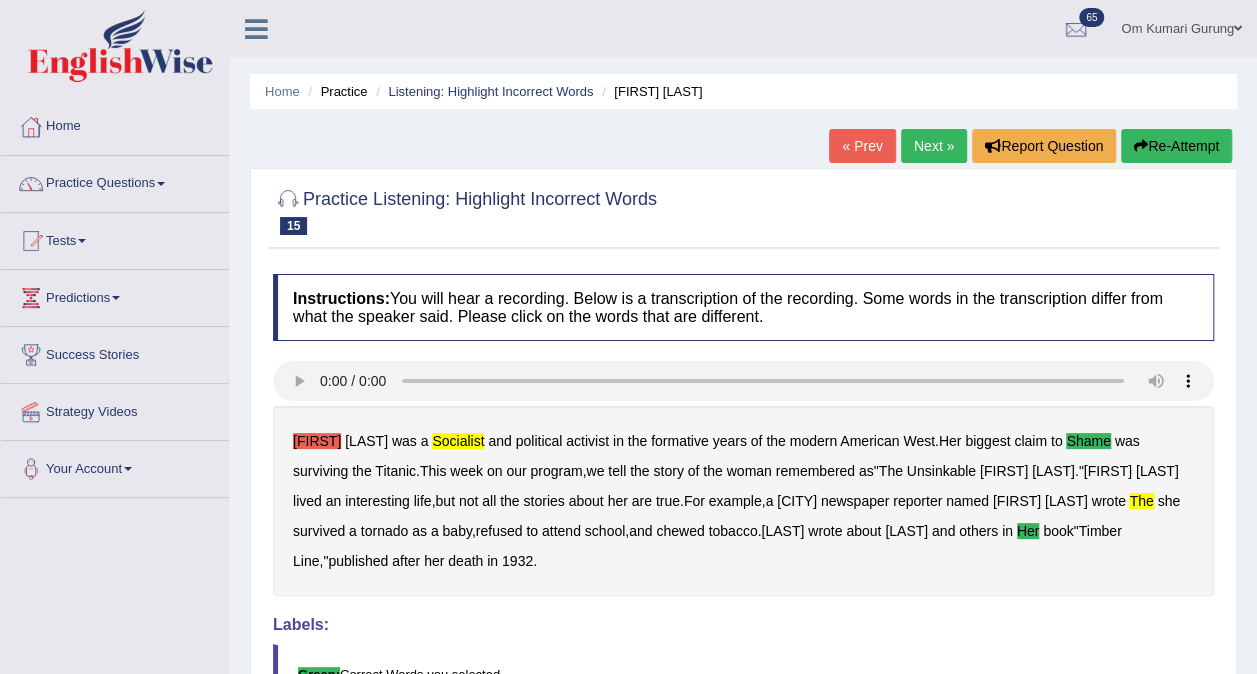 click on "Next »" at bounding box center [934, 146] 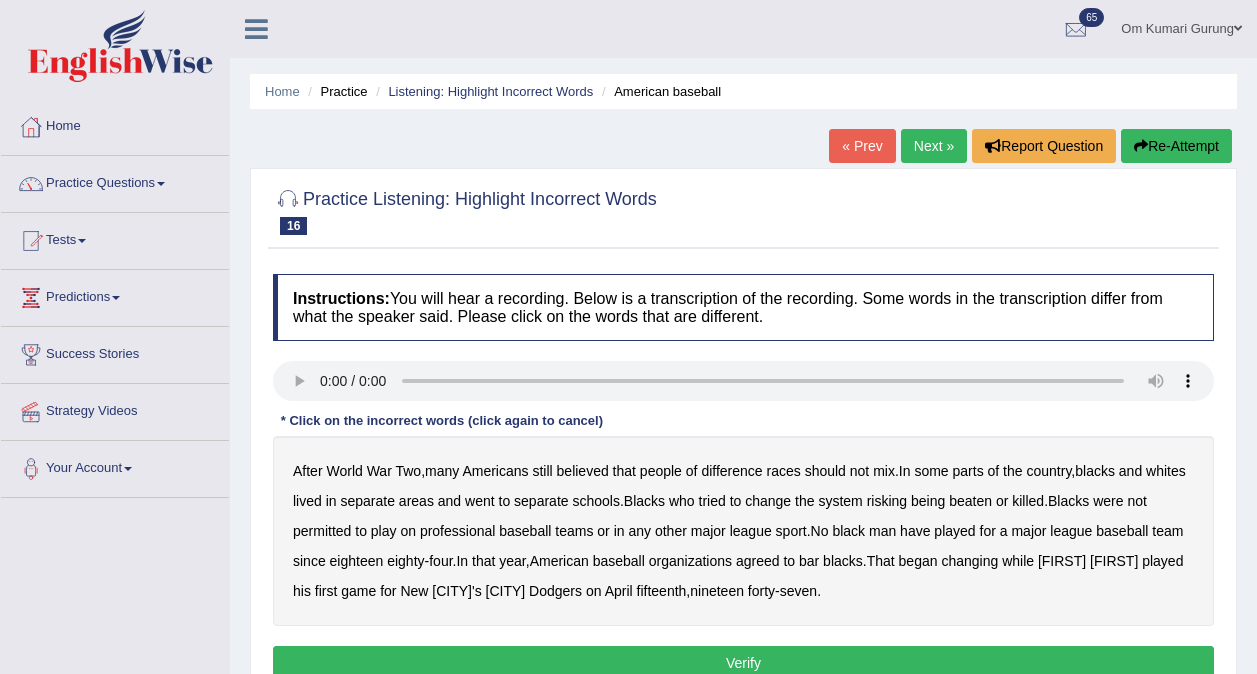 scroll, scrollTop: 0, scrollLeft: 0, axis: both 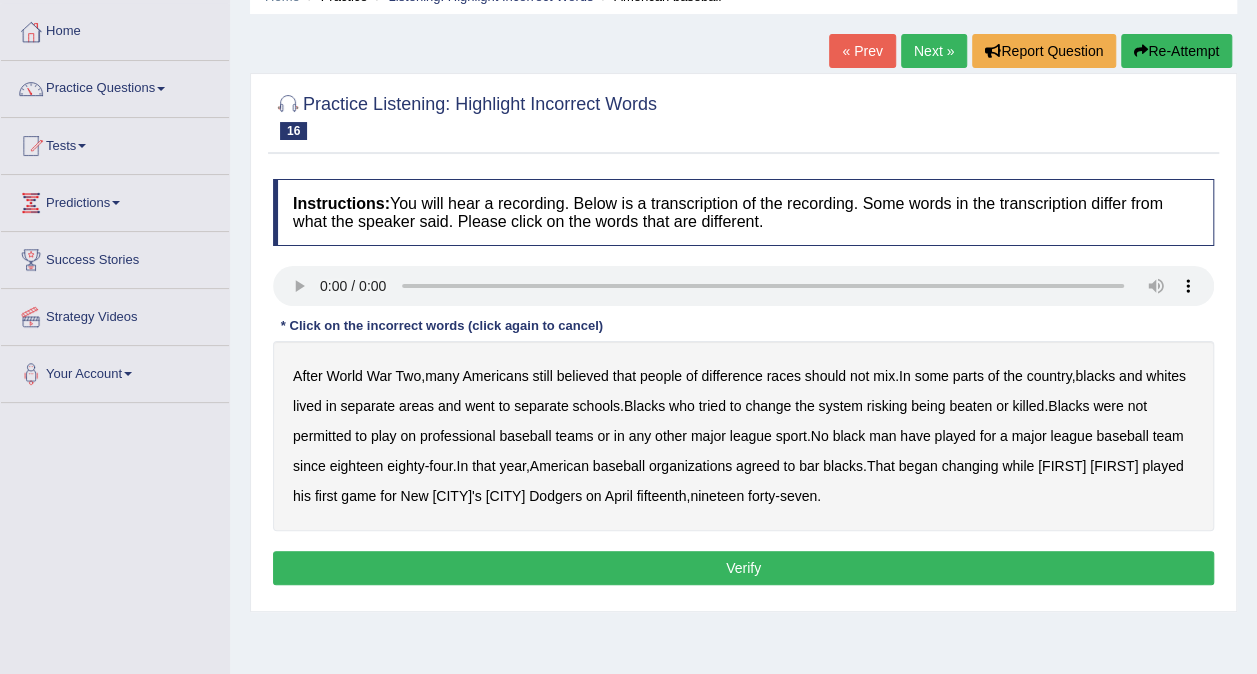 click on "risking" at bounding box center (887, 406) 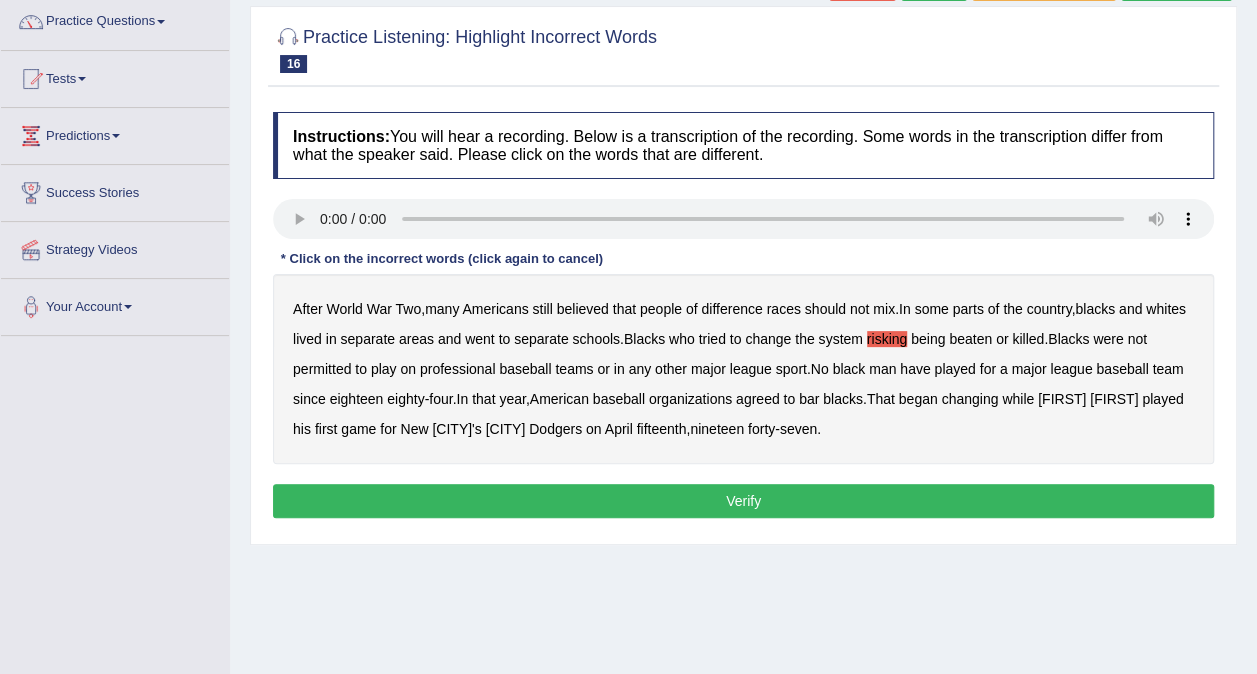 scroll, scrollTop: 163, scrollLeft: 0, axis: vertical 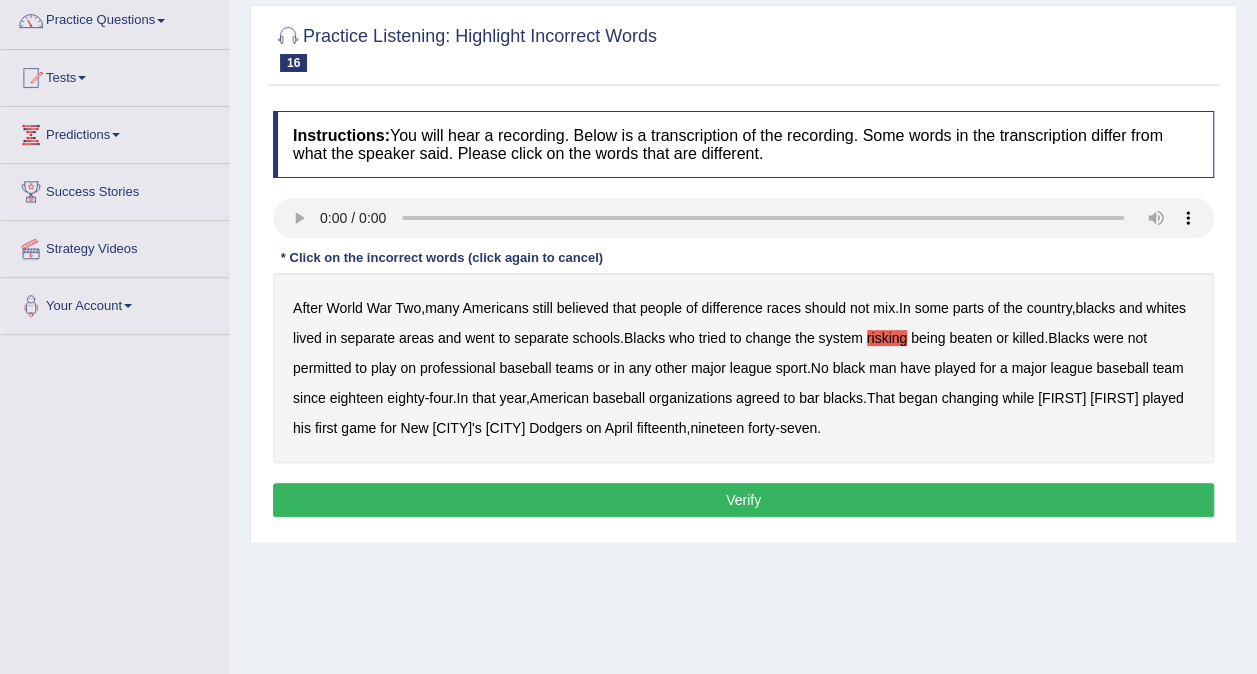 click on "Verify" at bounding box center (743, 500) 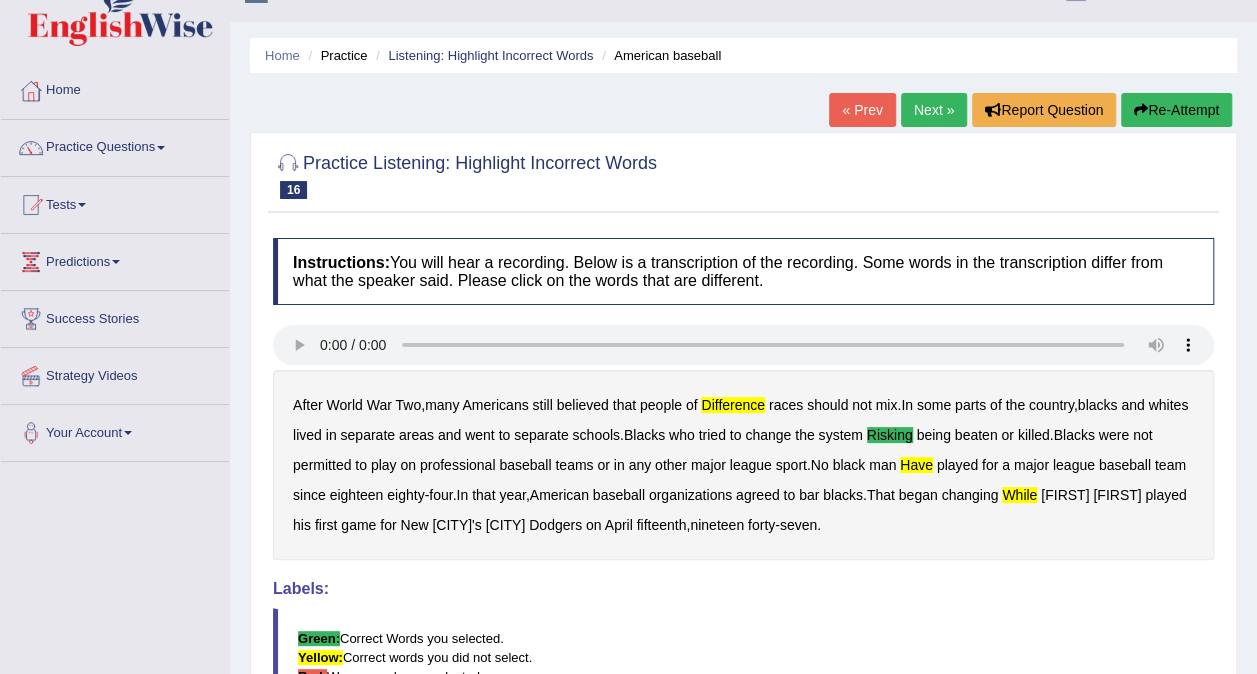 scroll, scrollTop: 35, scrollLeft: 0, axis: vertical 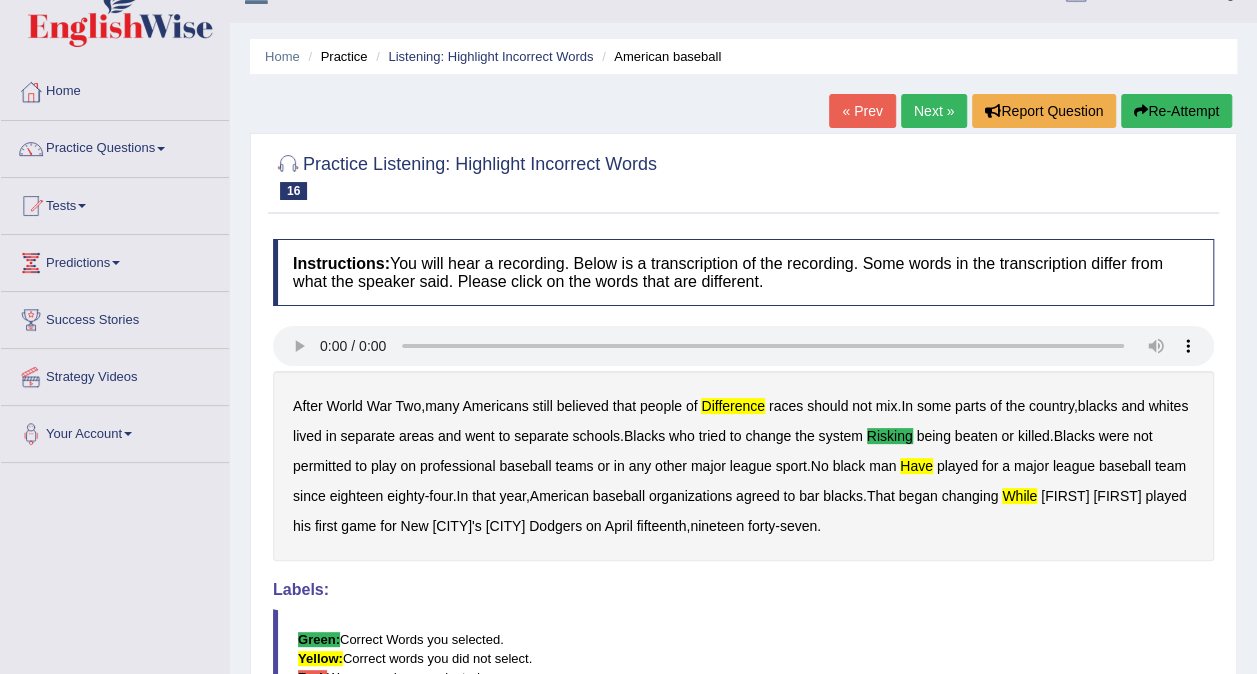 click on "Re-Attempt" at bounding box center (1176, 111) 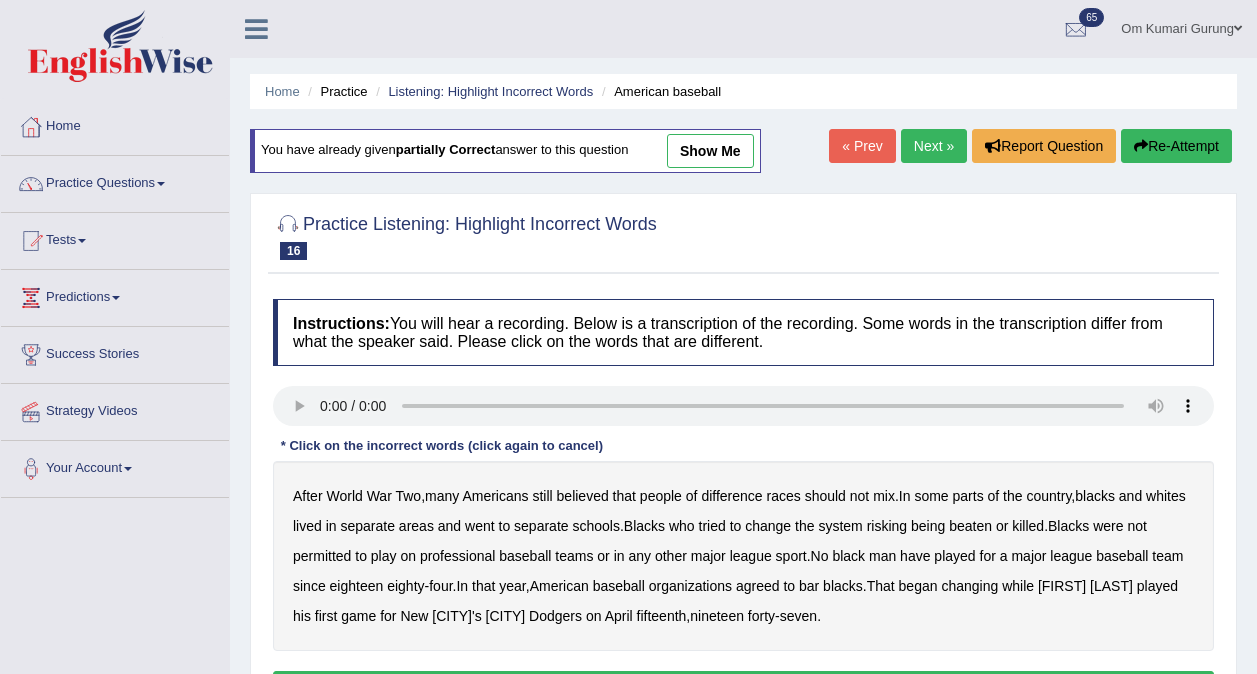 scroll, scrollTop: 35, scrollLeft: 0, axis: vertical 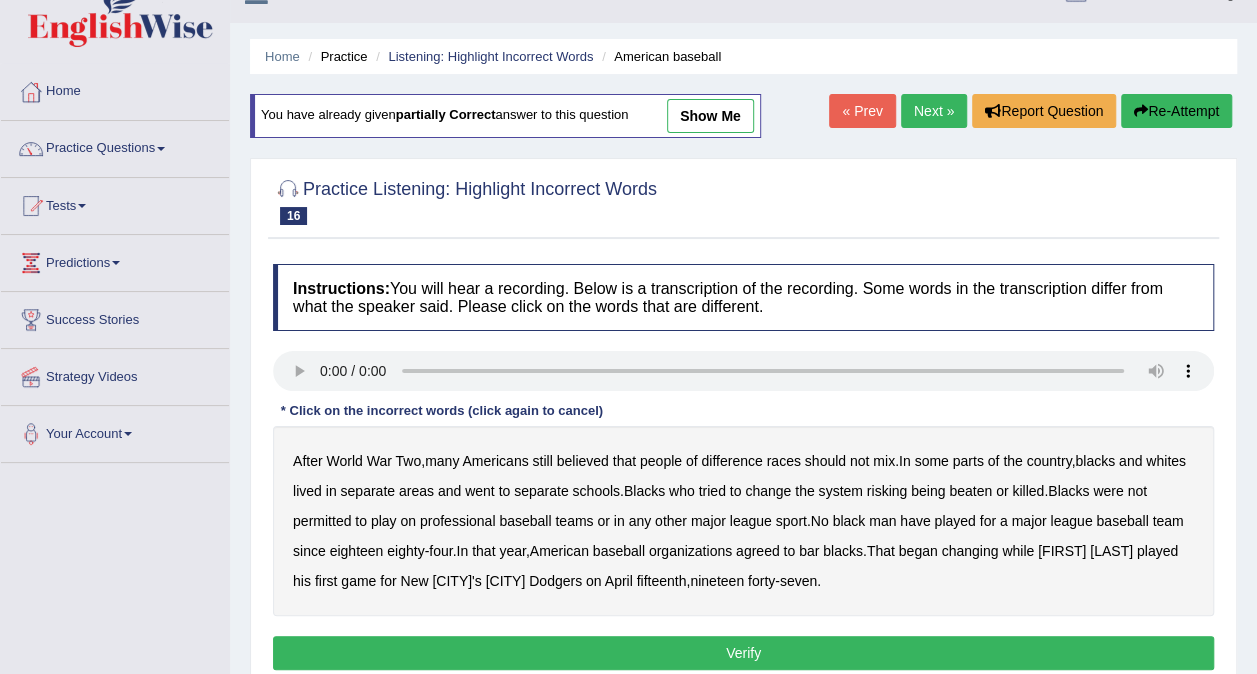 click on "difference" at bounding box center (731, 461) 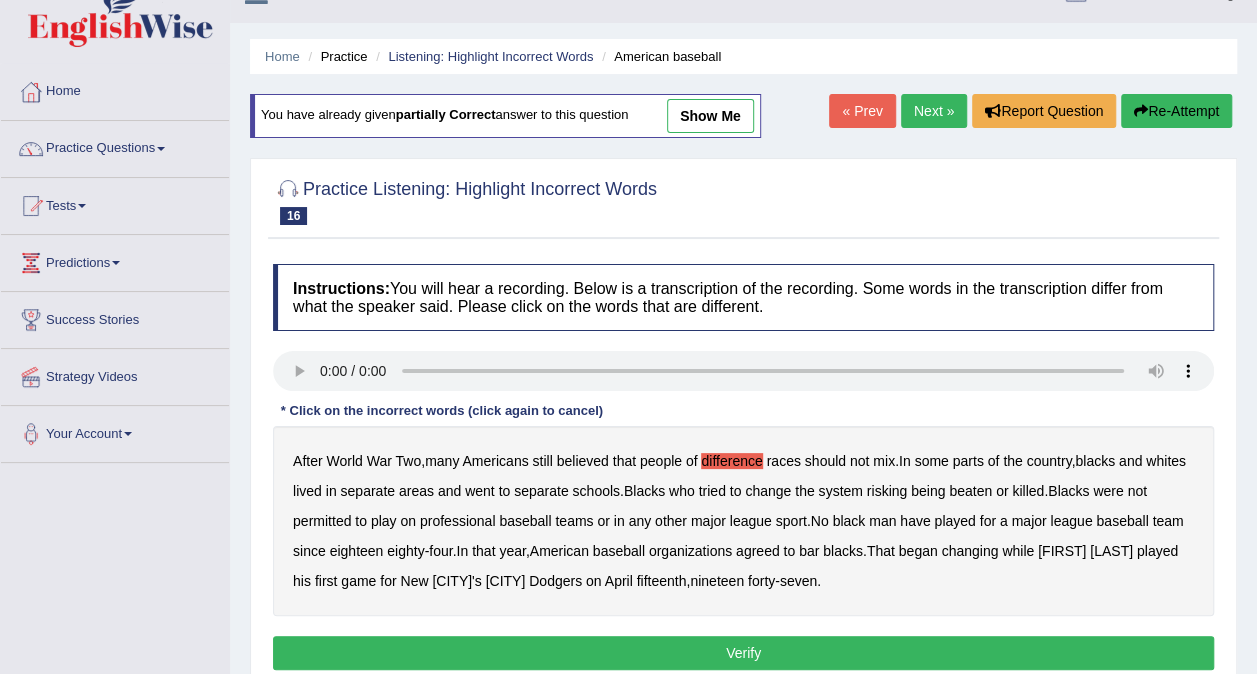 click on "After   World   War   Two ,  many   Americans   still   believed   that   people   of   difference   races   should   not   mix .  In   some   parts   of   the   country ,  blacks   and   whites   lived   in   separate   areas   and   went   to   separate   schools .  Blacks   who   tried   to   change   the   system   risking   being   beaten   or   killed .  Blacks   were   not   permitted   to   play   on   professional   baseball   teams   or   in   any   other   major   league   sport .  No   black   man   have   played   for   a   major   league   baseball   team   since   eighteen   eighty - four .  In   that   year ,  American   baseball   organizations   agreed   to   bar   blacks .  That   began   changing   while   Jackie   Robinson   played   his   first   game   for   New   York's   Brooklyn   Dodgers   on   April   fifteenth ,  nineteen   forty - seven ." at bounding box center (743, 521) 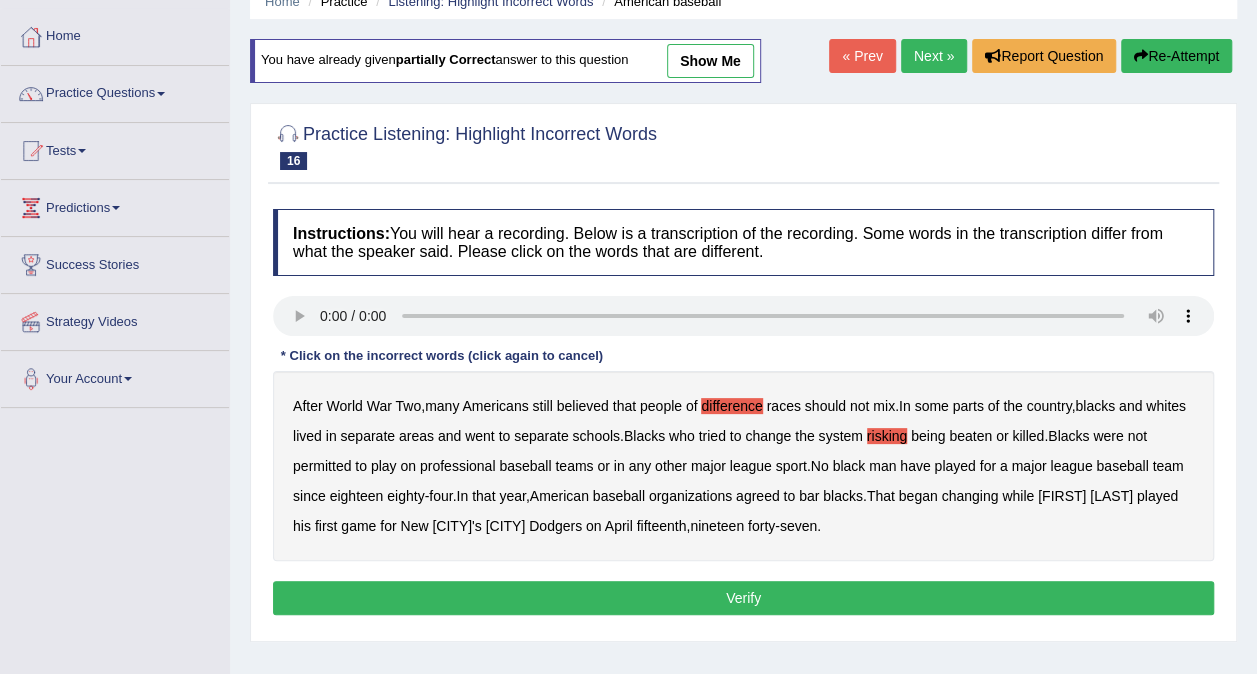 scroll, scrollTop: 91, scrollLeft: 0, axis: vertical 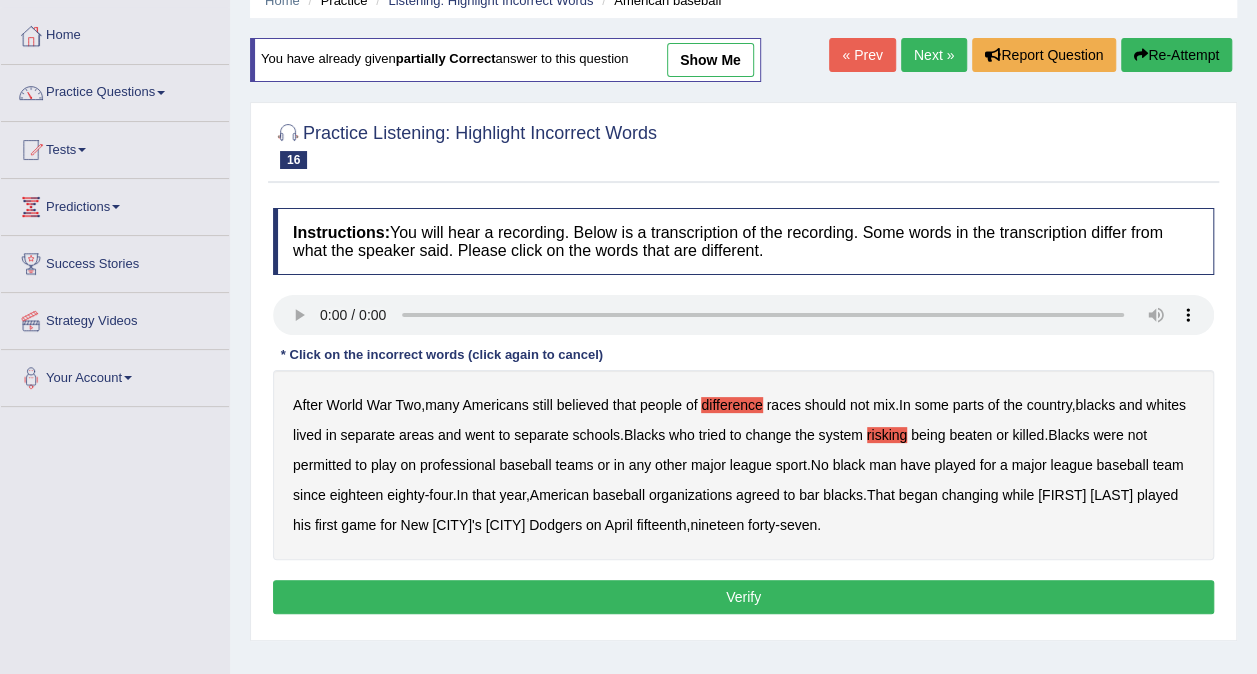 click on "while" at bounding box center [1018, 495] 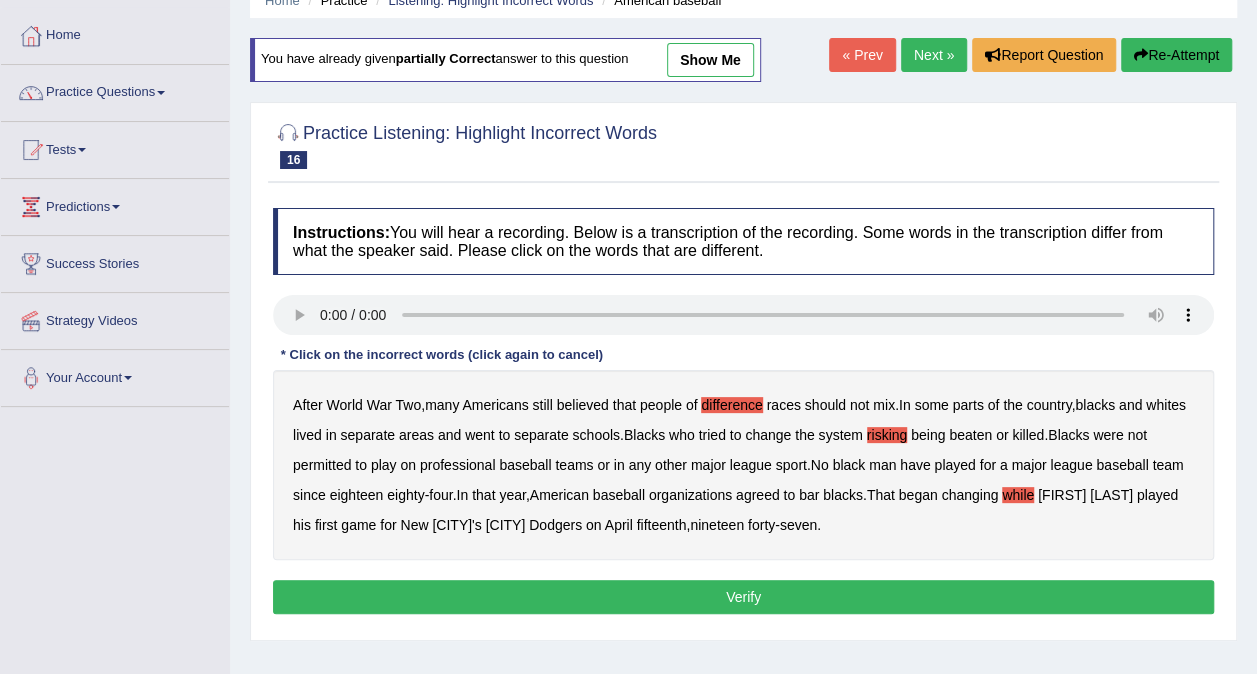 click on "Verify" at bounding box center [743, 597] 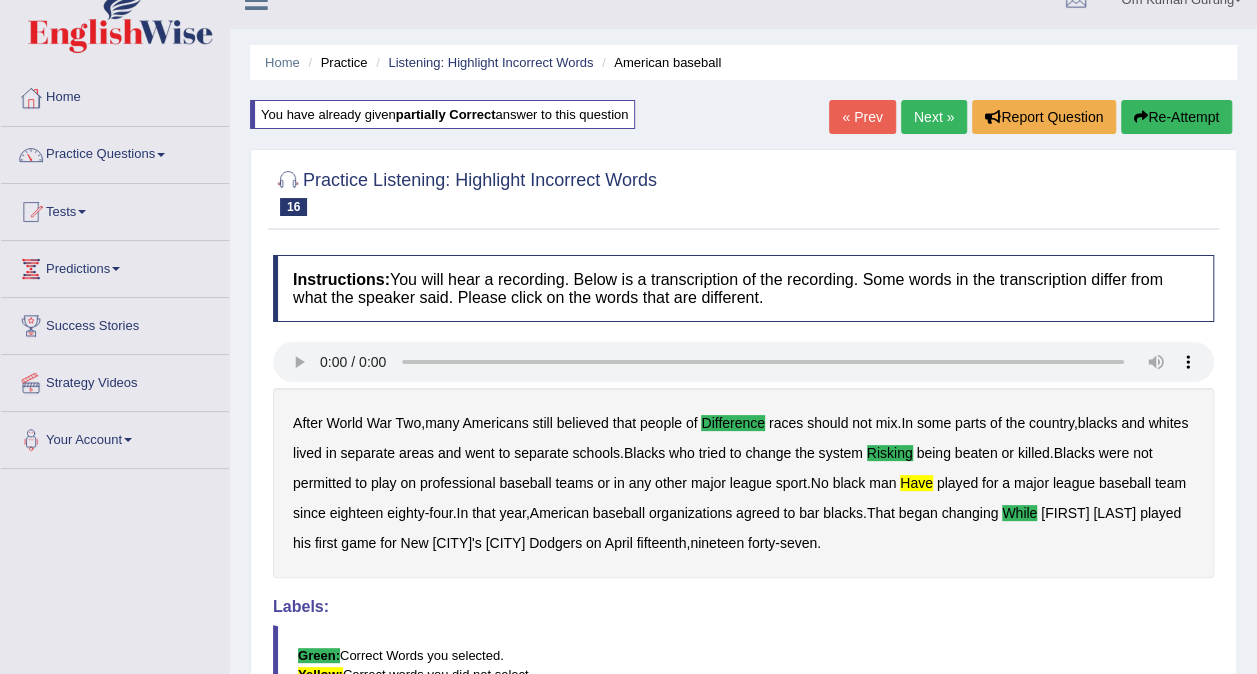 scroll, scrollTop: 28, scrollLeft: 0, axis: vertical 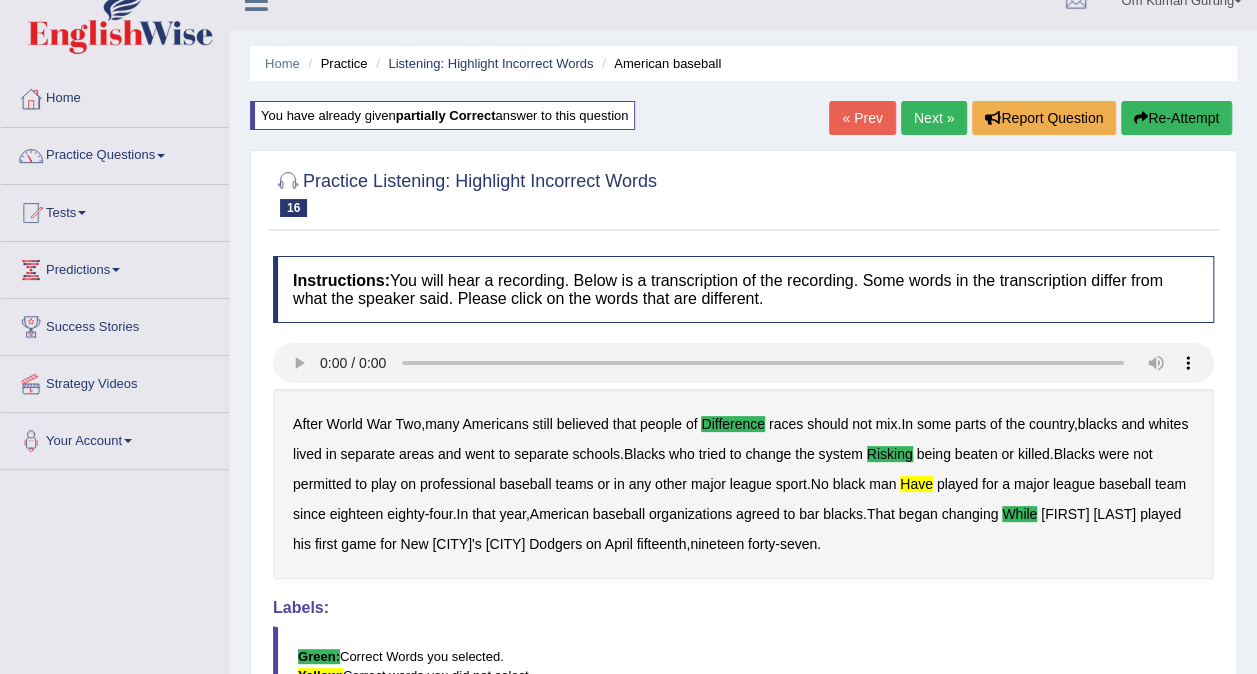 click on "Next »" at bounding box center (934, 118) 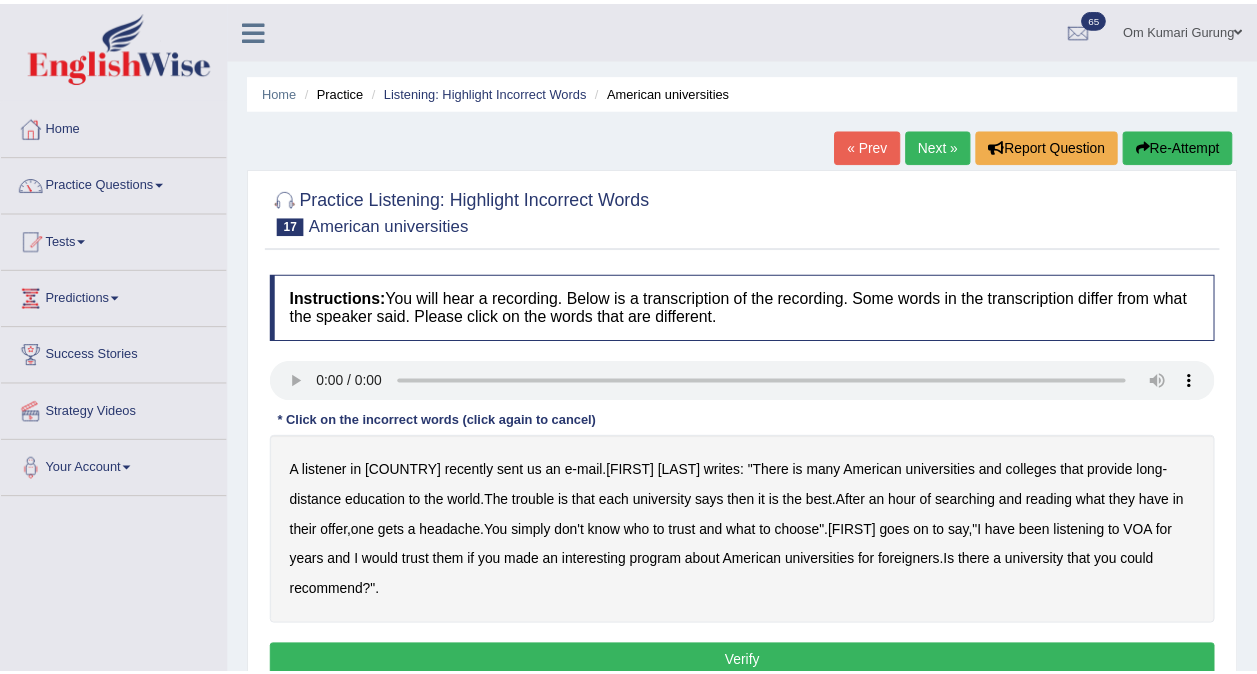 scroll, scrollTop: 0, scrollLeft: 0, axis: both 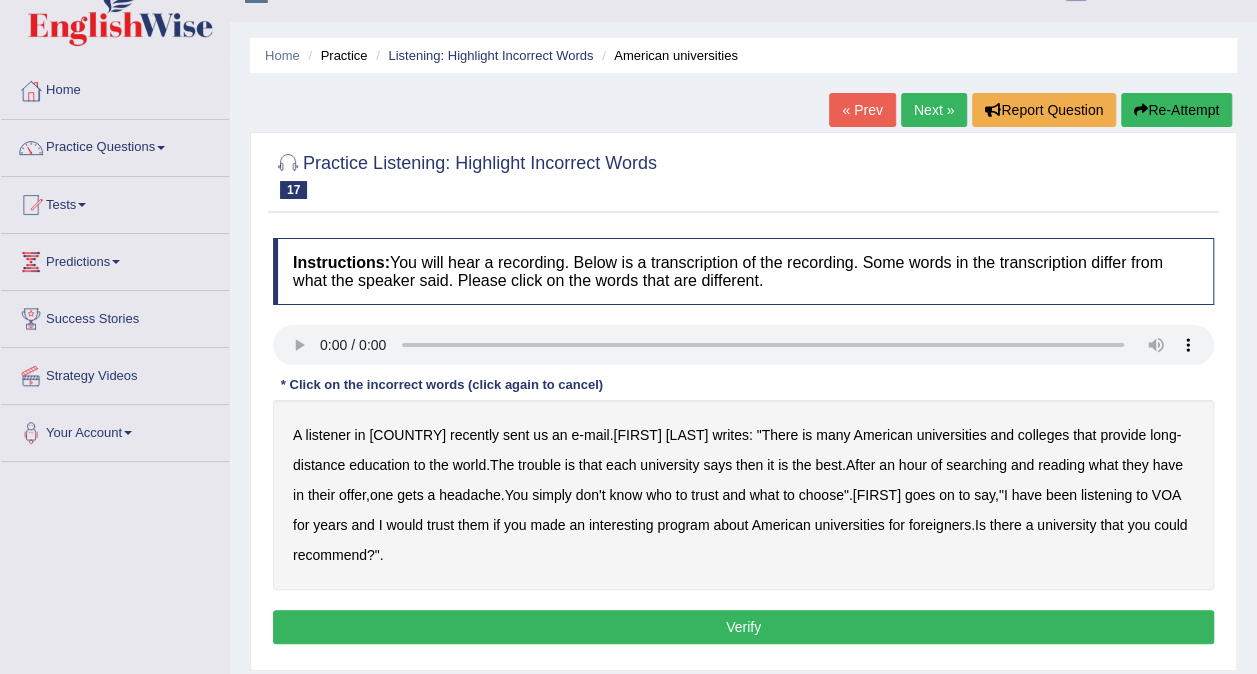 click on "A   listener   in   [COUNTRY]   recently   sent   us   an   e - mail .  [FIRST]   [LAST]   writes : " There   is   many   American   universities   and   colleges   that   provide   long - distance   education   to   the   world .  The   trouble   is   that   each   university   says   then   it   is   the   best .  After   an   hour   of   searching   and   reading   what   they   have   in   their   offer ,  one   gets   a   headache .  You   simply   don't   know   who   to   trust   and   what   to   choose ".  [FIRST]   goes   on   to   say ," I   have   been   listening   to   VOA   for   years   and   I   would   trust   them   if   you   made   an   interesting   program   about   American   universities   for   foreigners .  Is   there   a   university   that   you   could   recommend ?"." at bounding box center (743, 495) 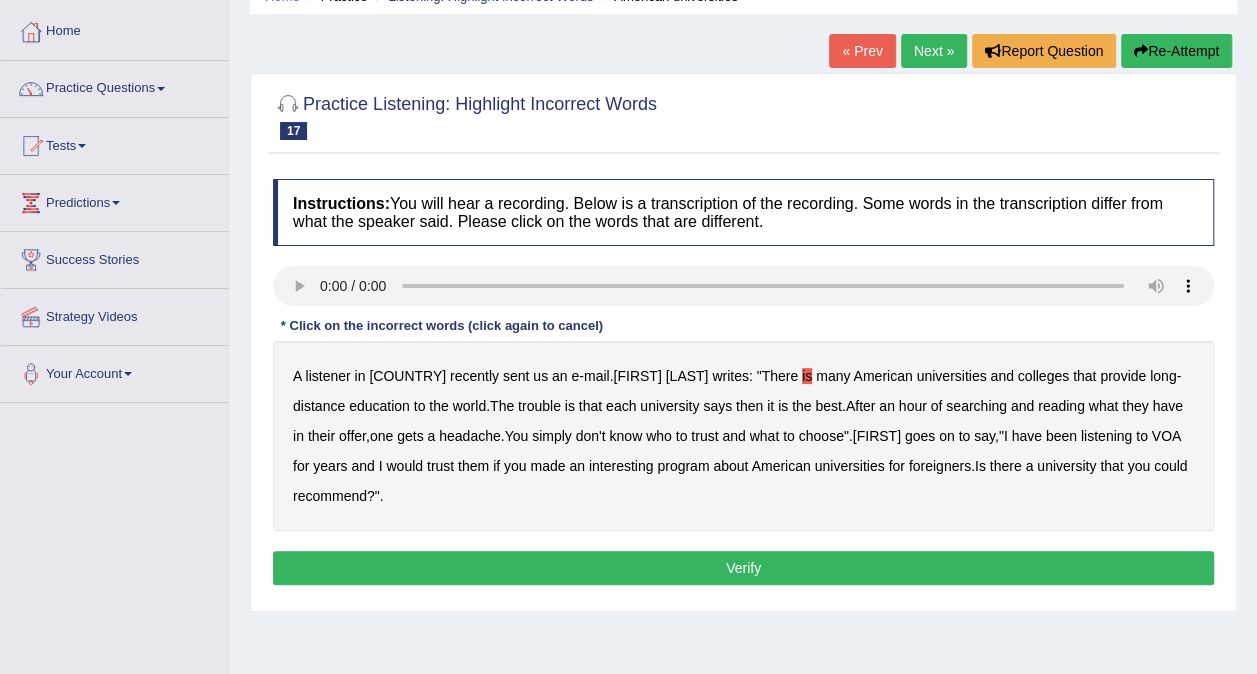 scroll, scrollTop: 96, scrollLeft: 0, axis: vertical 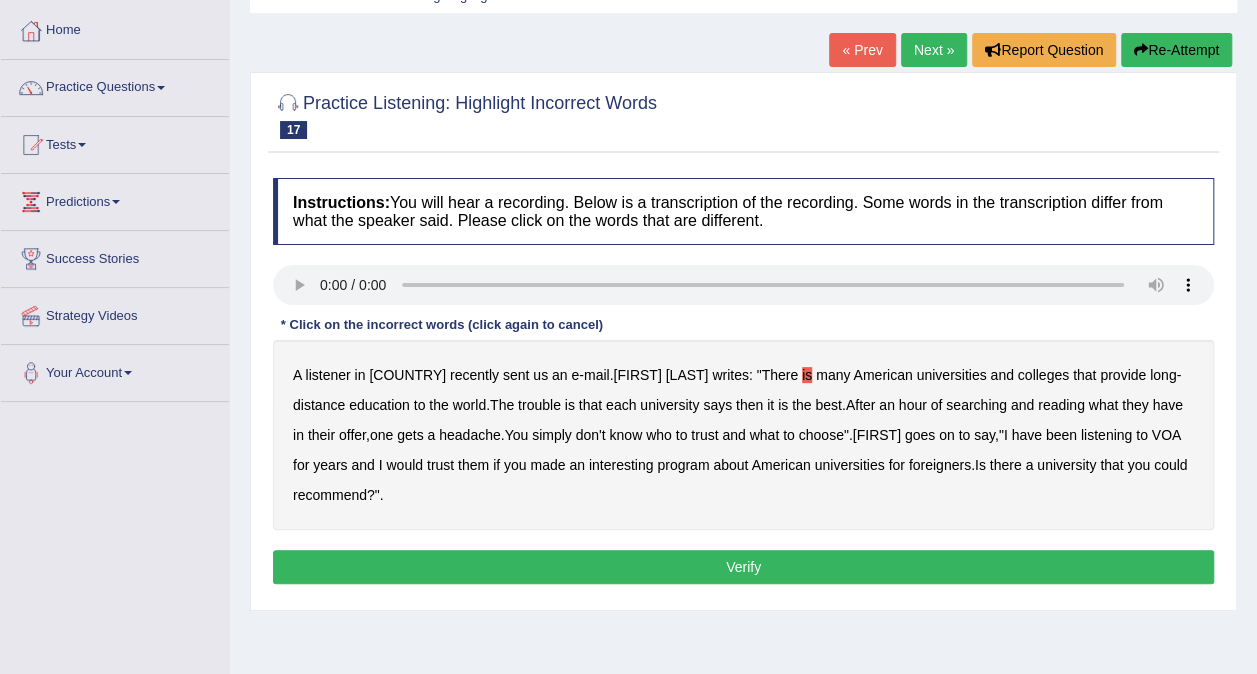 click on "who" at bounding box center (659, 435) 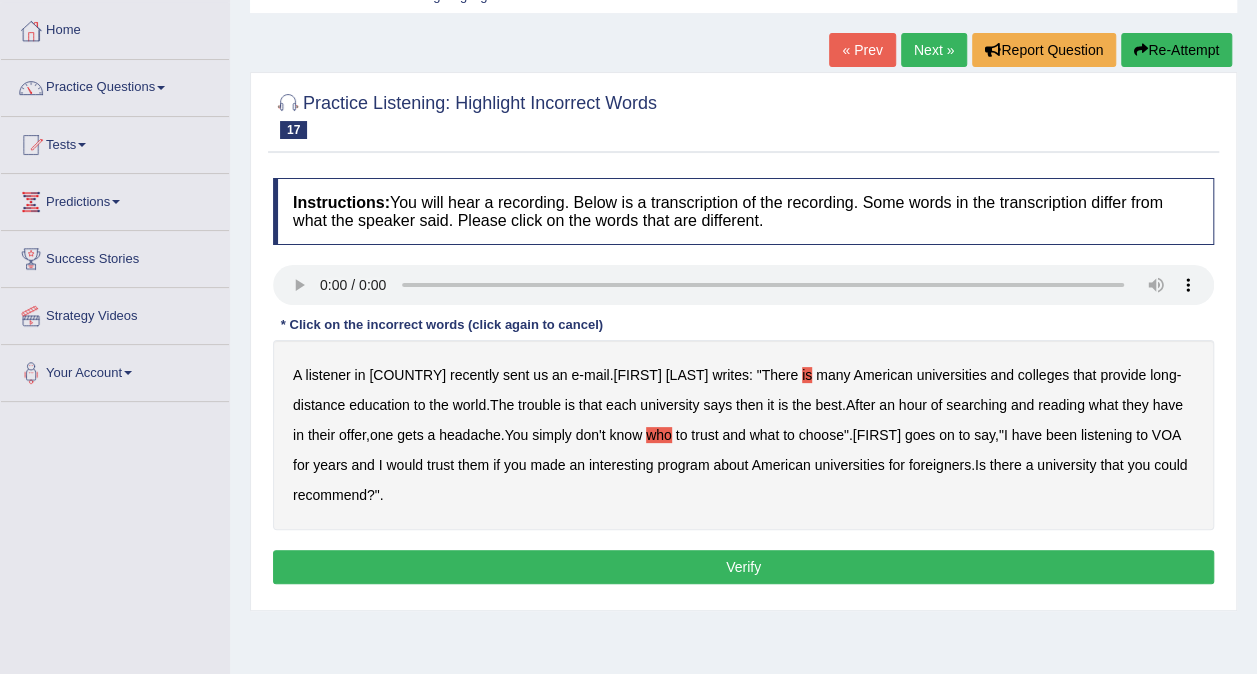 click on "them" at bounding box center (473, 465) 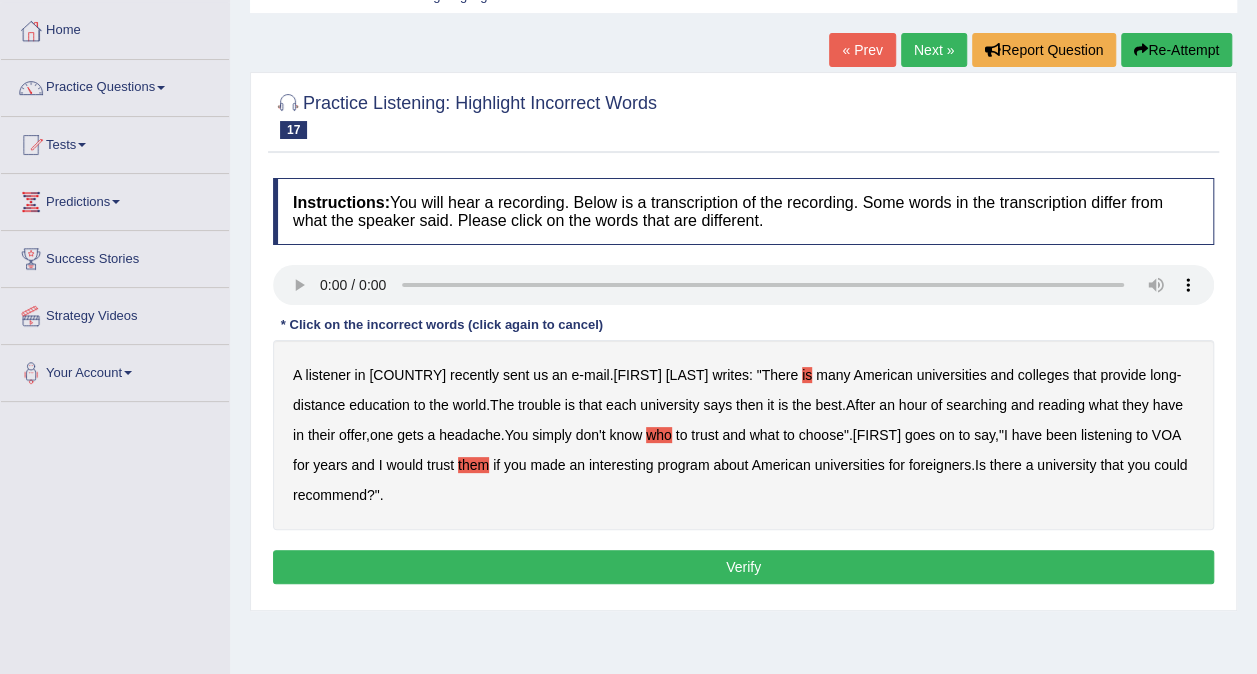click on "Verify" at bounding box center [743, 567] 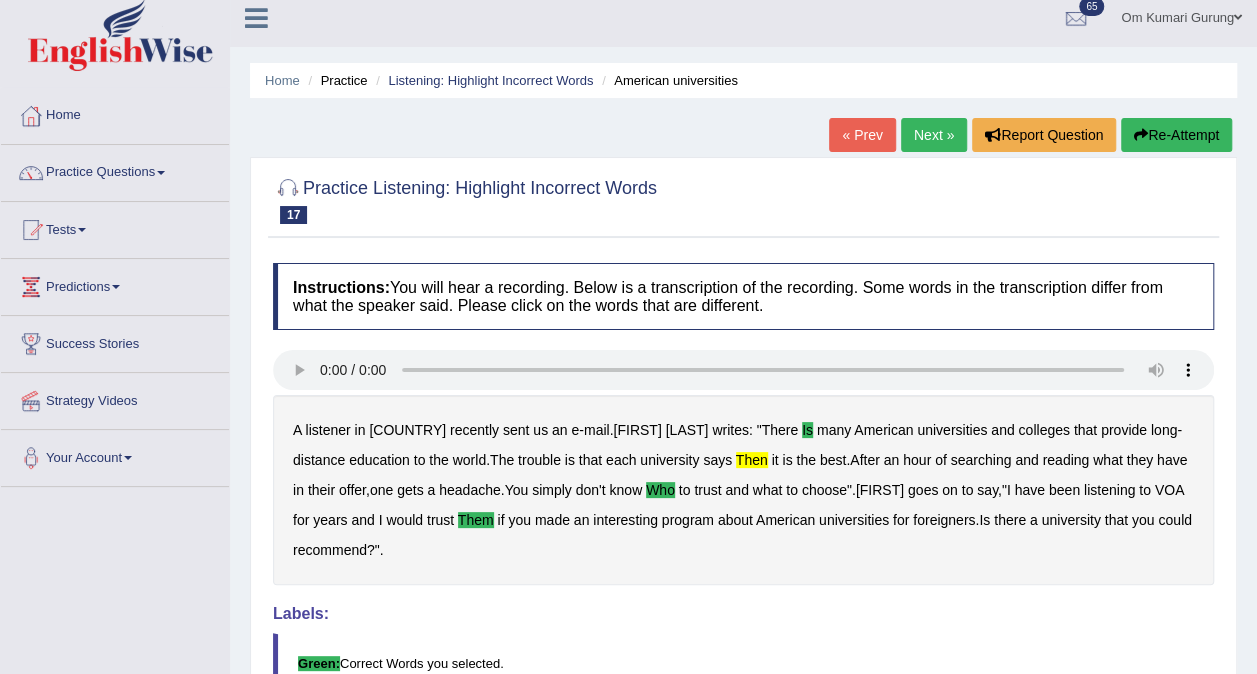 scroll, scrollTop: 10, scrollLeft: 0, axis: vertical 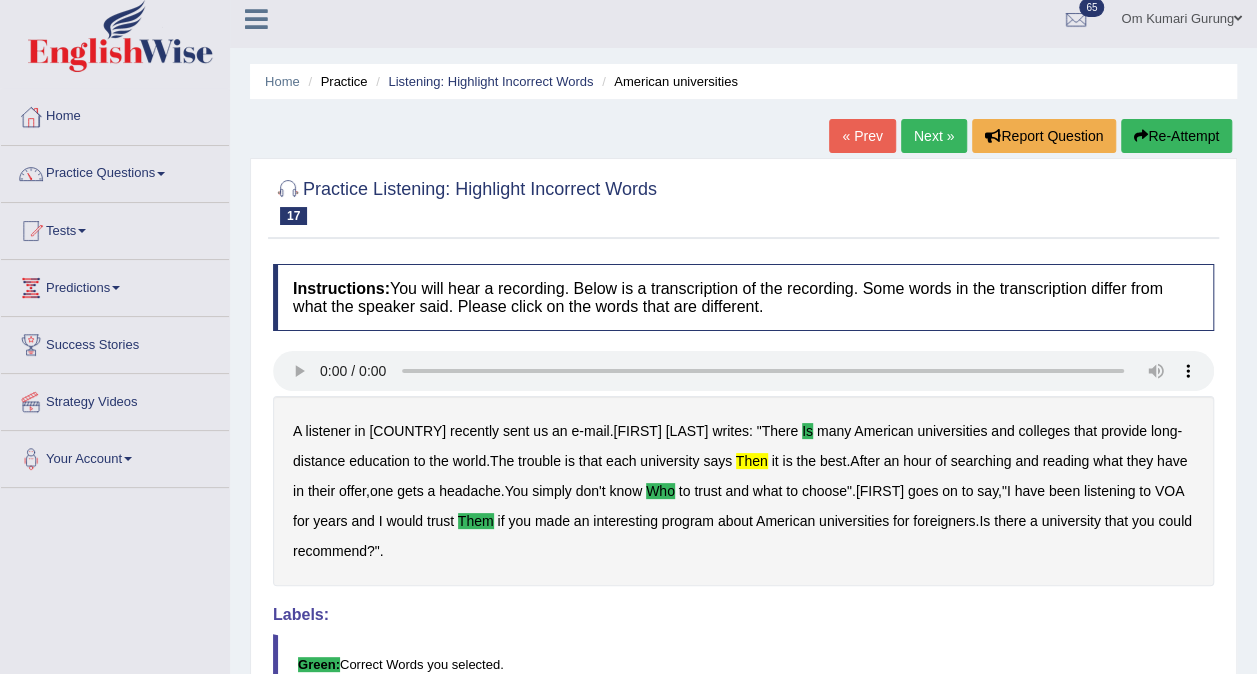 click on "Next »" at bounding box center (934, 136) 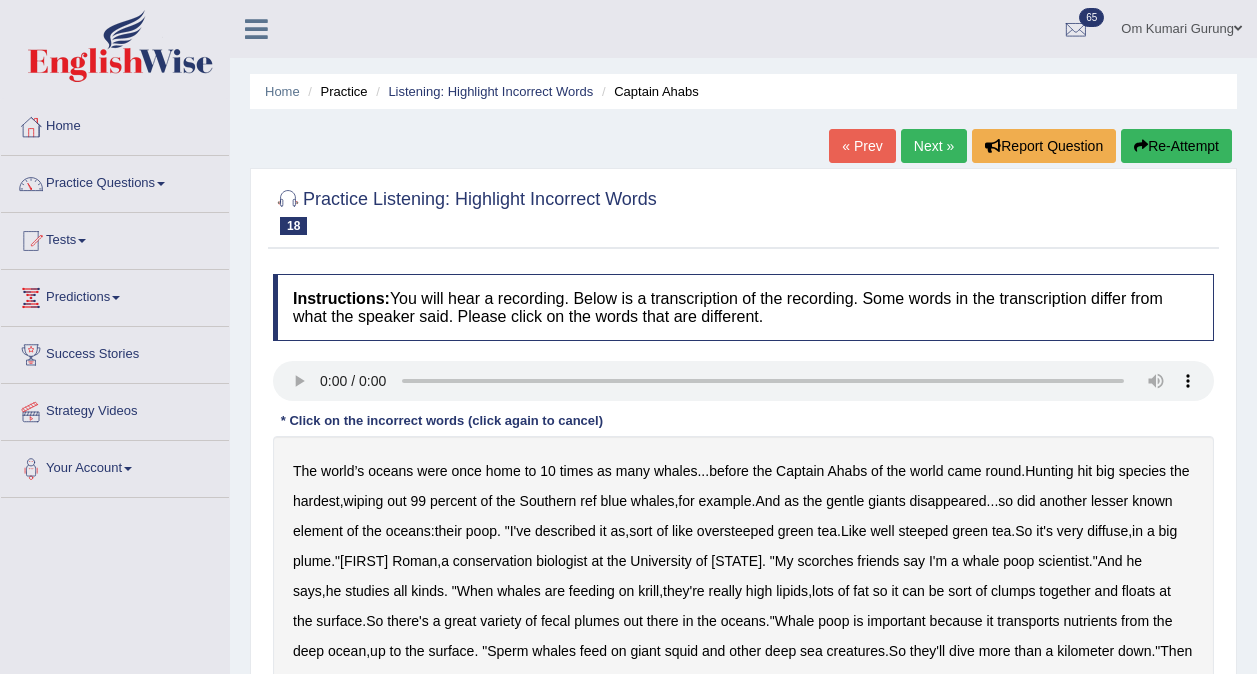 scroll, scrollTop: 0, scrollLeft: 0, axis: both 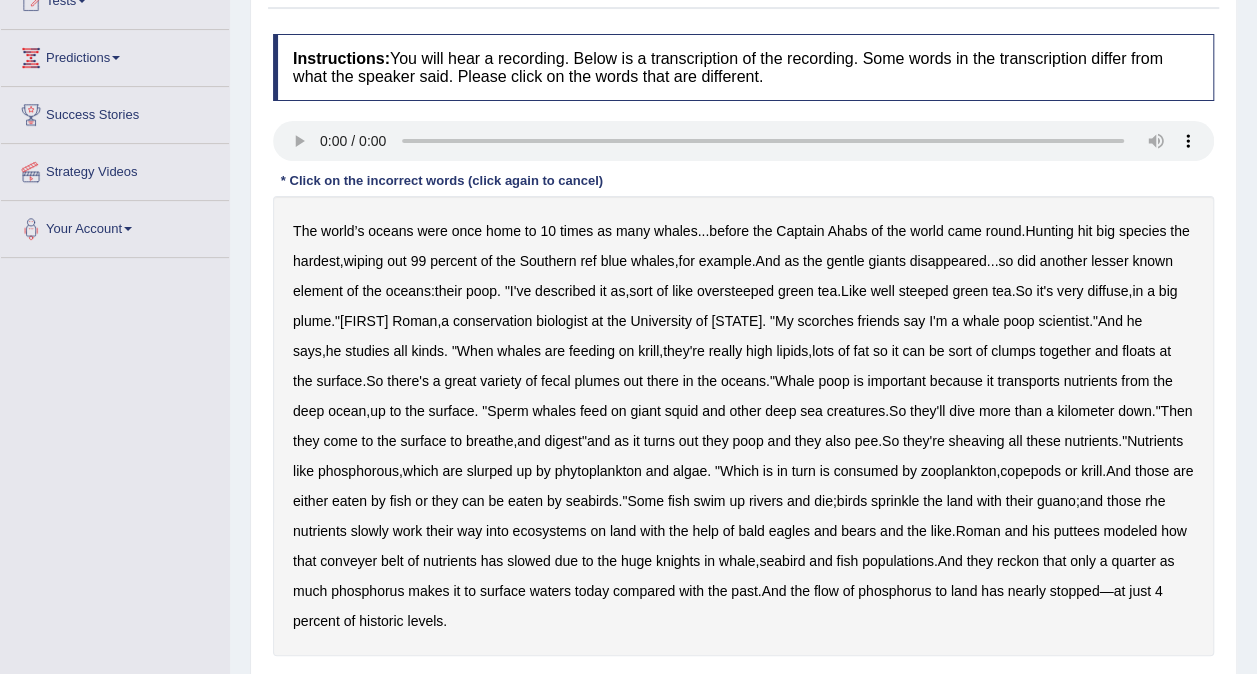 click on "ref" at bounding box center (588, 261) 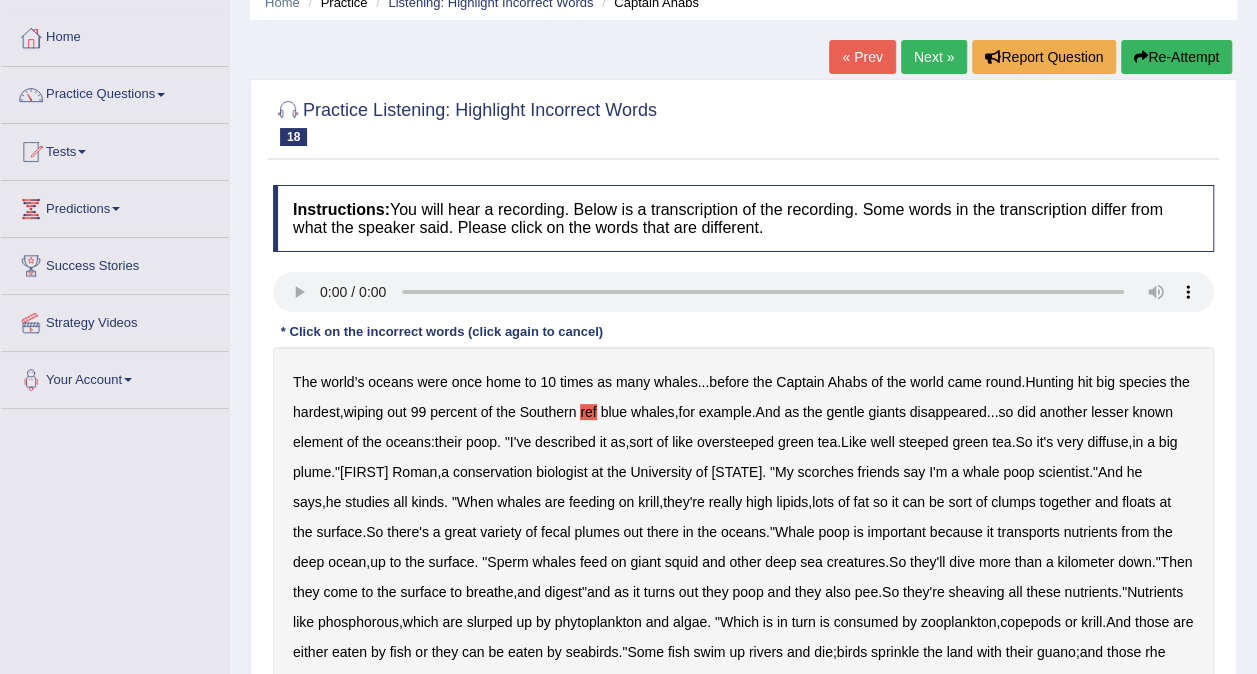 scroll, scrollTop: 75, scrollLeft: 0, axis: vertical 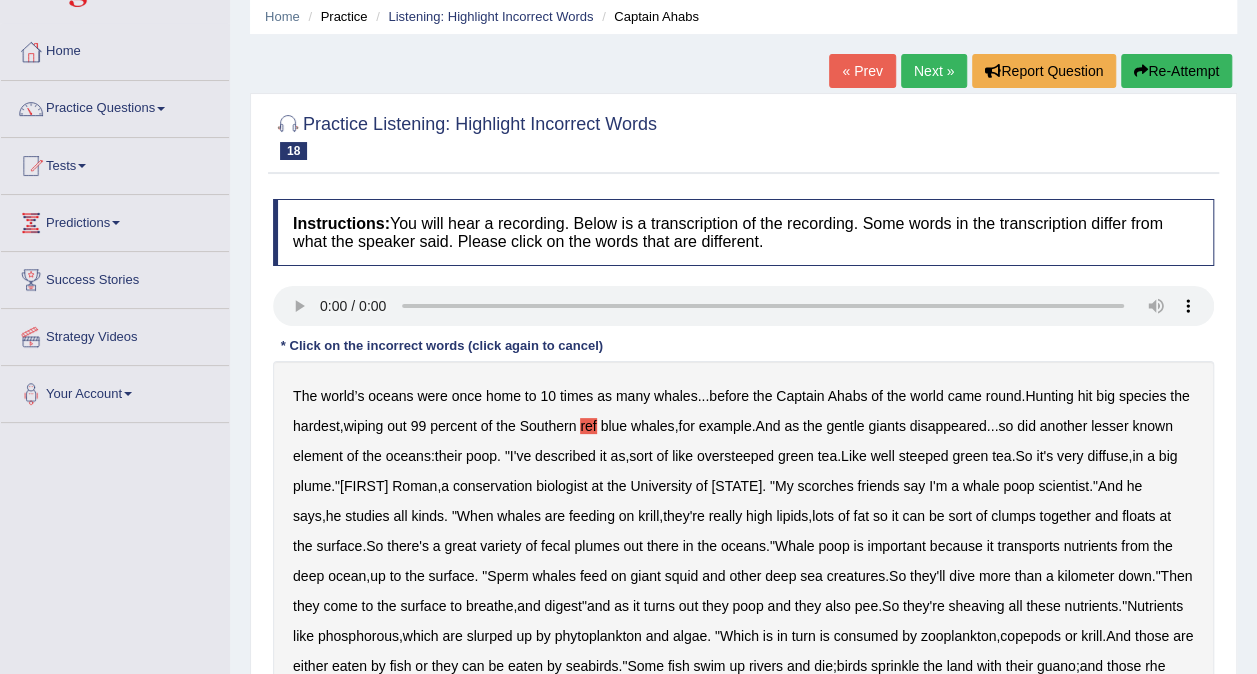 click on "Next »" at bounding box center [934, 71] 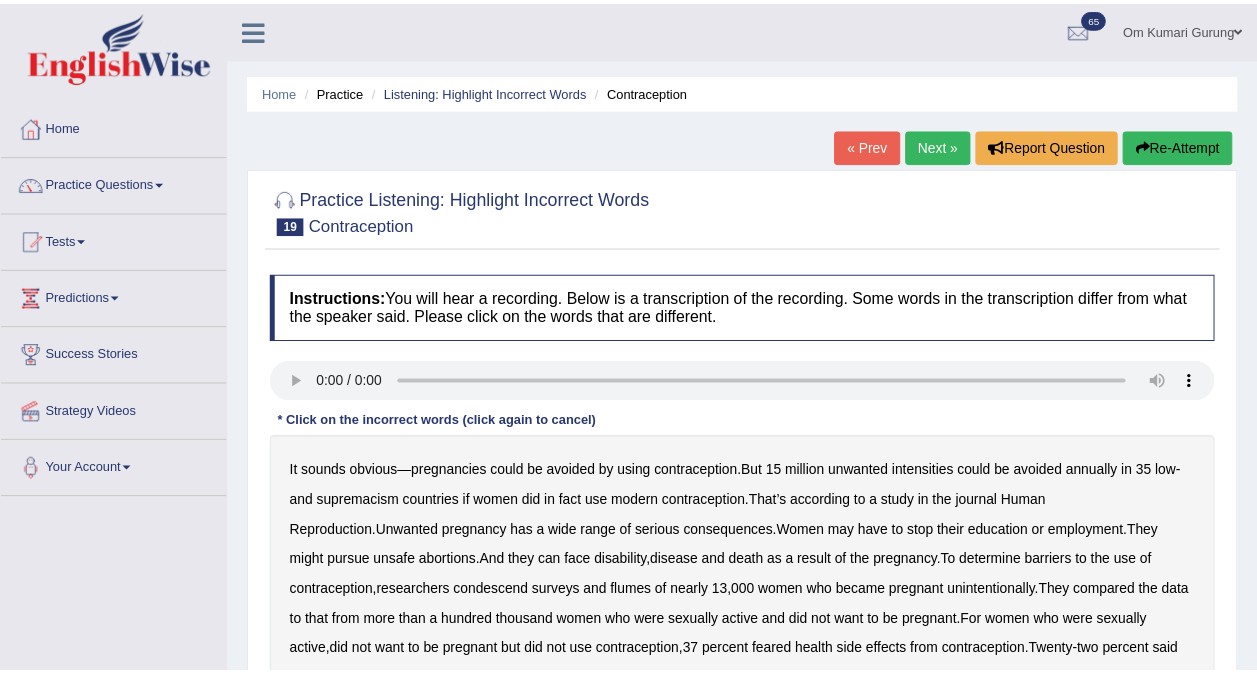 scroll, scrollTop: 0, scrollLeft: 0, axis: both 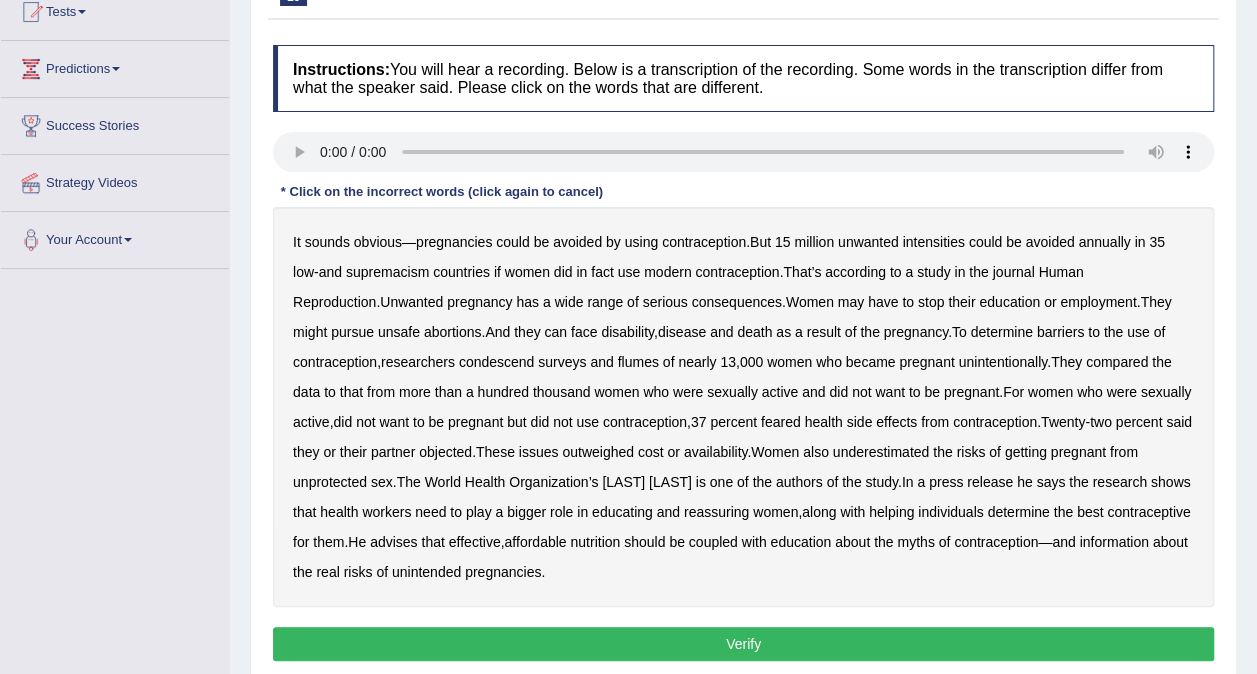 click on "countries" at bounding box center (461, 272) 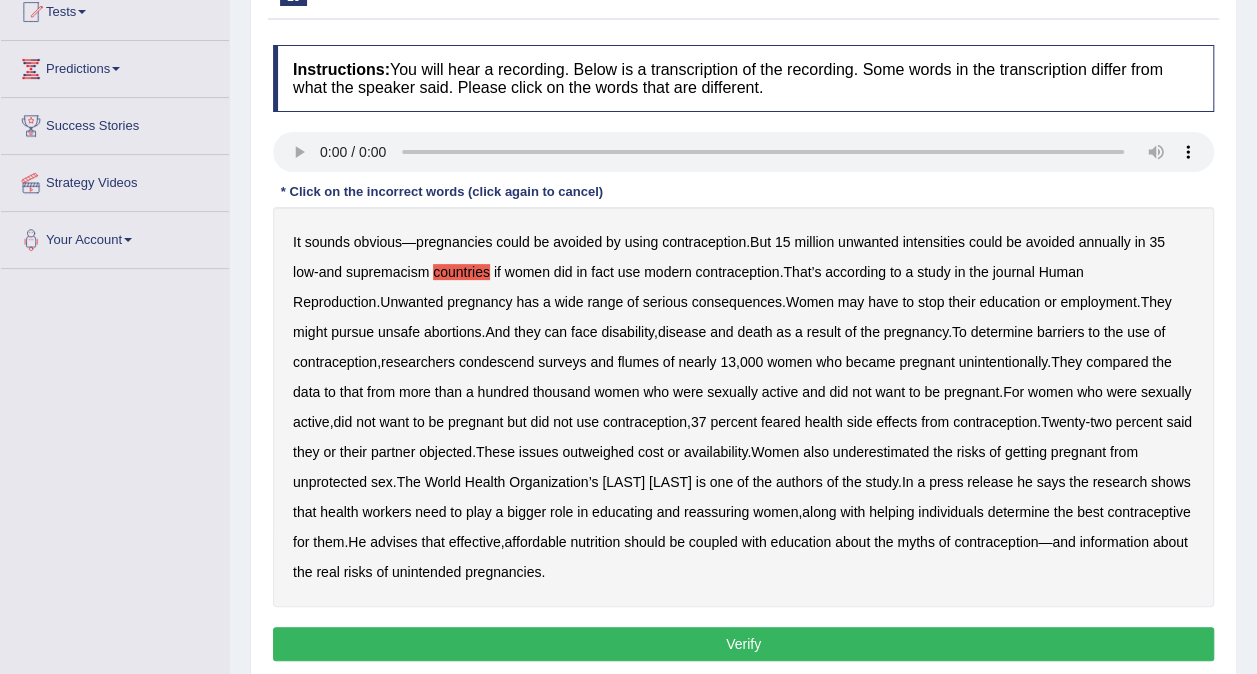click on "countries" at bounding box center [461, 272] 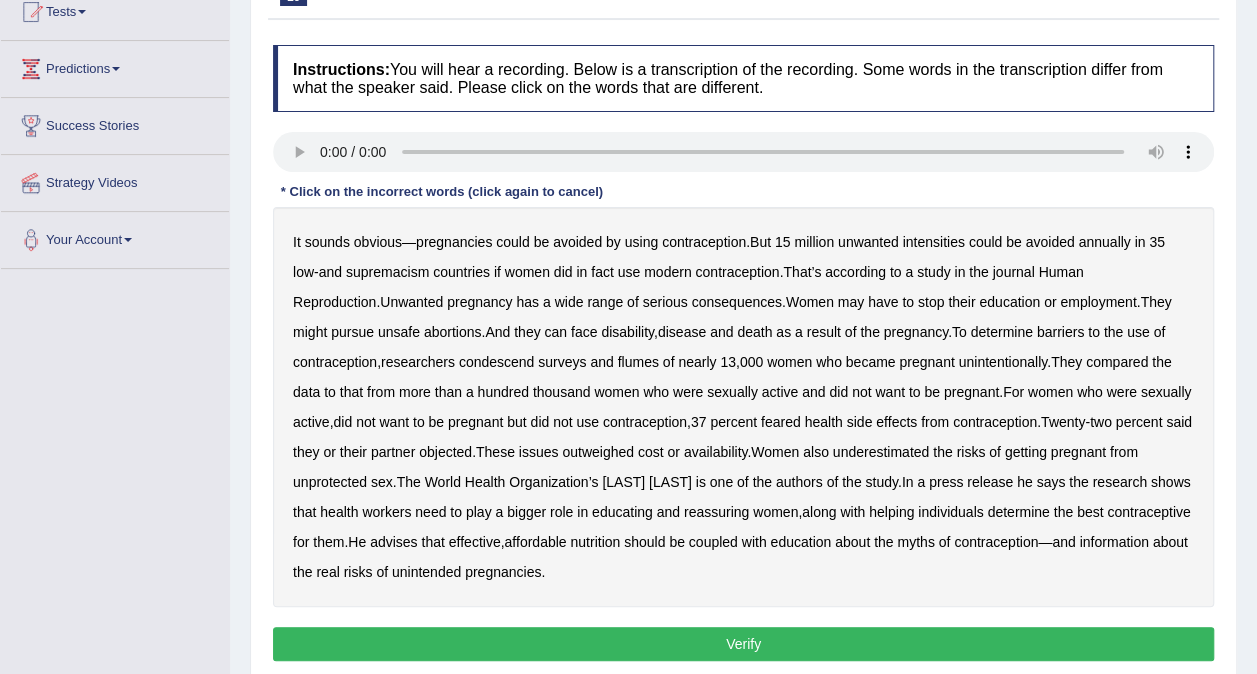 click on "intensities" at bounding box center [933, 242] 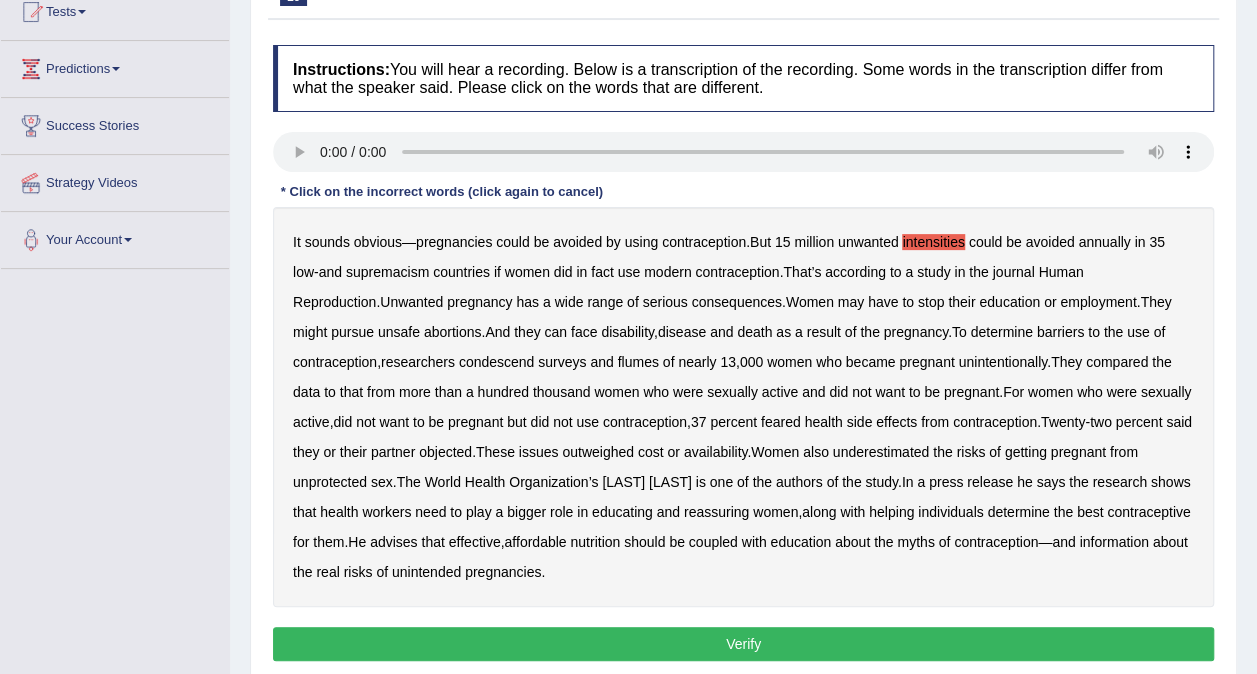 click on "It   sounds   obvious — pregnancies   could   be   avoided   by   using   contraception .  But   15   million   unwanted   intensities   could   be   avoided   annually   in   35   low -  and   supremacism   countries   if   women   did   in   fact   use   modern   contraception .  That’s   according   to   a   study   in   the   journal   Human   Reproduction .  Unwanted   pregnancy   has   a   wide   range   of   serious   consequences .  Women   may   have   to   stop   their   education   or   employment .  They   might   pursue   unsafe   abortions .  And   they   can   face   disability ,  disease   and   death   as   a   result   of   the   pregnancy .  To   determine   barriers   to   the   use   of   contraception ,  researchers   condescend   surveys   and   flumes   of   nearly   13 , 000   women   who   became   pregnant   unintentionally .  They   compared   the   data   to   that   from   more   than   a   hundred   thousand   women   who   were   sexually   active   and   did   not   want" at bounding box center [743, 407] 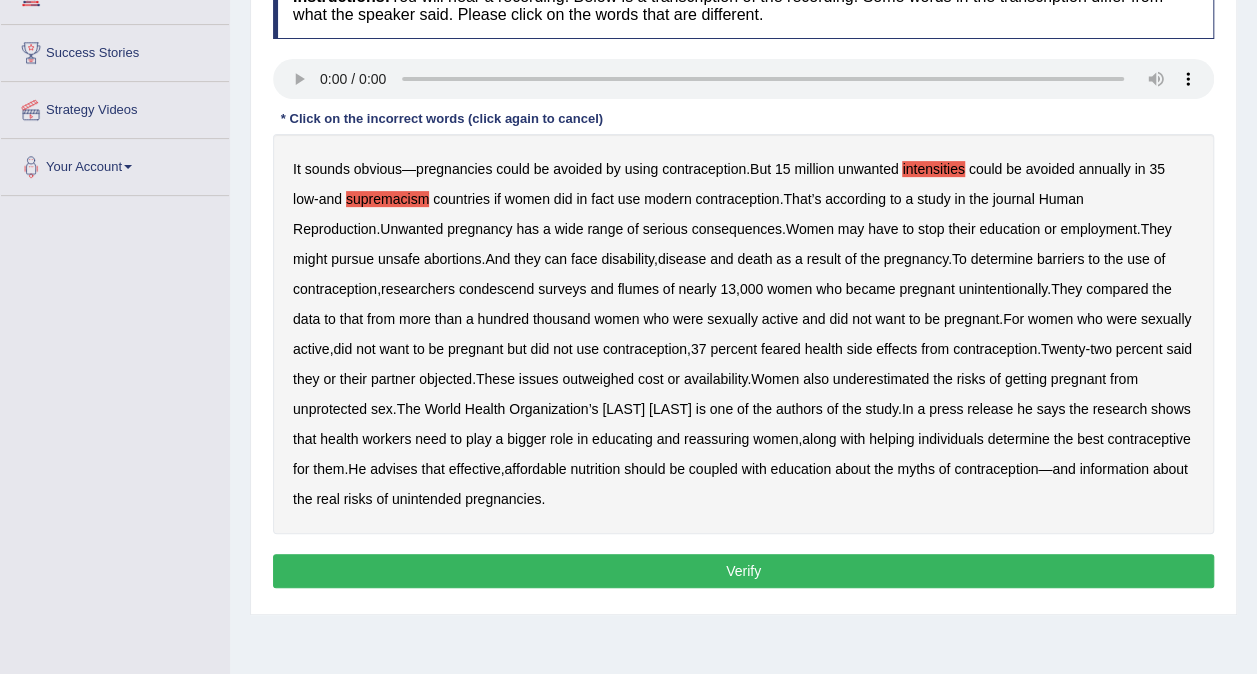 scroll, scrollTop: 303, scrollLeft: 0, axis: vertical 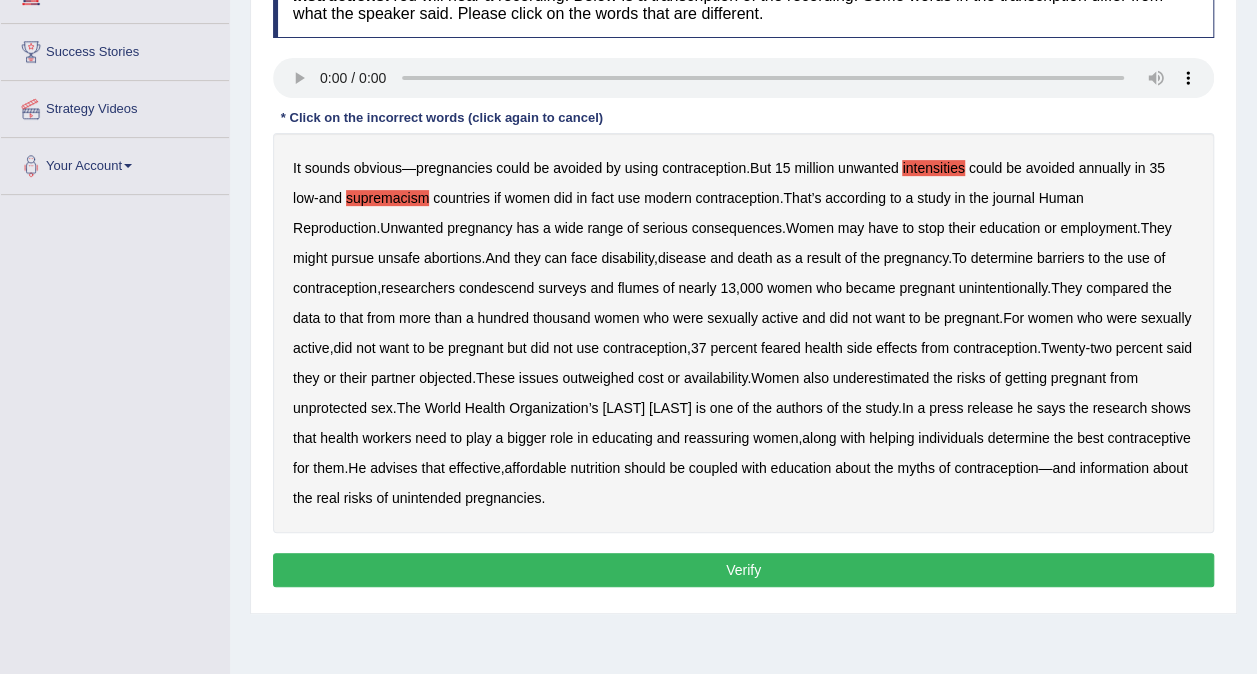 click on "condescend" at bounding box center [497, 288] 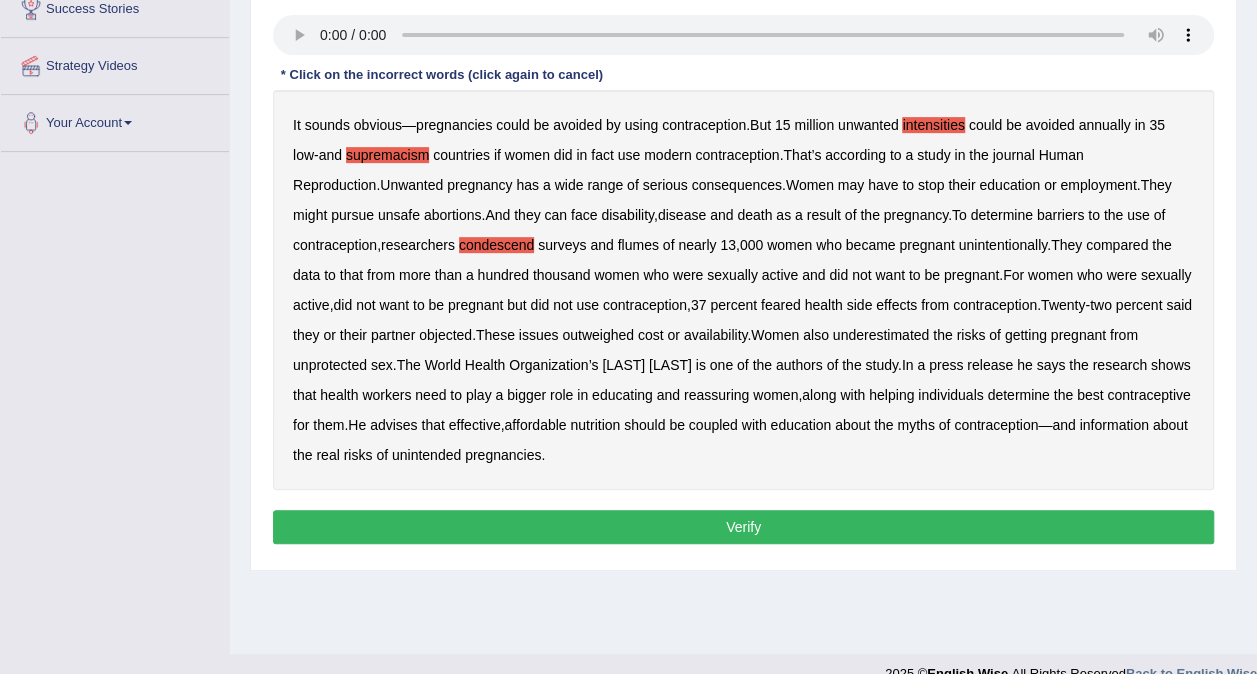 scroll, scrollTop: 376, scrollLeft: 0, axis: vertical 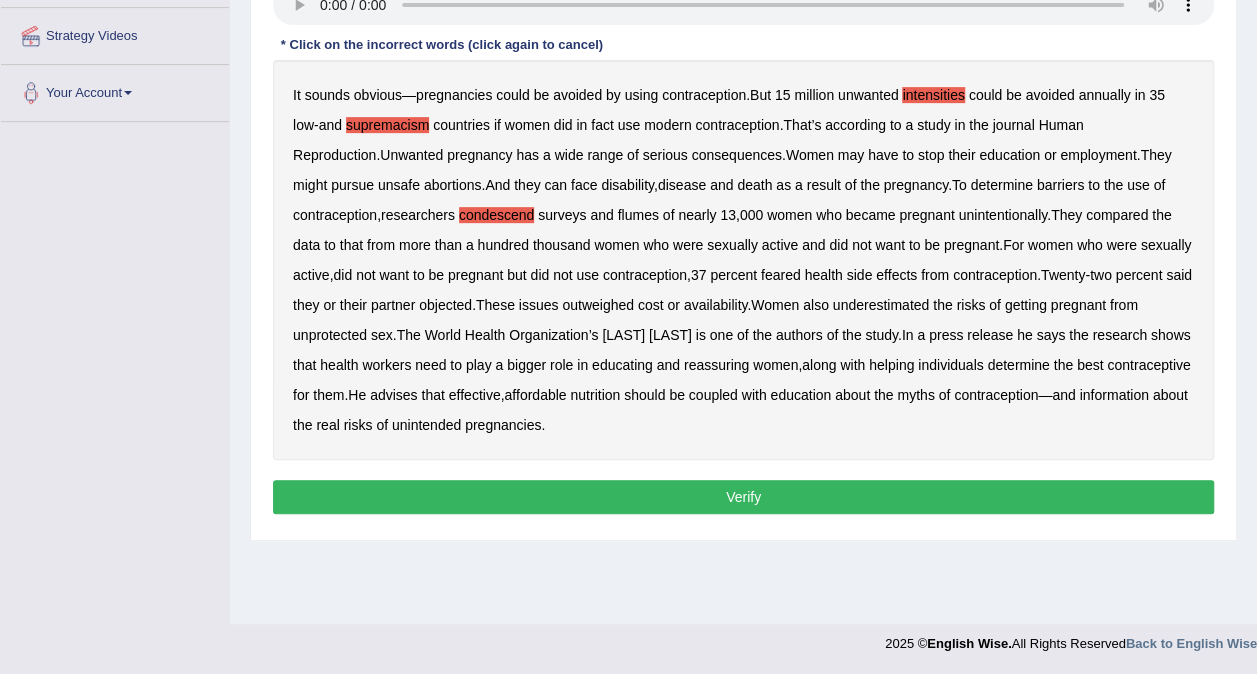 click on "nutrition" at bounding box center [595, 395] 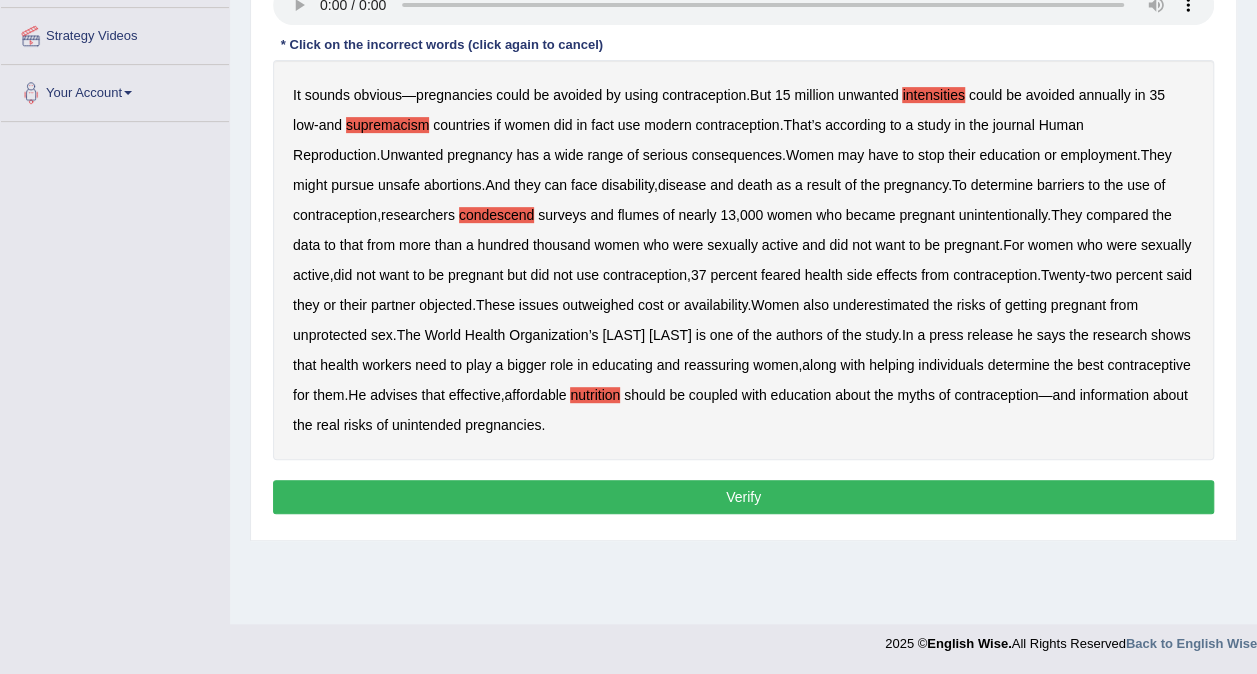 click on "Verify" at bounding box center (743, 497) 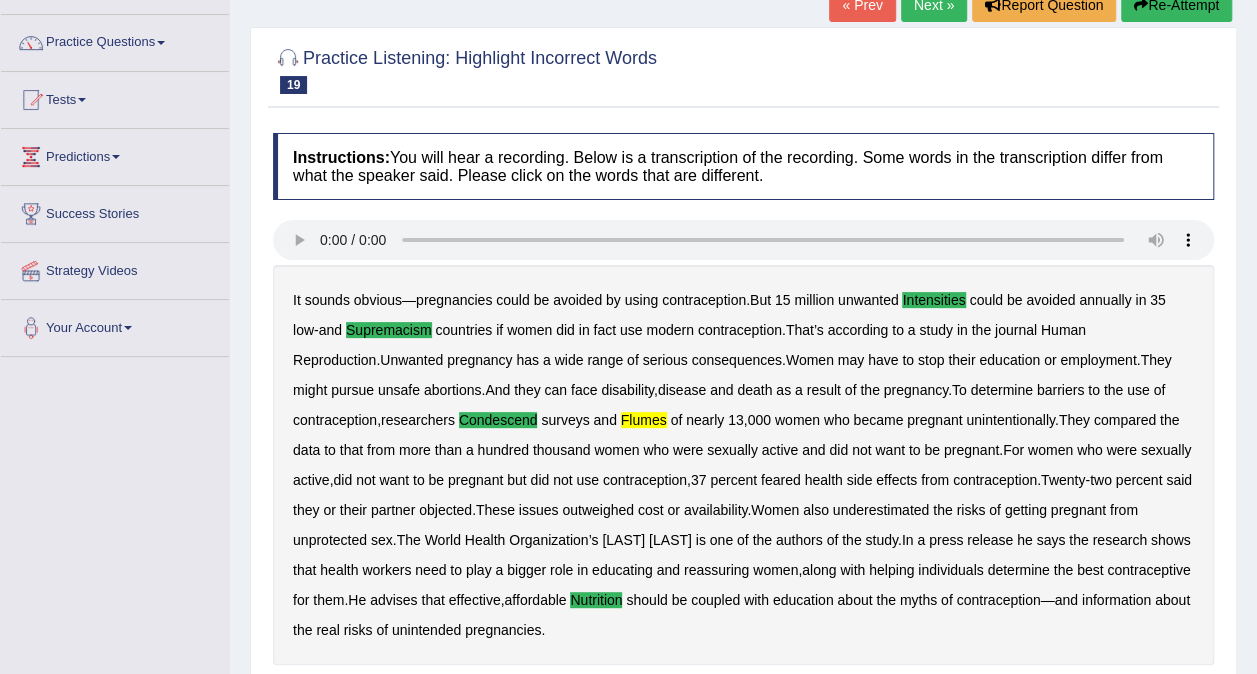 scroll, scrollTop: 140, scrollLeft: 0, axis: vertical 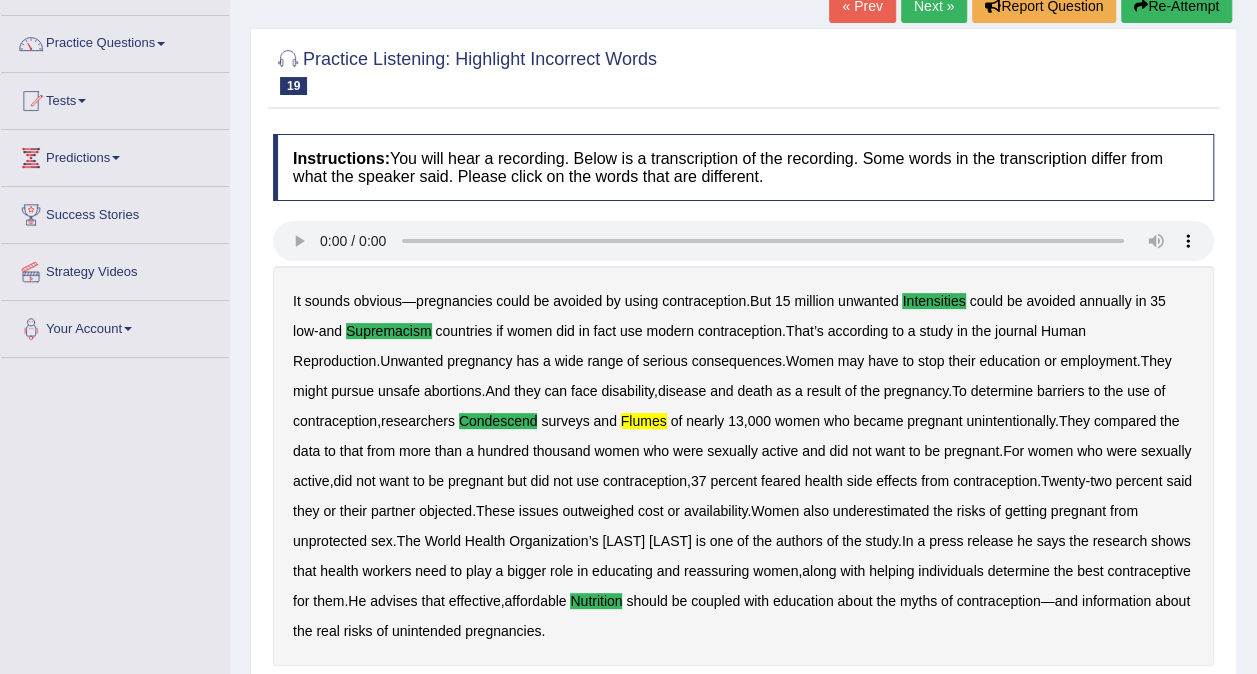 click on "Next »" at bounding box center [934, 6] 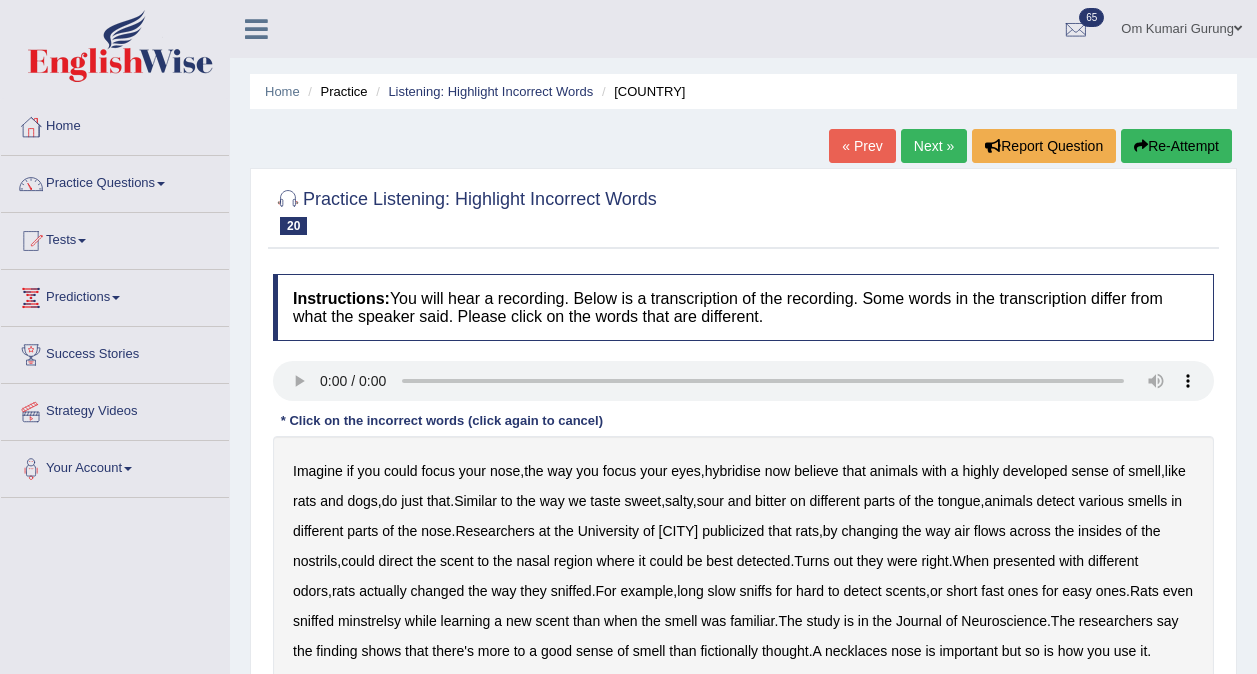 scroll, scrollTop: 0, scrollLeft: 0, axis: both 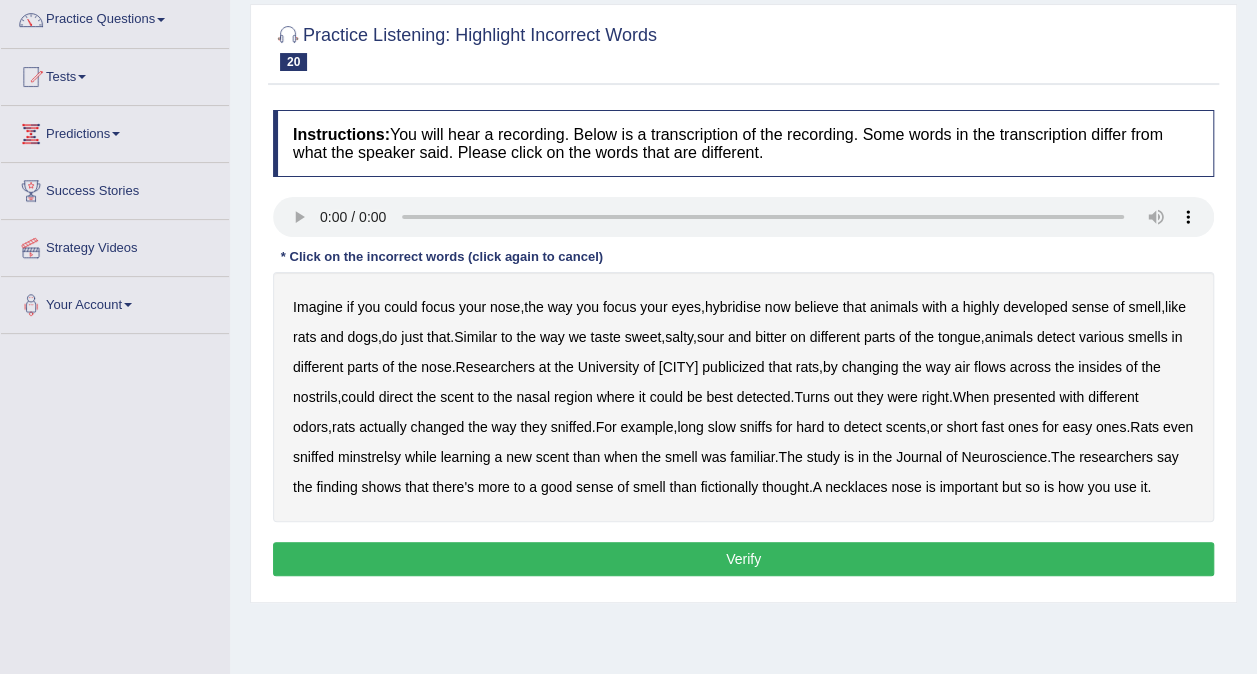 click on "hybridise" at bounding box center (733, 307) 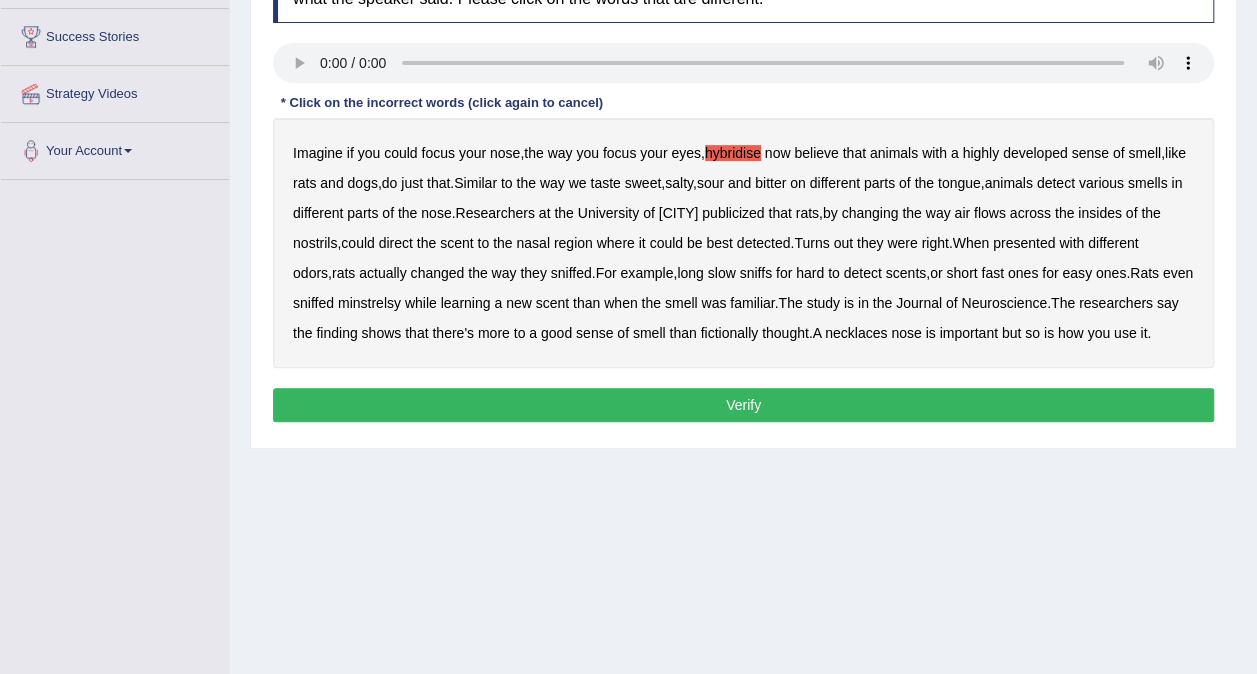 scroll, scrollTop: 319, scrollLeft: 0, axis: vertical 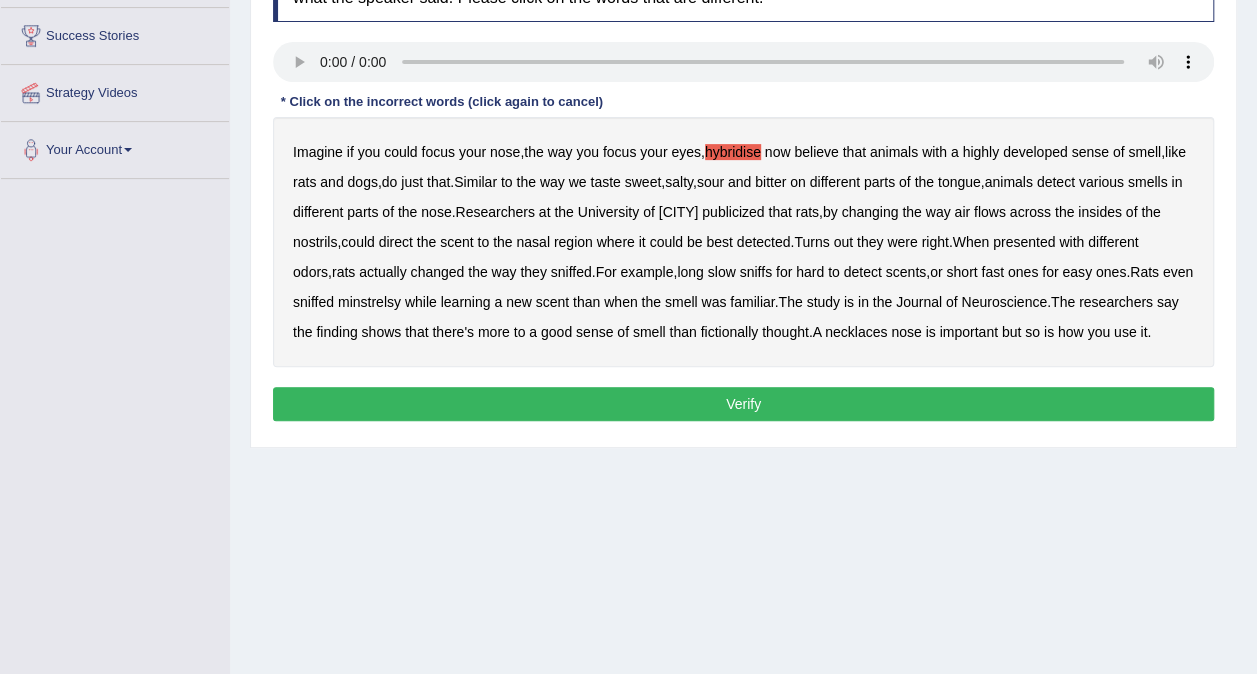click on "minstrelsy" at bounding box center [369, 302] 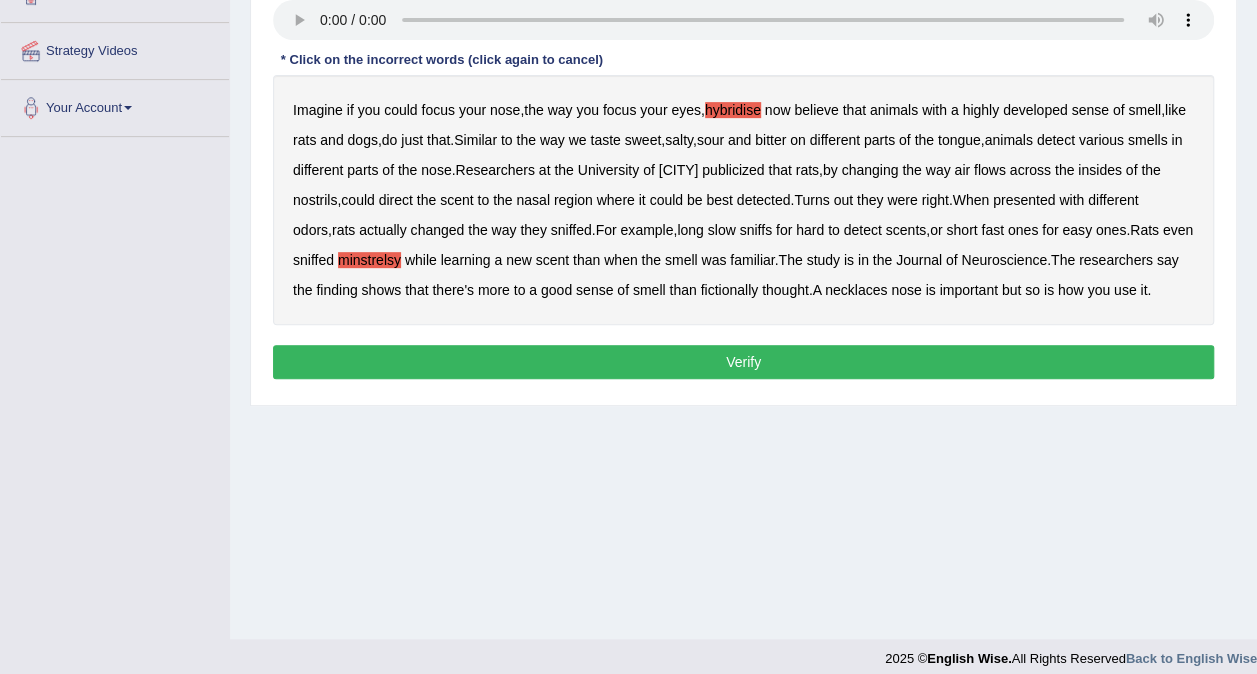 scroll, scrollTop: 376, scrollLeft: 0, axis: vertical 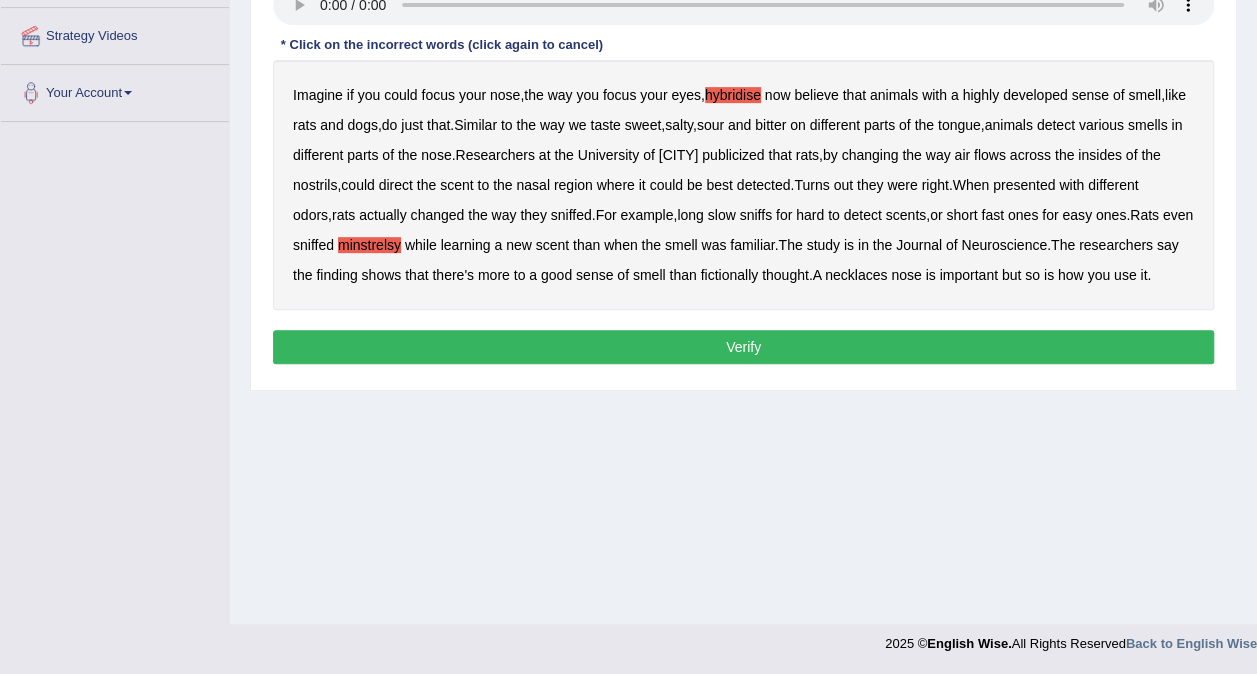 click on "fictionally" at bounding box center (729, 275) 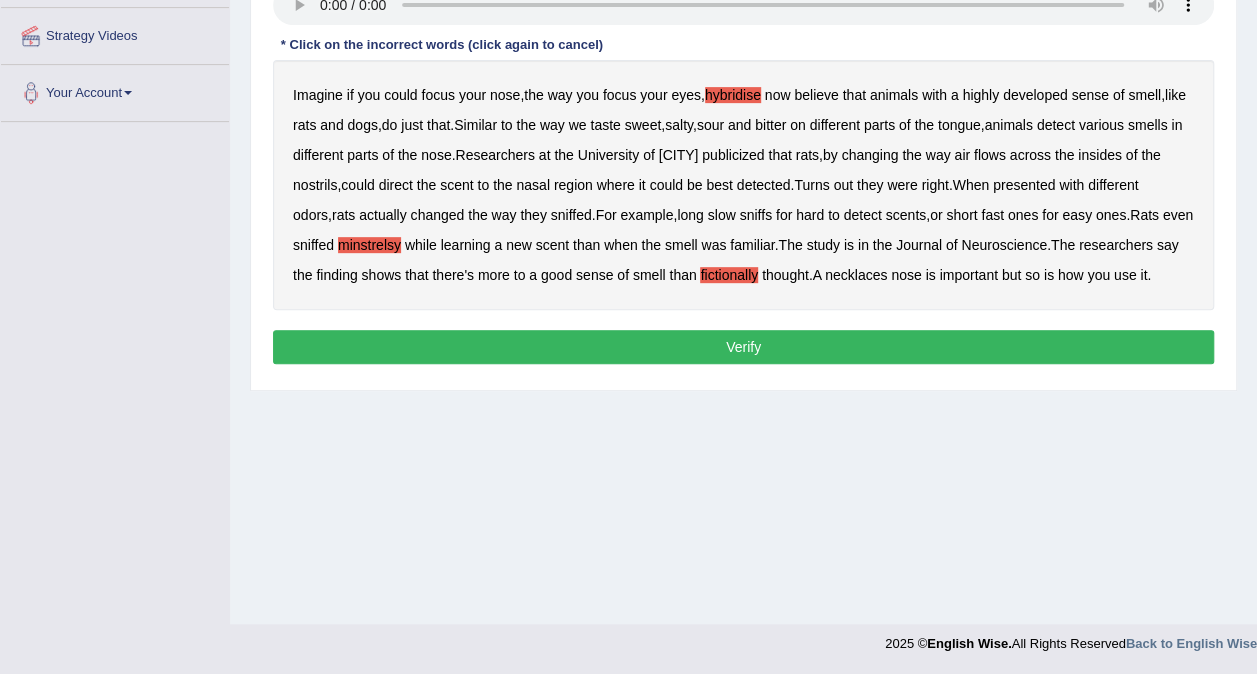 click on "Verify" at bounding box center [743, 347] 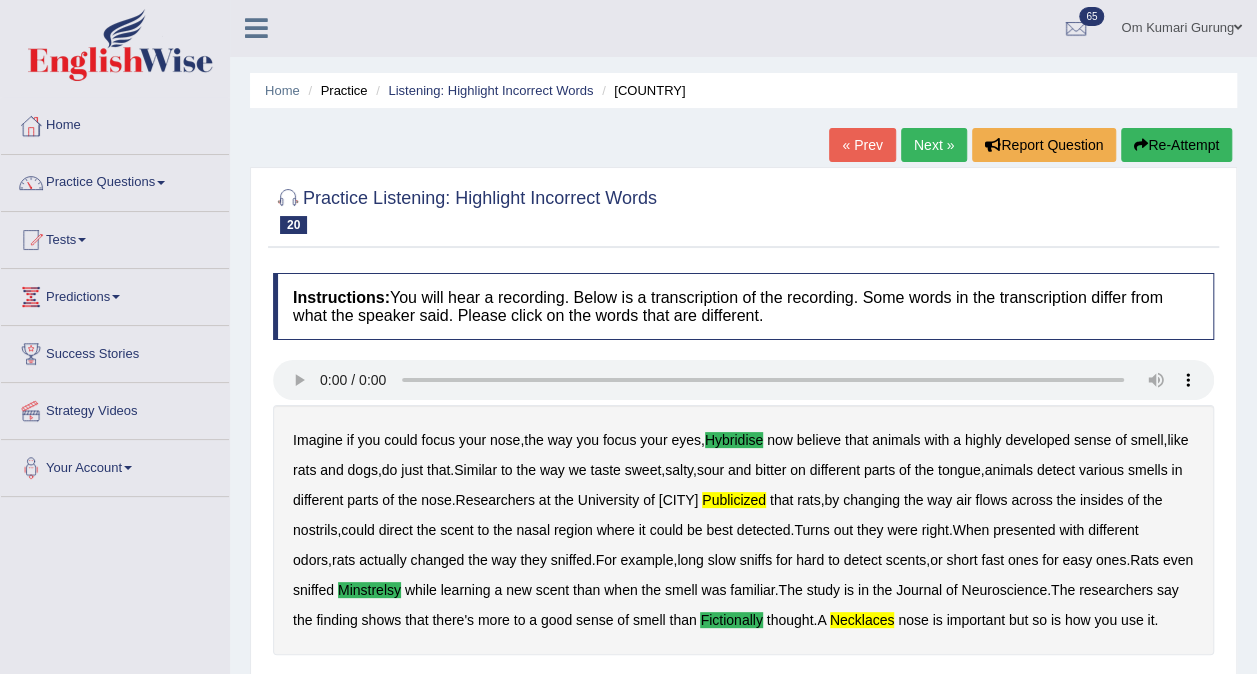scroll, scrollTop: 0, scrollLeft: 0, axis: both 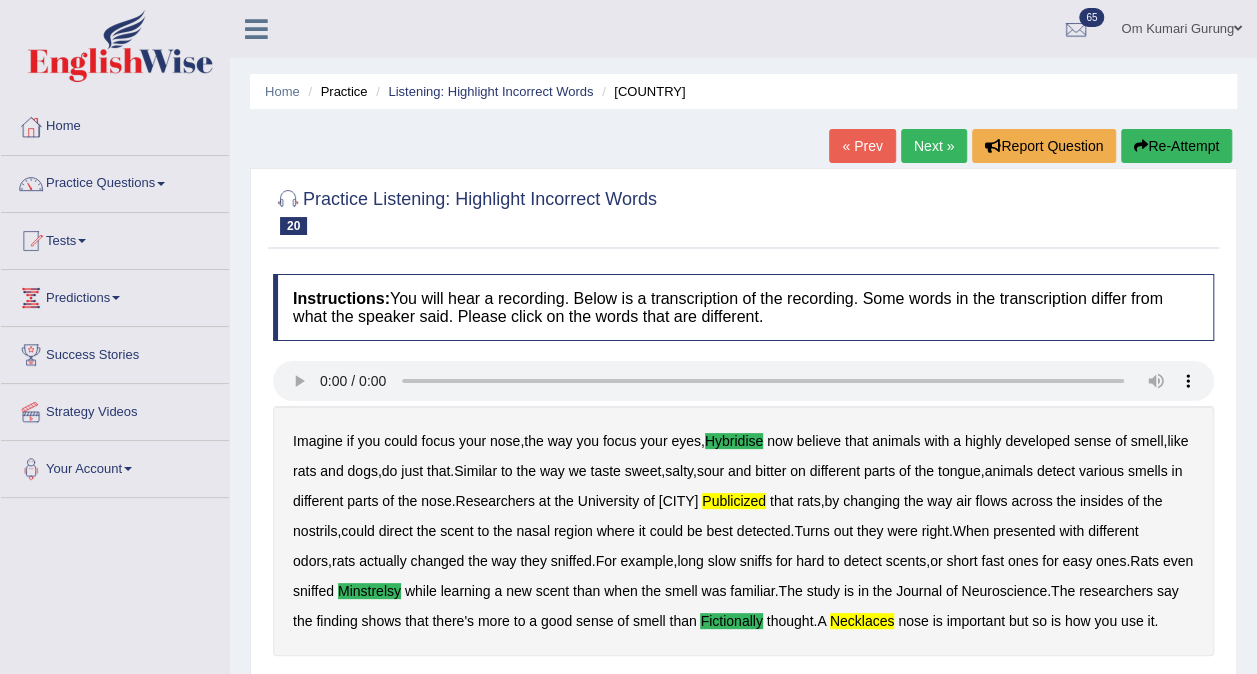 click on "Next »" at bounding box center [934, 146] 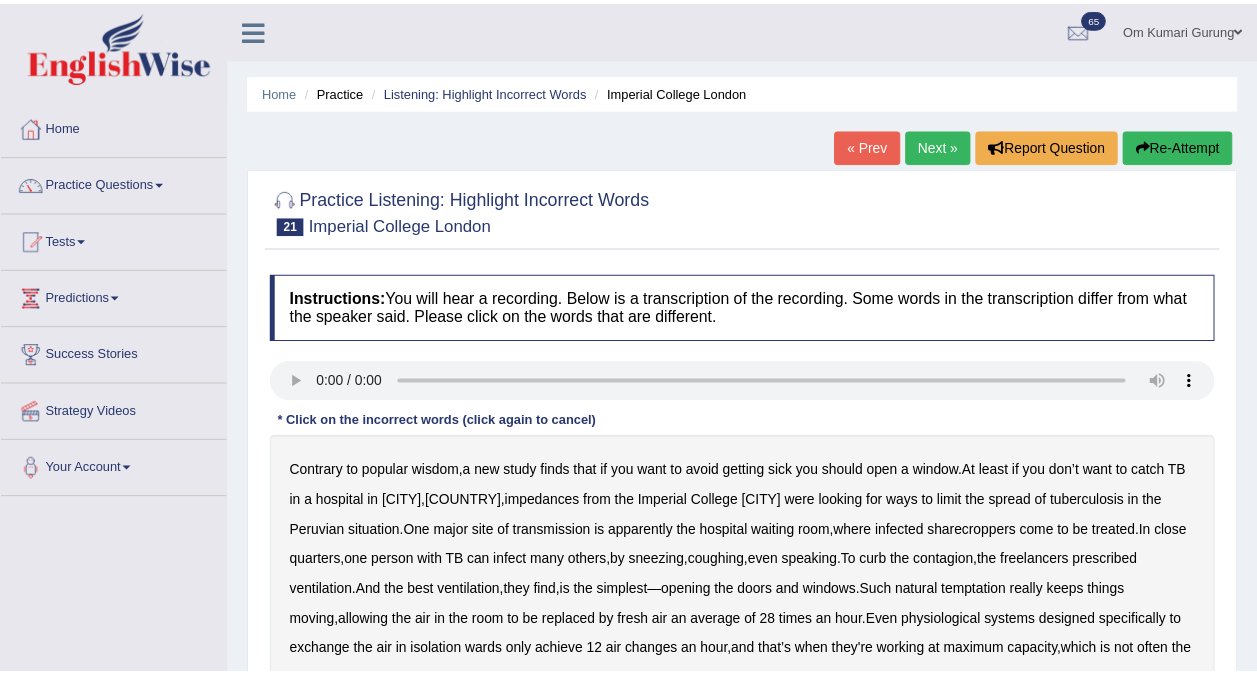 scroll, scrollTop: 0, scrollLeft: 0, axis: both 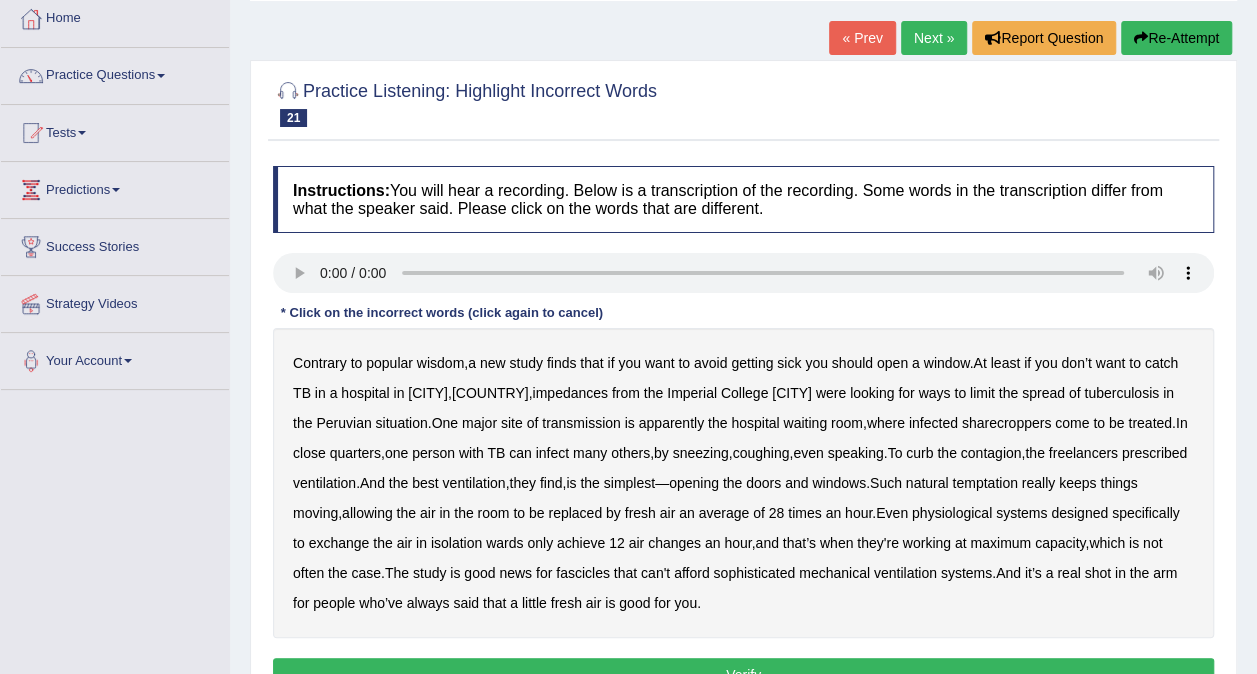 click on "Next »" at bounding box center (934, 38) 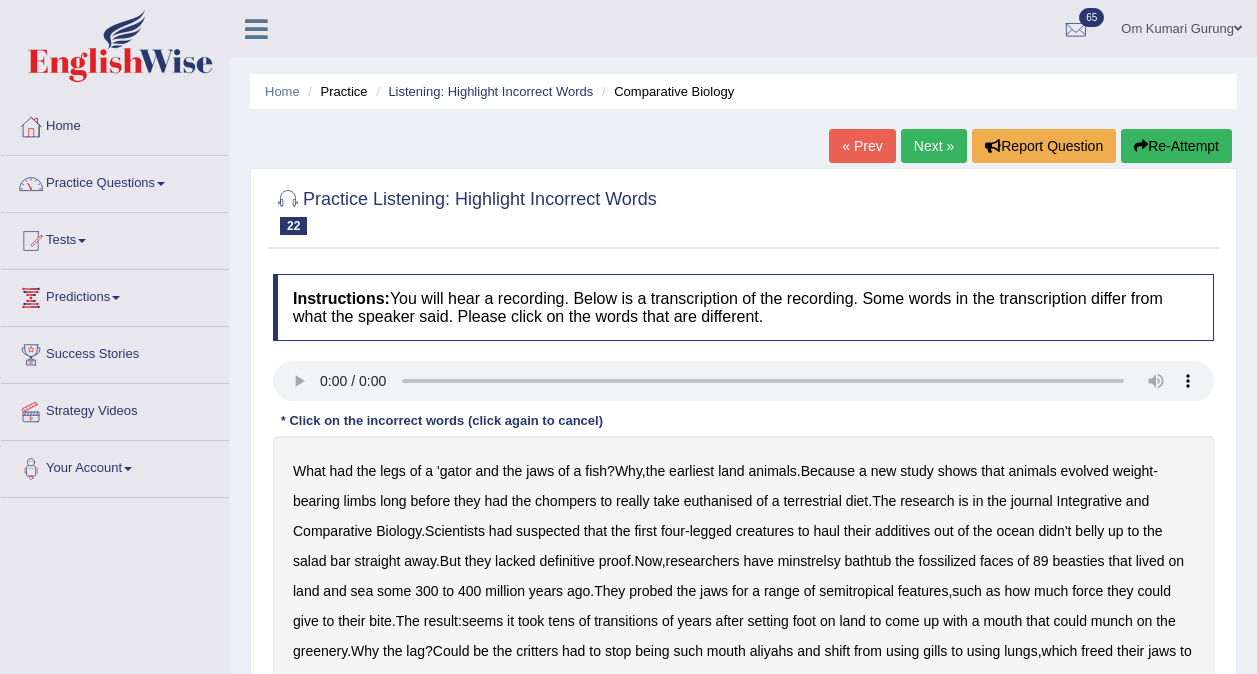 scroll, scrollTop: 0, scrollLeft: 0, axis: both 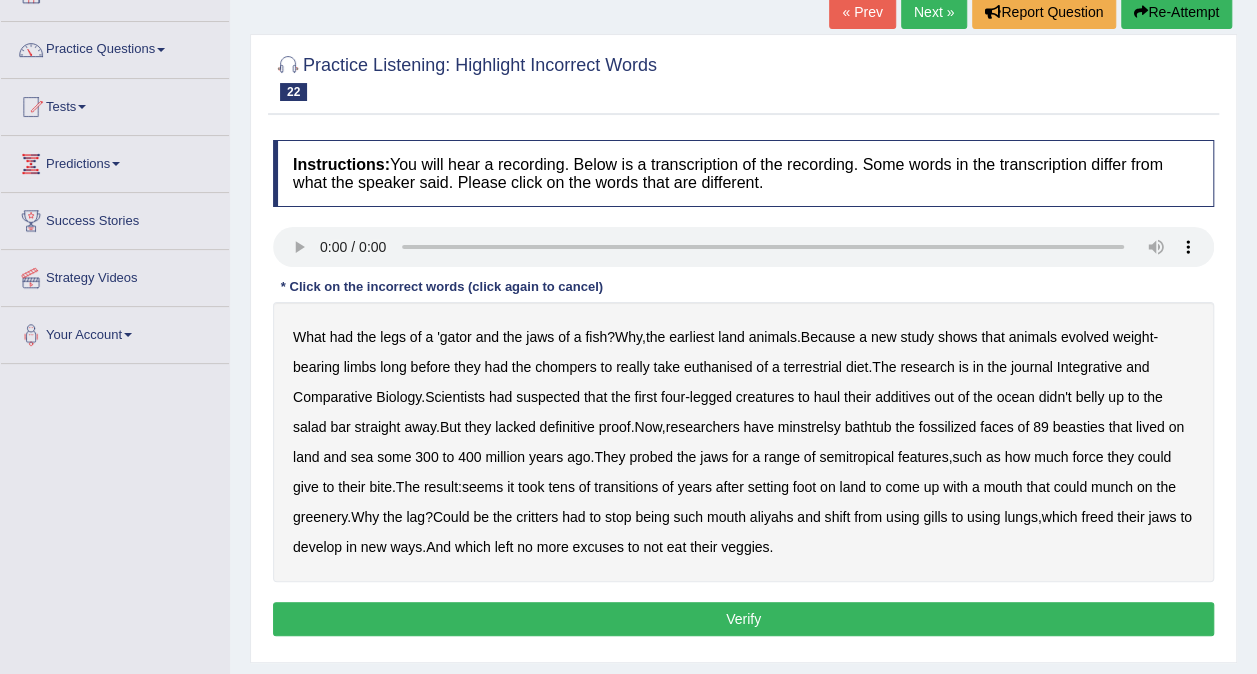 click on "Next »" at bounding box center (934, 12) 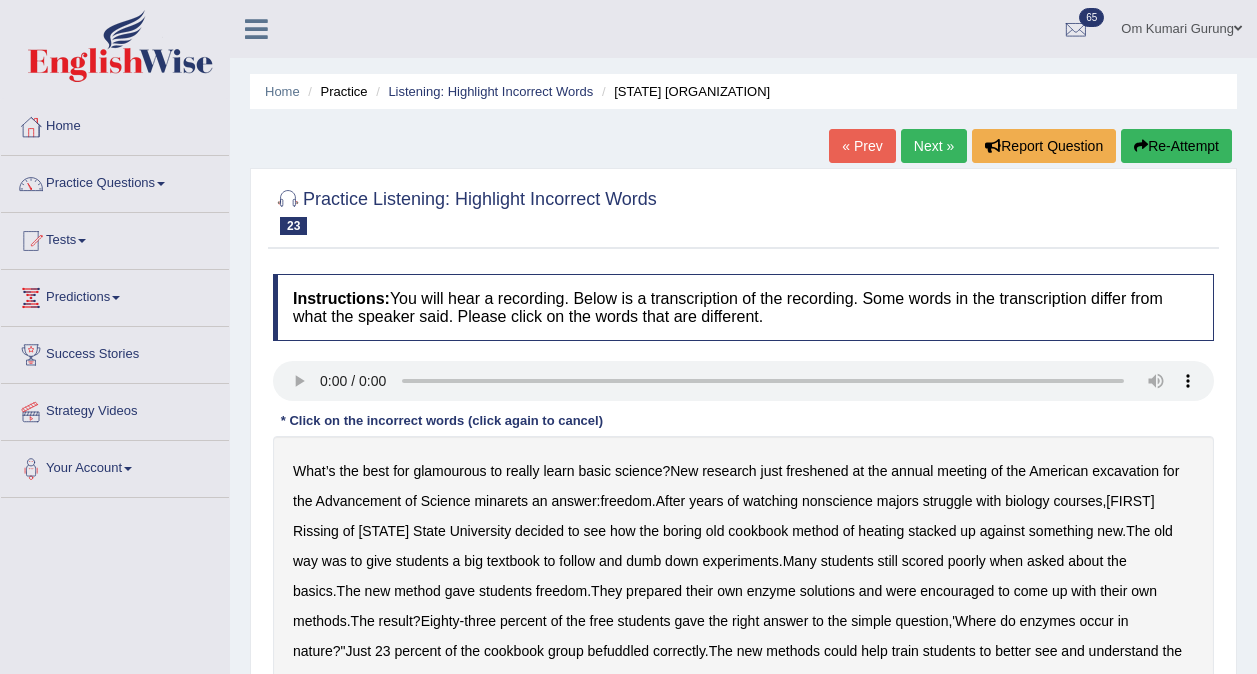 scroll, scrollTop: 0, scrollLeft: 0, axis: both 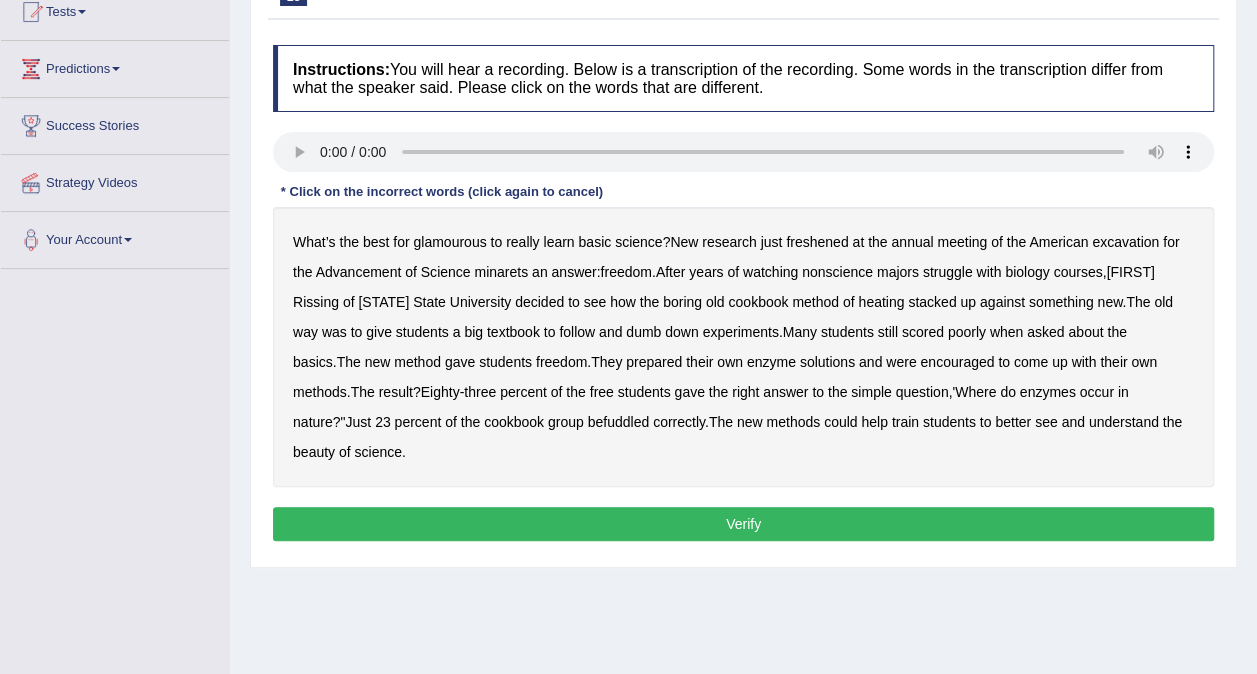 click on "glamourous" at bounding box center [449, 242] 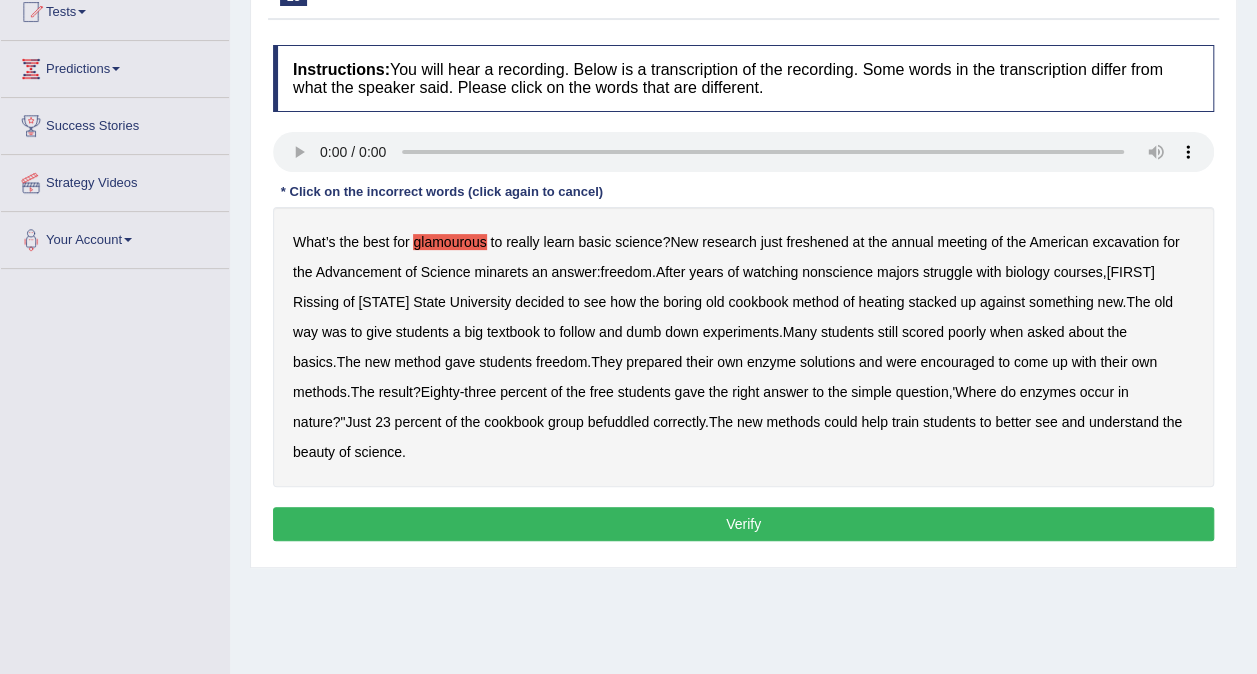 click on "freshened" at bounding box center [817, 242] 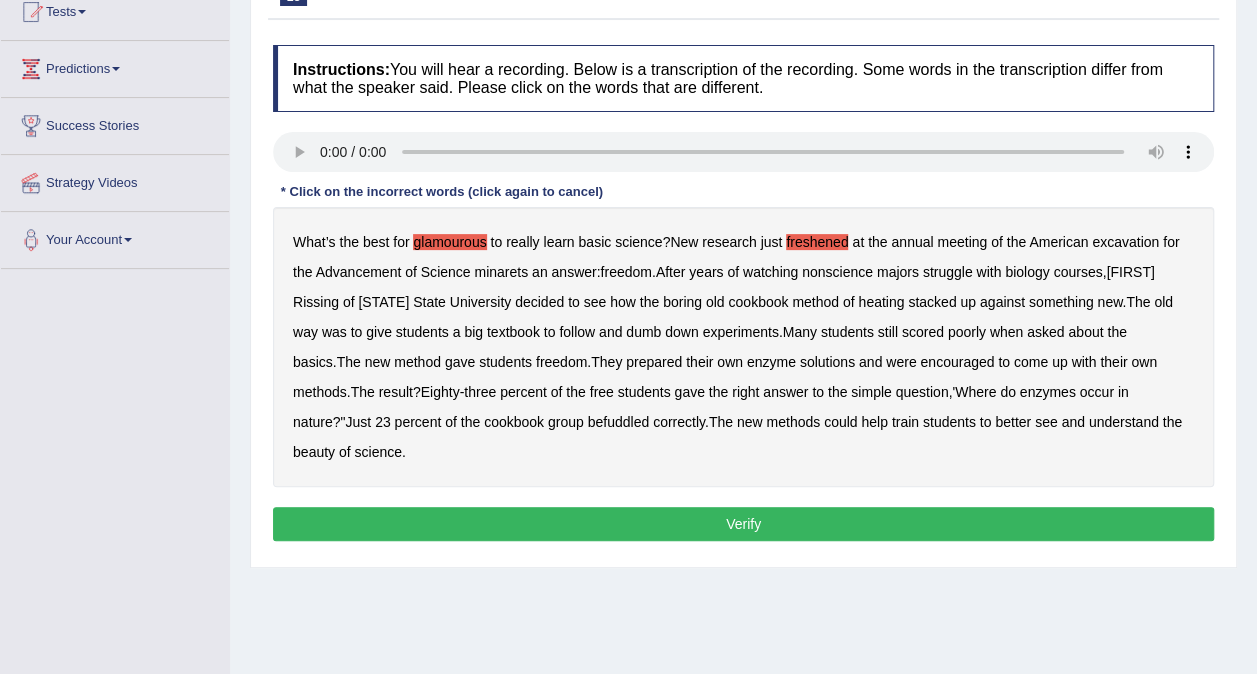 click on "minarets" at bounding box center (501, 272) 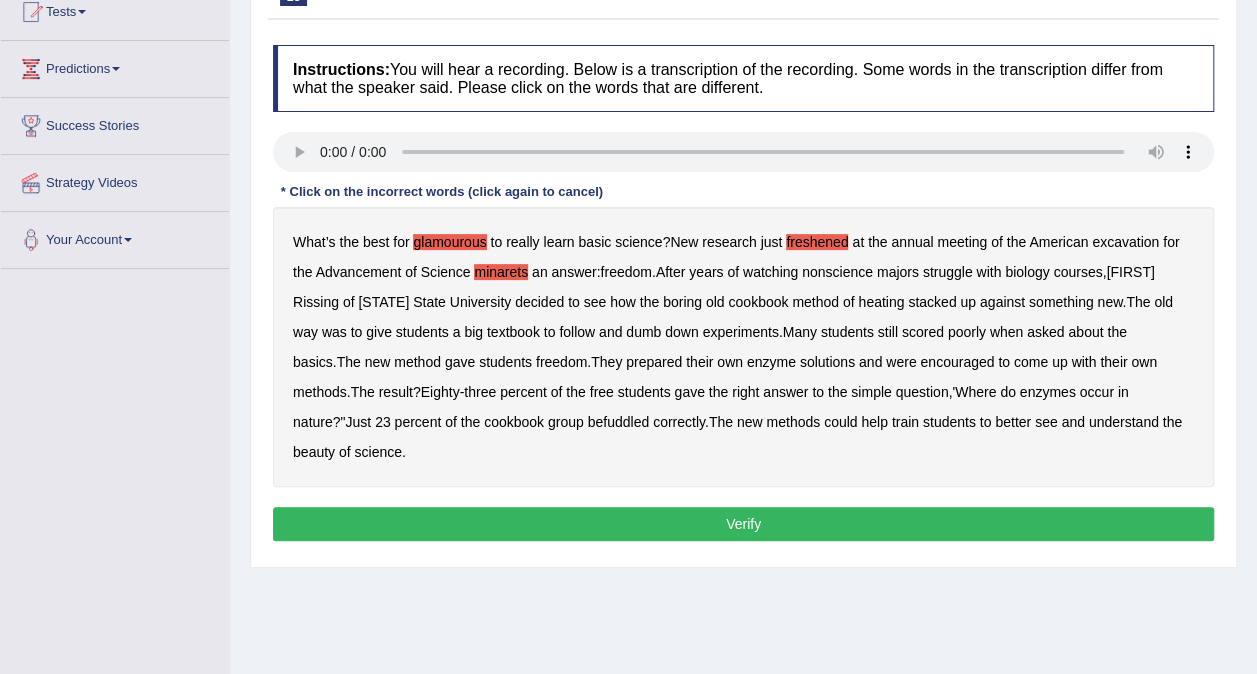 click on "State" at bounding box center (429, 302) 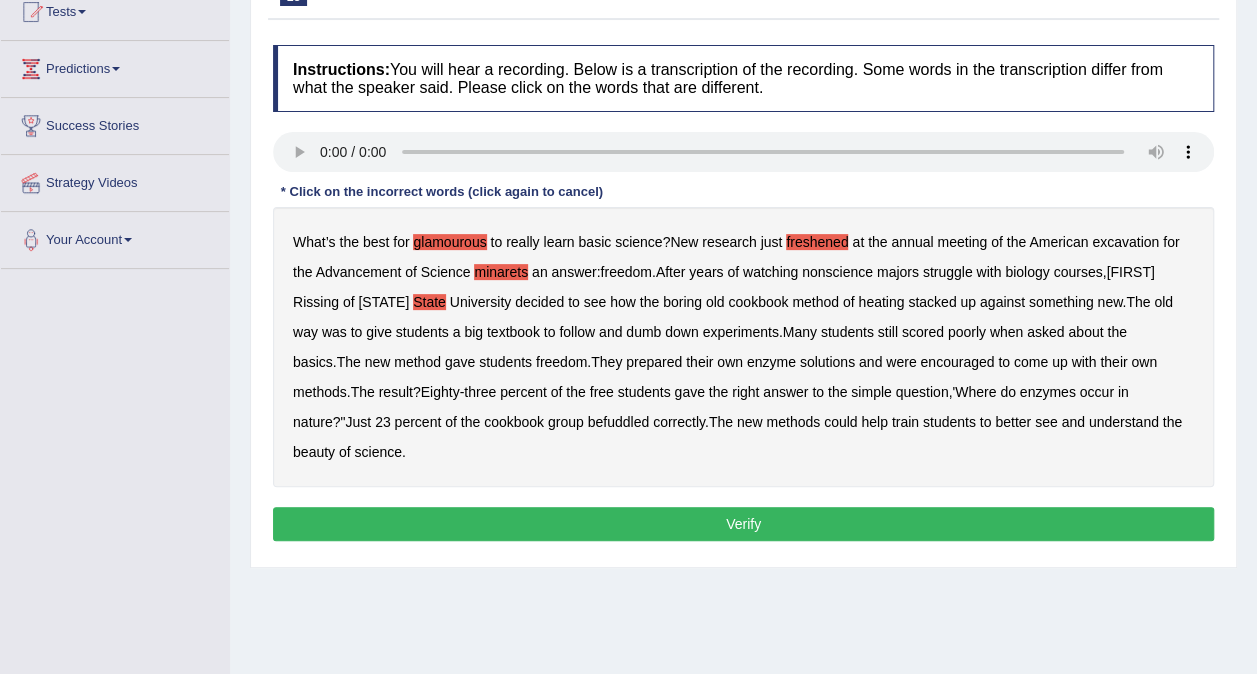 click on "heating" at bounding box center (881, 302) 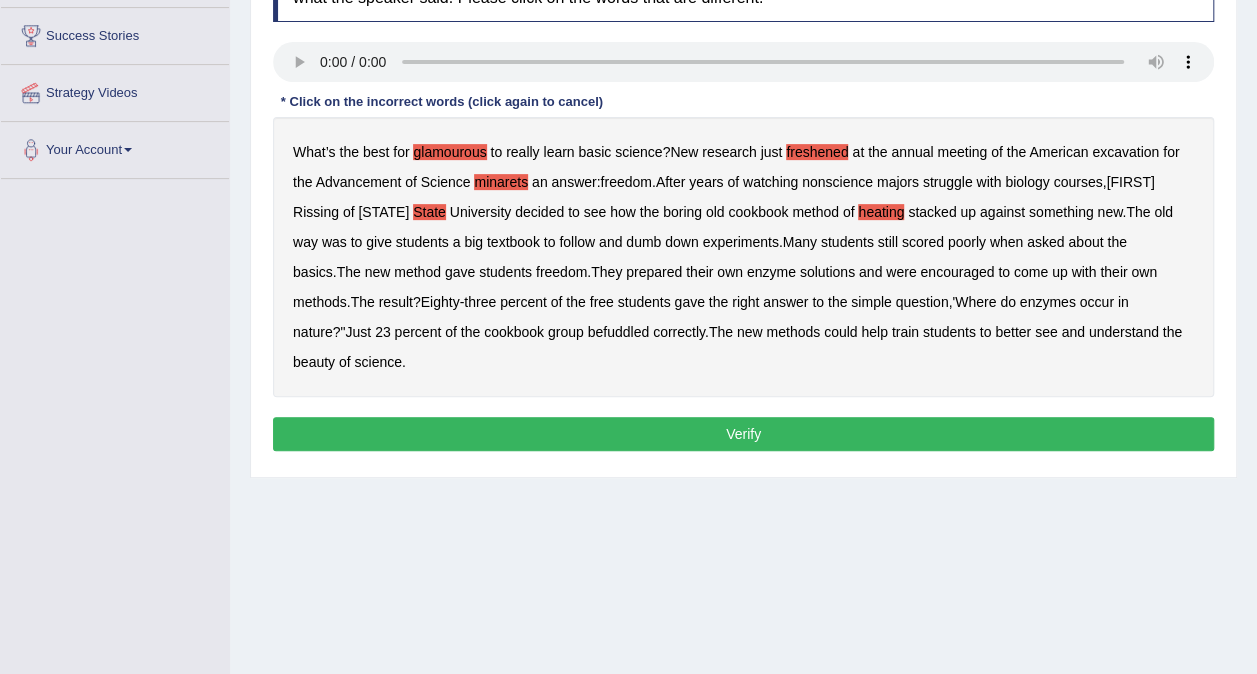 scroll, scrollTop: 320, scrollLeft: 0, axis: vertical 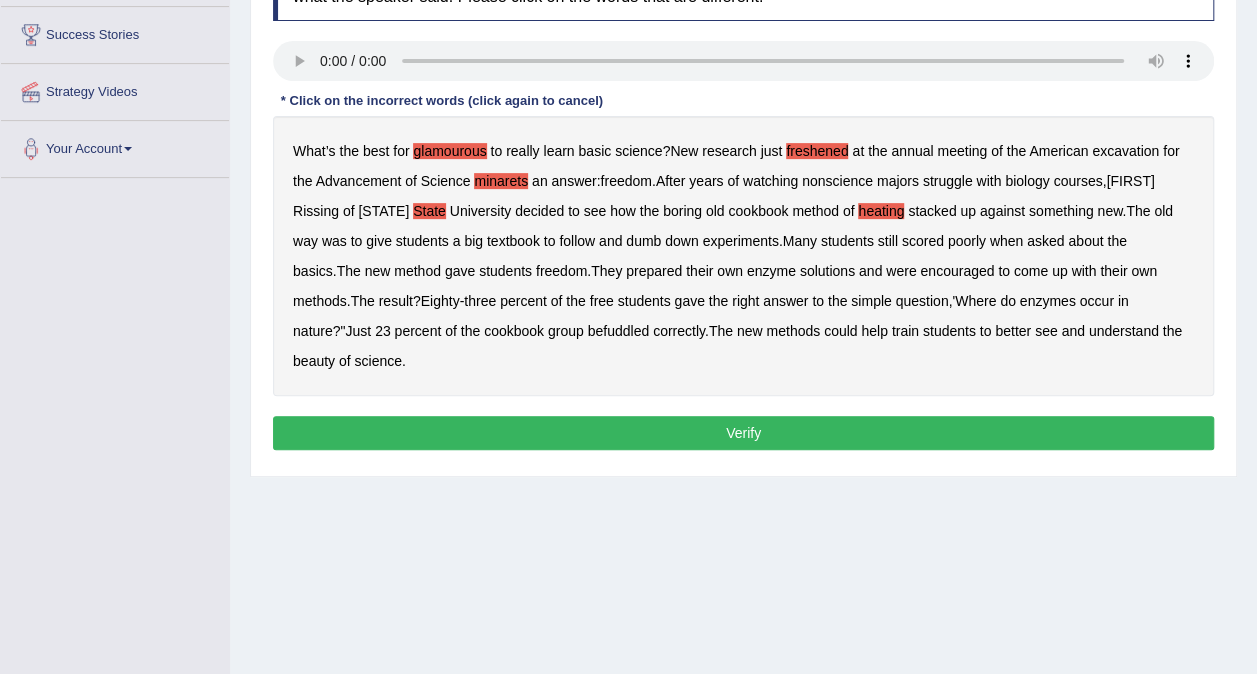 click on "befuddled" at bounding box center [619, 331] 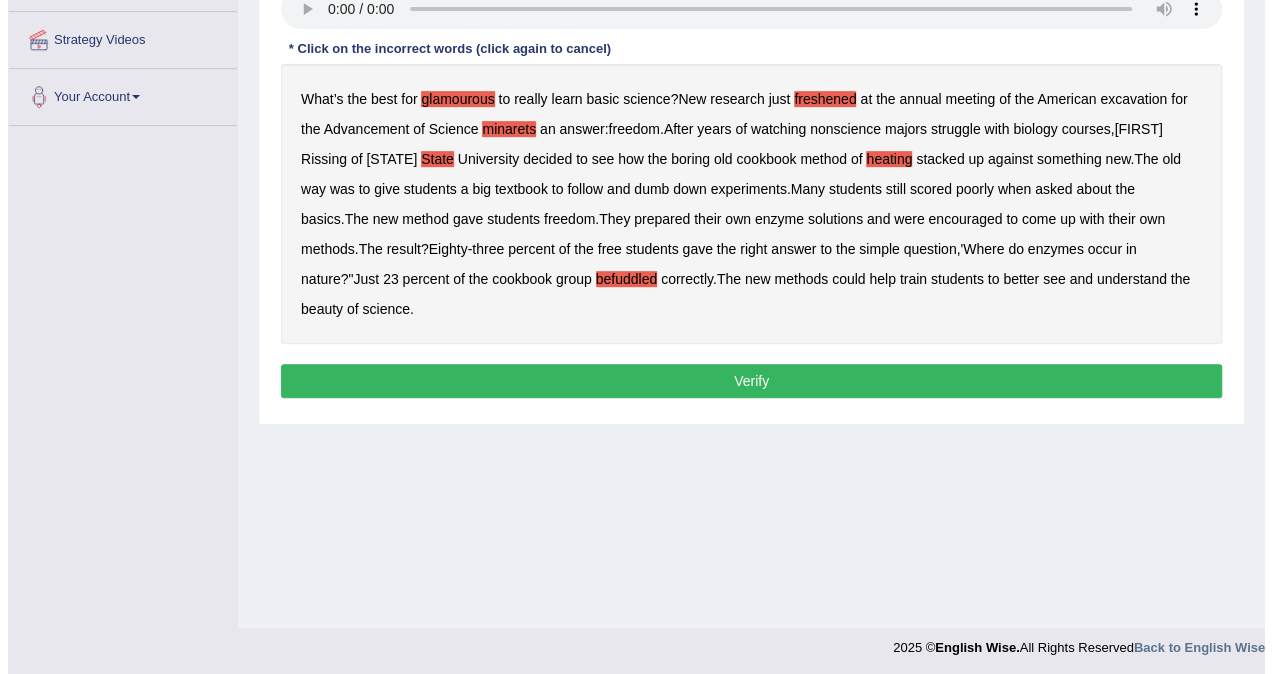 scroll, scrollTop: 373, scrollLeft: 0, axis: vertical 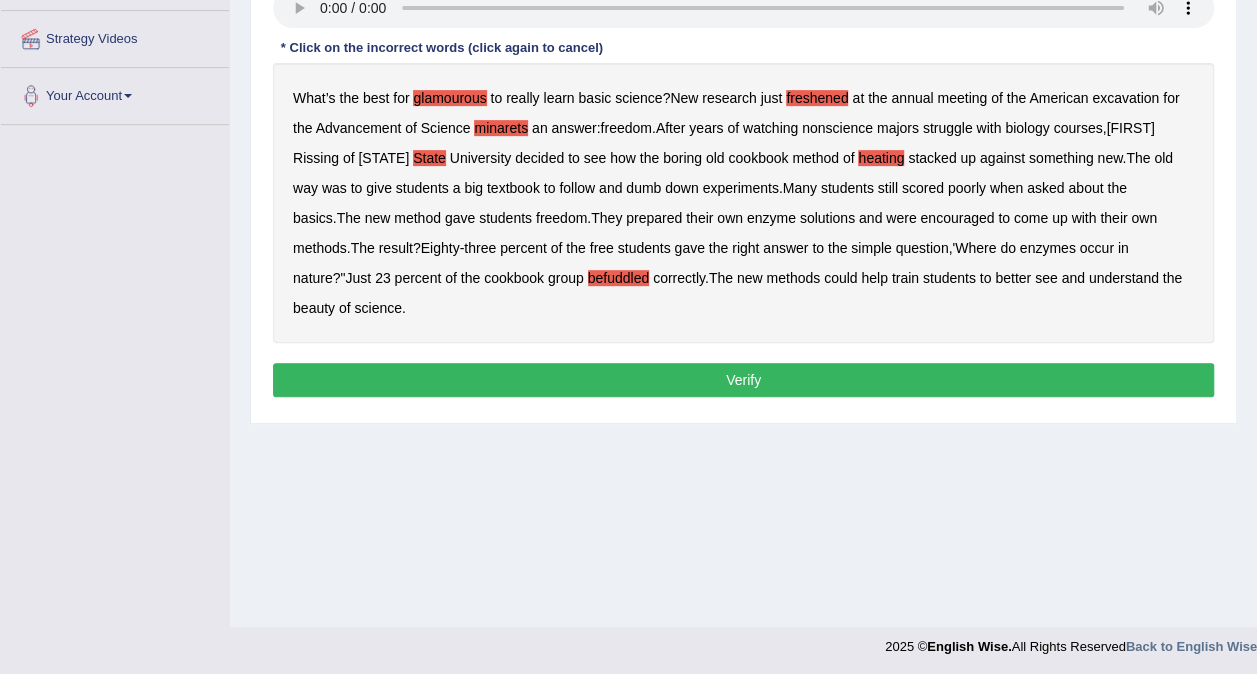 click on "Verify" at bounding box center [743, 380] 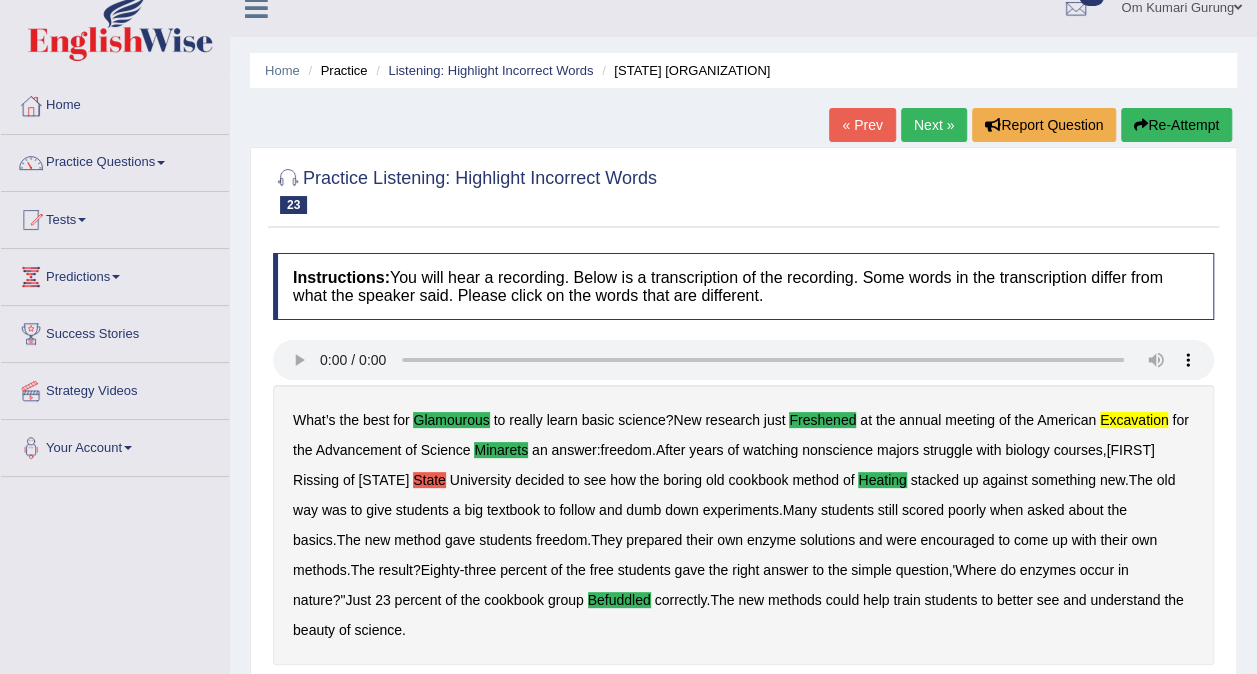 scroll, scrollTop: 19, scrollLeft: 0, axis: vertical 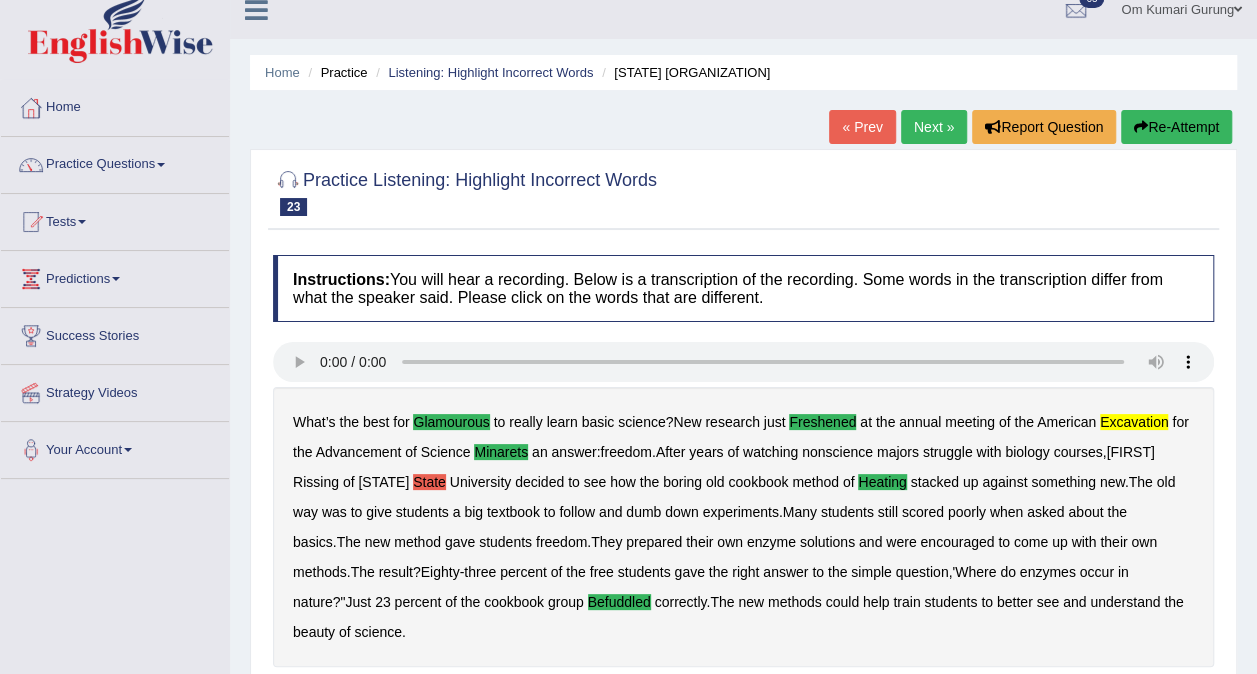 click on "Next »" at bounding box center [934, 127] 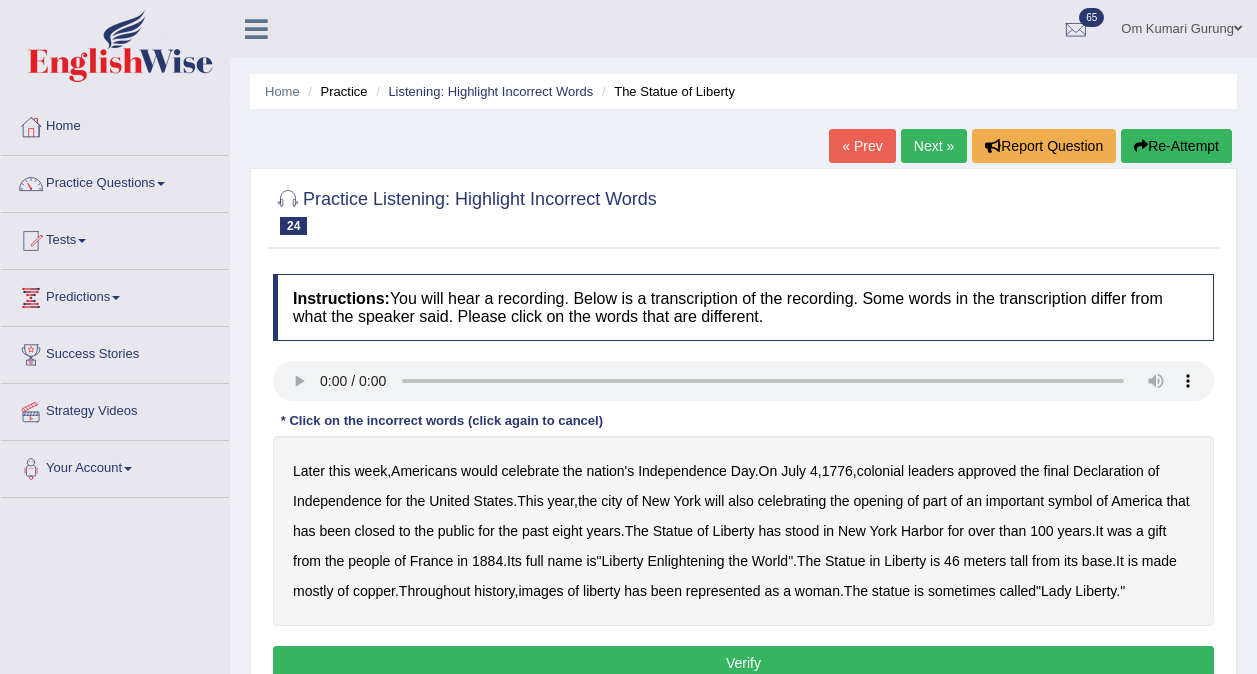 scroll, scrollTop: 0, scrollLeft: 0, axis: both 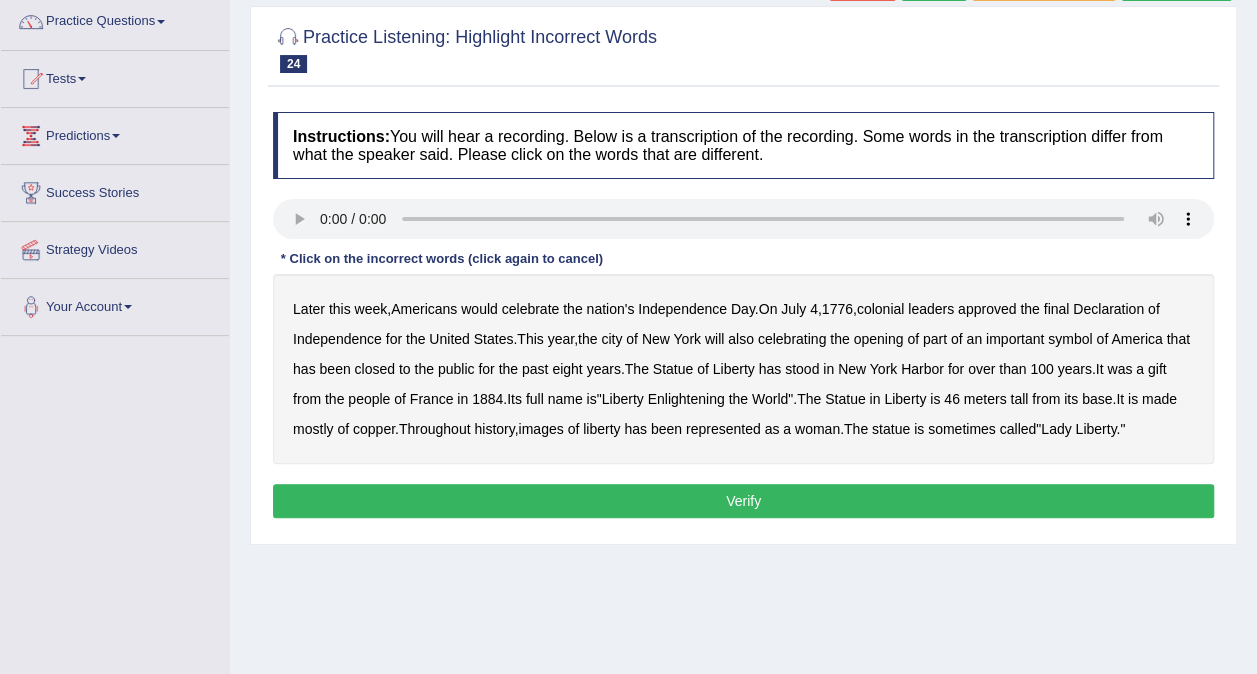 click on "Enlightening" at bounding box center (686, 399) 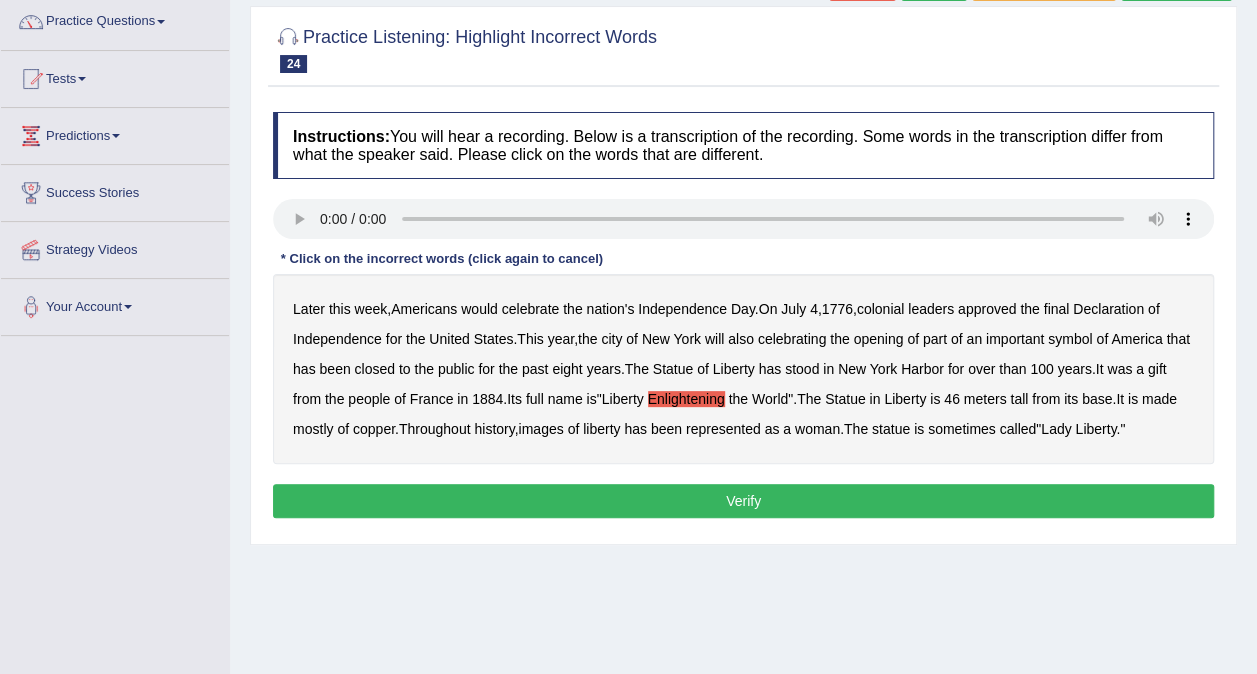 click on "Enlightening" at bounding box center (686, 399) 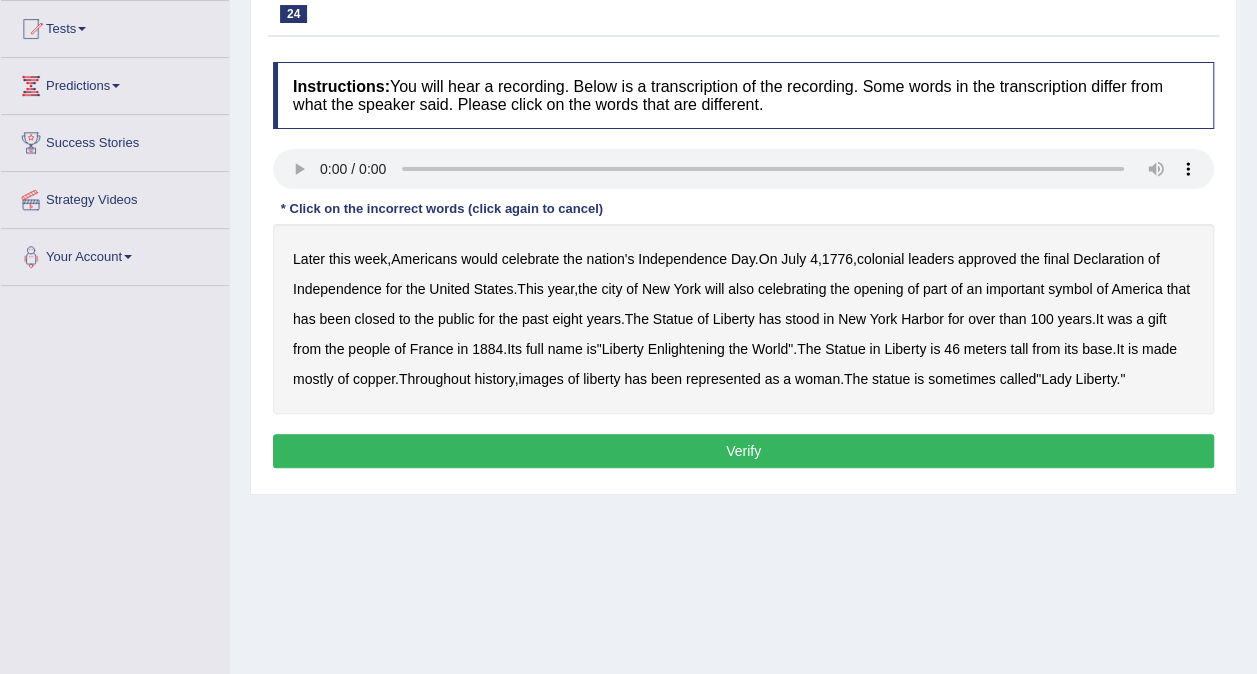 scroll, scrollTop: 213, scrollLeft: 0, axis: vertical 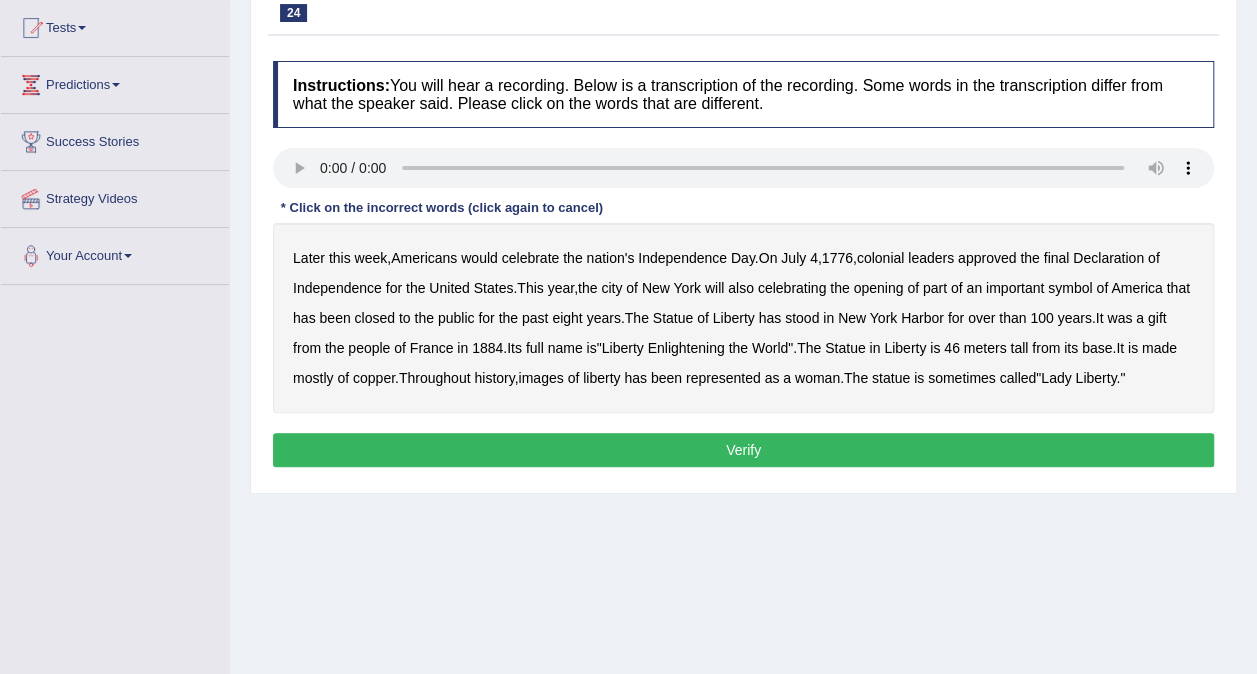 click on "has" at bounding box center (635, 378) 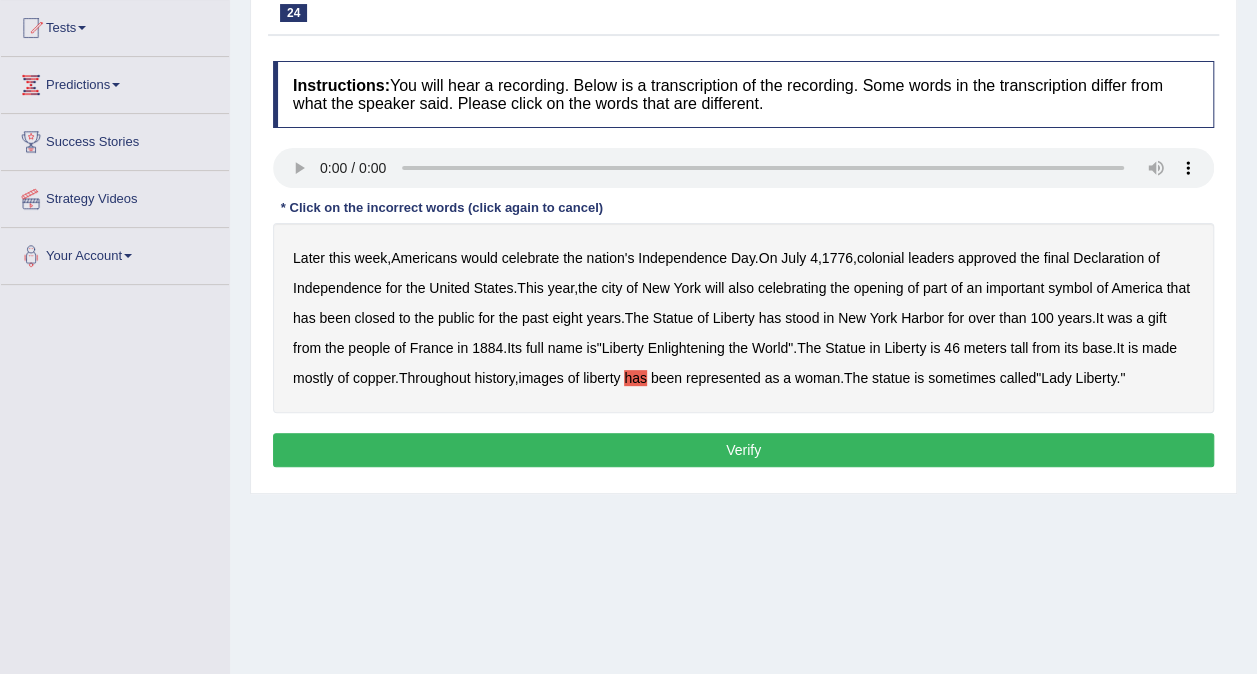 click on "Verify" at bounding box center [743, 450] 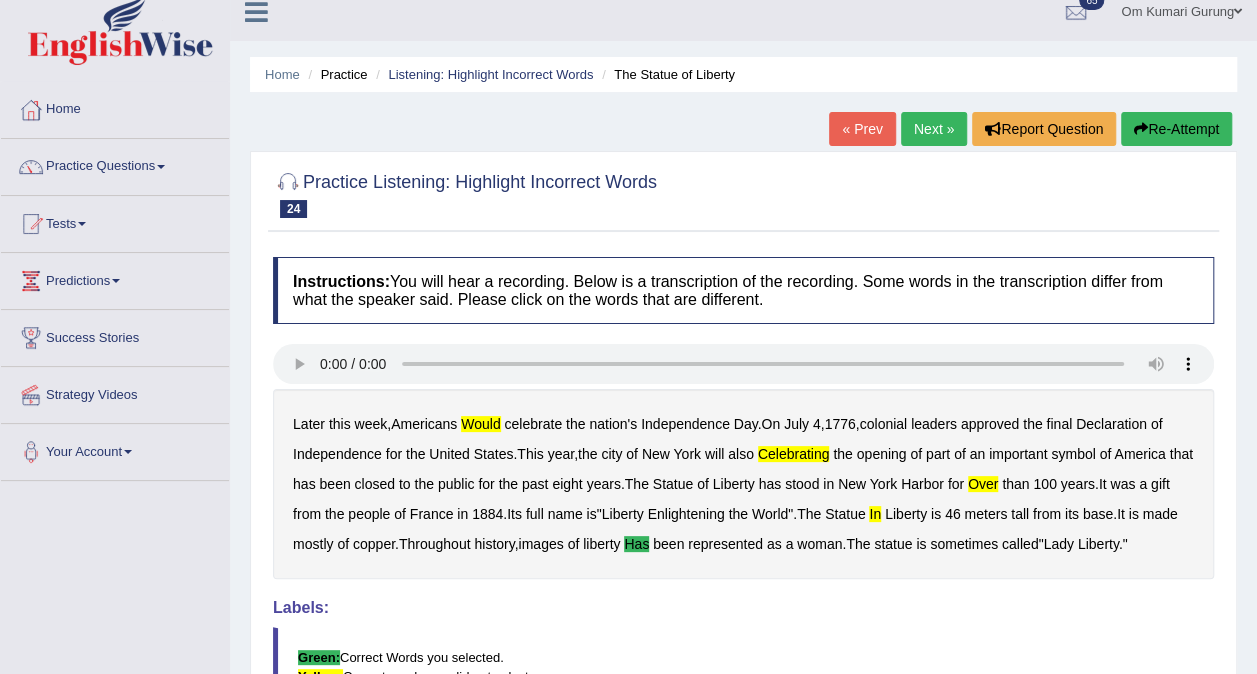 scroll, scrollTop: 0, scrollLeft: 0, axis: both 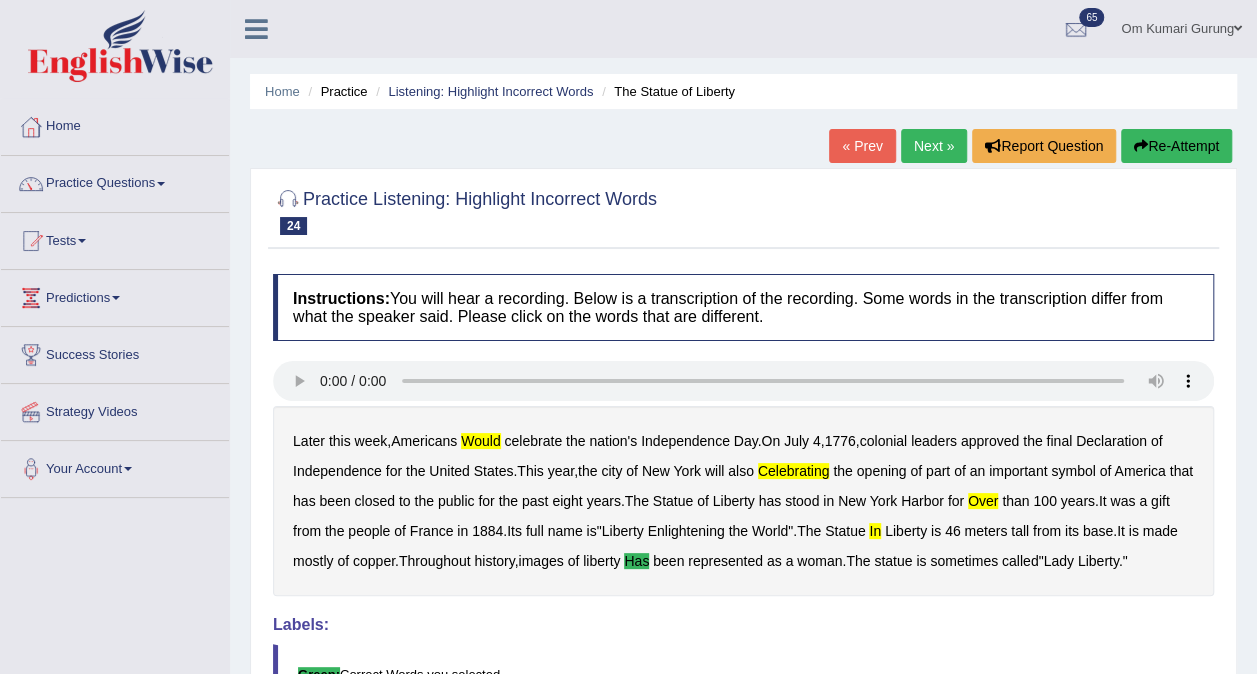 click on "Next »" at bounding box center [934, 146] 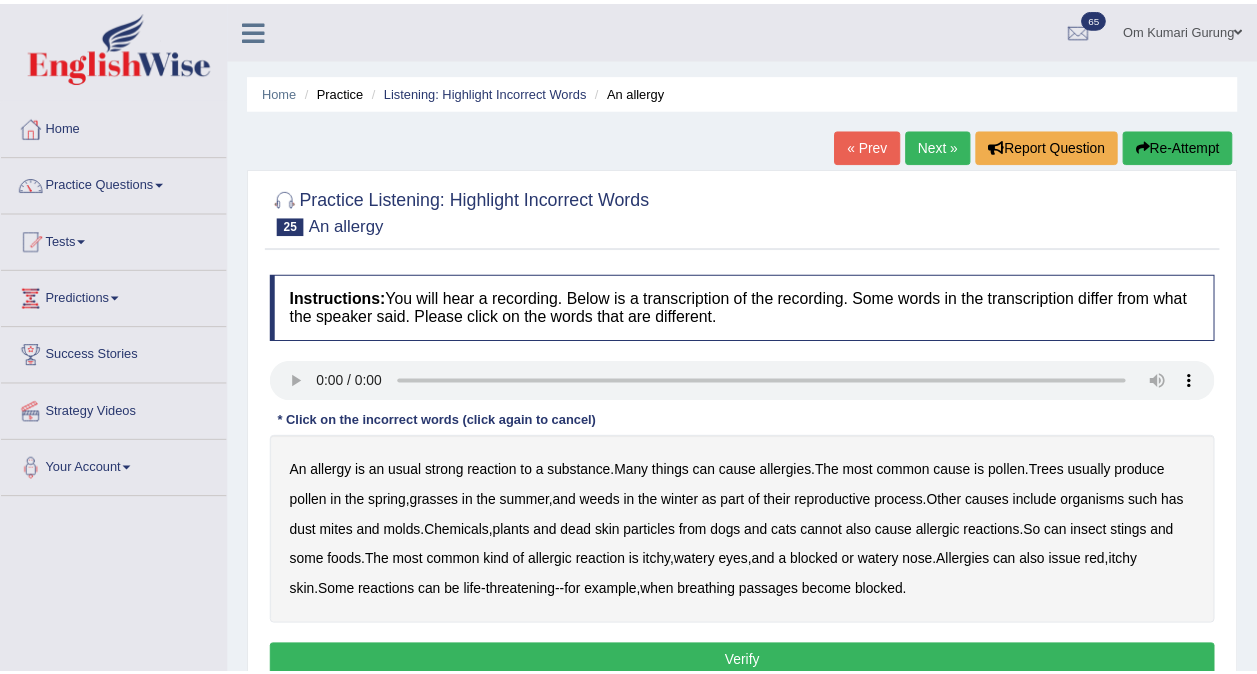 scroll, scrollTop: 0, scrollLeft: 0, axis: both 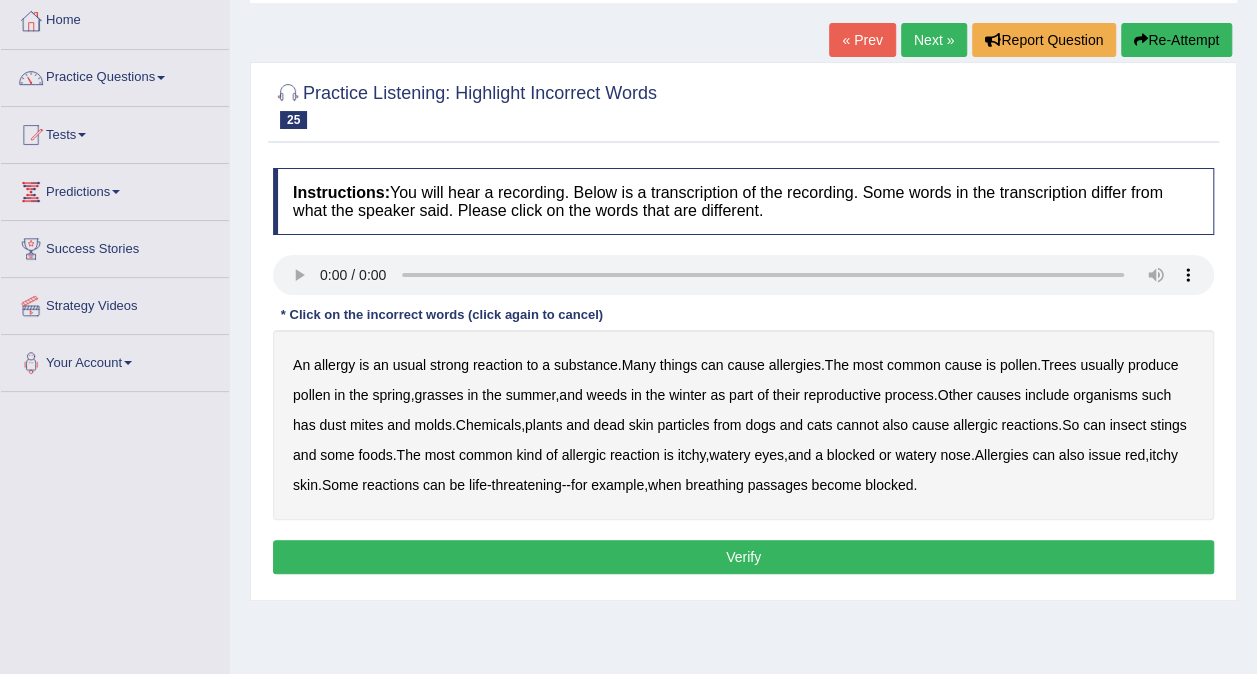 click on "usual" at bounding box center [409, 365] 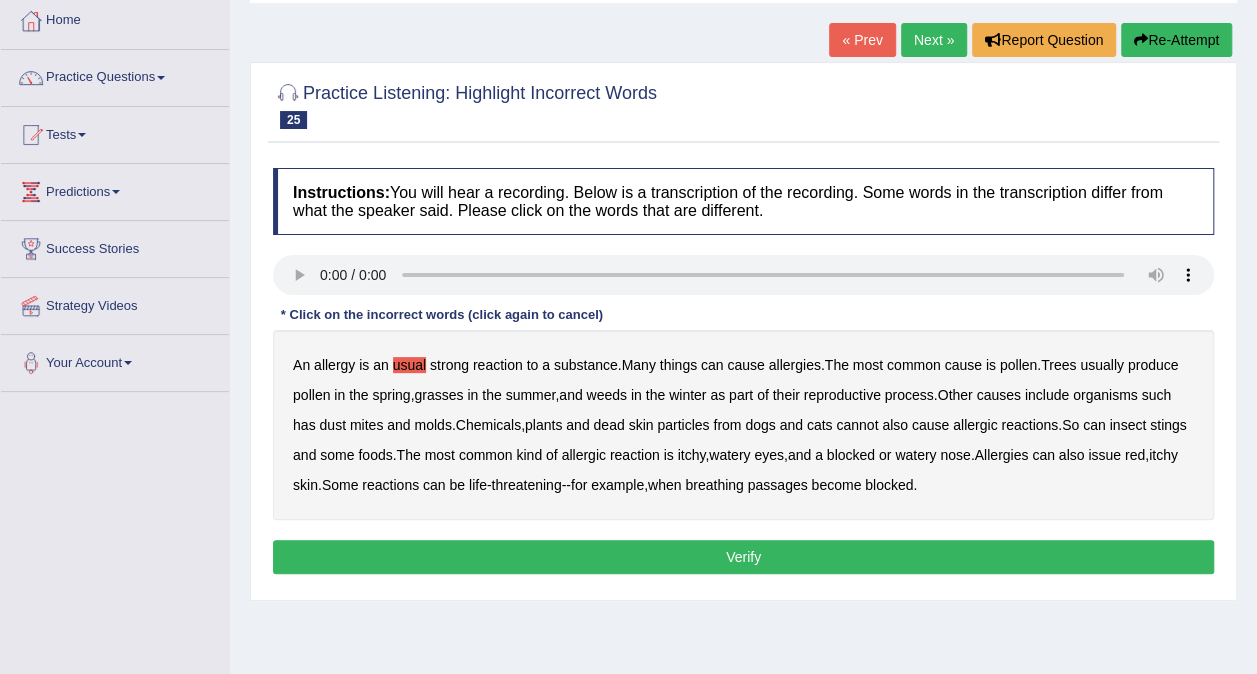 click on "winter" at bounding box center [687, 395] 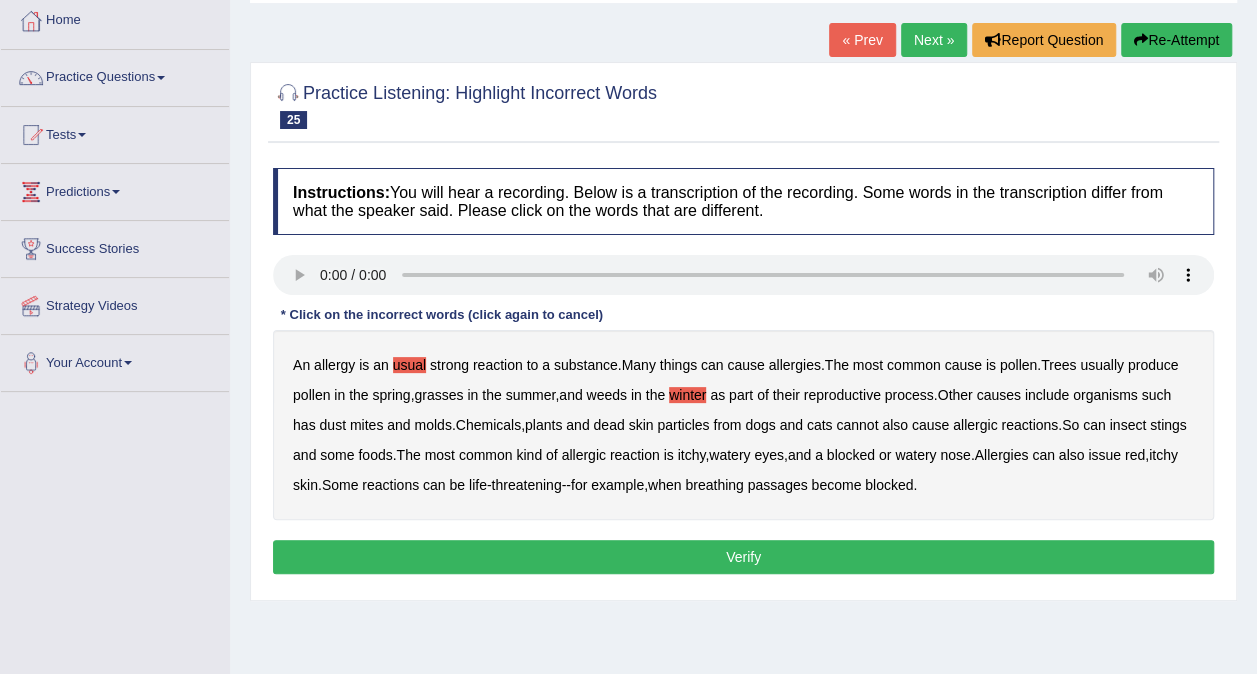 click on "cannot" at bounding box center [857, 425] 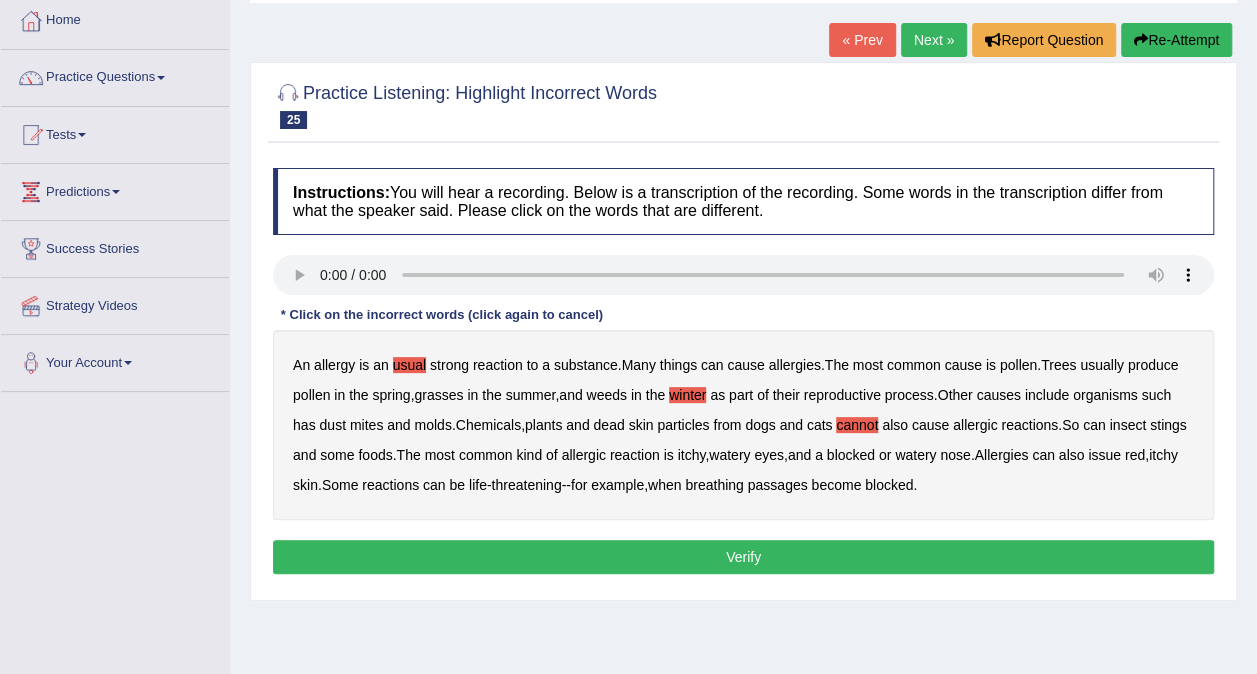 click on "issue" at bounding box center (1104, 455) 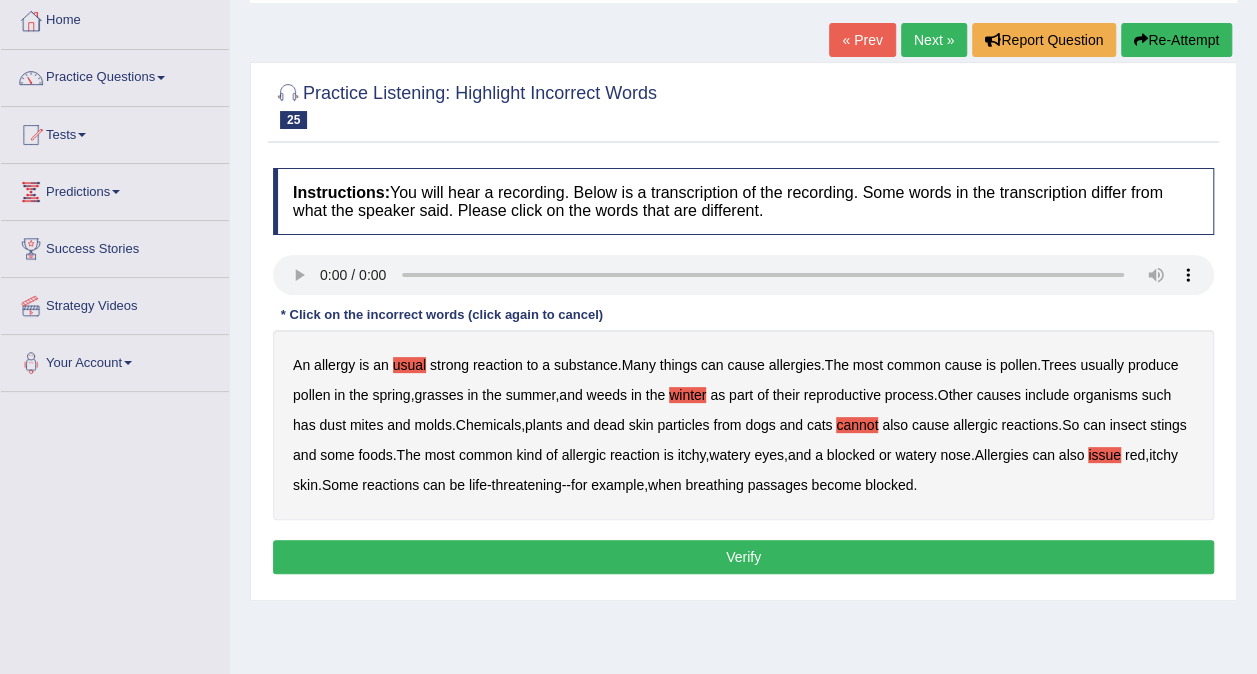 click on "Verify" at bounding box center (743, 557) 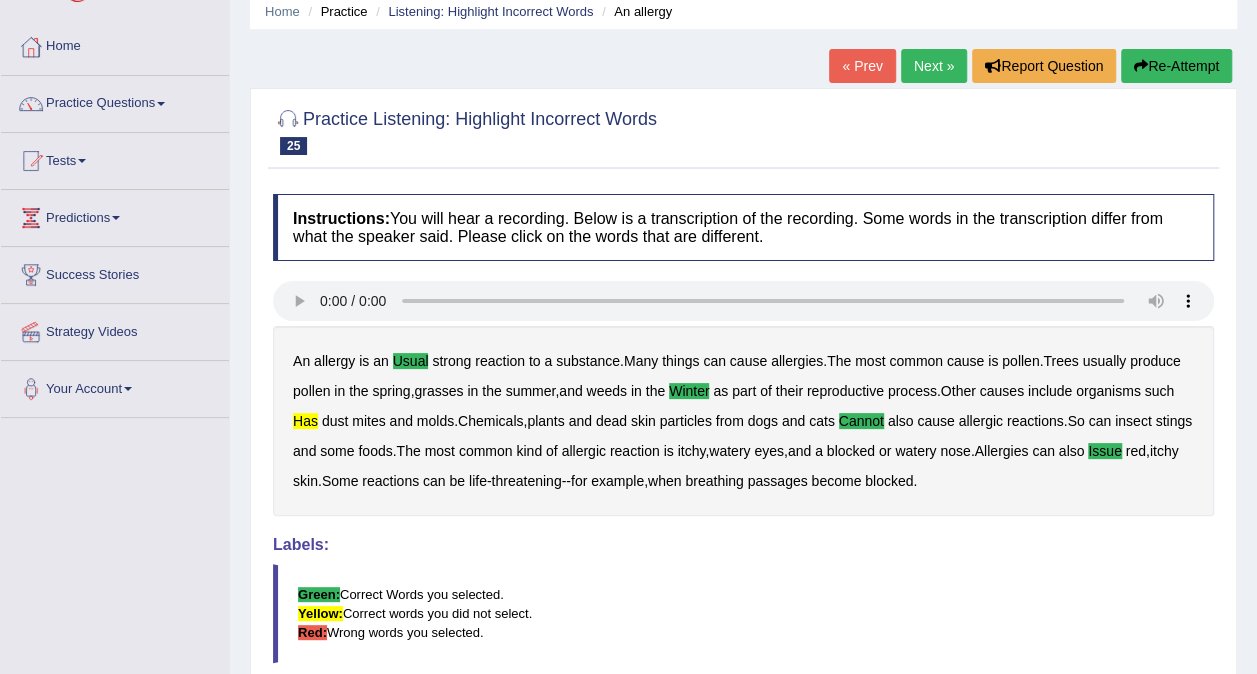 scroll, scrollTop: 79, scrollLeft: 0, axis: vertical 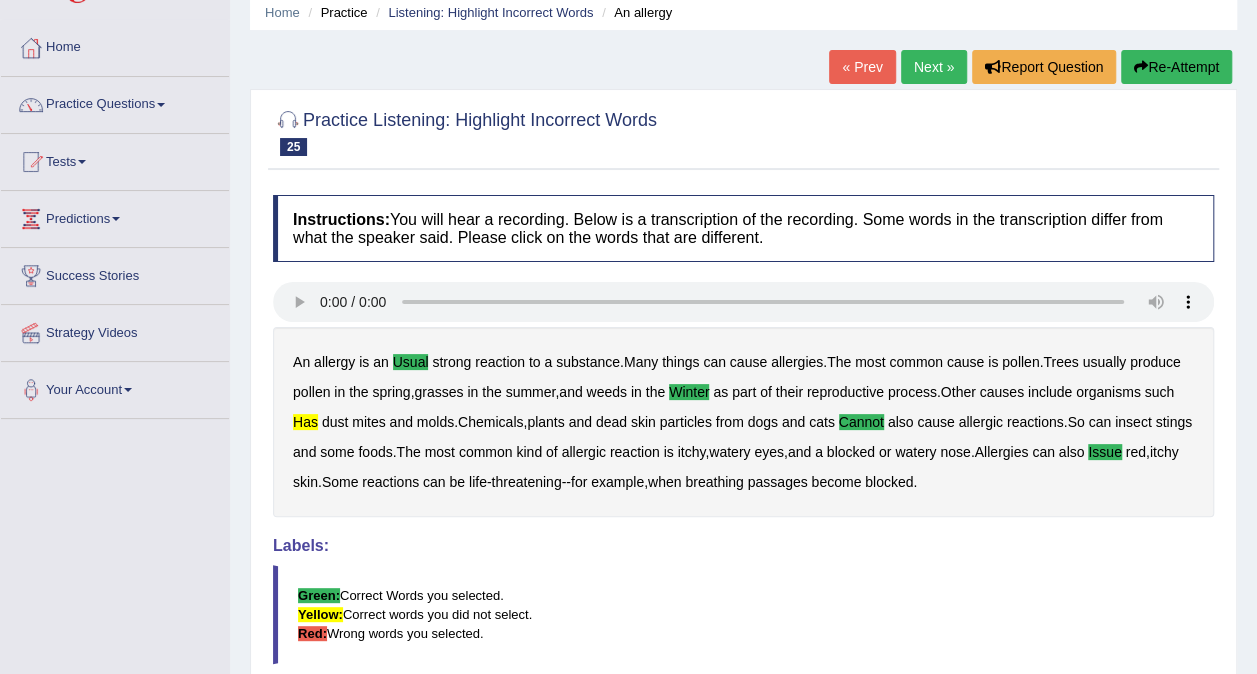 click on "Home
Practice
Listening: Highlight Incorrect Words
An allergy
« Prev Next »  Report Question  Re-Attempt
Practice Listening: Highlight Incorrect Words
25
An allergy
Instructions:  You will hear a recording. Below is a transcription of the recording. Some words in the transcription differ from what the speaker said. Please click on the words that are different.
Transcript: * Click on the incorrect words (click again to cancel) An   allergy   is   an   usual   strong   reaction   to   a   substance .  Many   things   can   cause   allergies .  The   most   common   cause   is   pollen .  Trees   usually   produce   pollen   in   the   spring ,  grasses   in   the   summer ,  and   weeds   in   the   winter   as   part   of   their   reproductive   process .  Other   causes   include   organisms   such   has   dust" at bounding box center (743, 421) 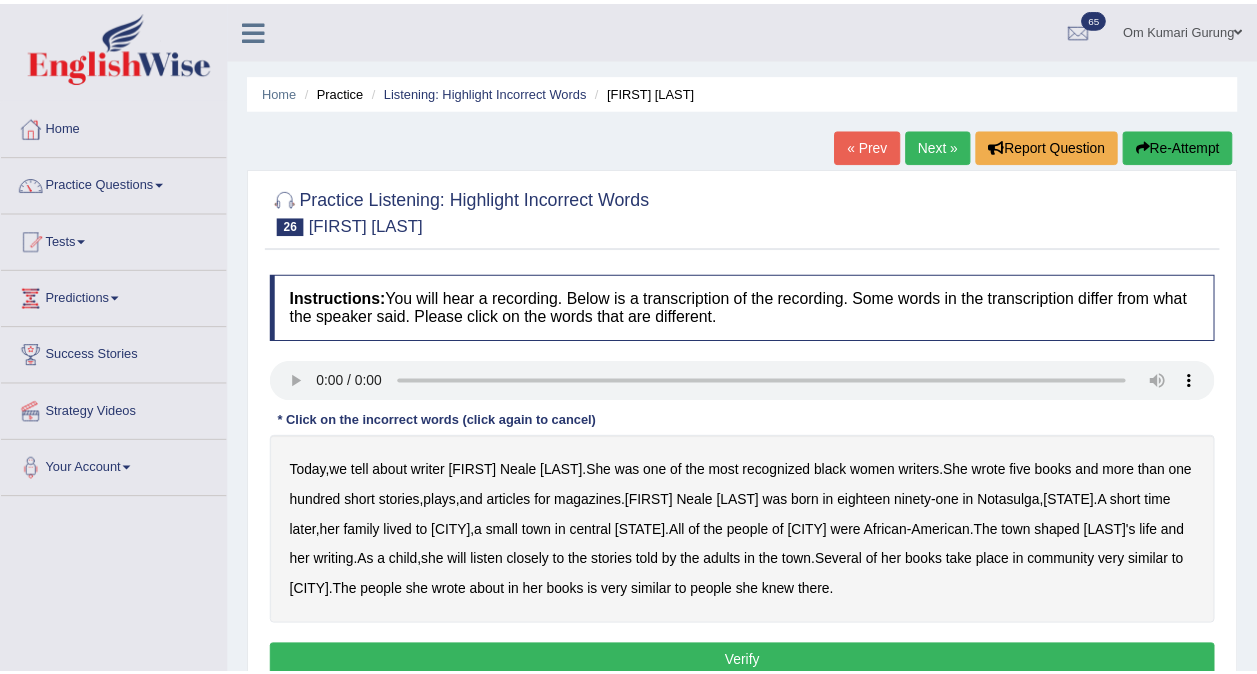scroll, scrollTop: 0, scrollLeft: 0, axis: both 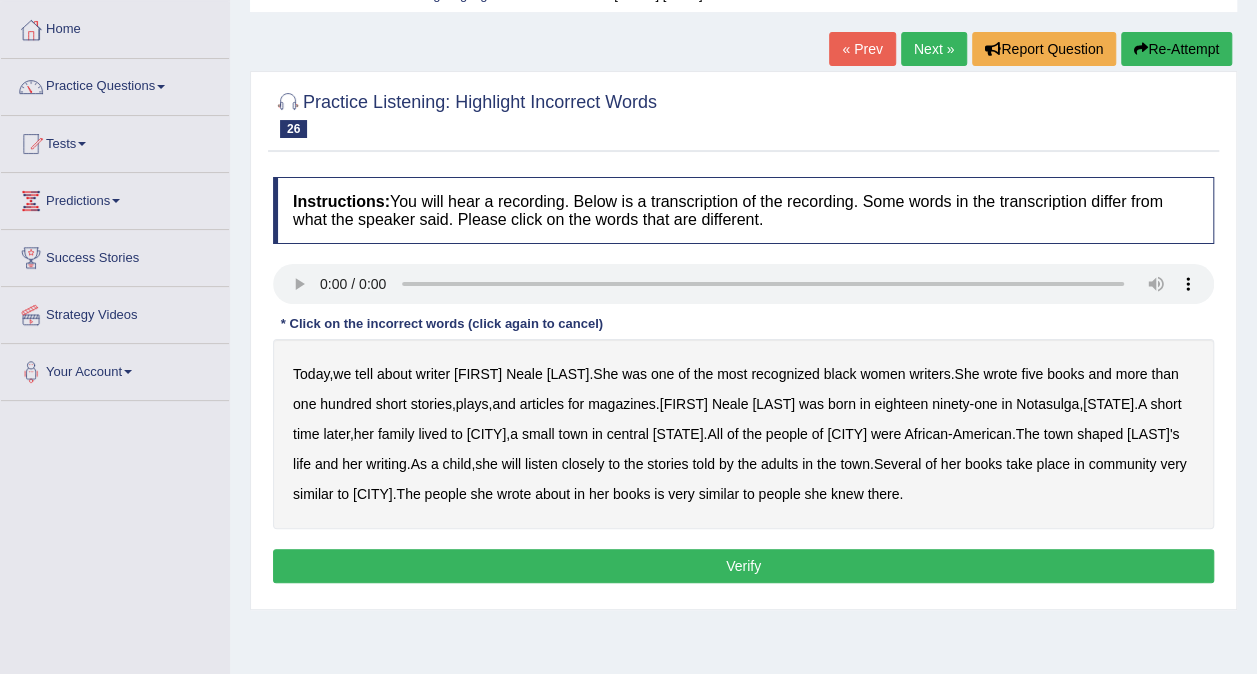 click on "five" at bounding box center [1032, 374] 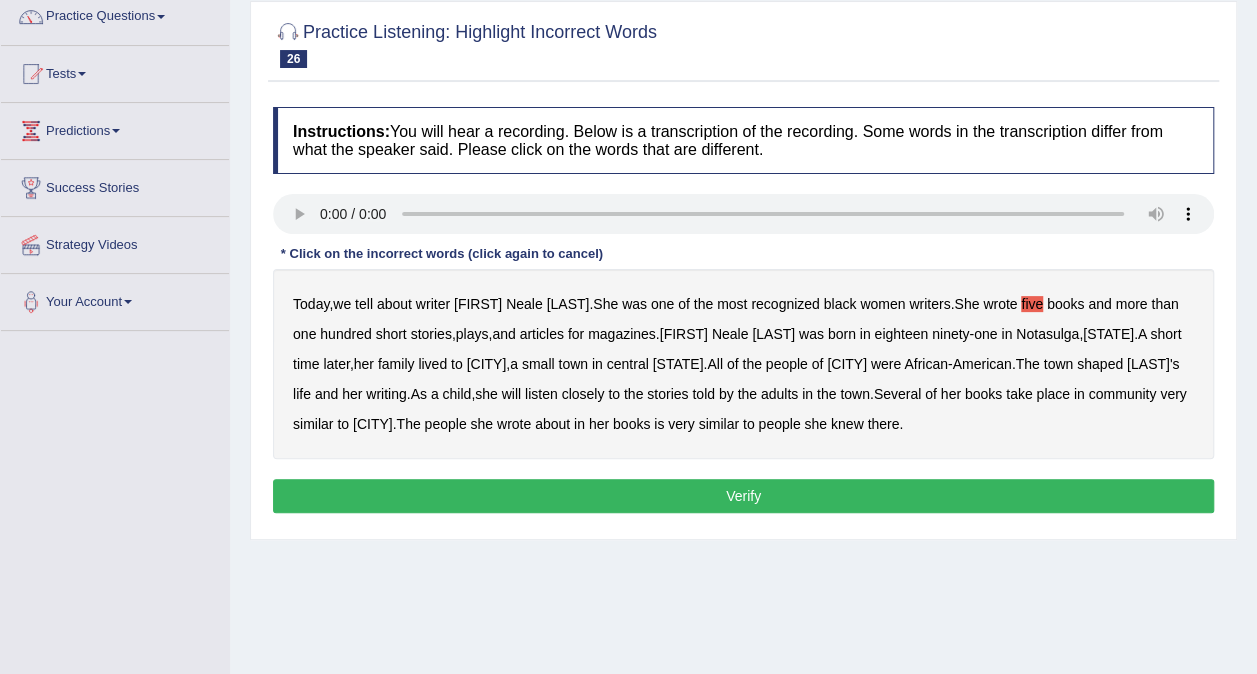 scroll, scrollTop: 168, scrollLeft: 0, axis: vertical 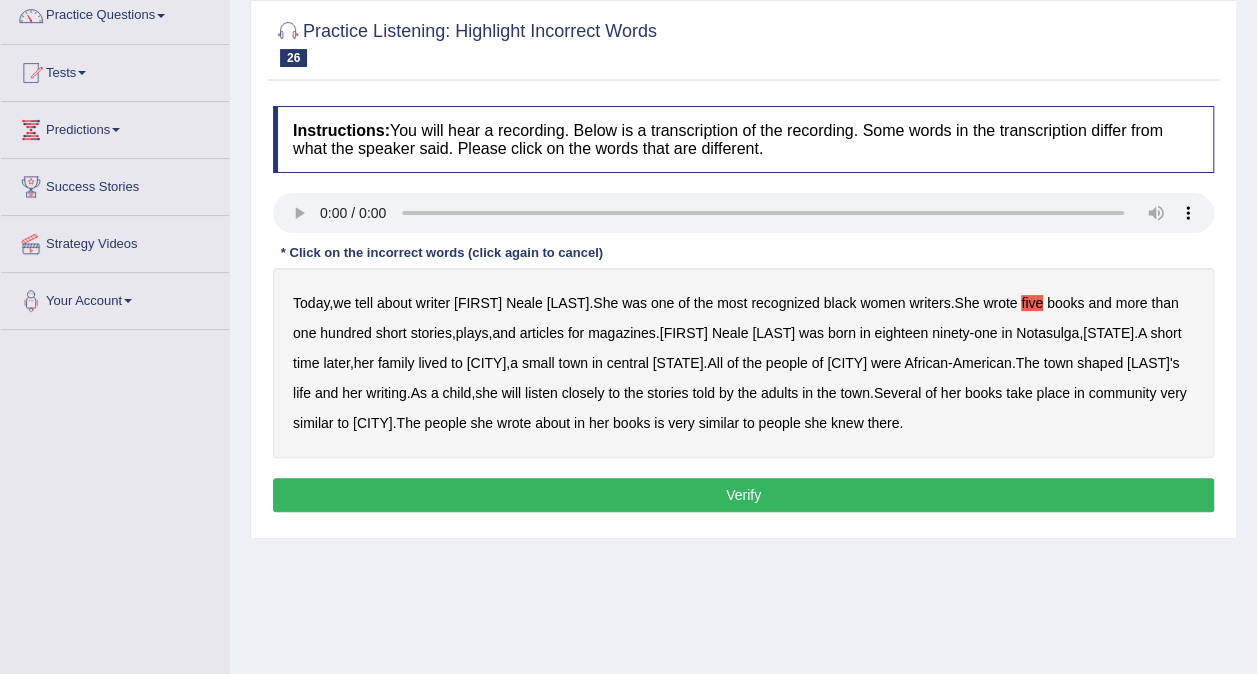 click on "lived" at bounding box center (432, 363) 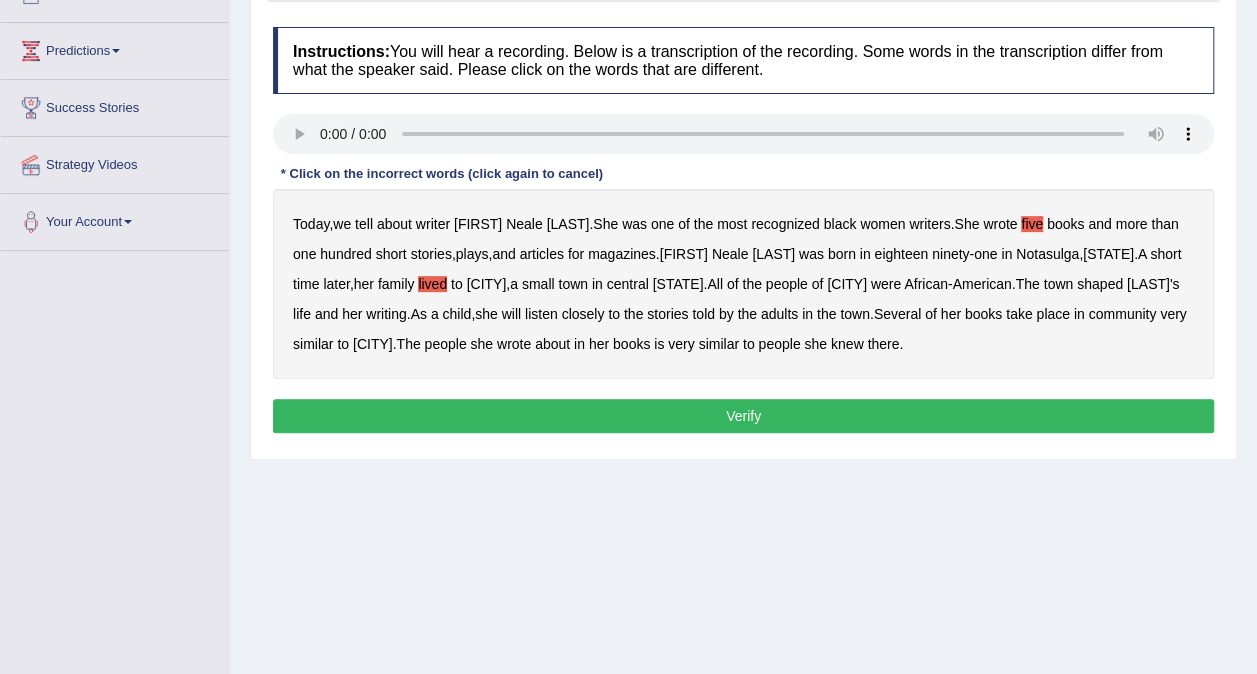 scroll, scrollTop: 248, scrollLeft: 0, axis: vertical 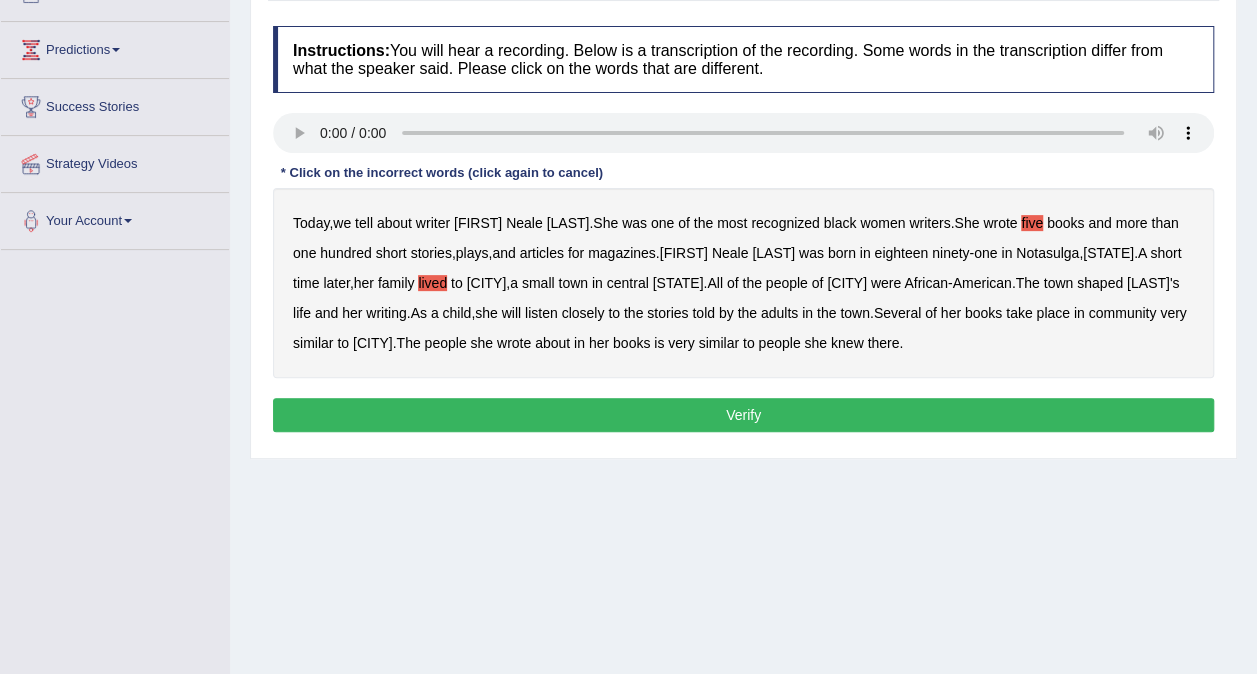 click on "Verify" at bounding box center [743, 415] 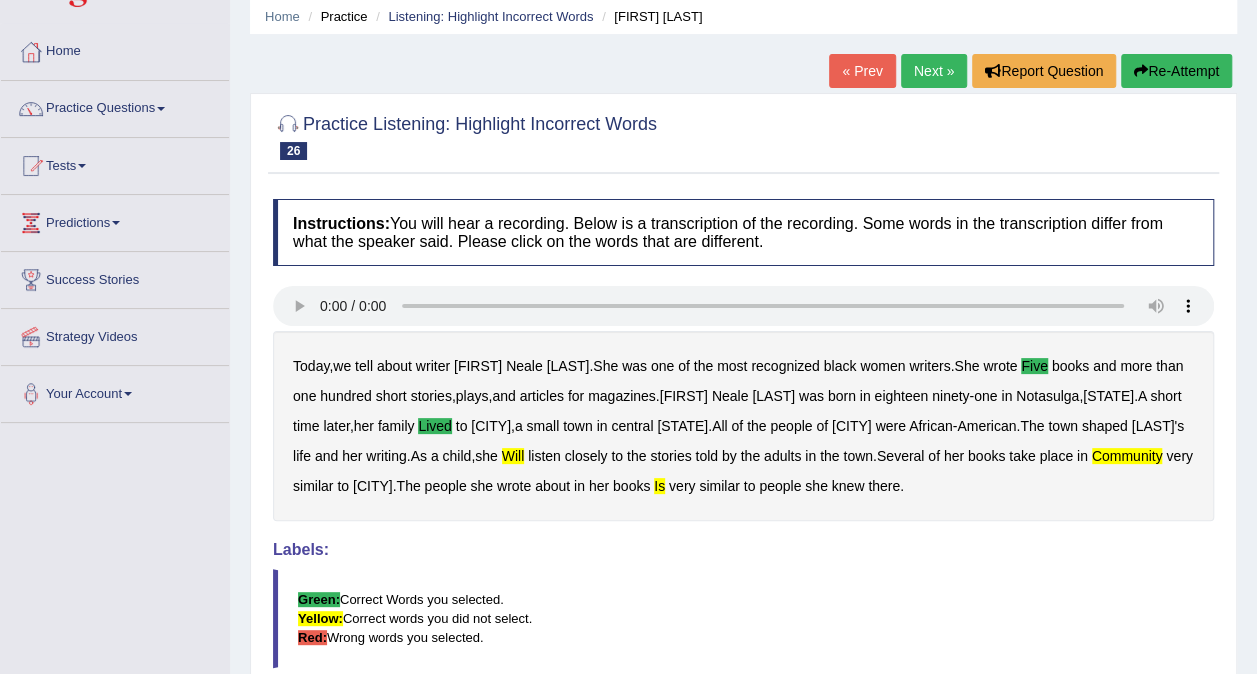 scroll, scrollTop: 69, scrollLeft: 0, axis: vertical 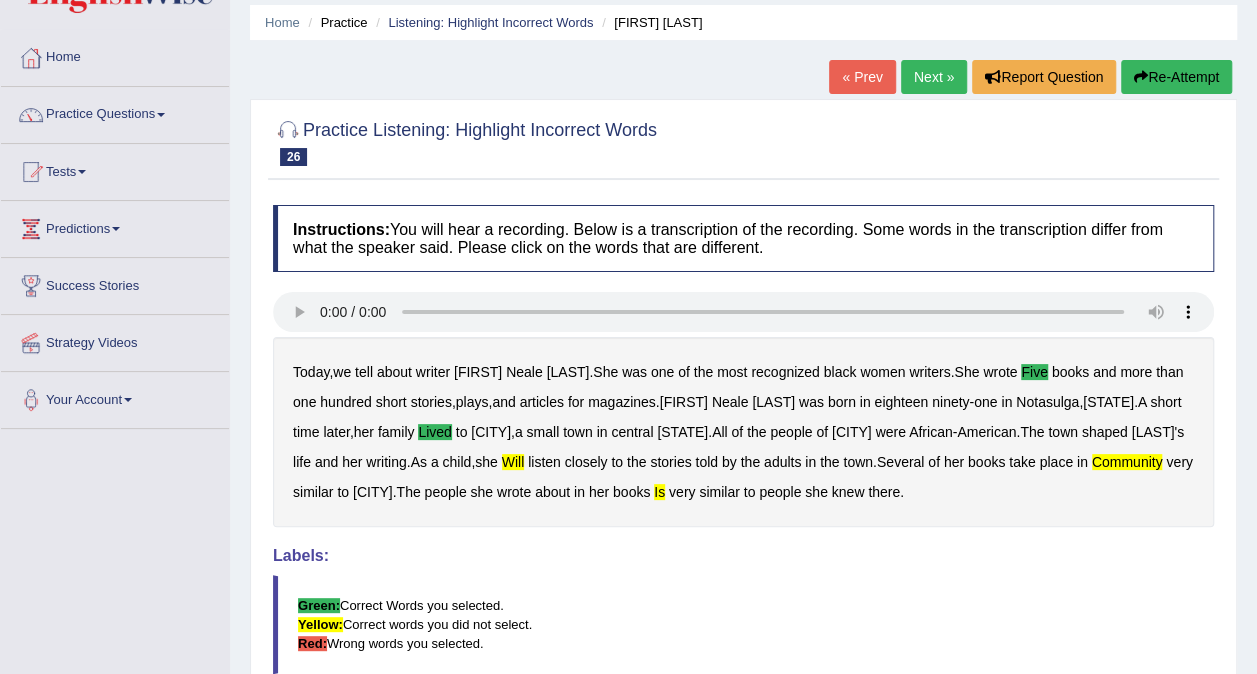 click on "Next »" at bounding box center [934, 77] 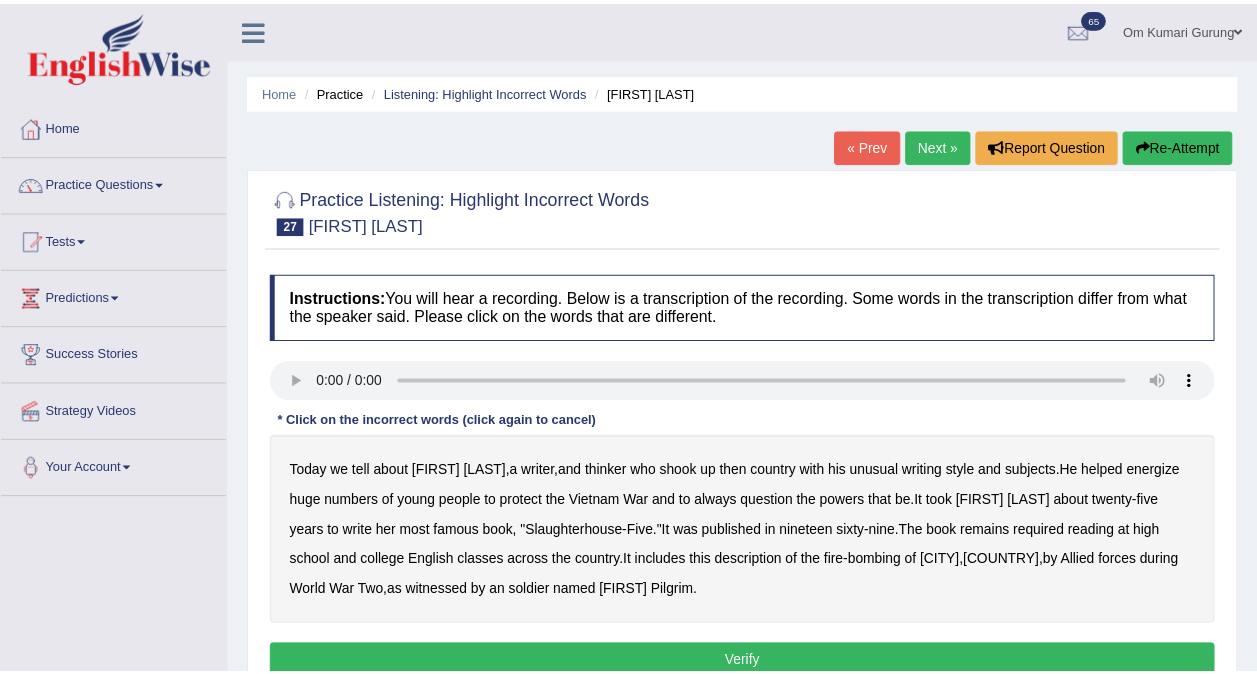 scroll, scrollTop: 0, scrollLeft: 0, axis: both 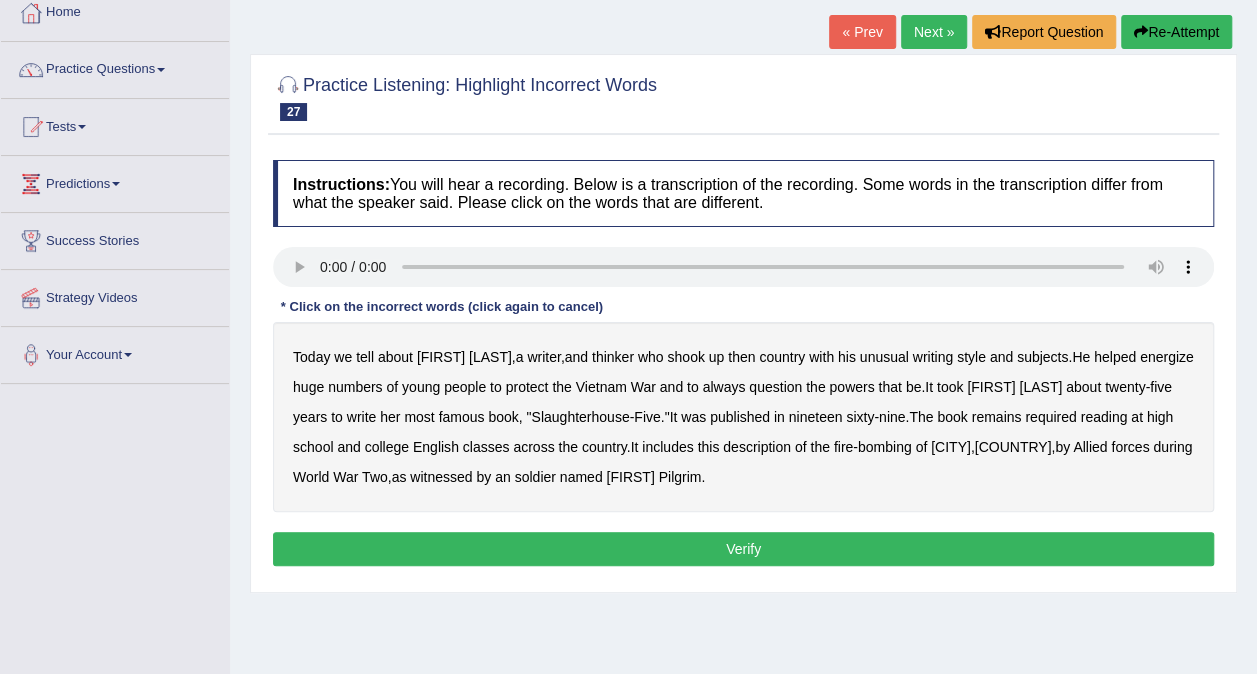 click on "protect" at bounding box center (527, 387) 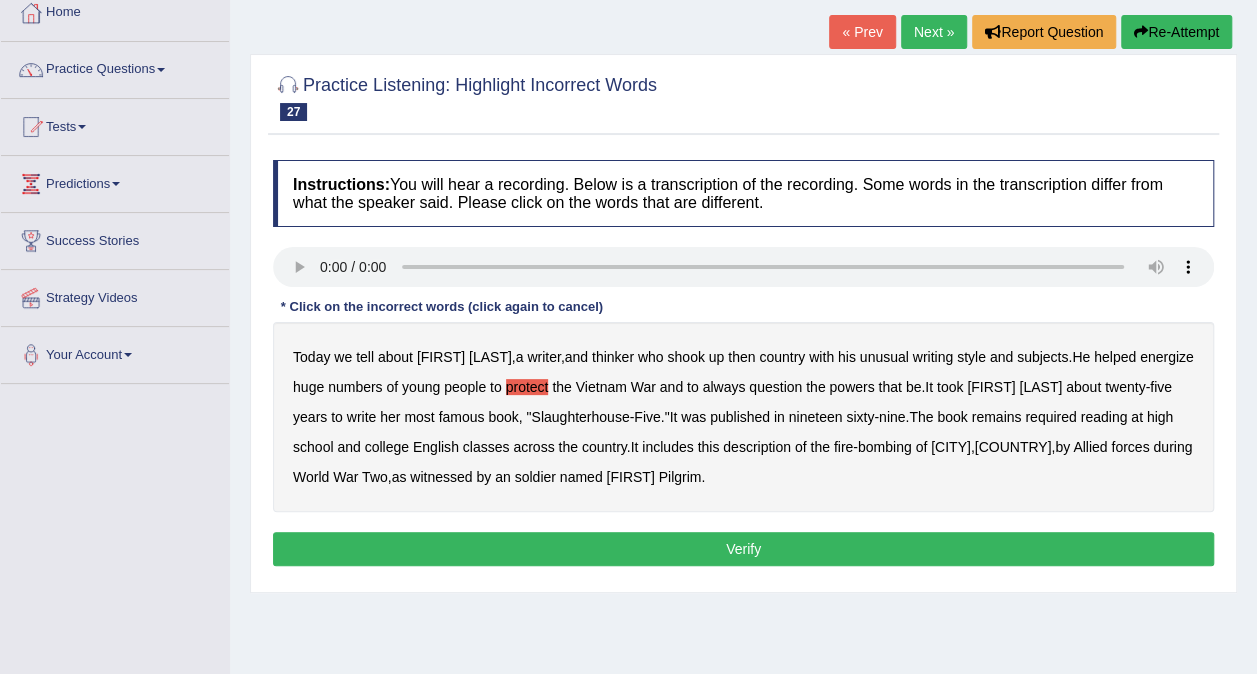 click on "protect" at bounding box center [527, 387] 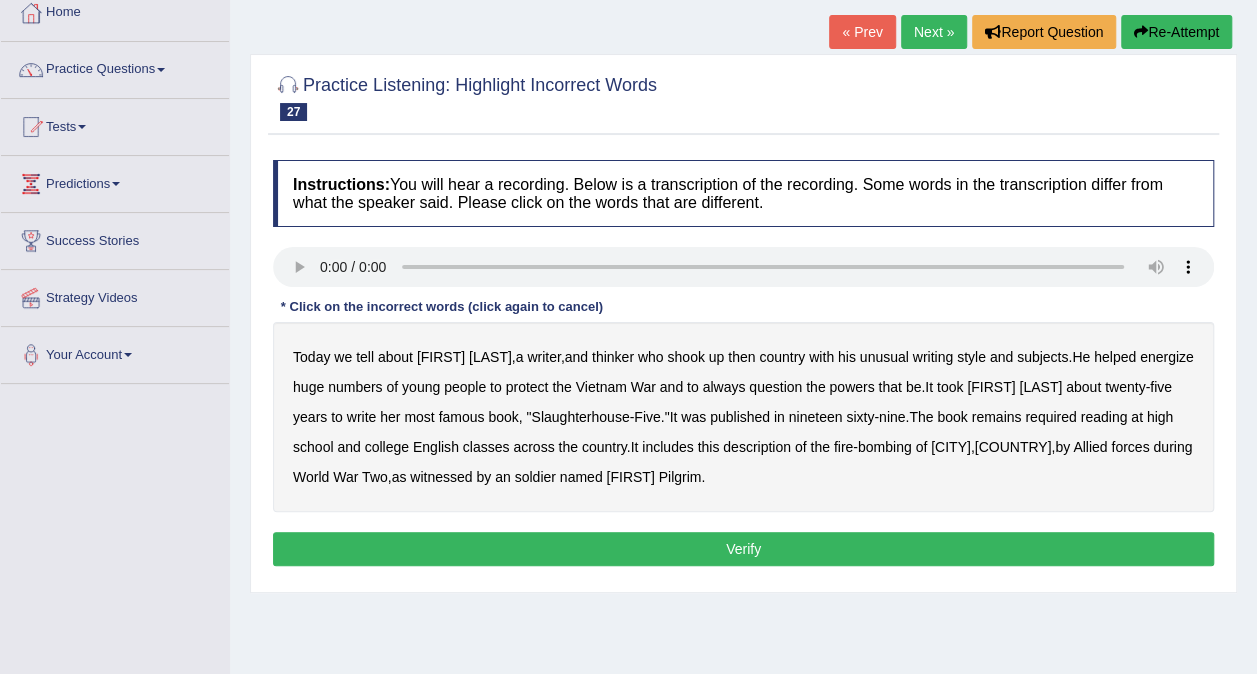 scroll, scrollTop: 0, scrollLeft: 0, axis: both 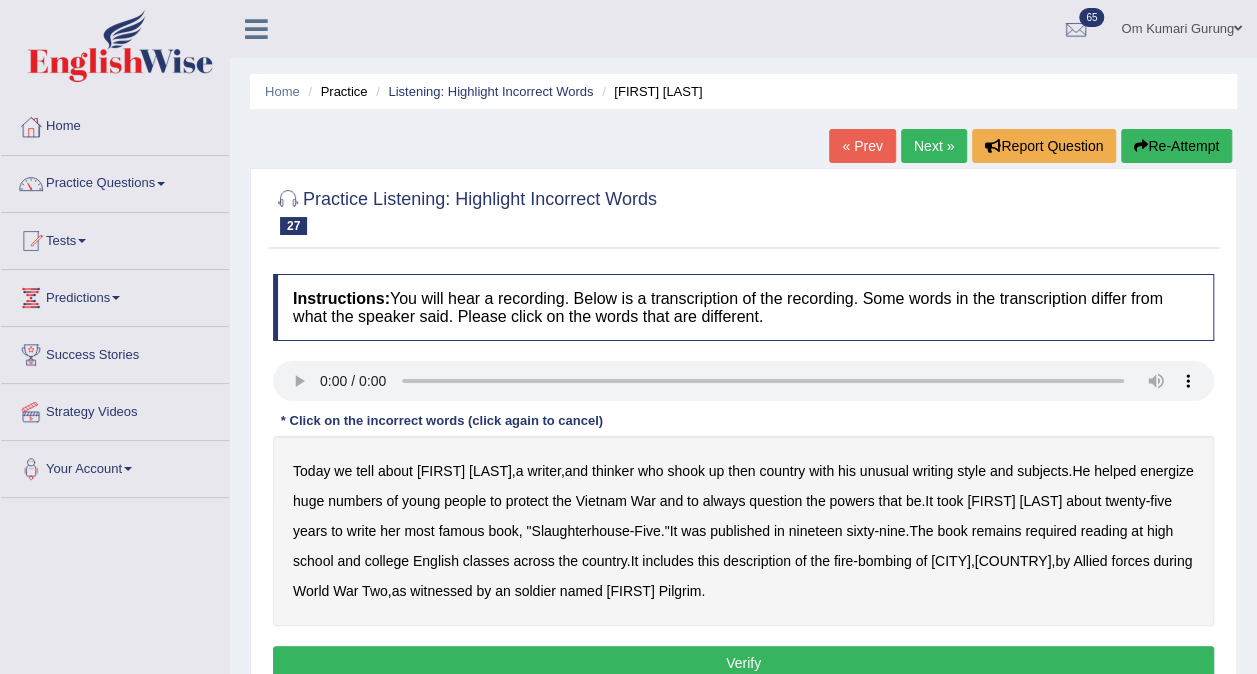 click on "Next »" at bounding box center [934, 146] 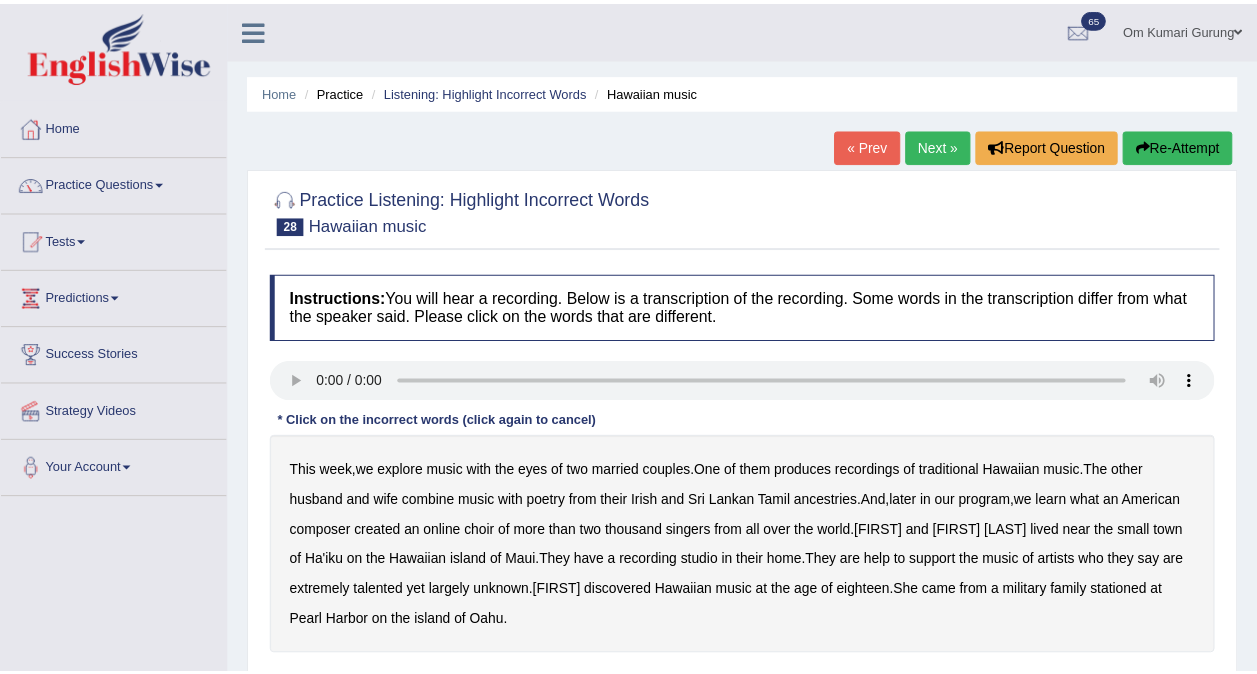 scroll, scrollTop: 0, scrollLeft: 0, axis: both 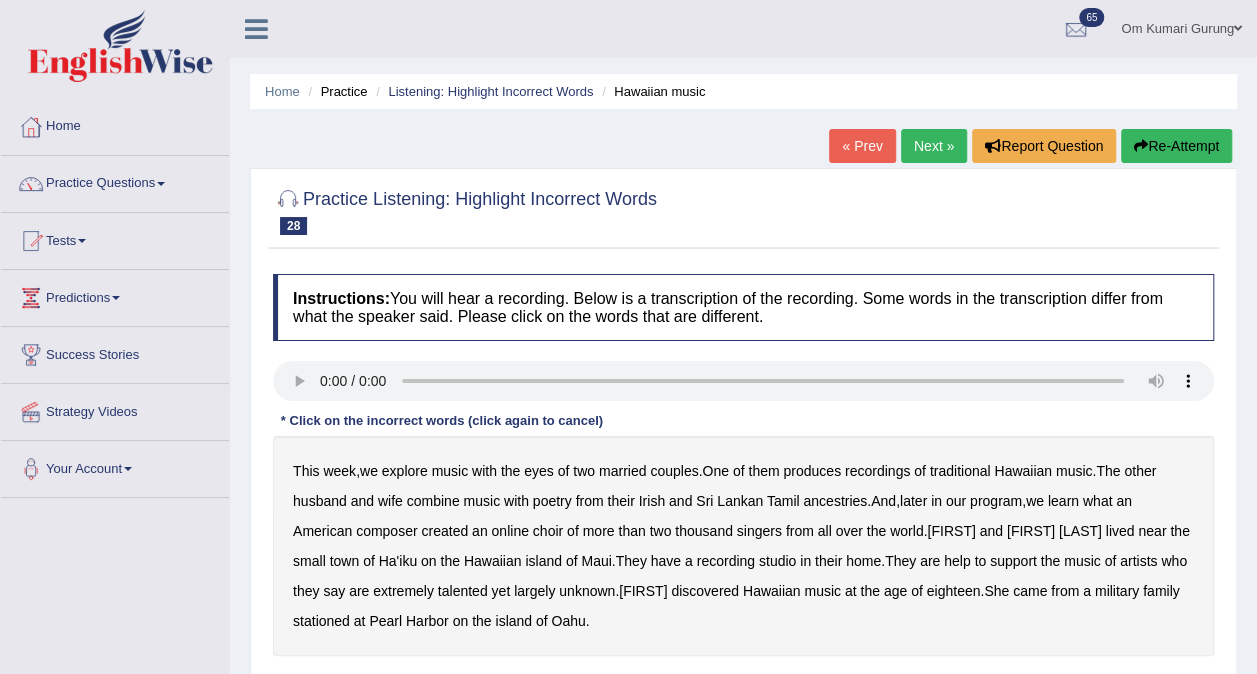 click on "« Prev Next »  Report Question  Re-Attempt" at bounding box center (1033, 148) 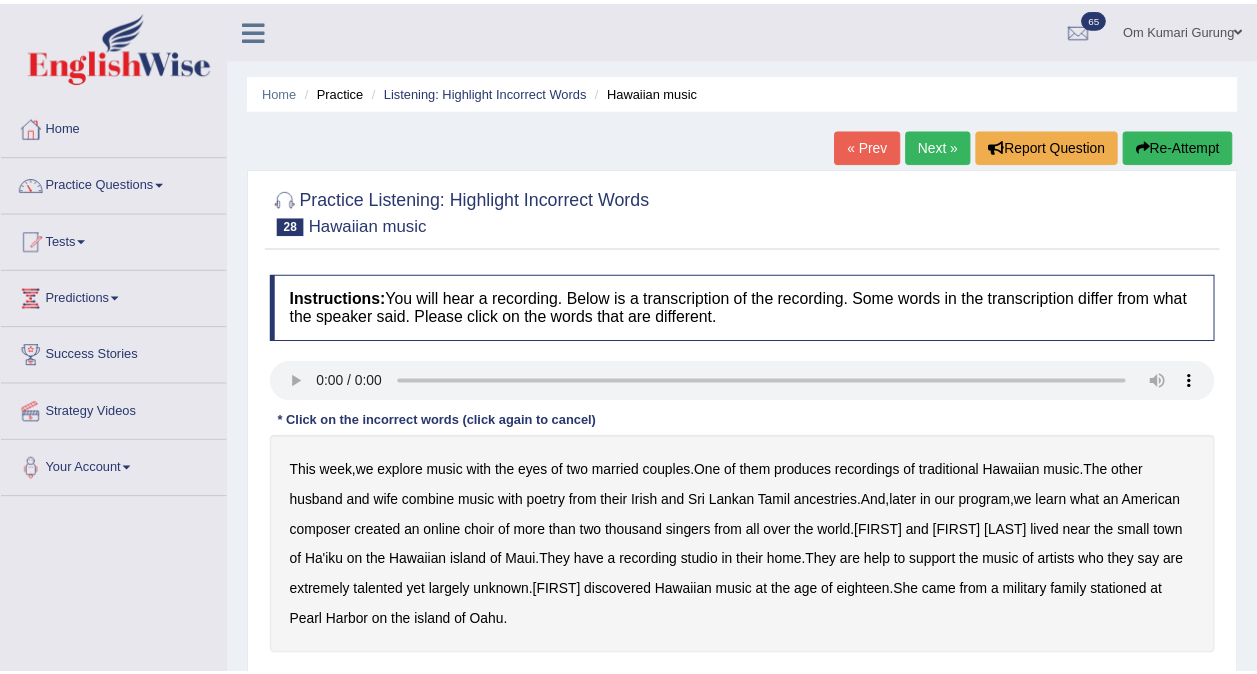 scroll, scrollTop: 0, scrollLeft: 0, axis: both 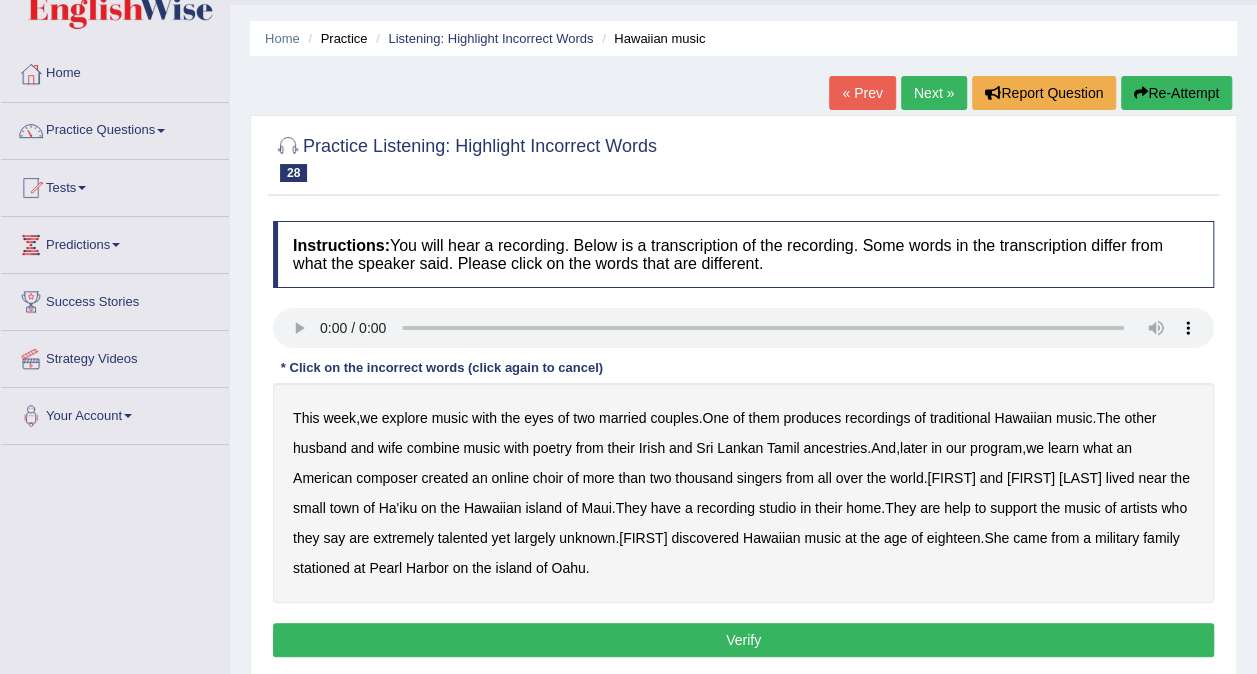 click on "with" at bounding box center [484, 418] 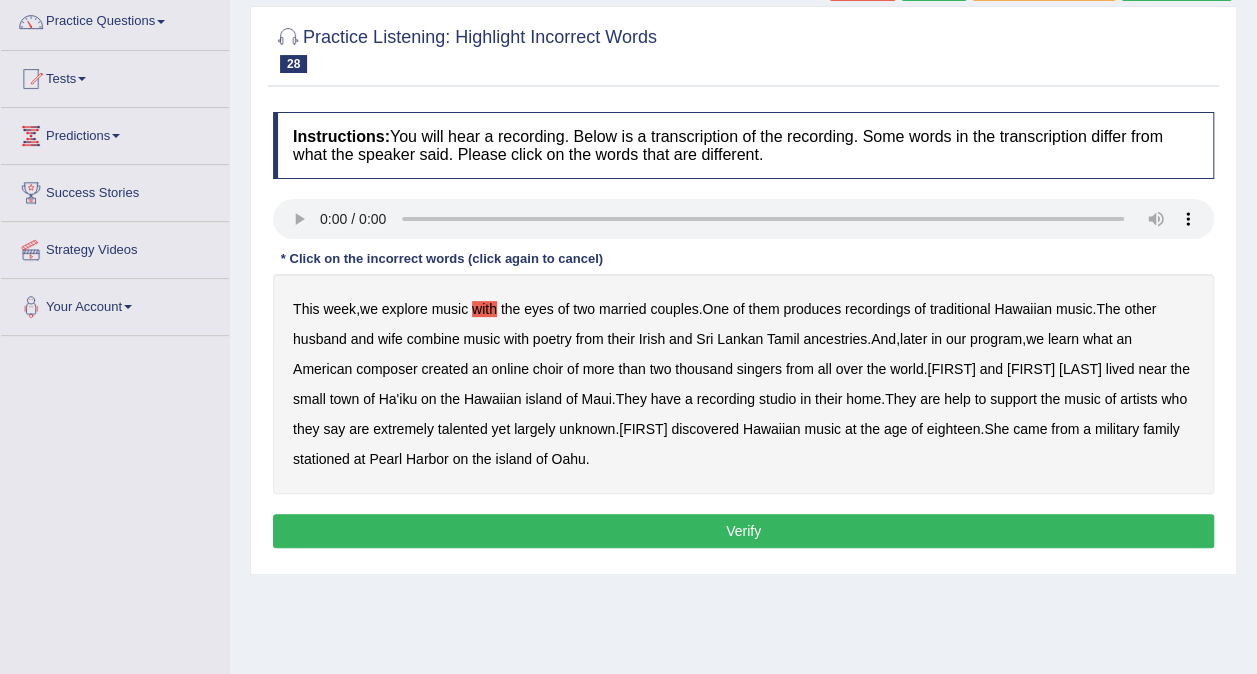 scroll, scrollTop: 163, scrollLeft: 0, axis: vertical 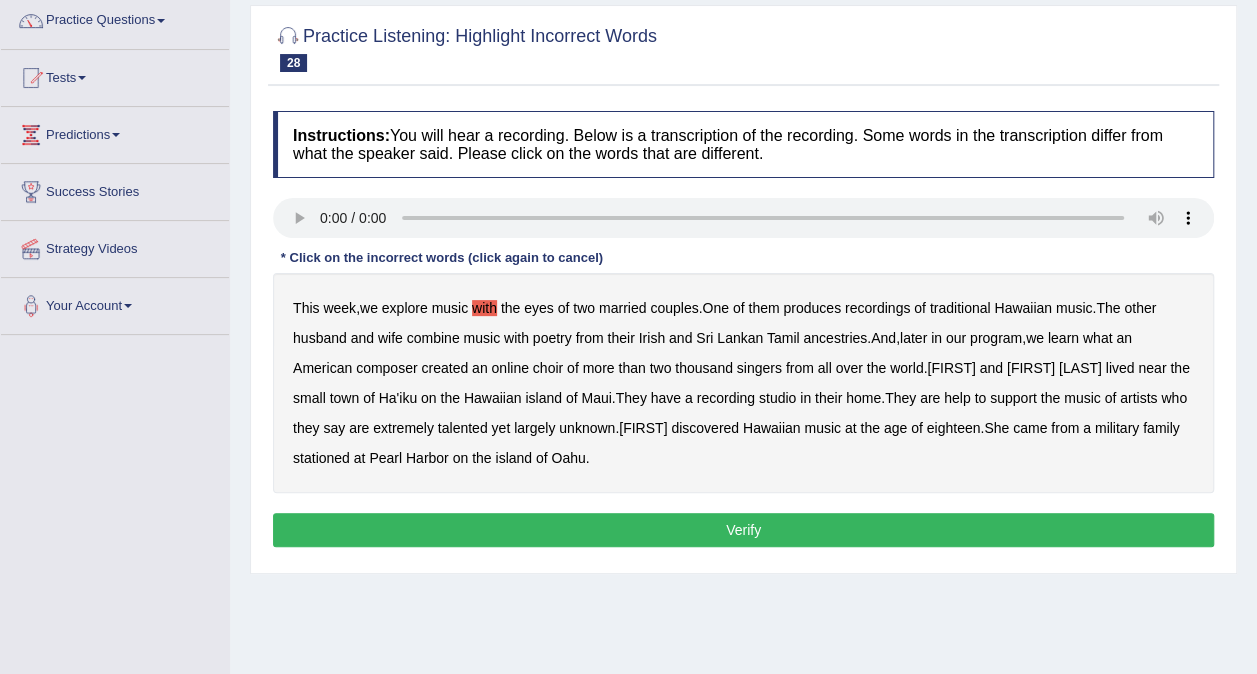 click on "what" at bounding box center [1098, 338] 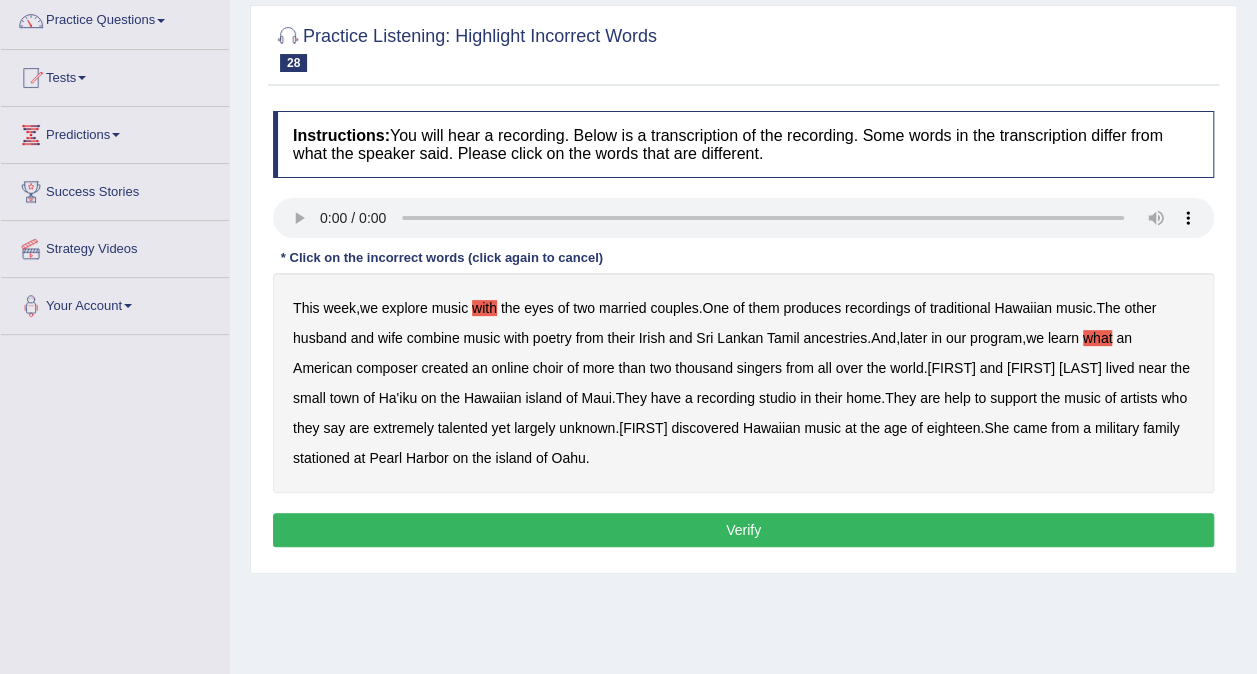 drag, startPoint x: 1144, startPoint y: 328, endPoint x: 1134, endPoint y: 336, distance: 12.806249 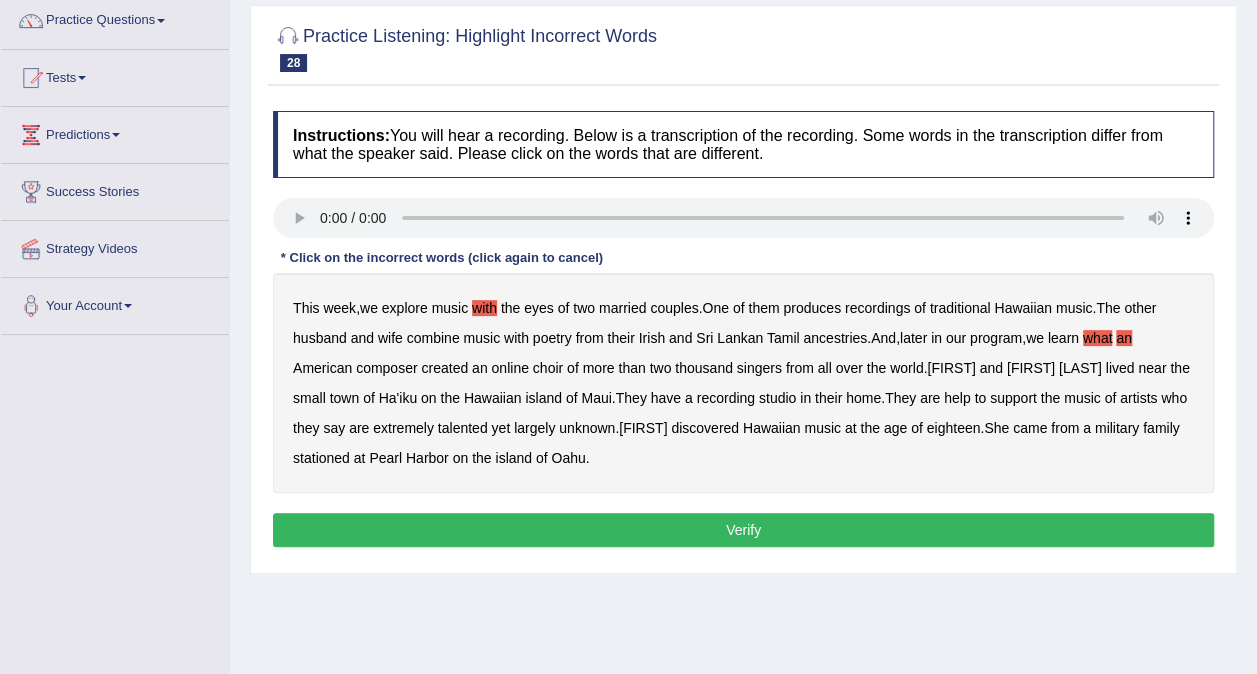 click on "what" at bounding box center (1098, 338) 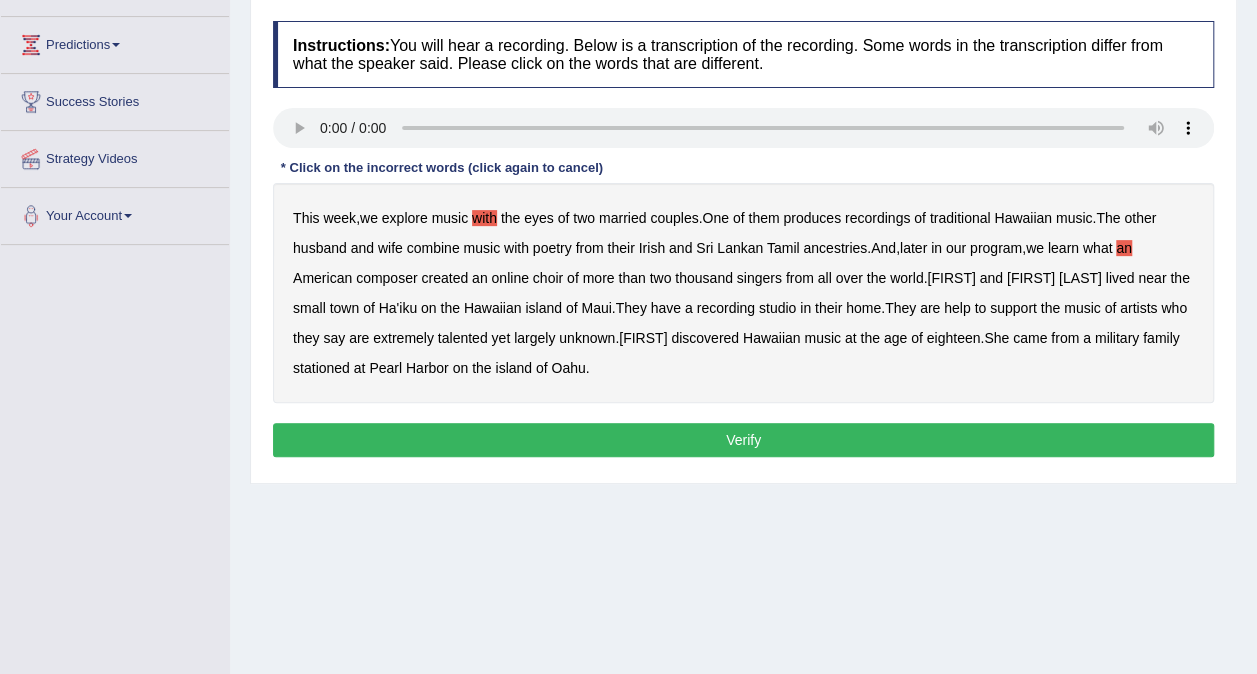 scroll, scrollTop: 254, scrollLeft: 0, axis: vertical 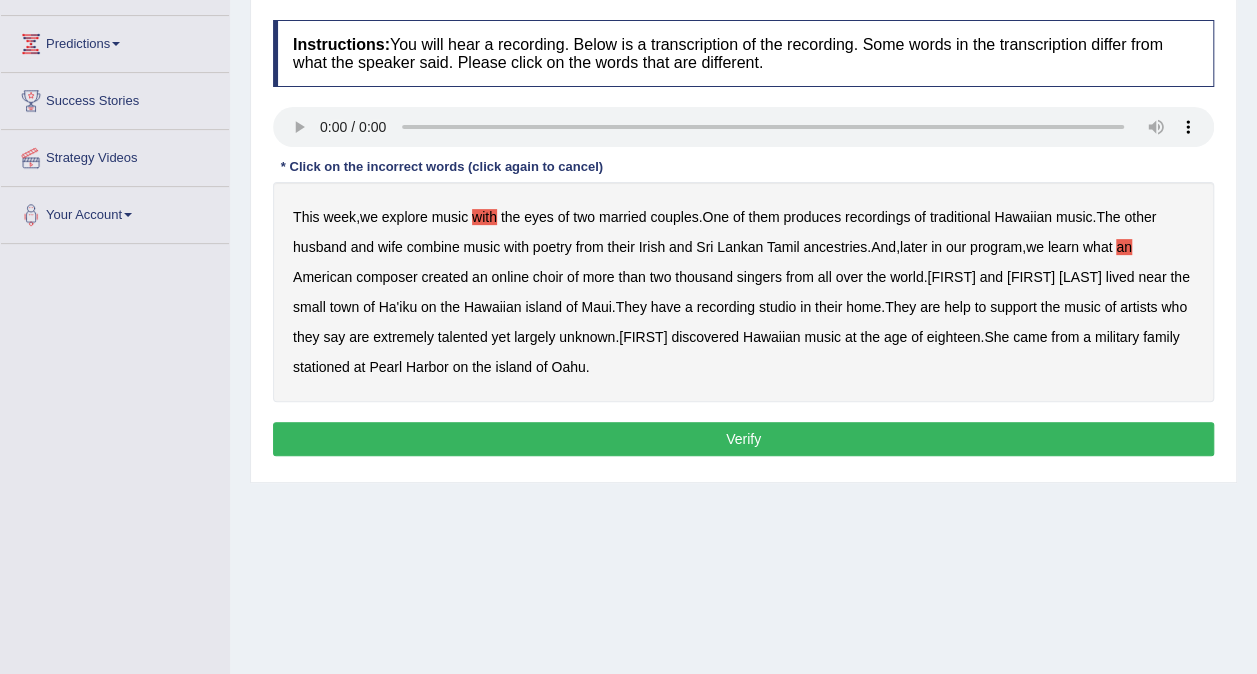 click on "help" at bounding box center [957, 307] 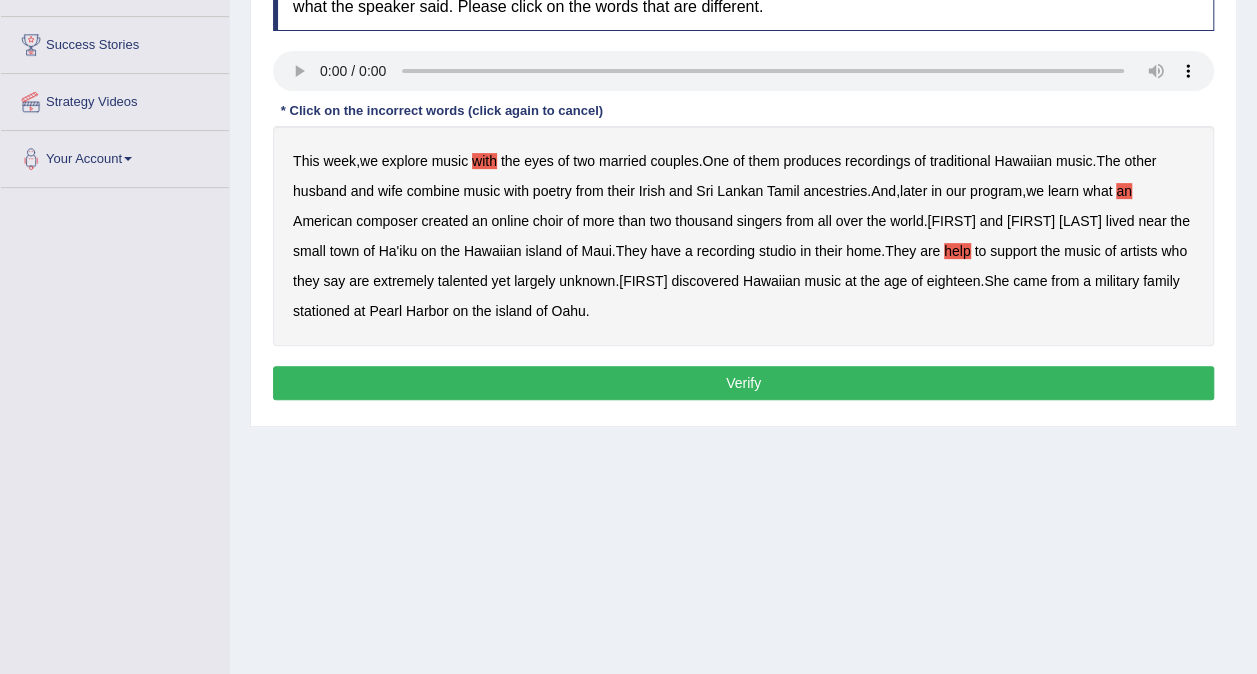 scroll, scrollTop: 325, scrollLeft: 0, axis: vertical 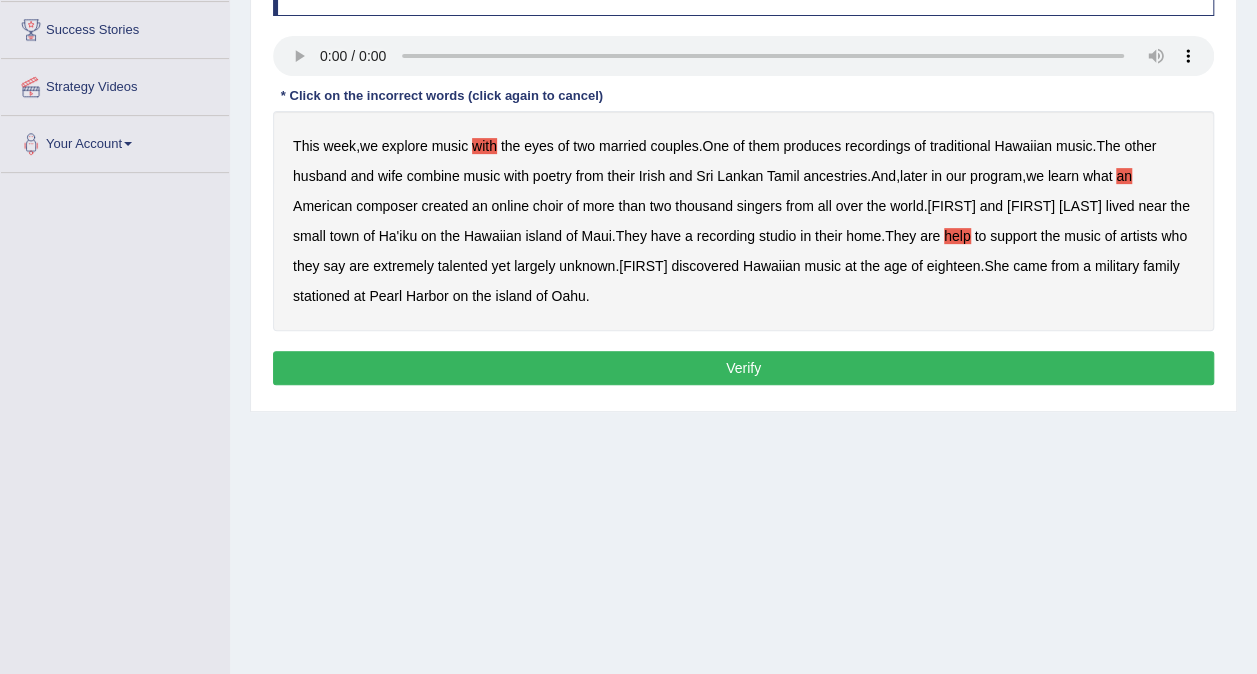 click on "eighteen" at bounding box center (954, 266) 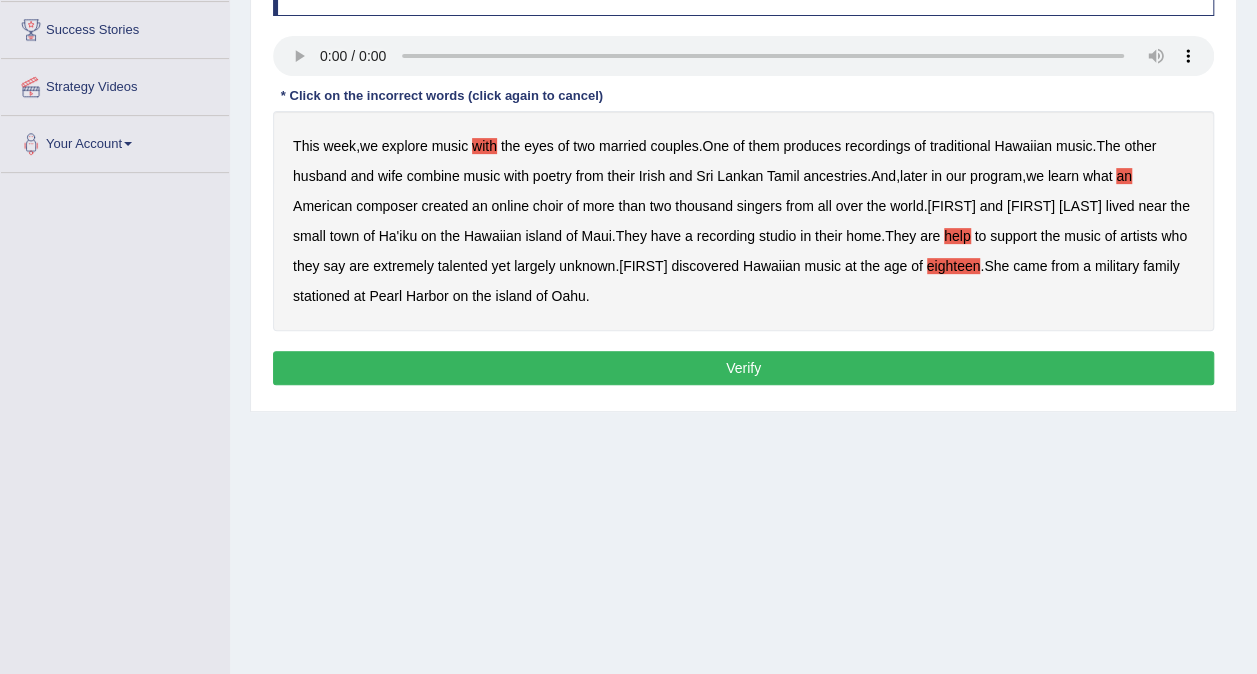 click on "Verify" at bounding box center (743, 368) 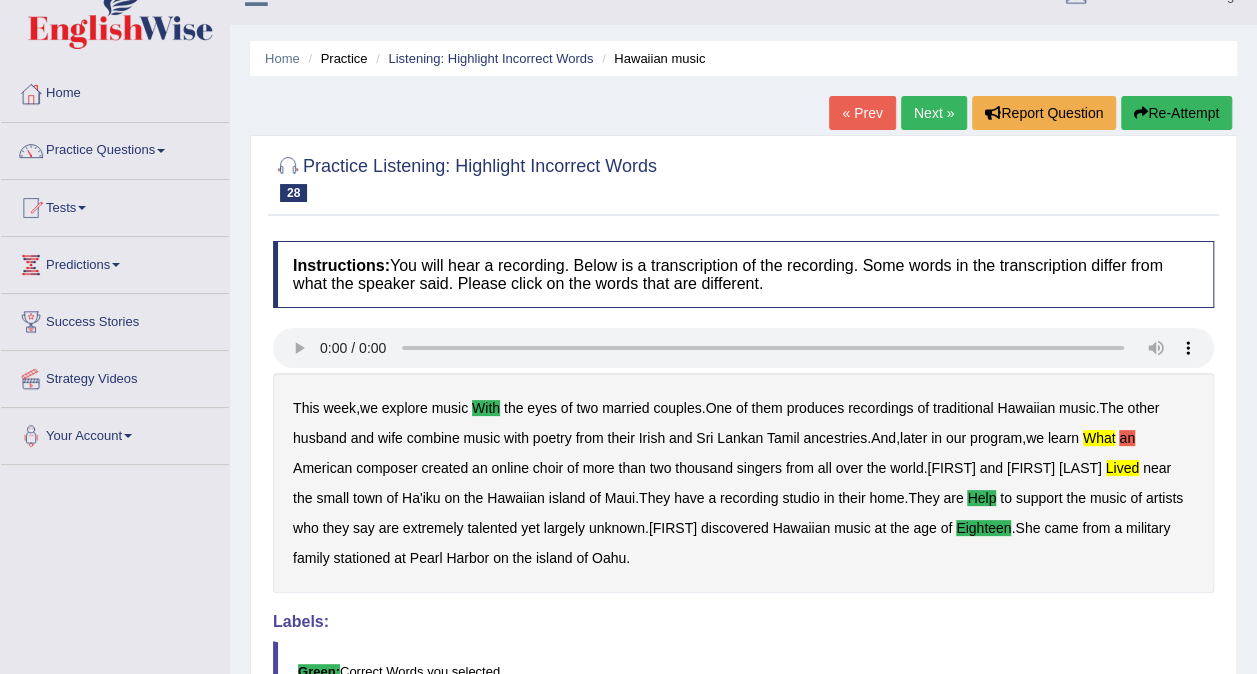 scroll, scrollTop: 32, scrollLeft: 0, axis: vertical 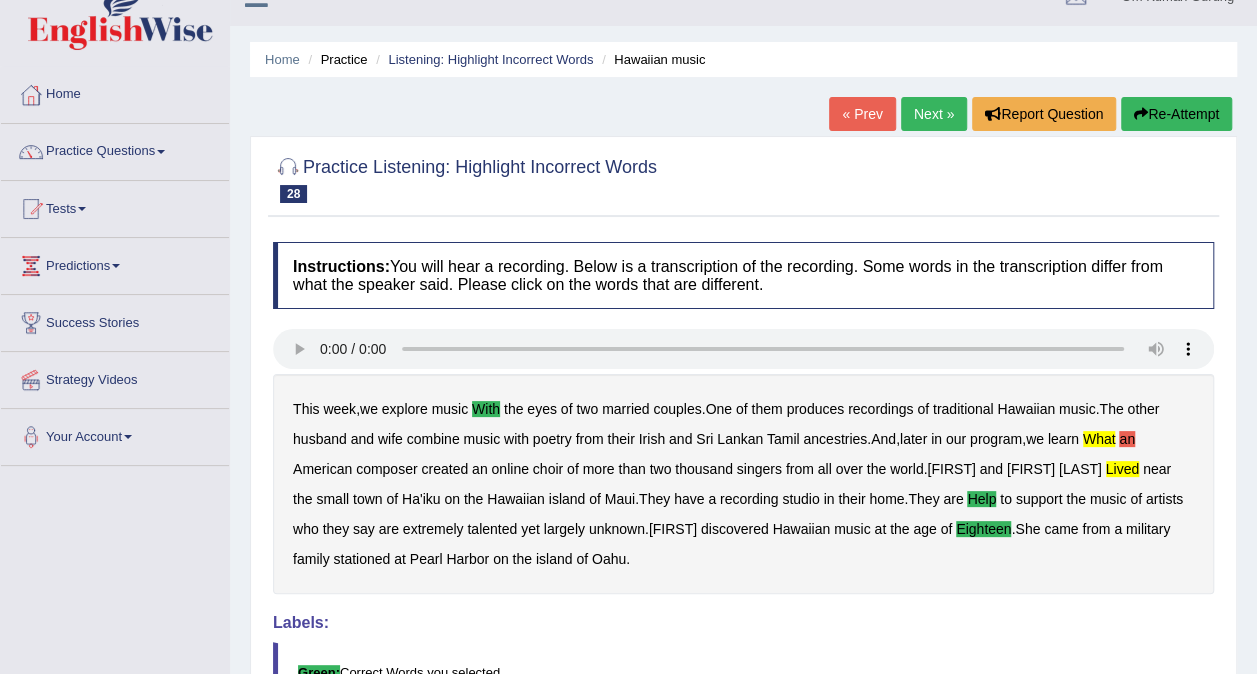 click on "Next »" at bounding box center [934, 114] 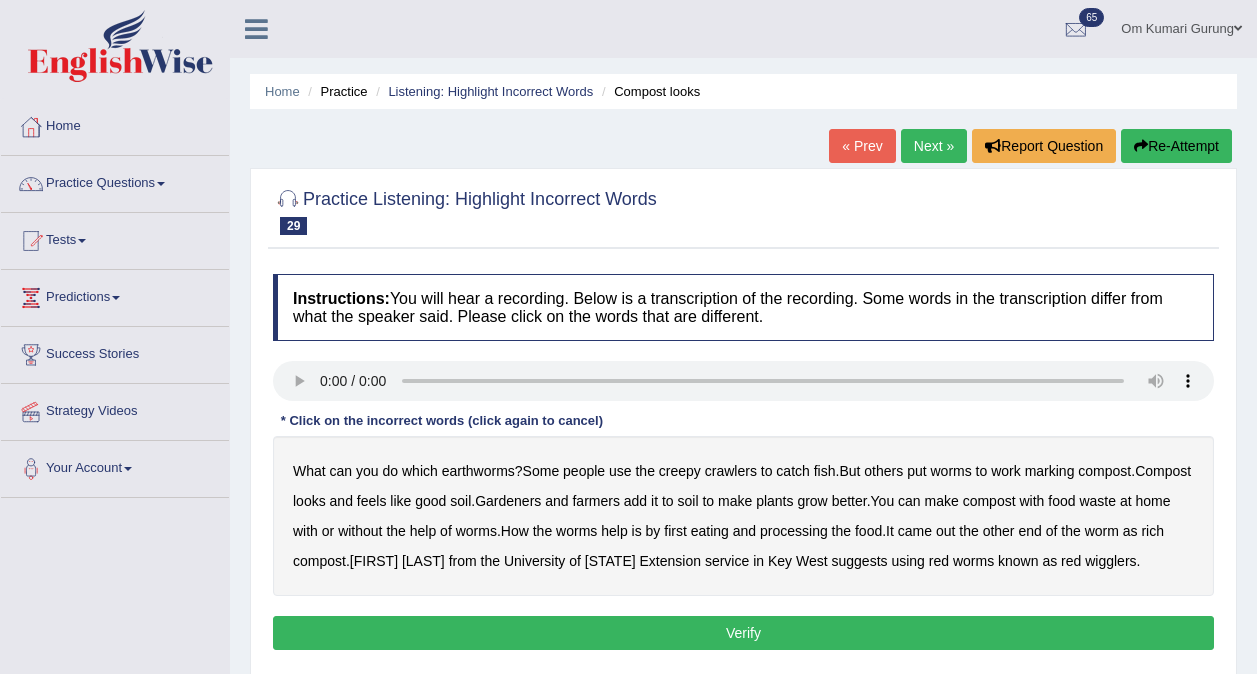 scroll, scrollTop: 0, scrollLeft: 0, axis: both 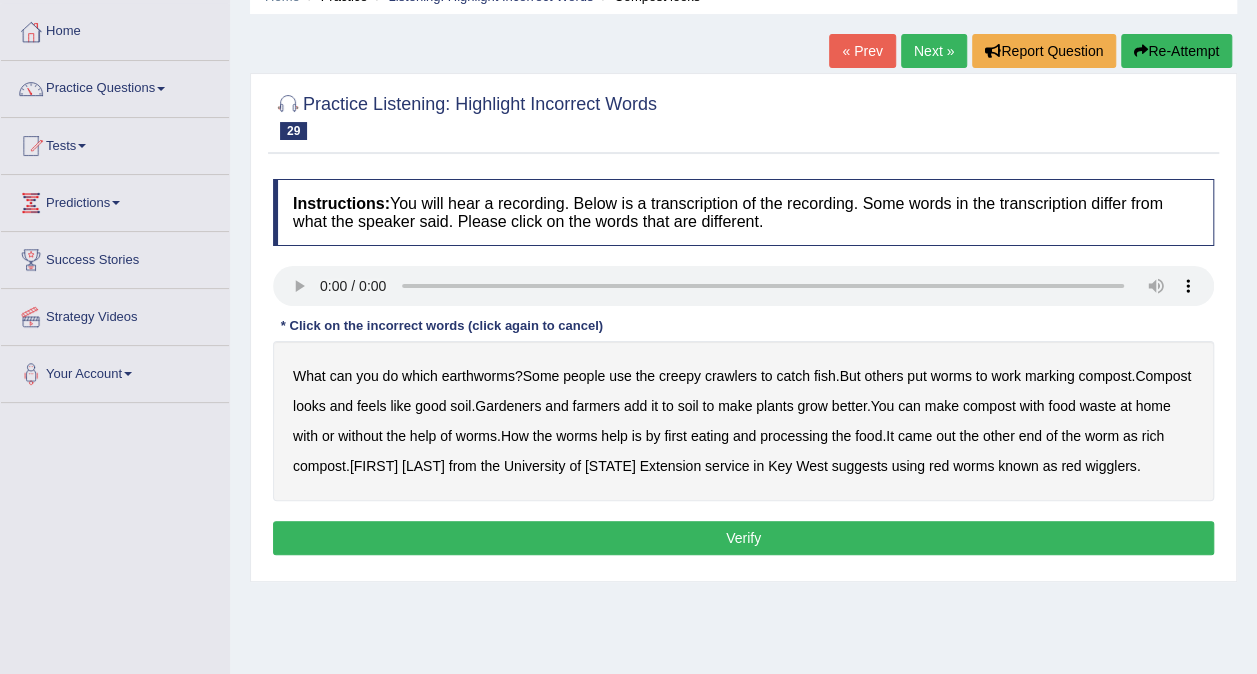 click on "which" at bounding box center (420, 376) 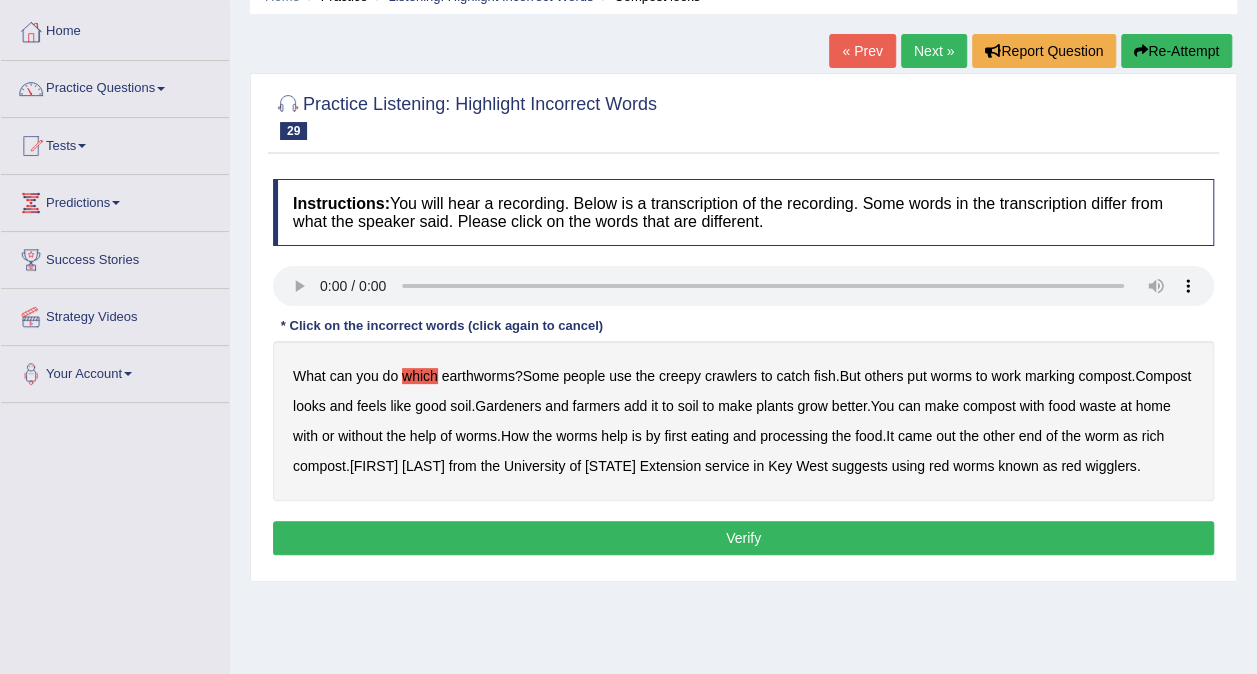 click on "marking" at bounding box center [1050, 376] 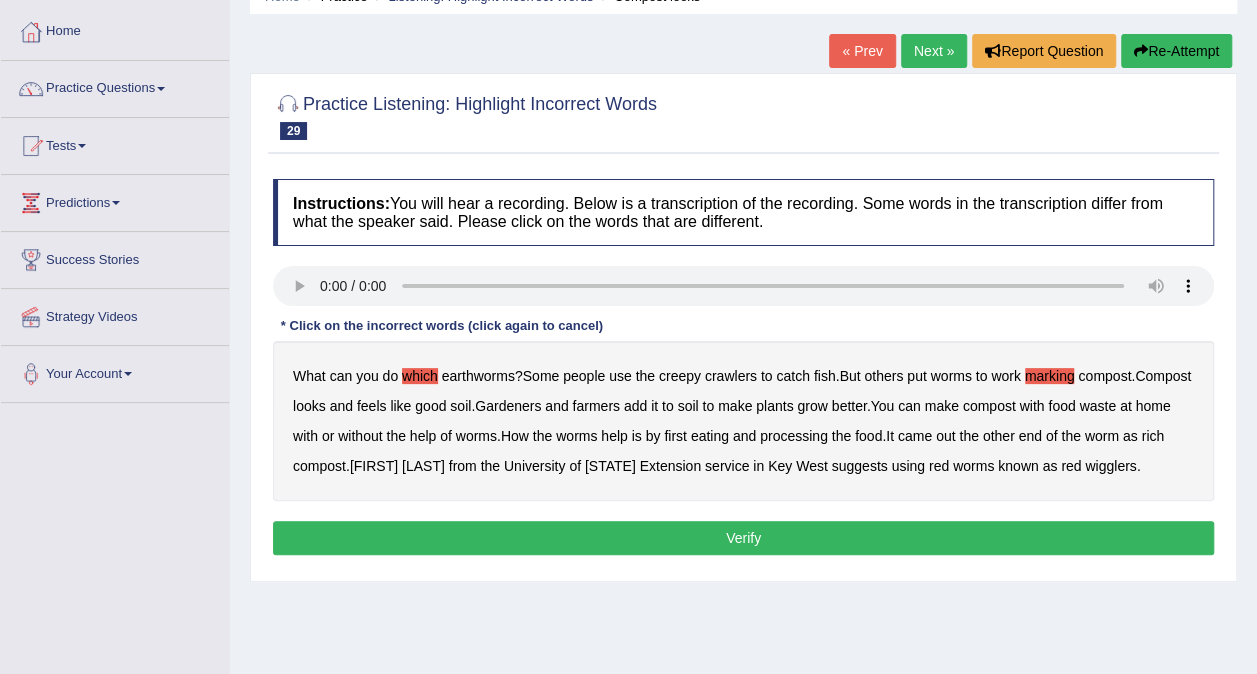 click on "with" at bounding box center (1031, 406) 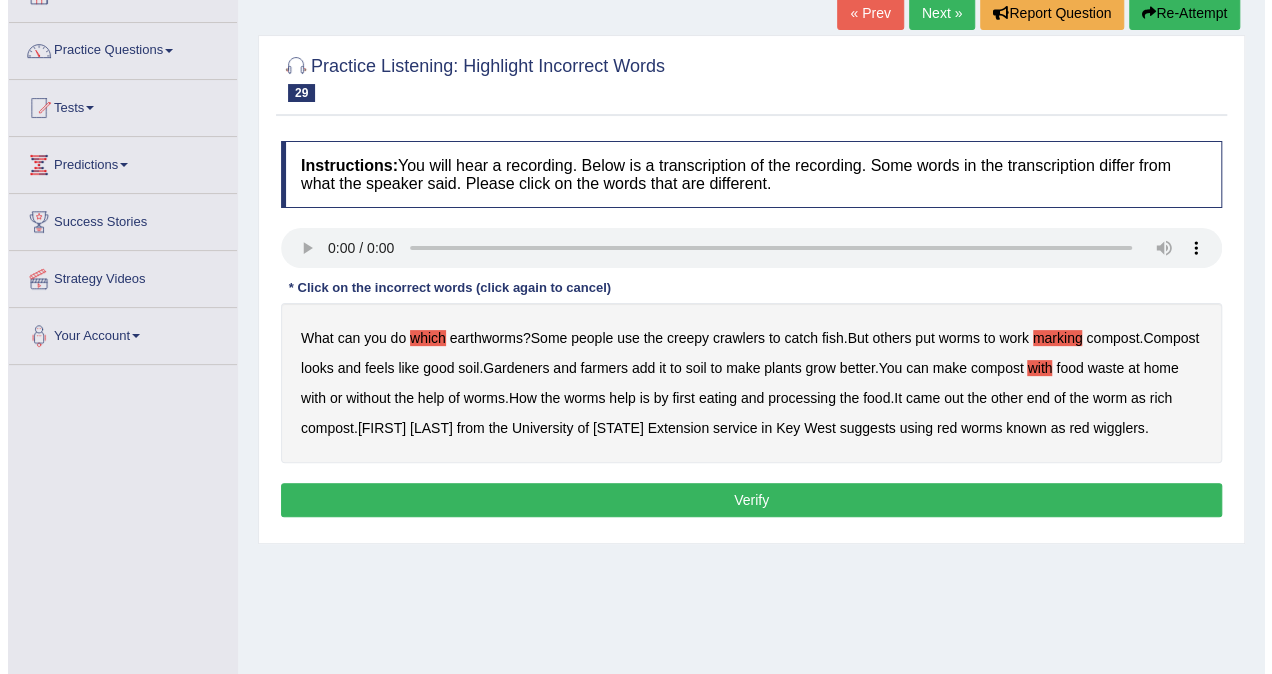 scroll, scrollTop: 135, scrollLeft: 0, axis: vertical 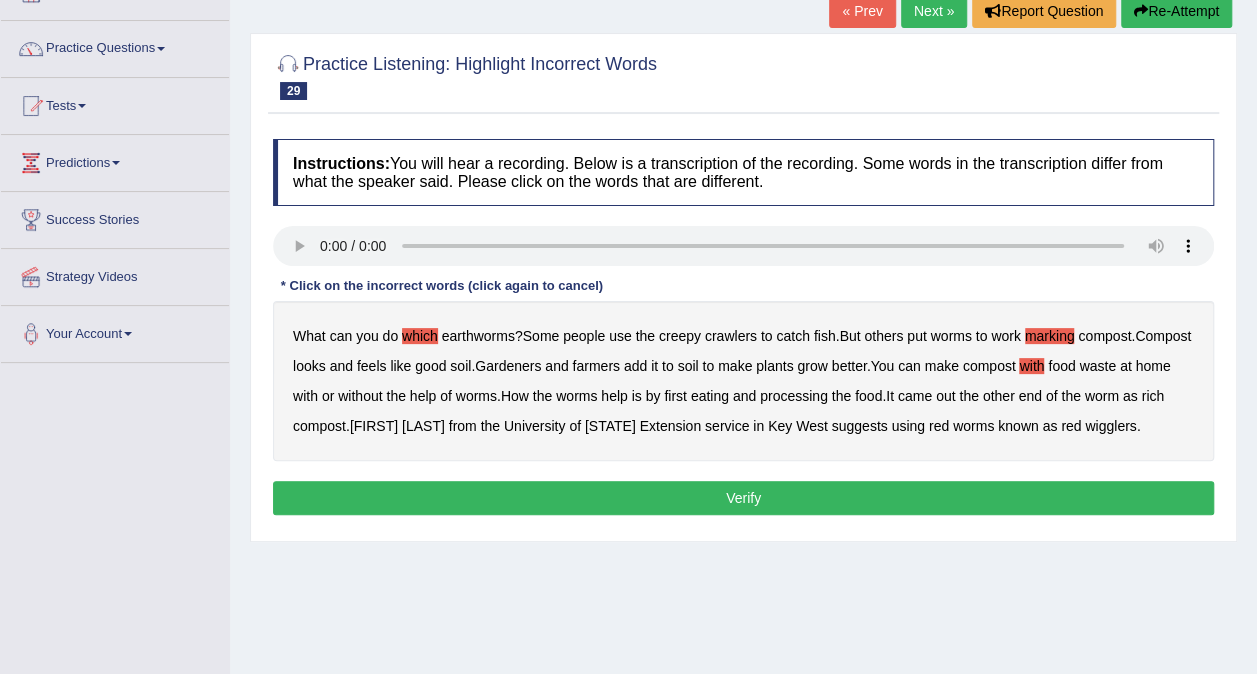click on "came" at bounding box center [915, 396] 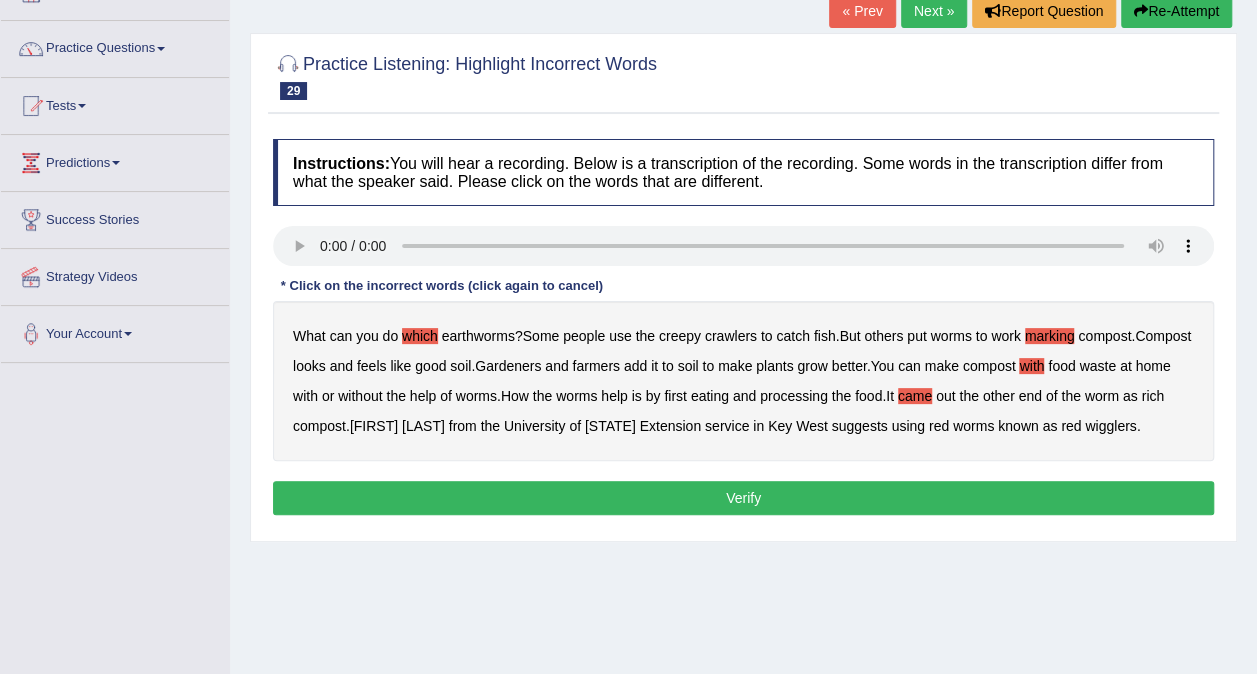 click on "Verify" at bounding box center (743, 498) 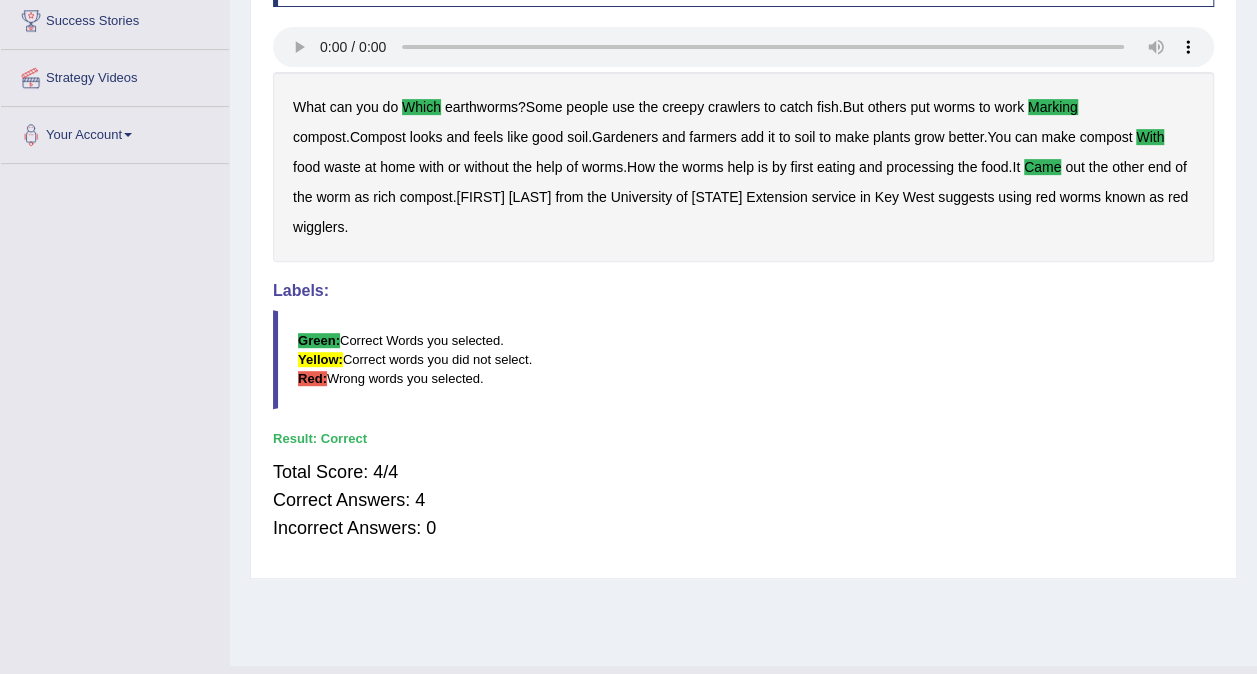 scroll, scrollTop: 0, scrollLeft: 0, axis: both 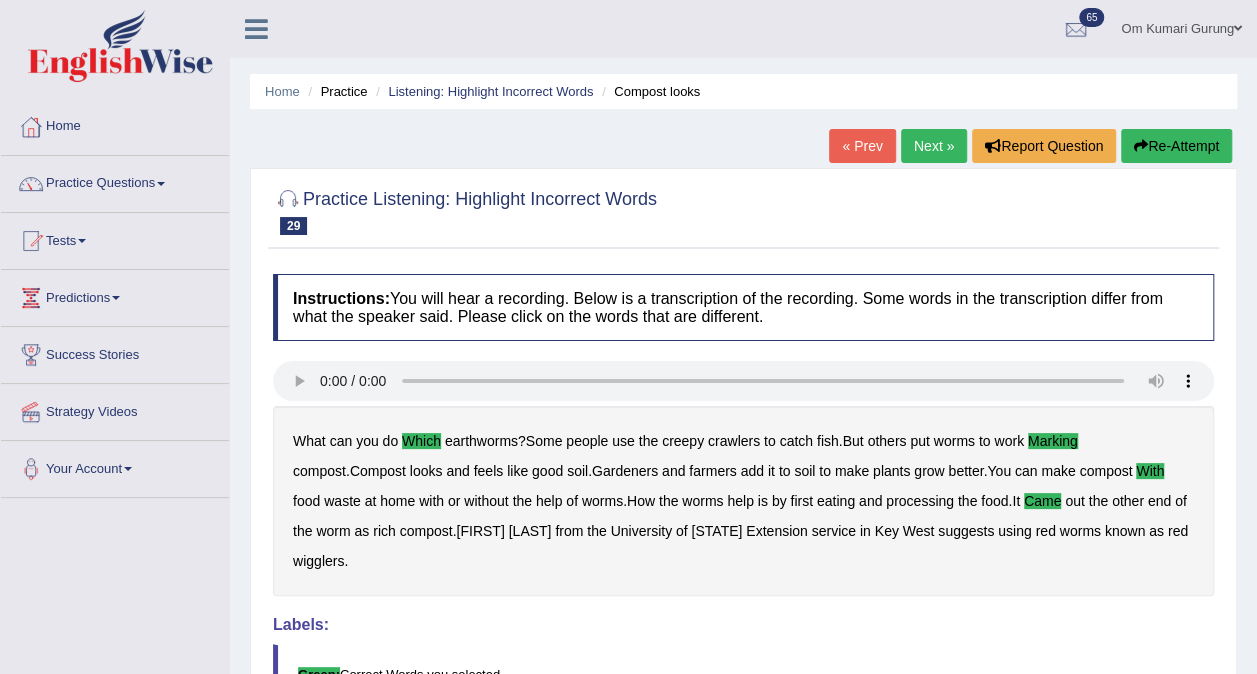click on "Practice Questions" at bounding box center [115, 181] 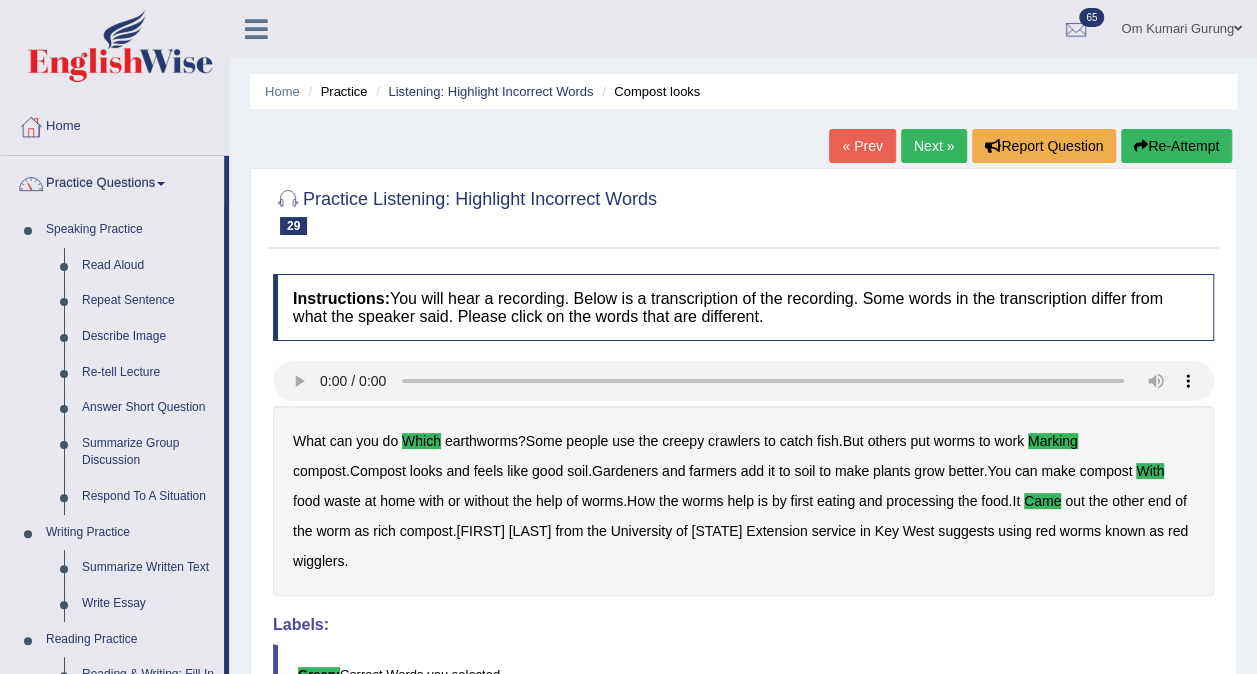 click on "Read Aloud" at bounding box center [148, 266] 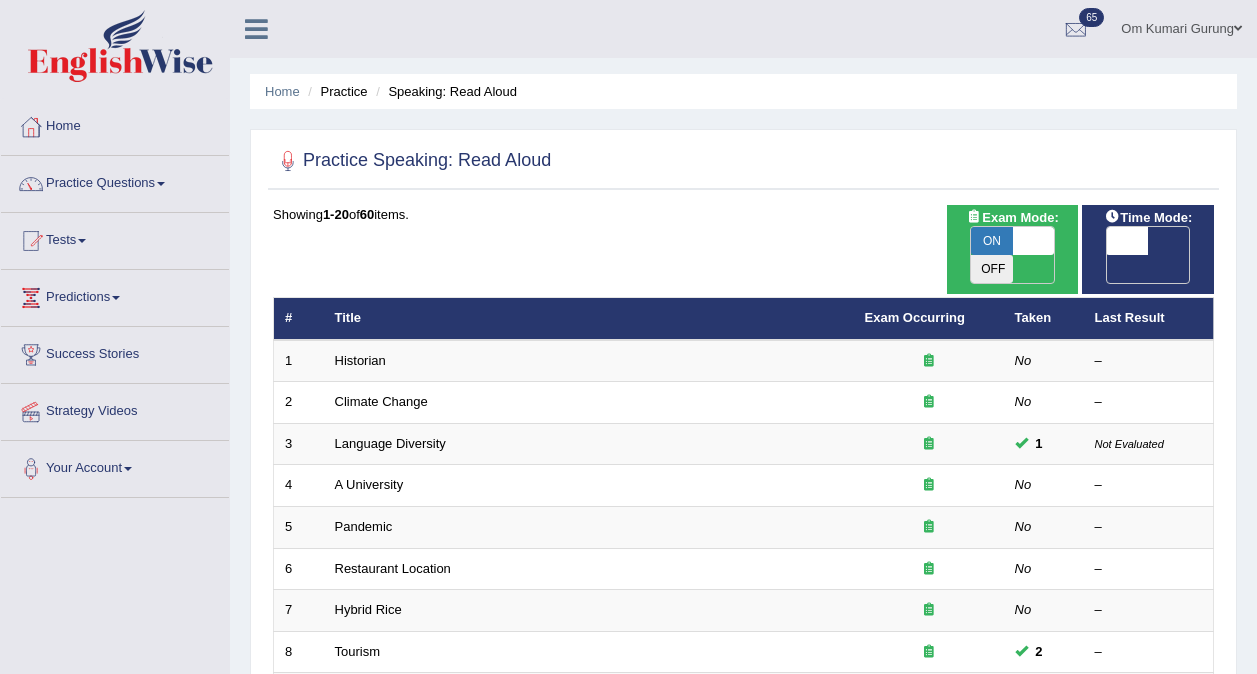 scroll, scrollTop: 0, scrollLeft: 0, axis: both 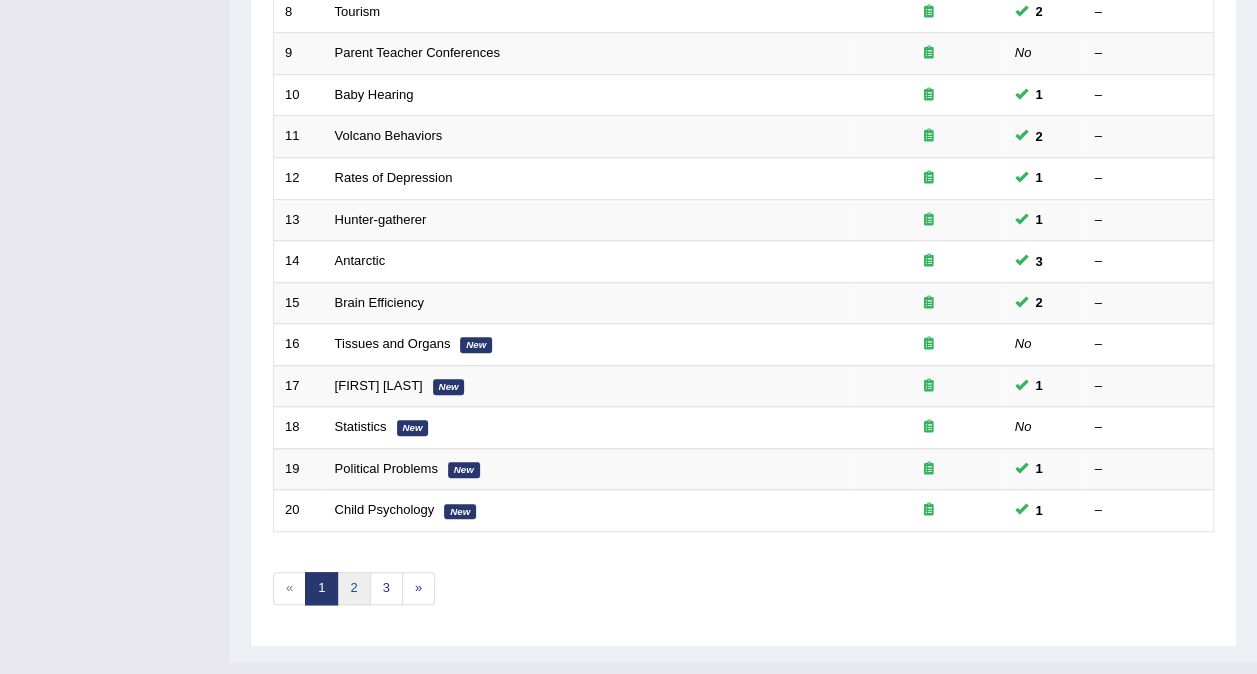 click on "2" at bounding box center (353, 588) 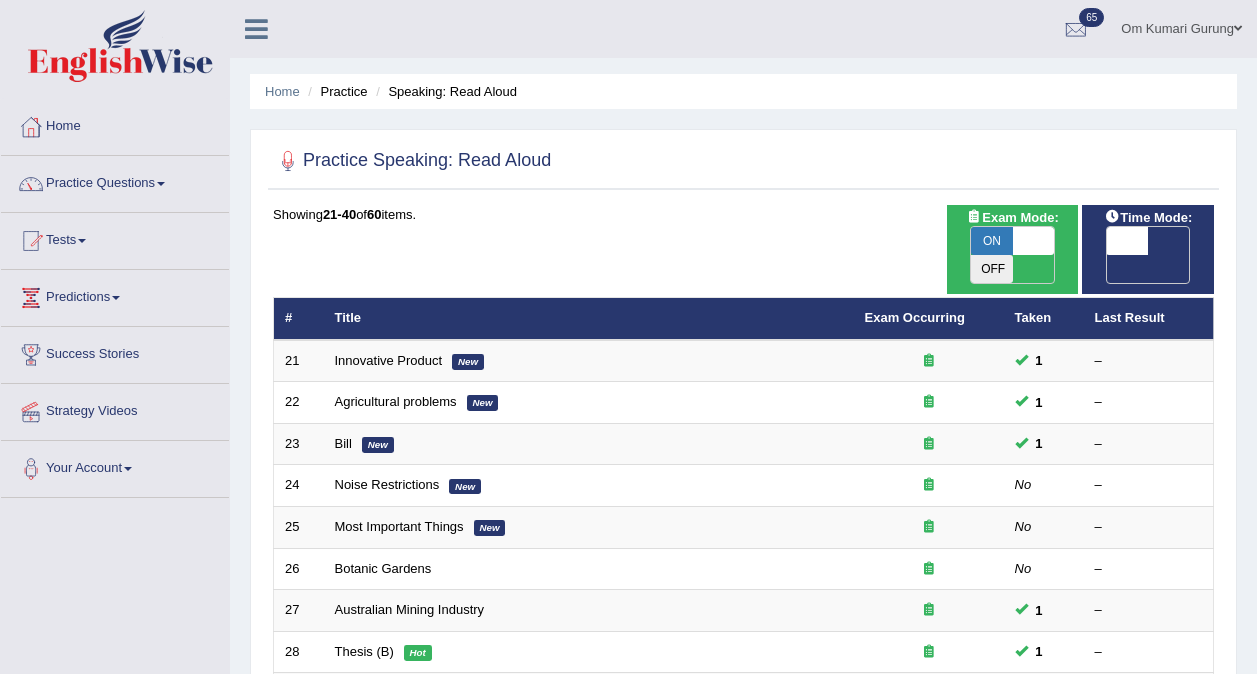 scroll, scrollTop: 0, scrollLeft: 0, axis: both 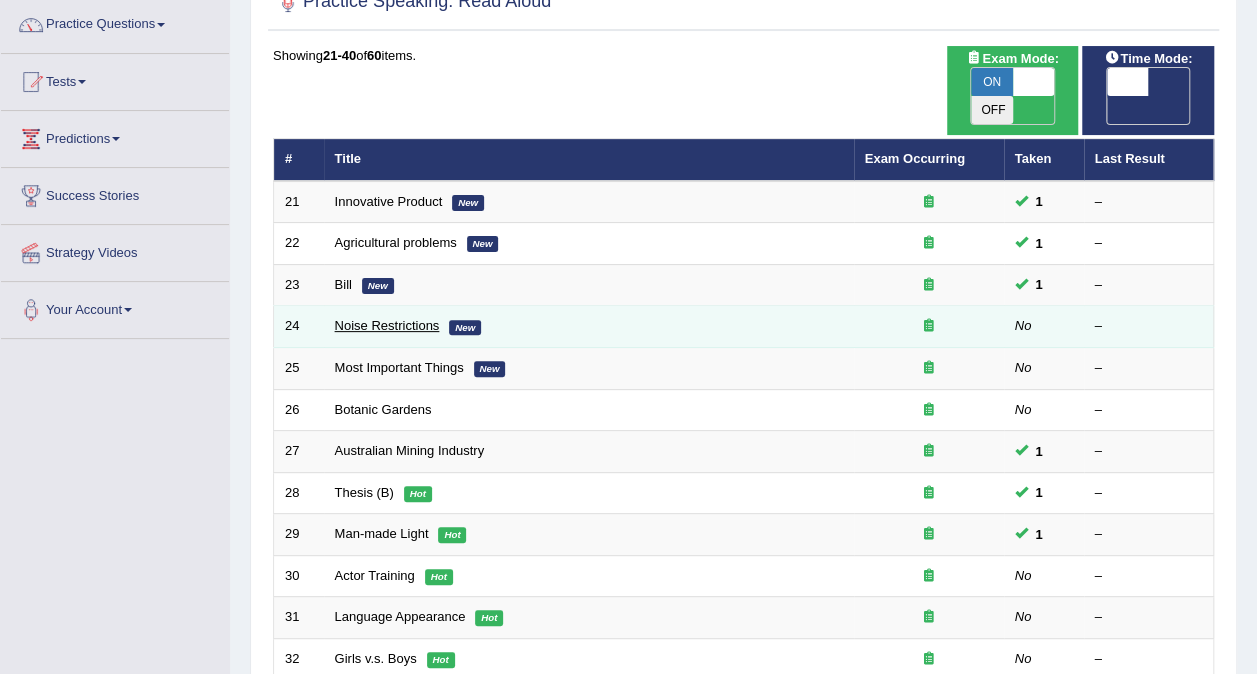 click on "Noise Restrictions" at bounding box center [387, 325] 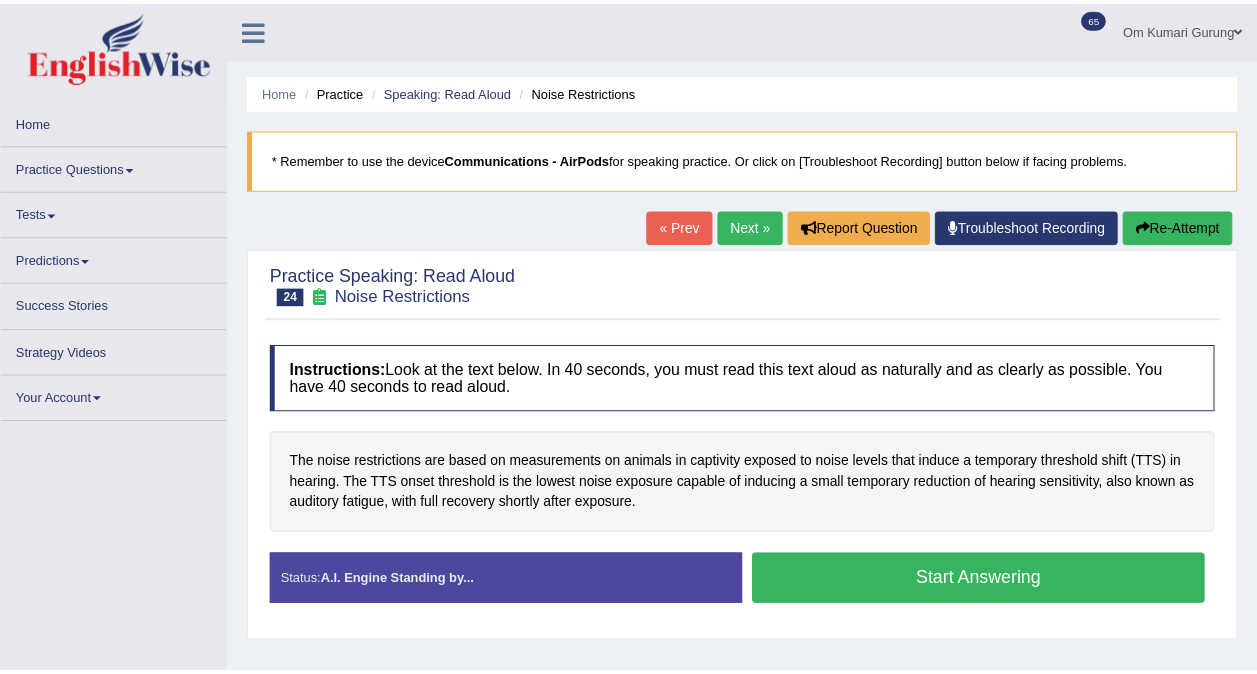 scroll, scrollTop: 0, scrollLeft: 0, axis: both 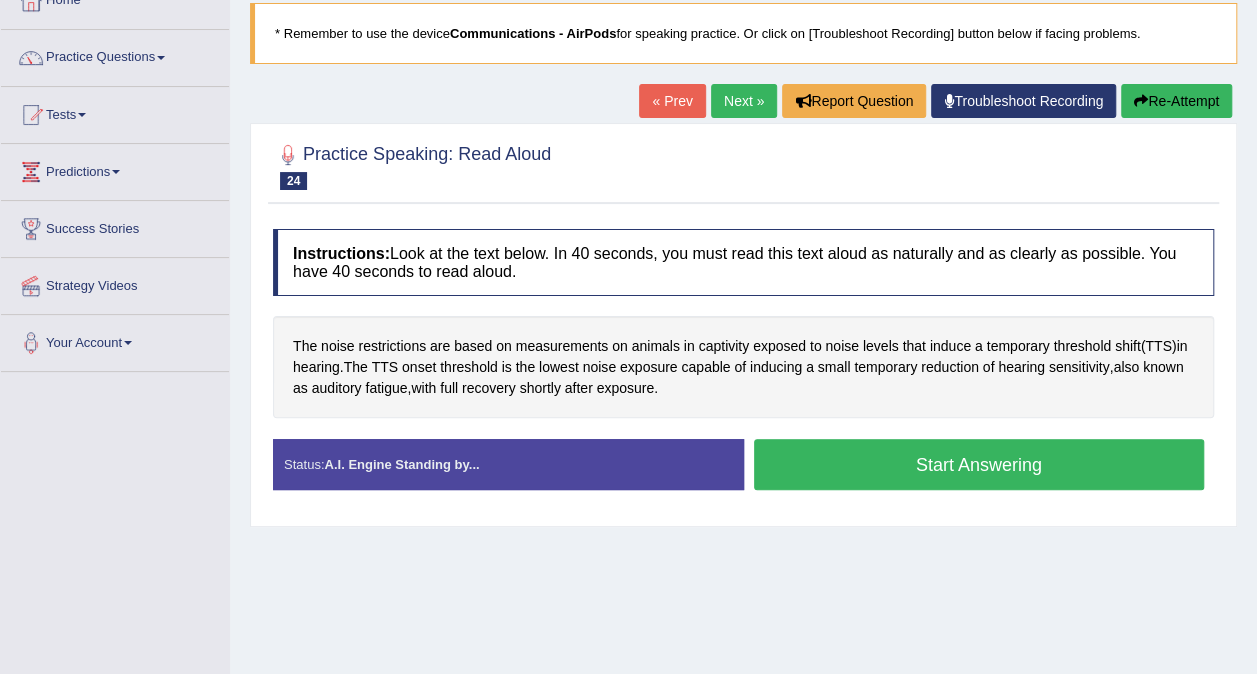 click on "Start Answering" at bounding box center [979, 464] 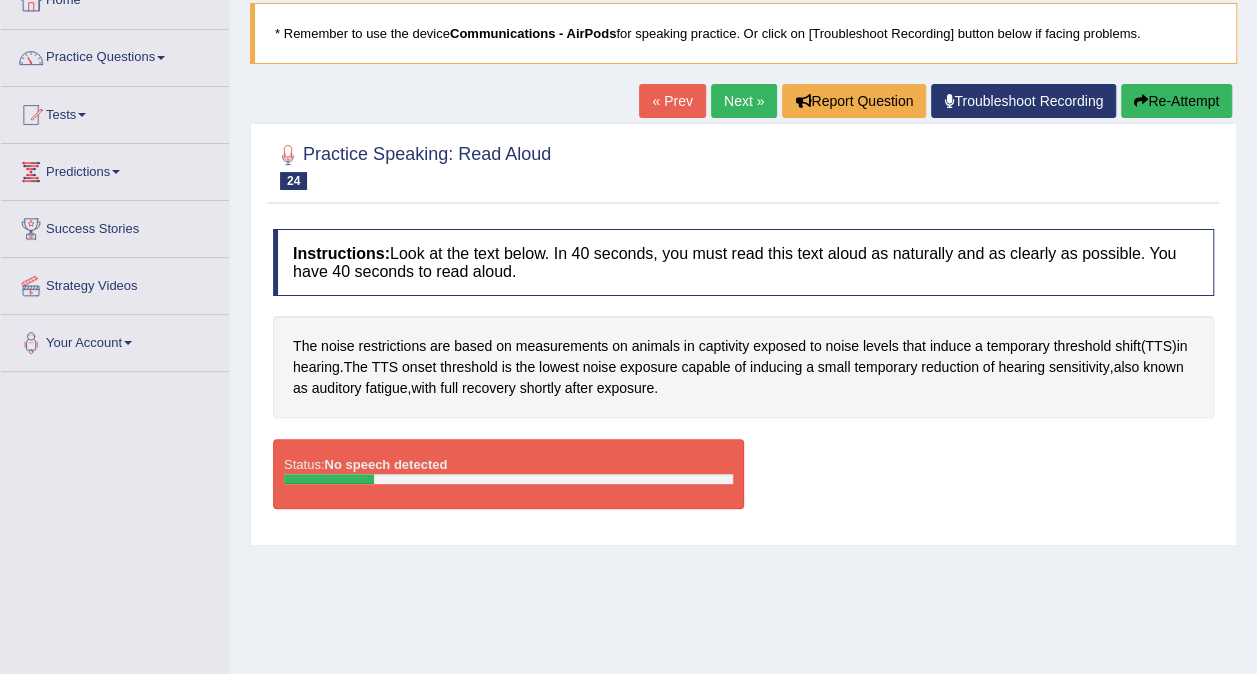 click on "Re-Attempt" at bounding box center [1176, 101] 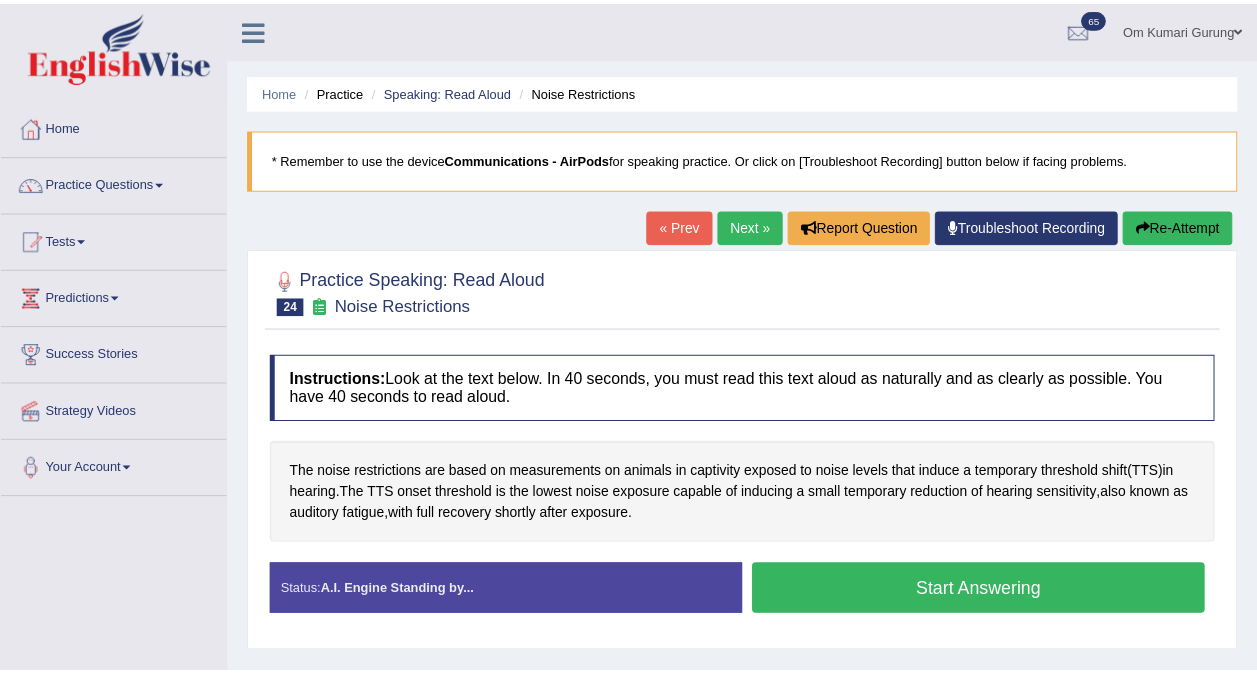 scroll, scrollTop: 130, scrollLeft: 0, axis: vertical 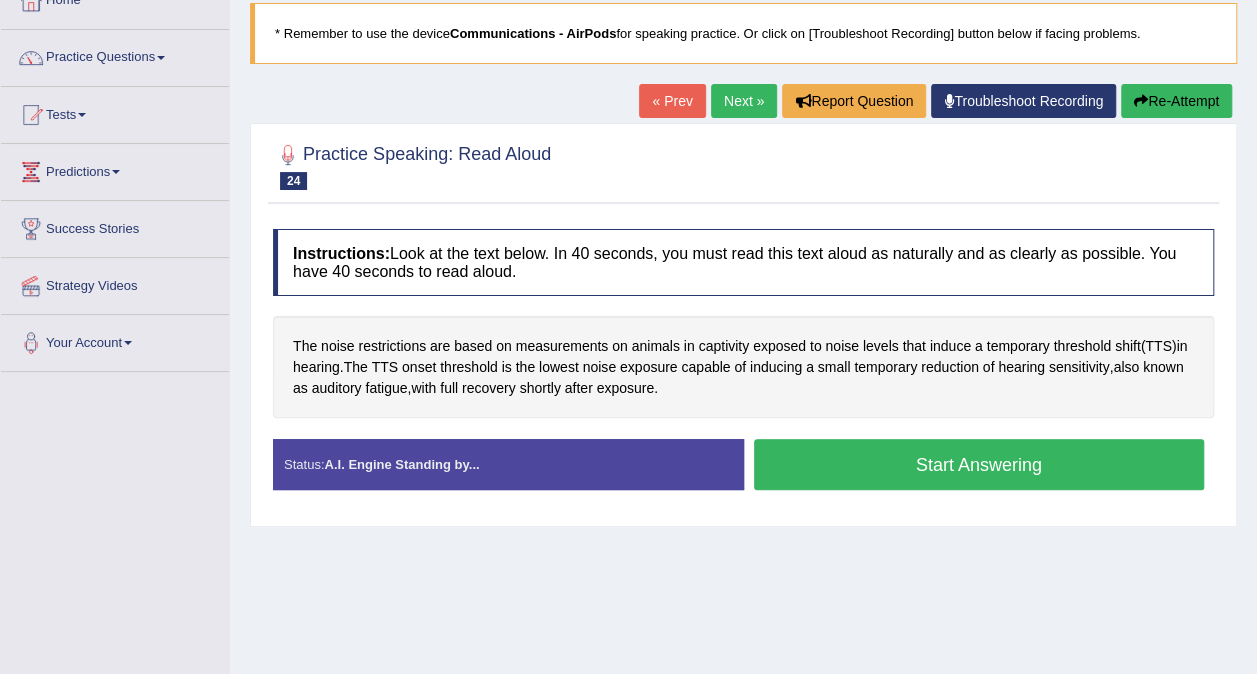 click on "Start Answering" at bounding box center [979, 464] 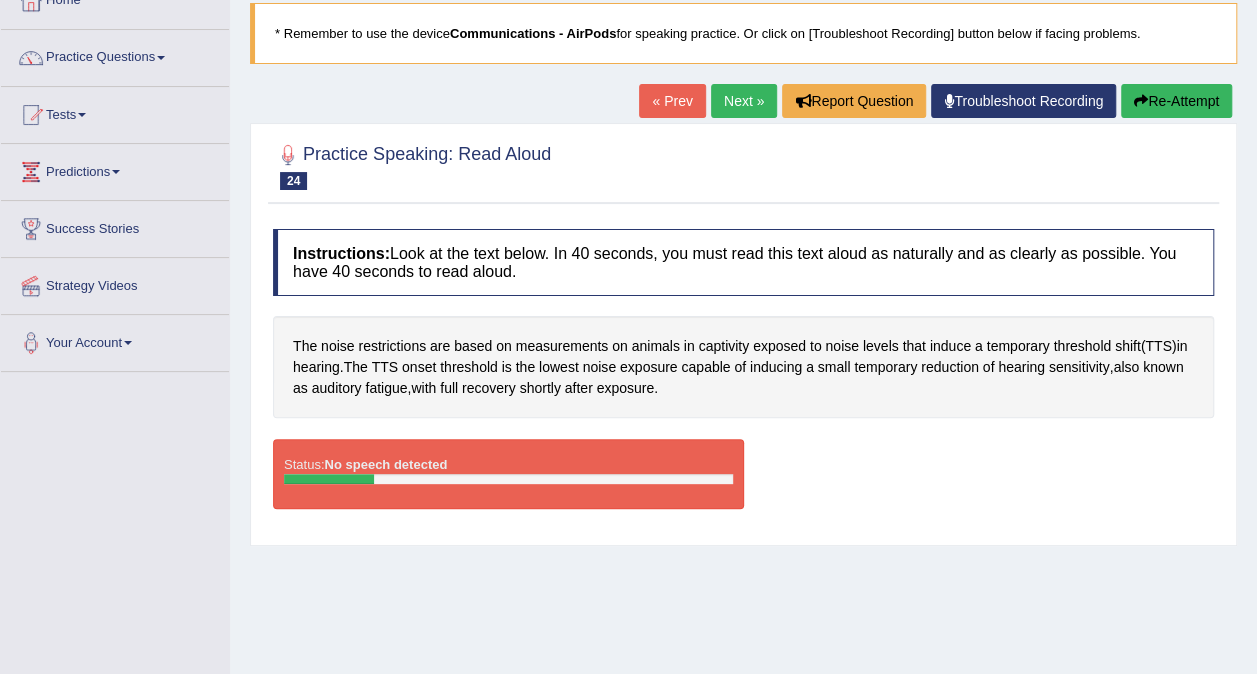 click at bounding box center [743, 165] 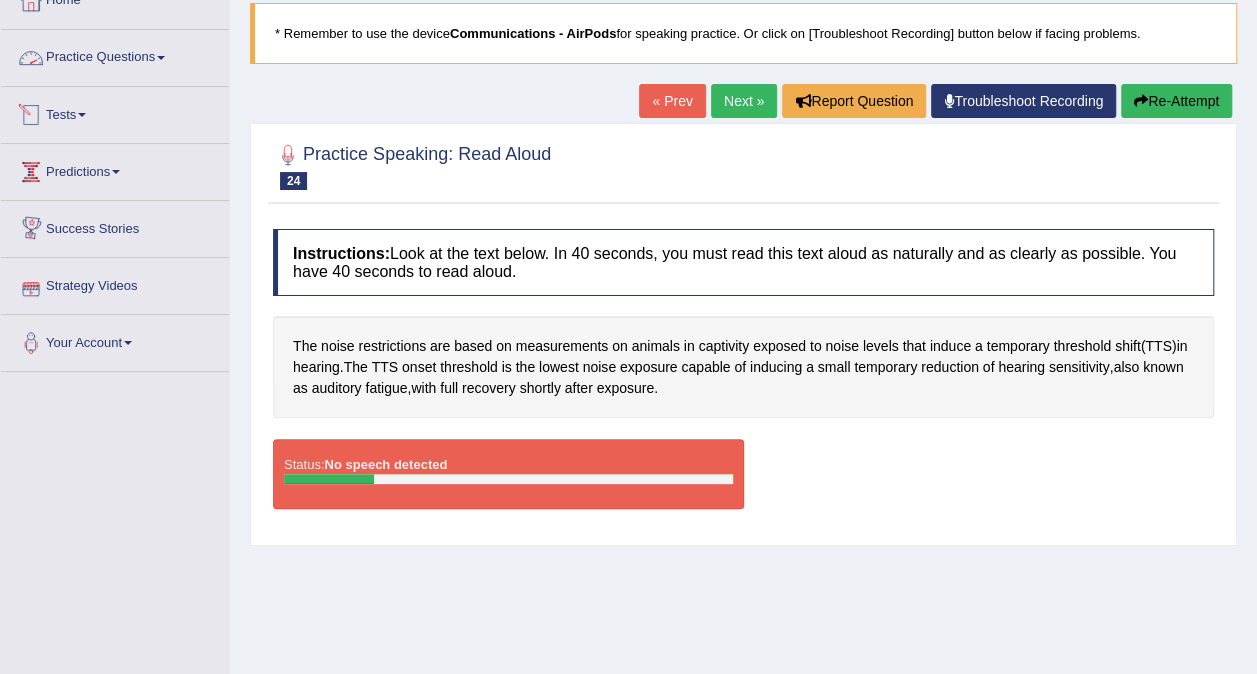 click on "Practice Questions" at bounding box center (115, 55) 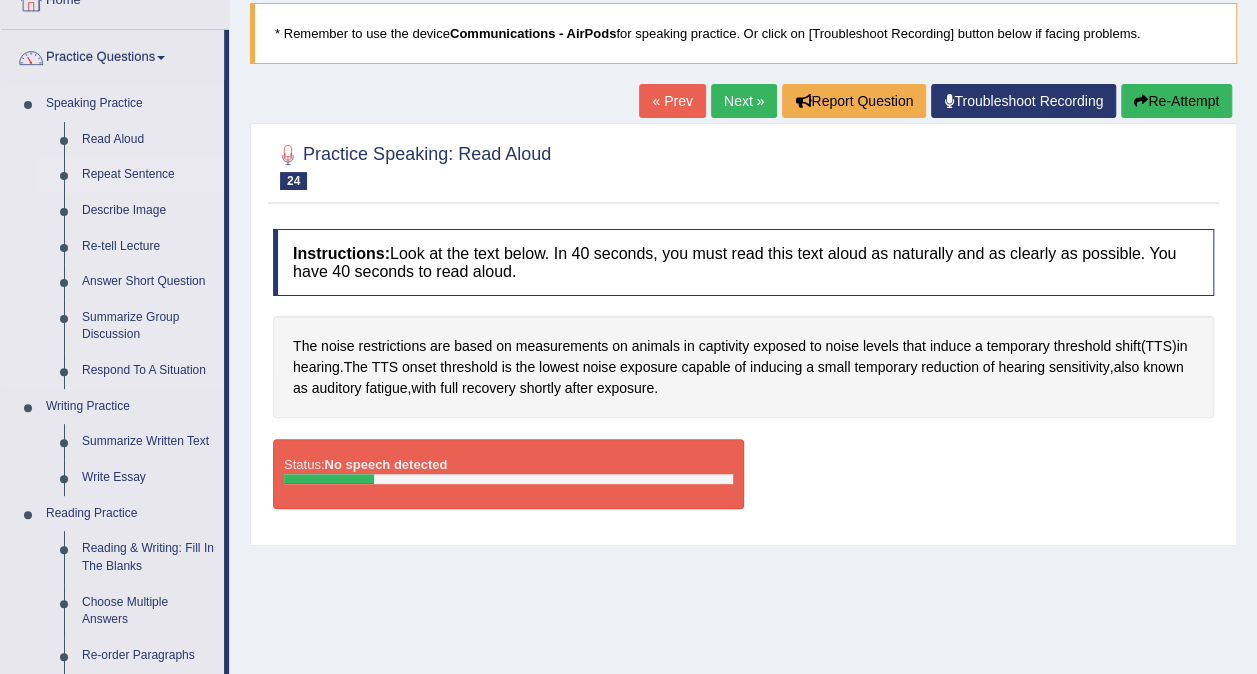 click on "Repeat Sentence" at bounding box center [148, 175] 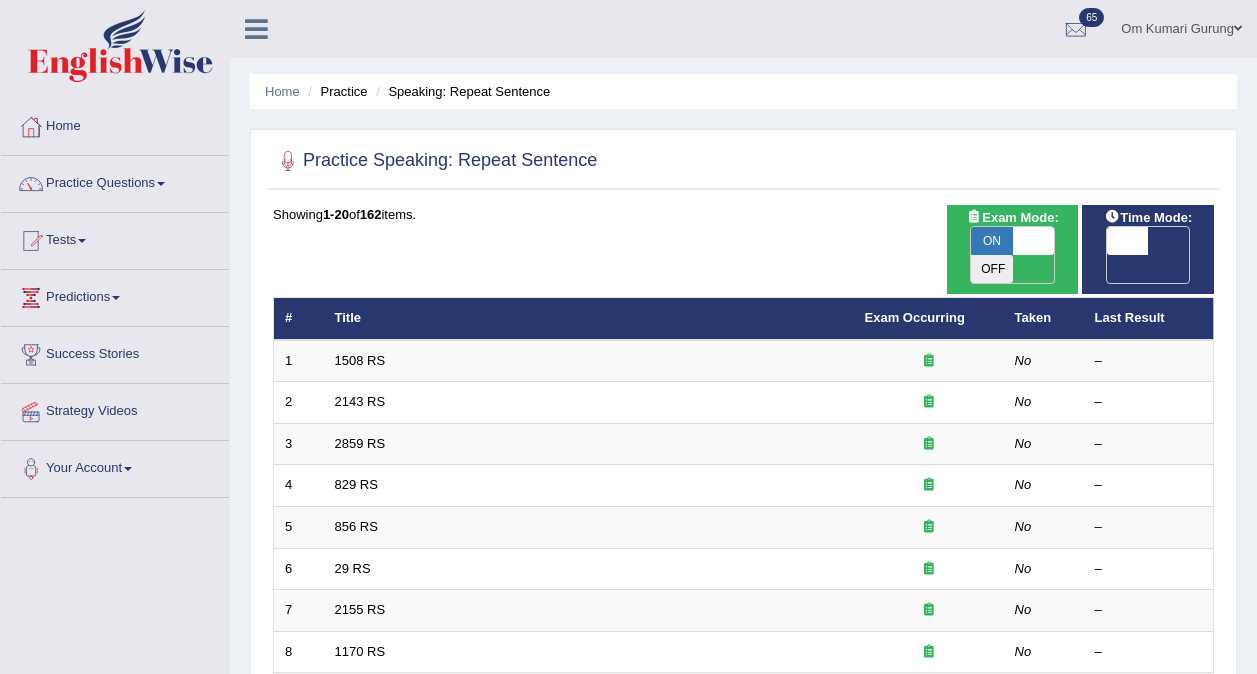 scroll, scrollTop: 0, scrollLeft: 0, axis: both 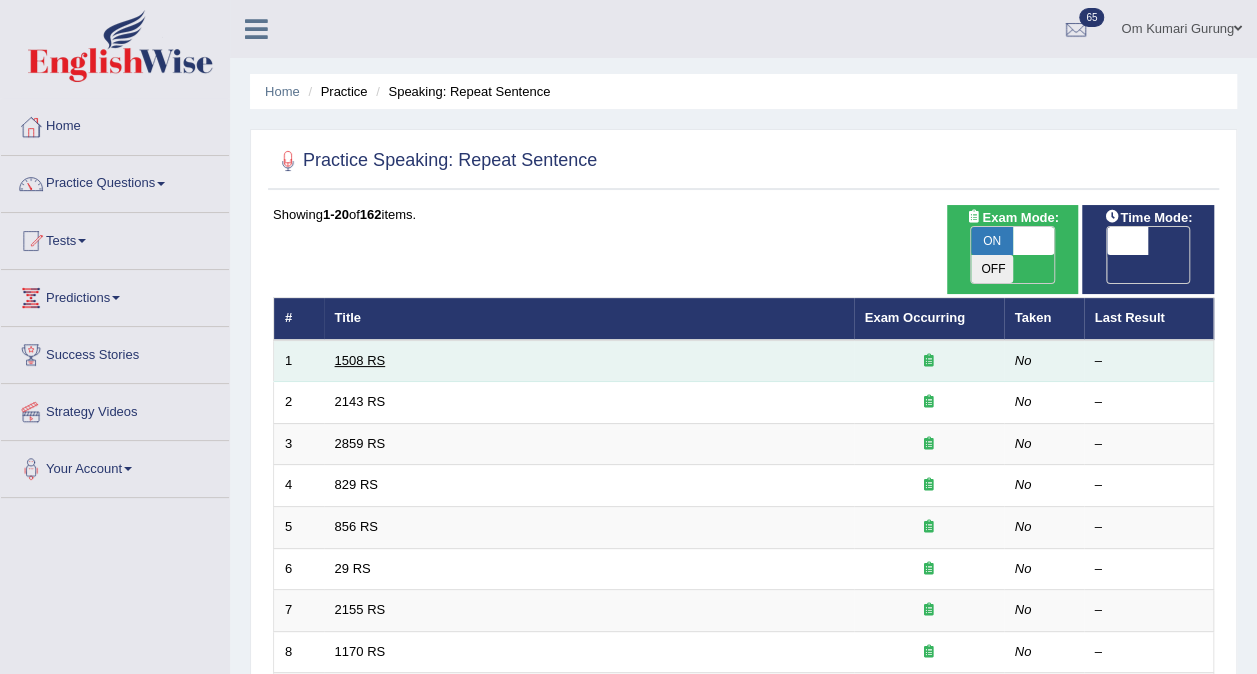 click on "1508 RS" at bounding box center (360, 360) 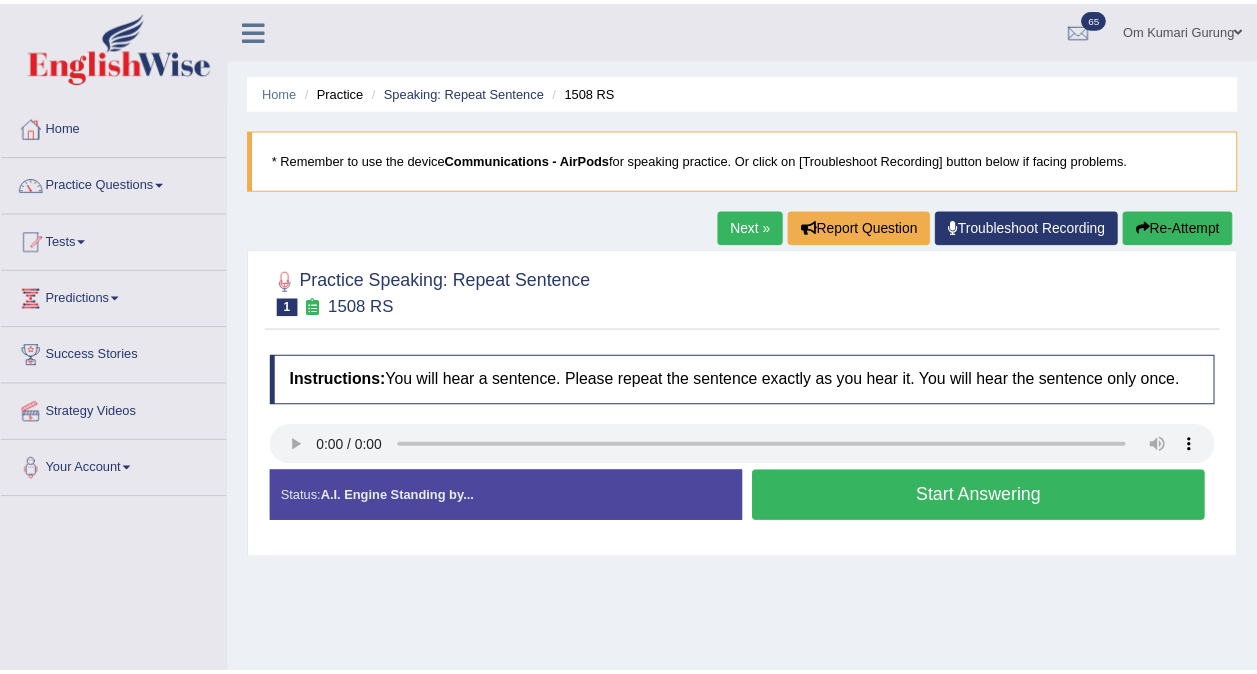 scroll, scrollTop: 0, scrollLeft: 0, axis: both 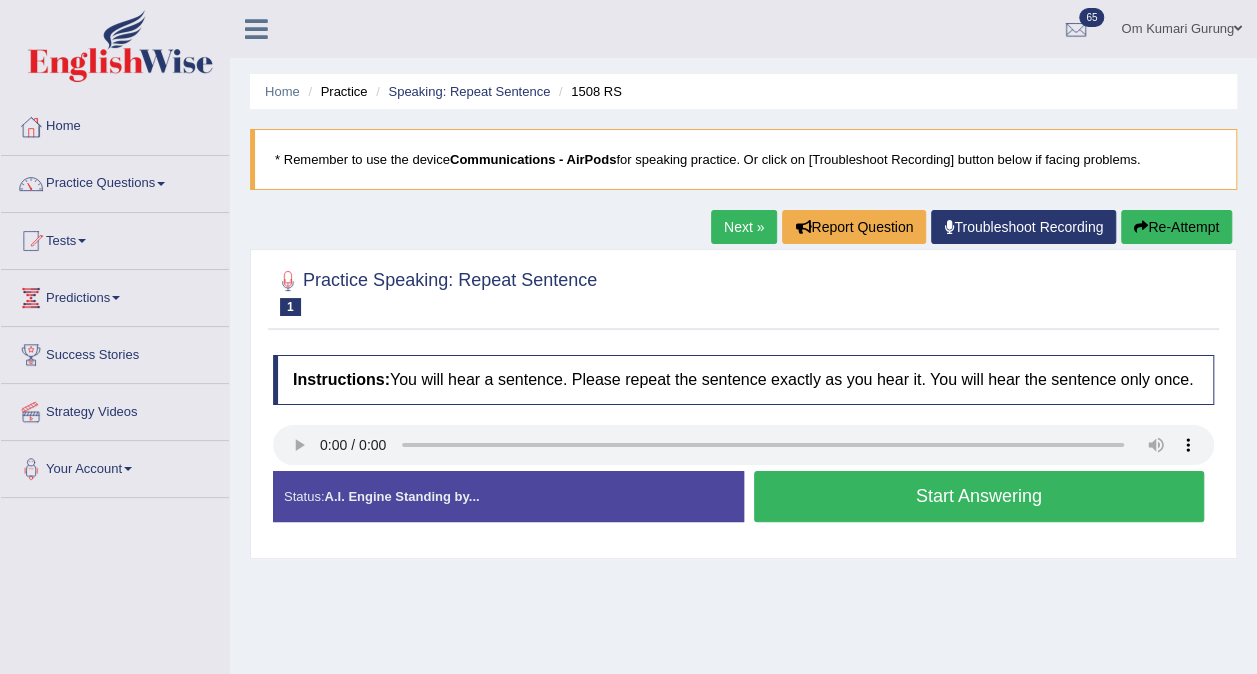 click on "Start Answering" at bounding box center (979, 496) 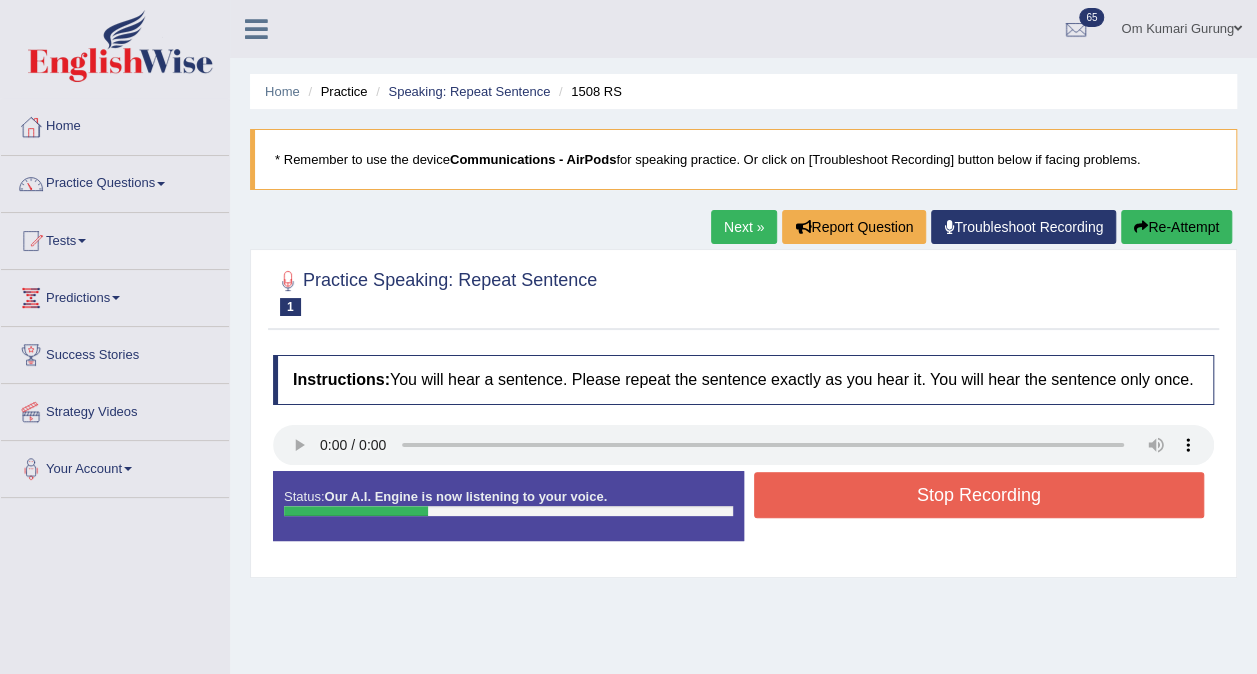 click on "Stop Recording" at bounding box center (979, 495) 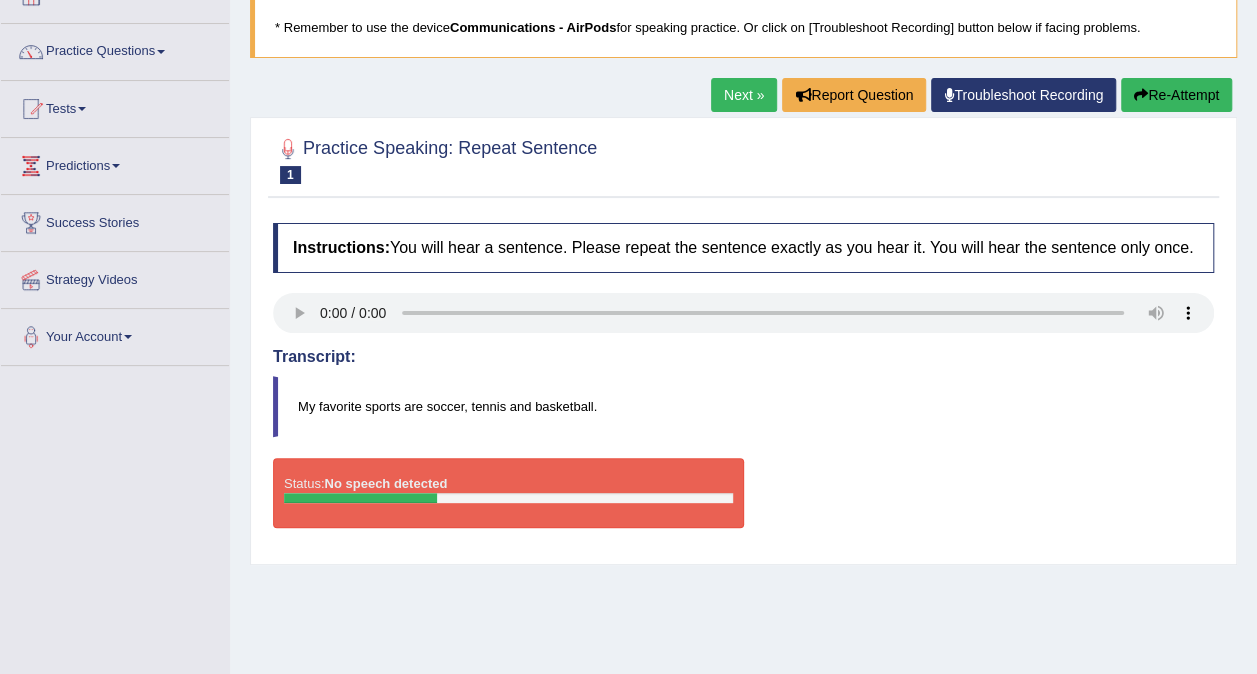 scroll, scrollTop: 131, scrollLeft: 0, axis: vertical 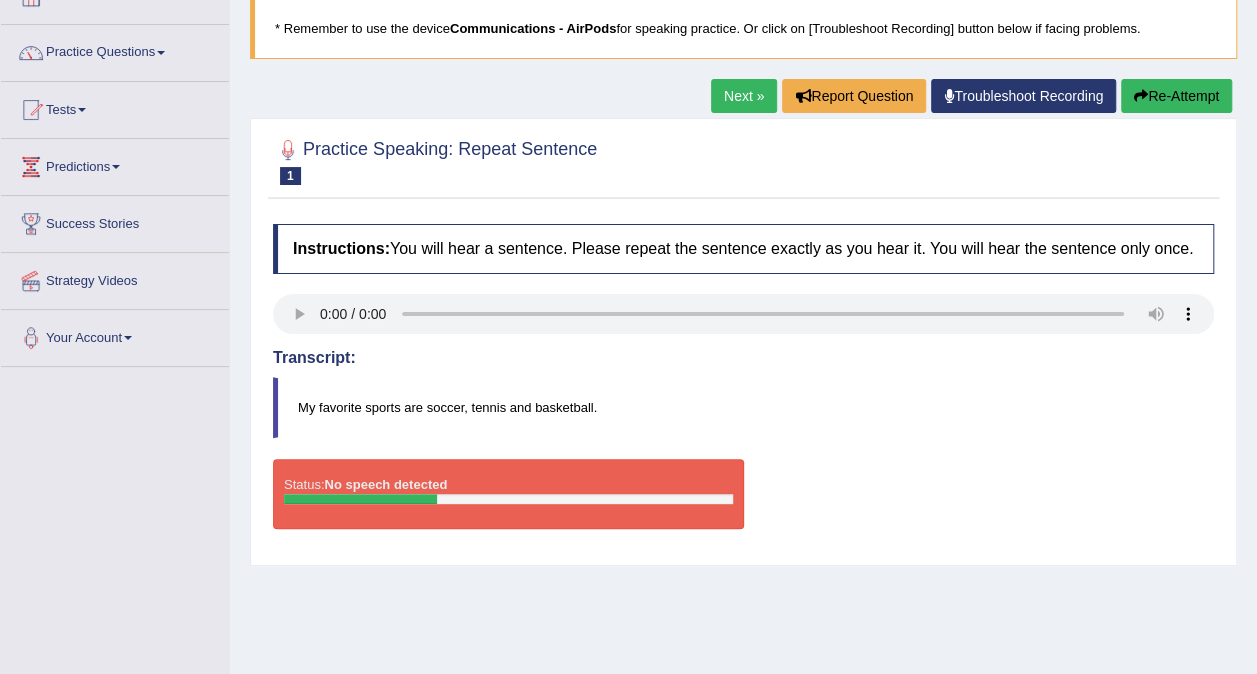 click on "Troubleshoot Recording" at bounding box center (1023, 96) 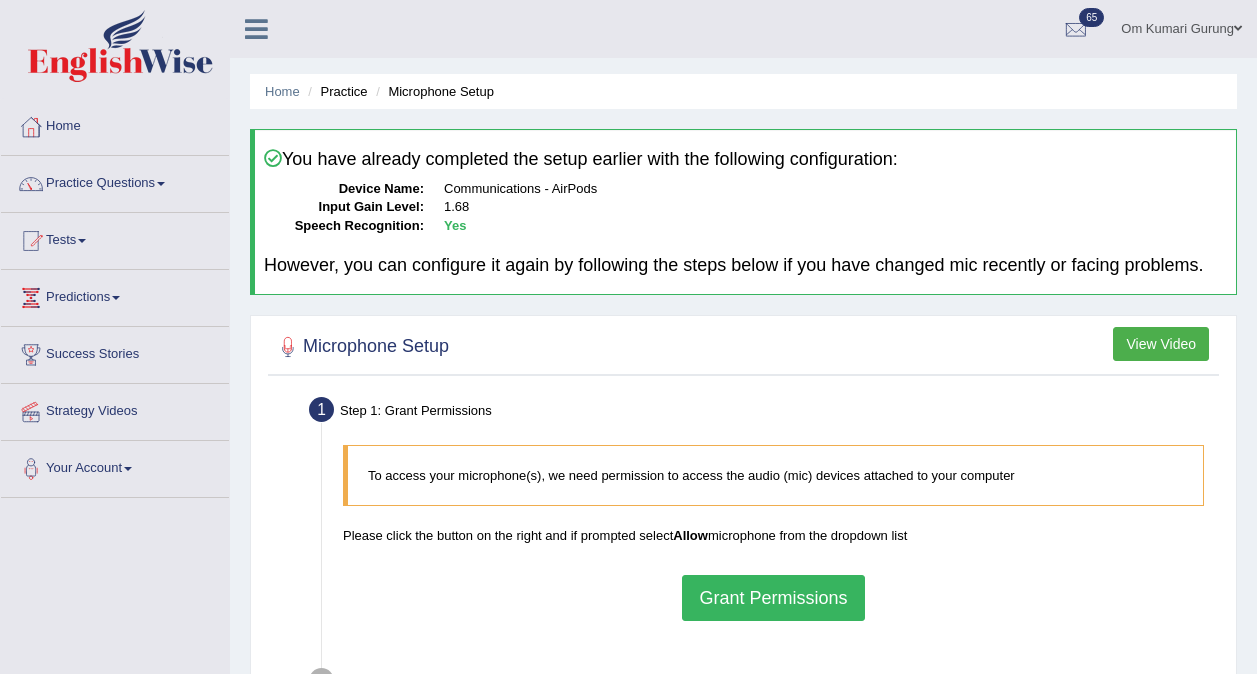 scroll, scrollTop: 0, scrollLeft: 0, axis: both 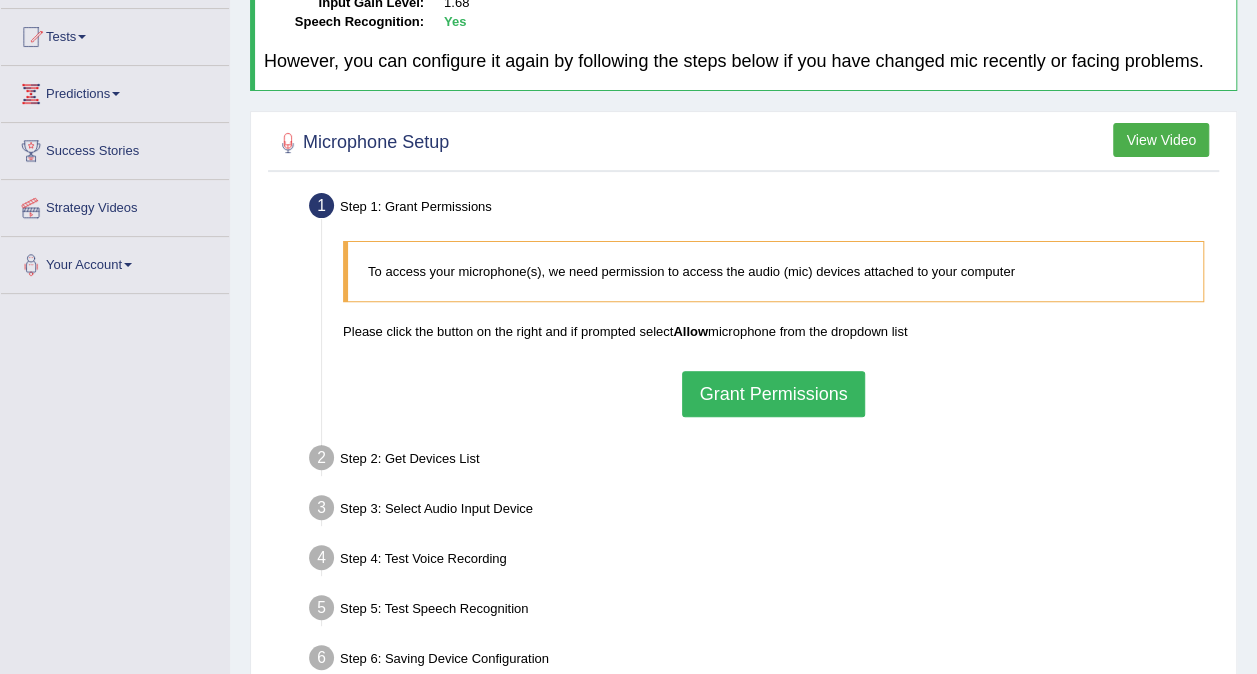 click on "Grant Permissions" at bounding box center (773, 394) 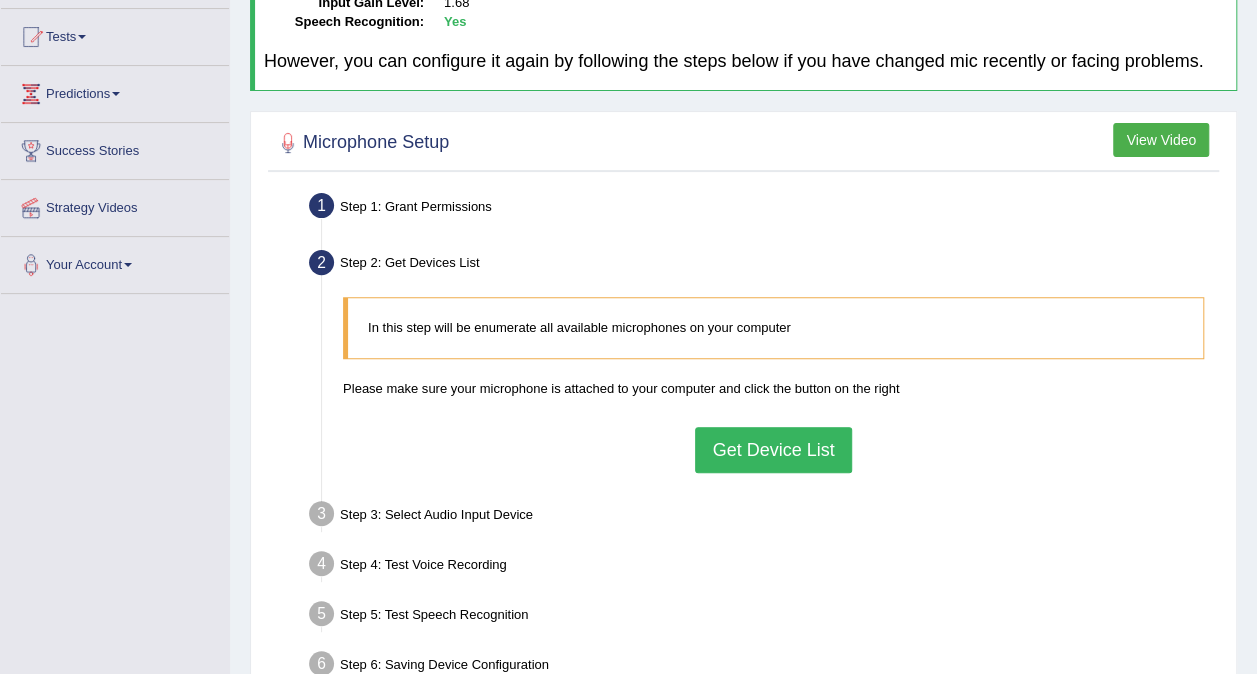 click on "Get Device List" at bounding box center (773, 450) 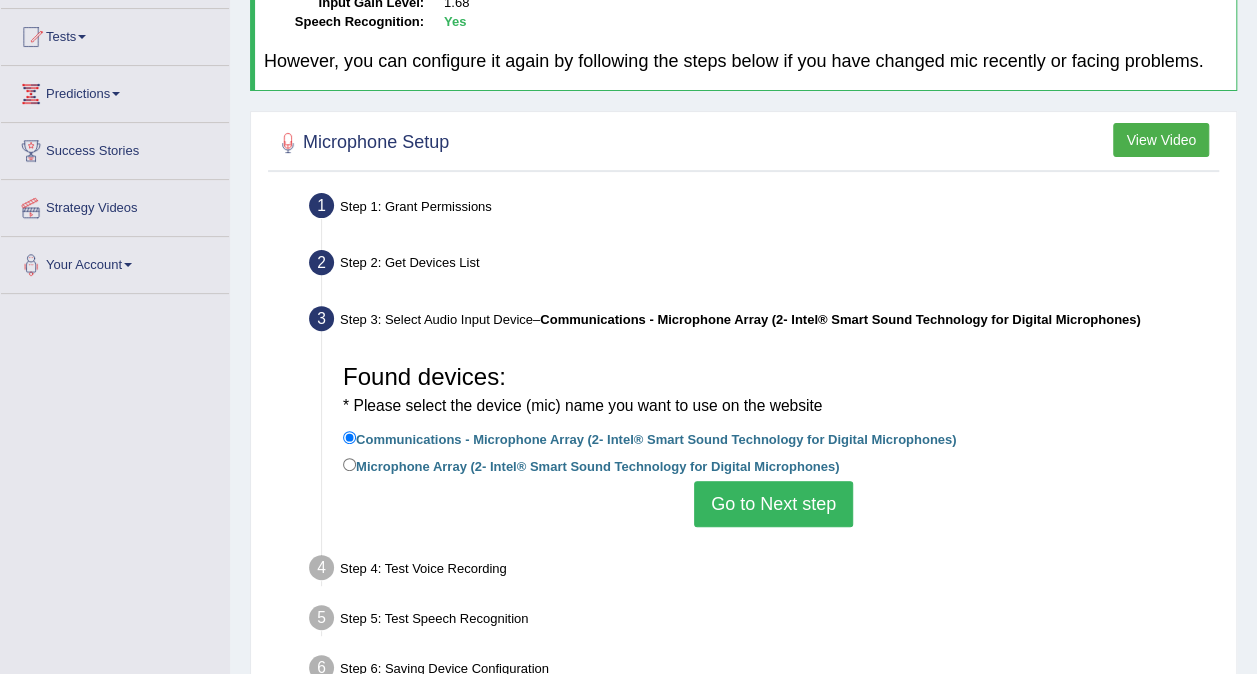 click on "Go to Next step" at bounding box center (773, 504) 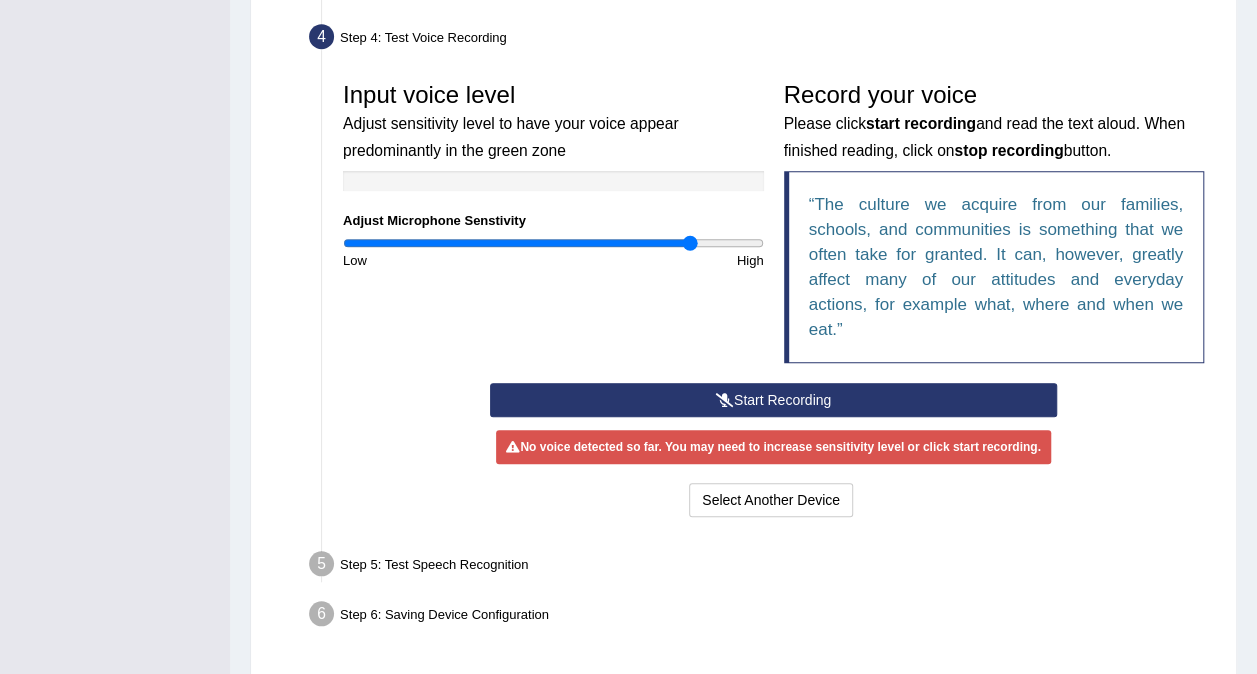 scroll, scrollTop: 546, scrollLeft: 0, axis: vertical 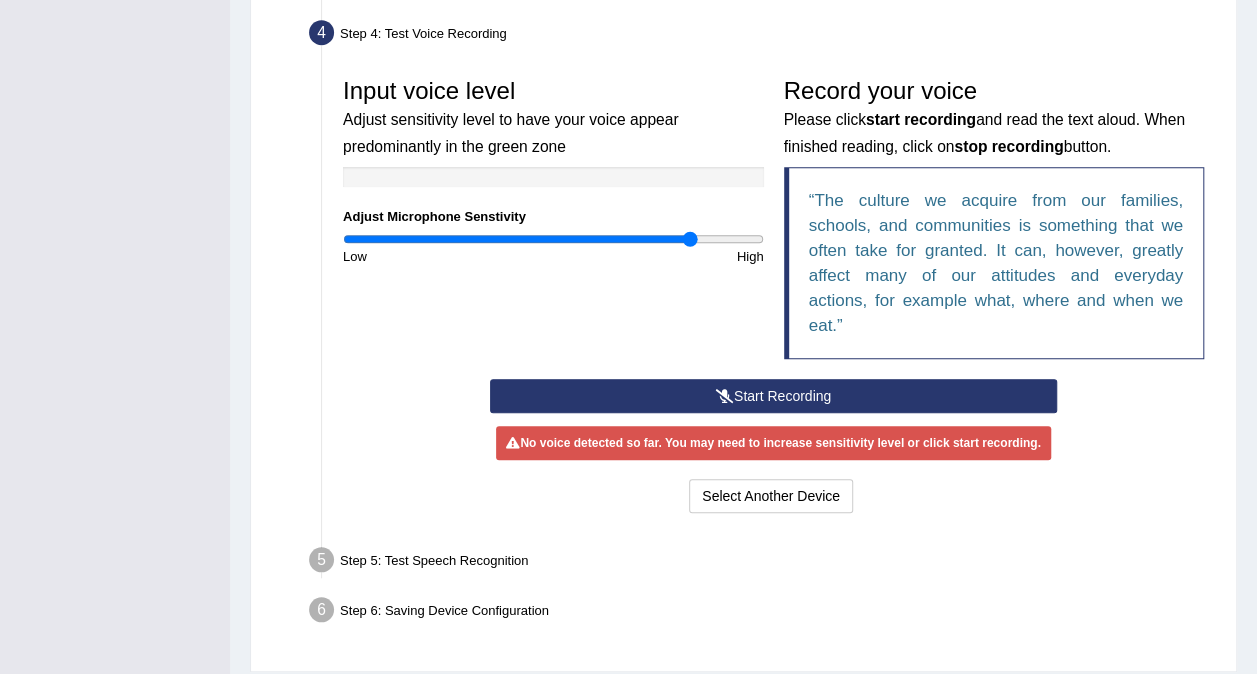 click on "Start Recording" at bounding box center (773, 396) 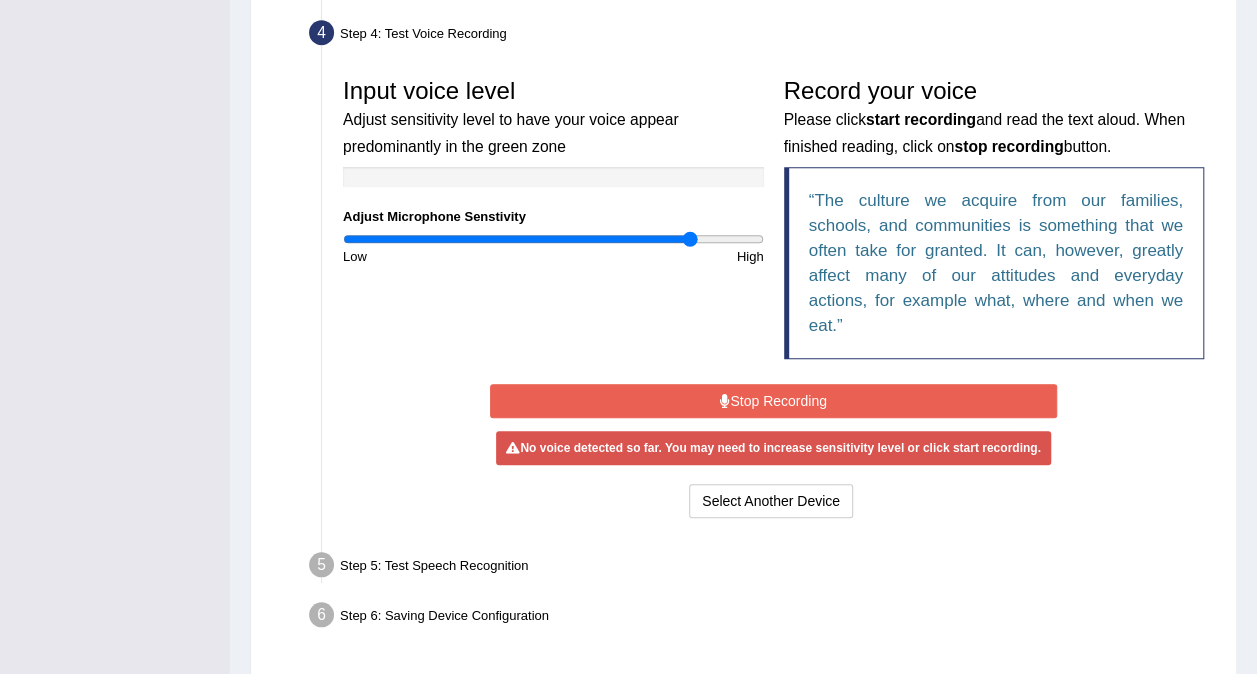 click on "Stop Recording" at bounding box center [773, 401] 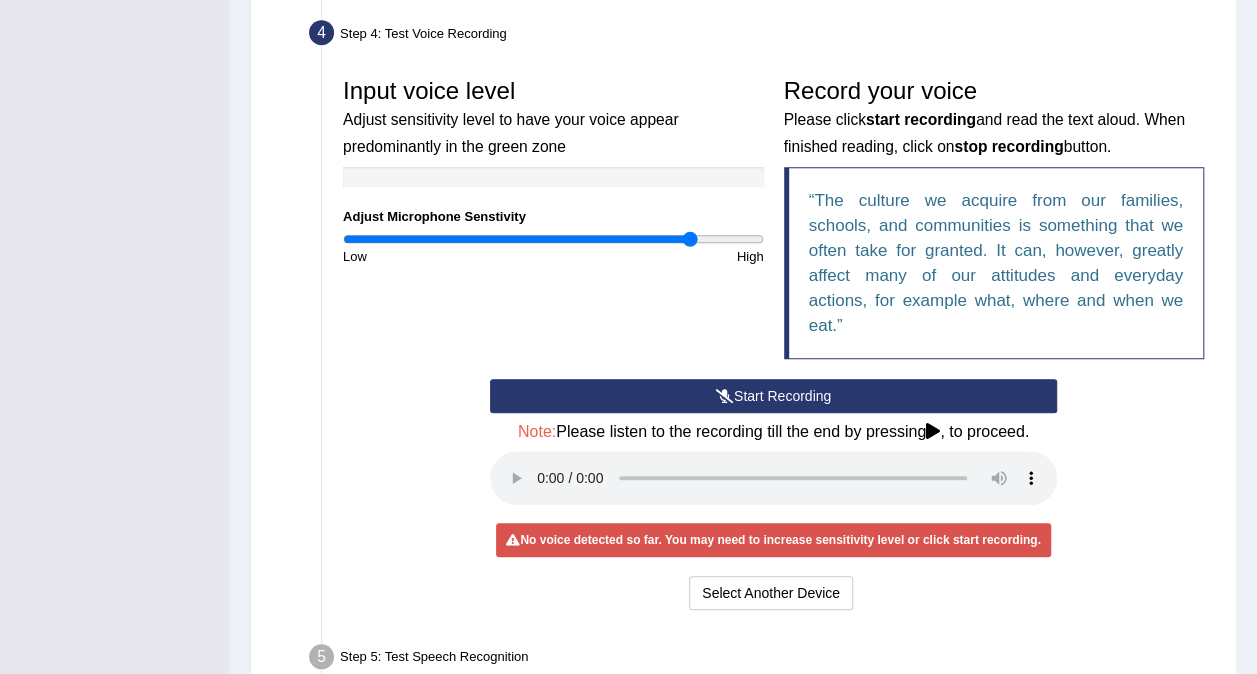 click on "Input voice level   Adjust sensitivity level to have your voice appear predominantly in the green zone     Adjust Microphone Senstivity     Low   High   Record your voice Please click  start recording  and read the text aloud. When finished reading, click on  stop recording  button.   The culture we acquire from our families, schools, and communities is something that we often take for granted. It can, however, greatly affect many of our attitudes and everyday actions, for example what, where and when we eat." at bounding box center [773, 223] 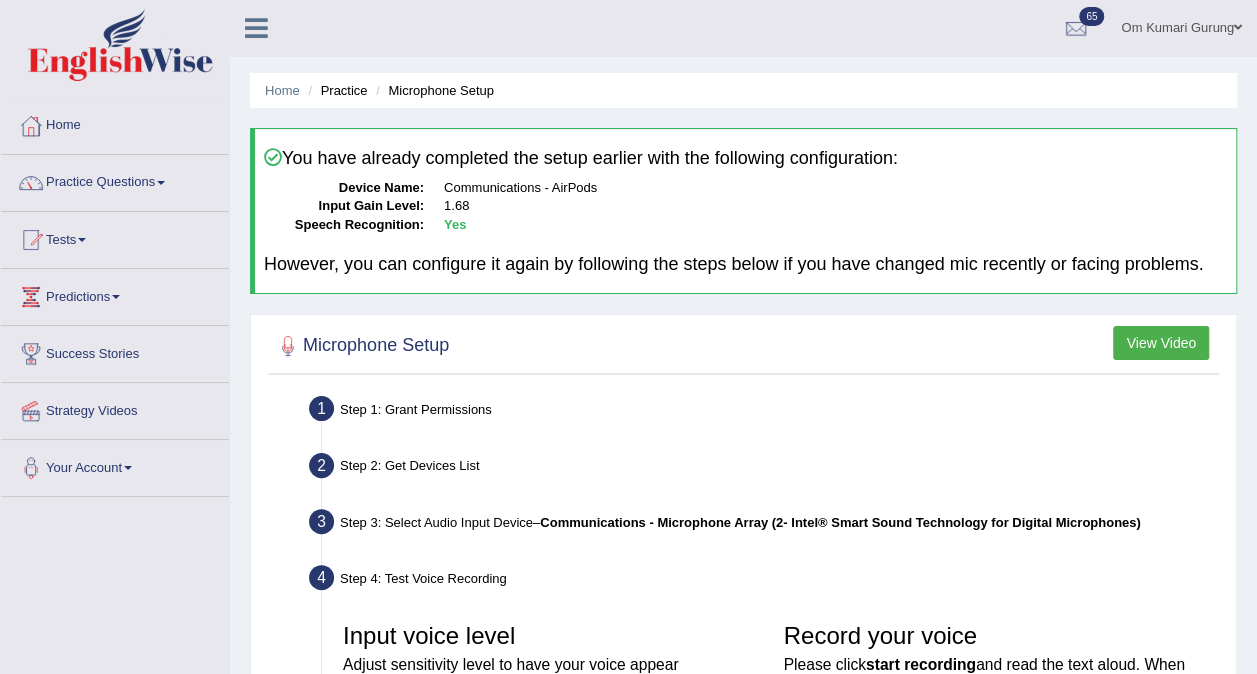 scroll, scrollTop: 0, scrollLeft: 0, axis: both 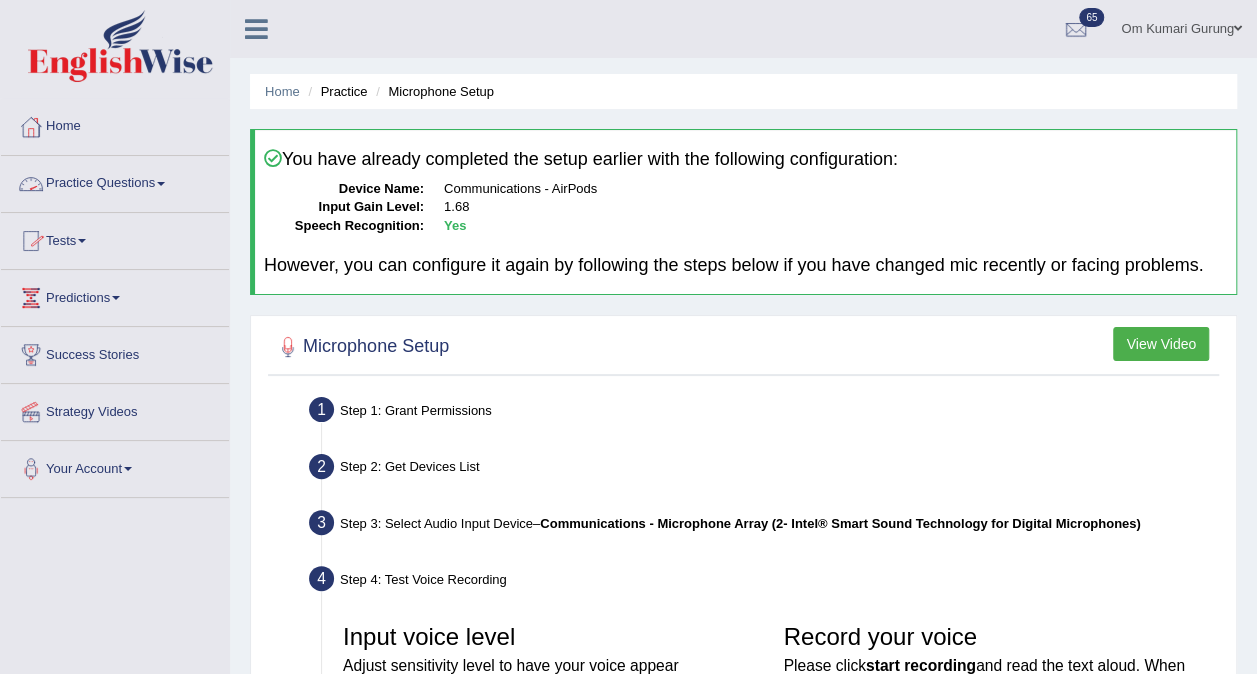 click on "Practice Questions" at bounding box center [115, 181] 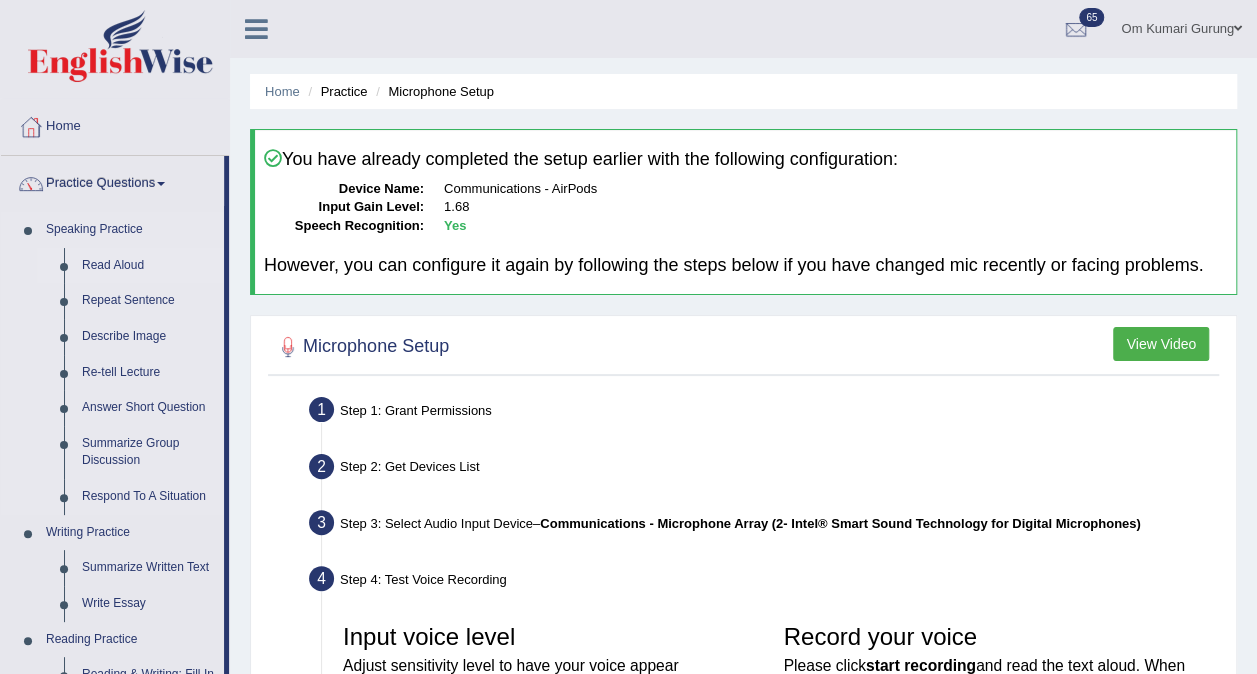 click on "Read Aloud" at bounding box center [148, 266] 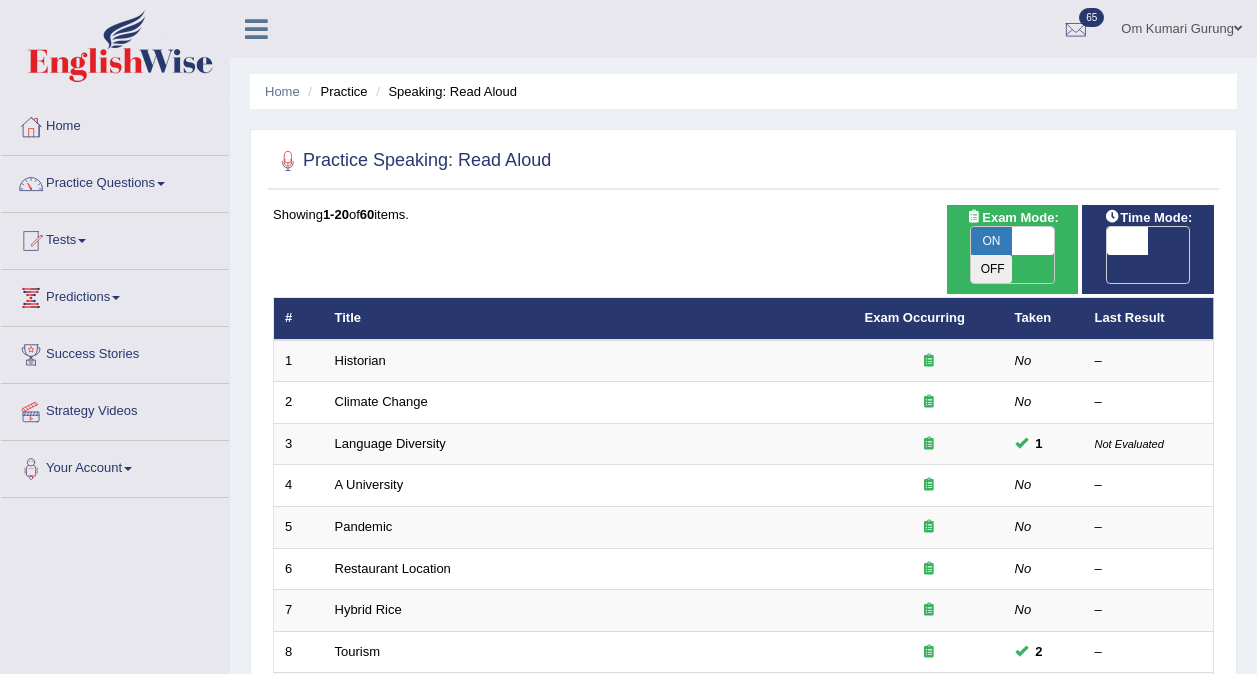 scroll, scrollTop: 0, scrollLeft: 0, axis: both 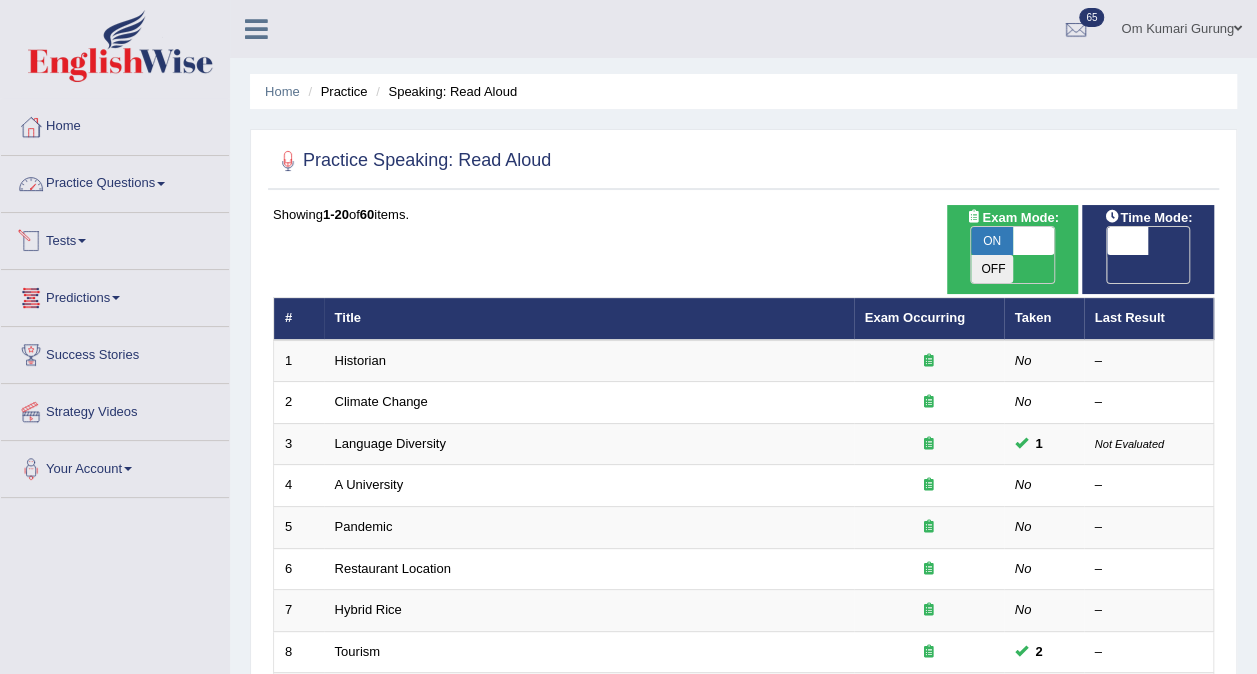 click on "Practice Questions" at bounding box center (115, 181) 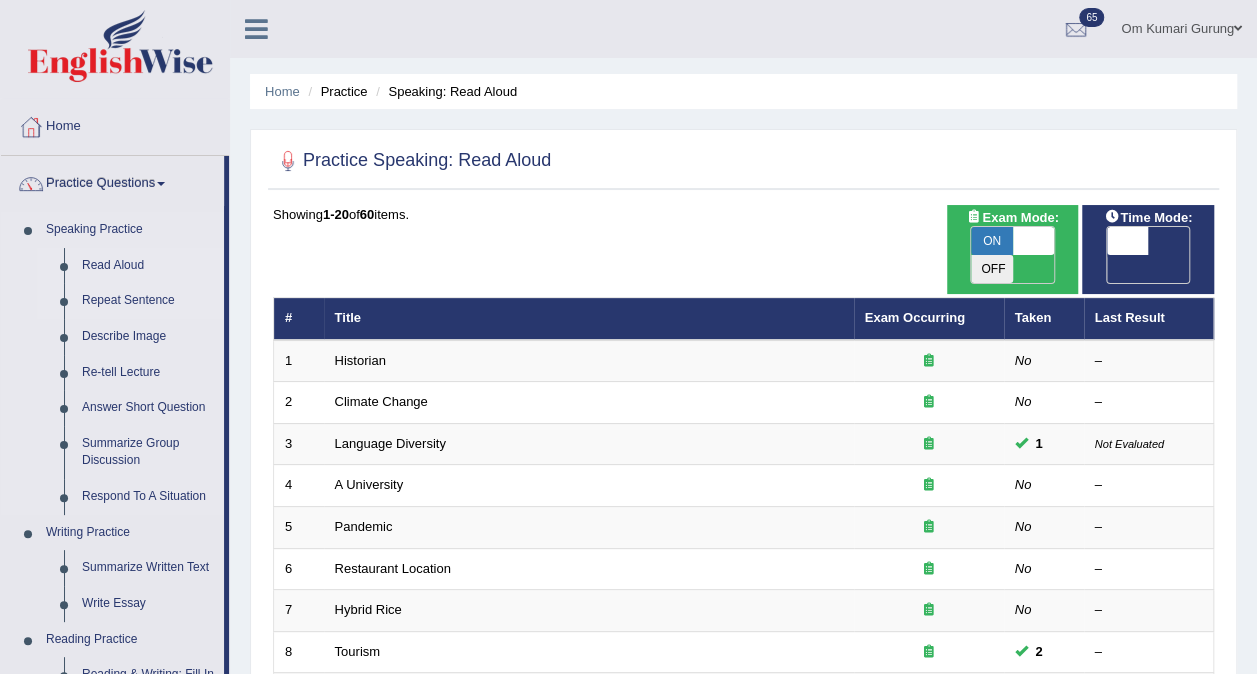 click on "Repeat Sentence" at bounding box center [148, 301] 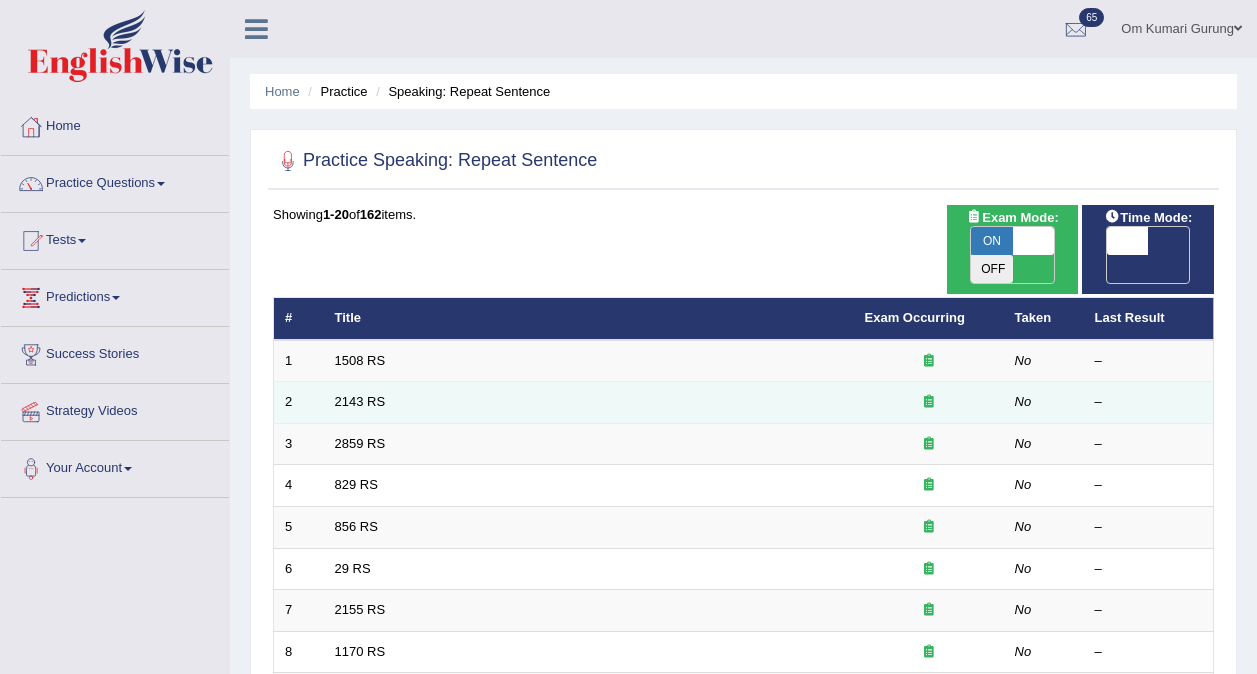 scroll, scrollTop: 0, scrollLeft: 0, axis: both 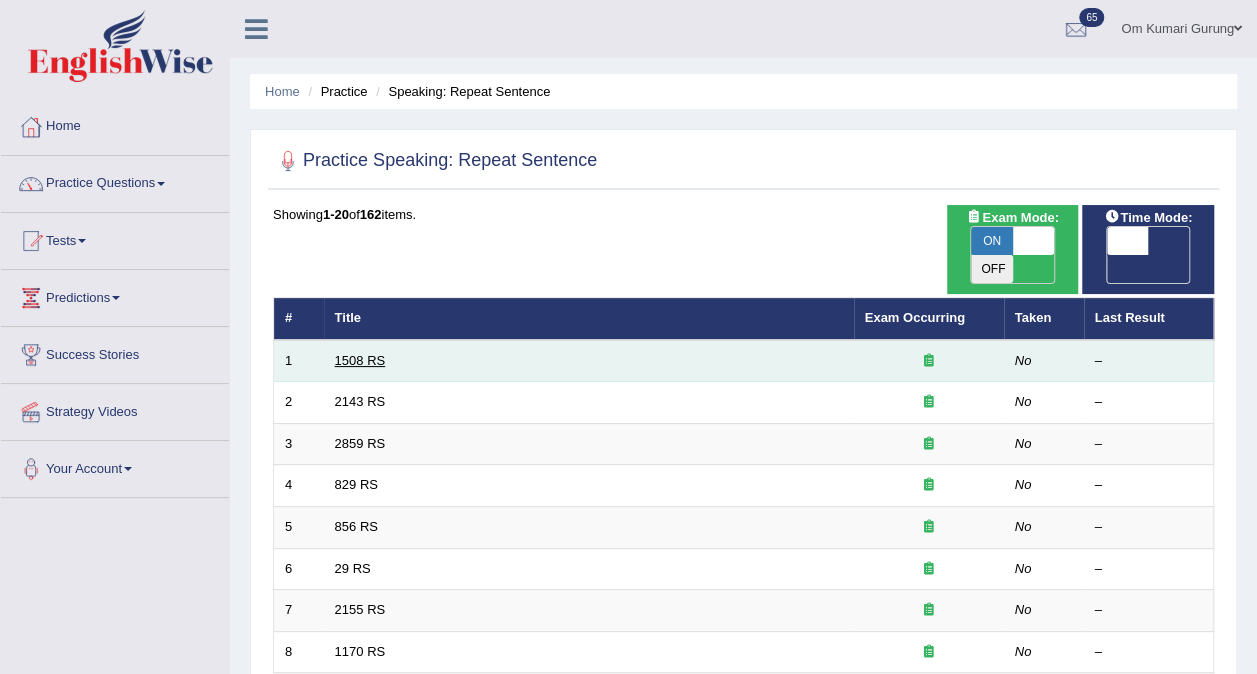 click on "1508 RS" at bounding box center (360, 360) 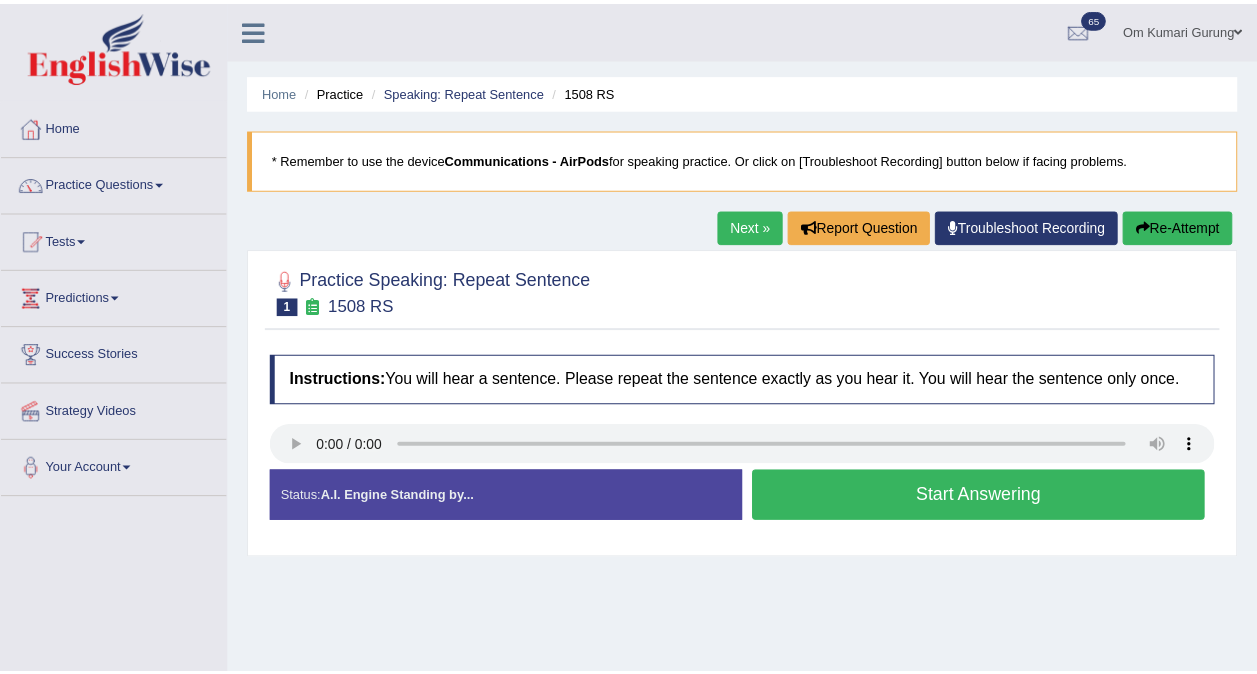 scroll, scrollTop: 0, scrollLeft: 0, axis: both 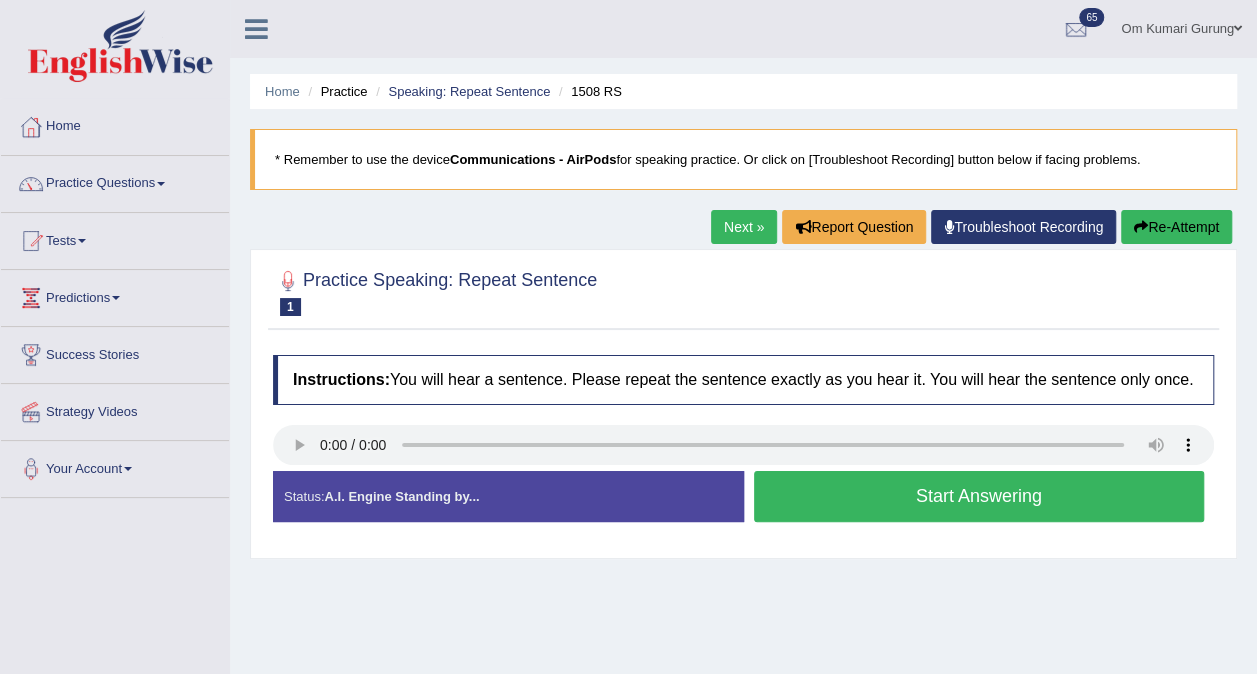 click on "Start Answering" at bounding box center [979, 496] 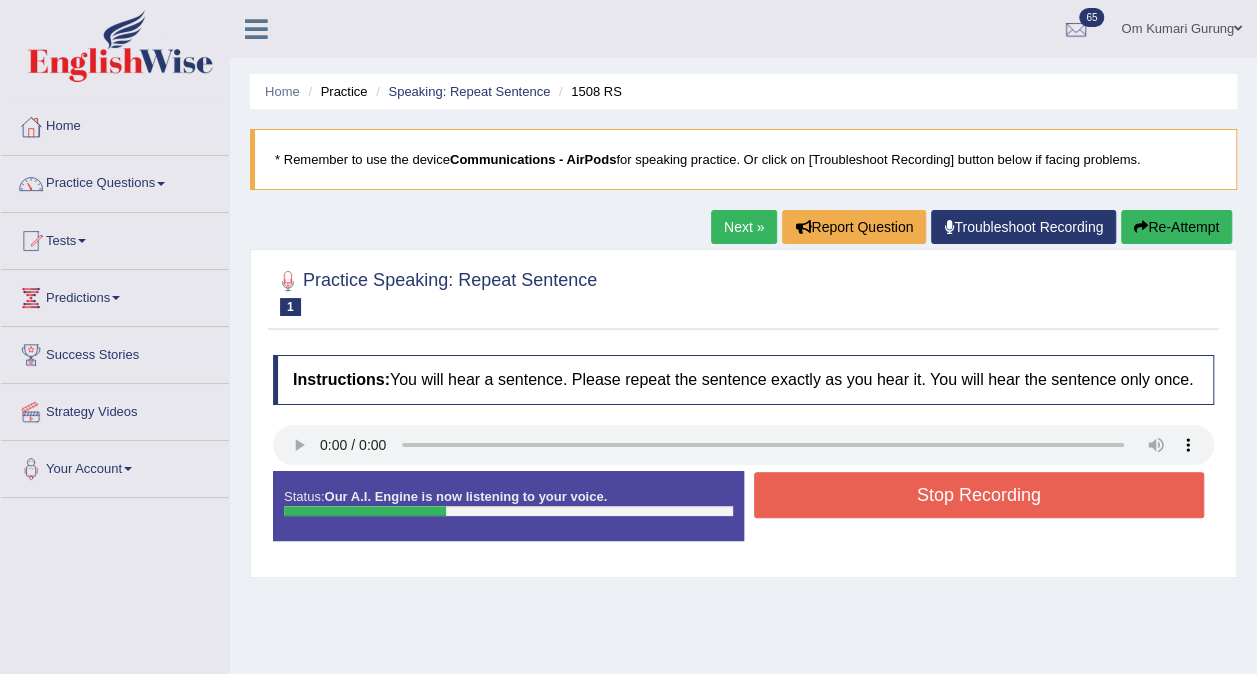 click on "Stop Recording" at bounding box center (979, 495) 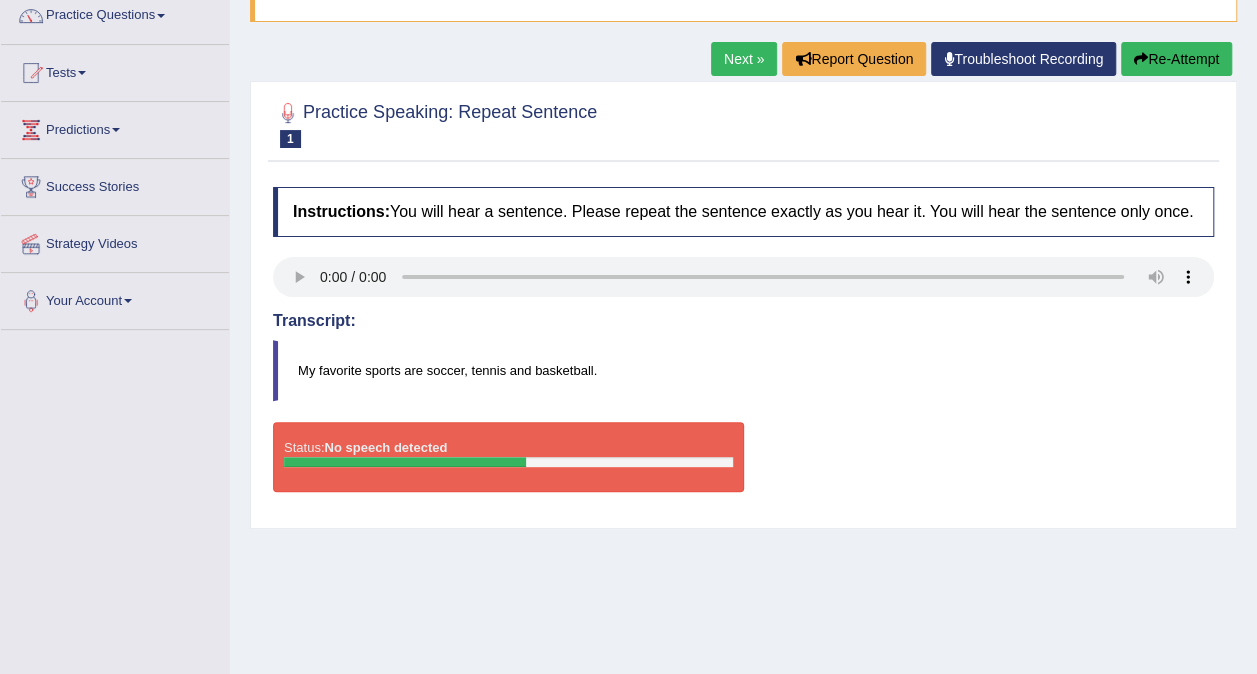 scroll, scrollTop: 169, scrollLeft: 0, axis: vertical 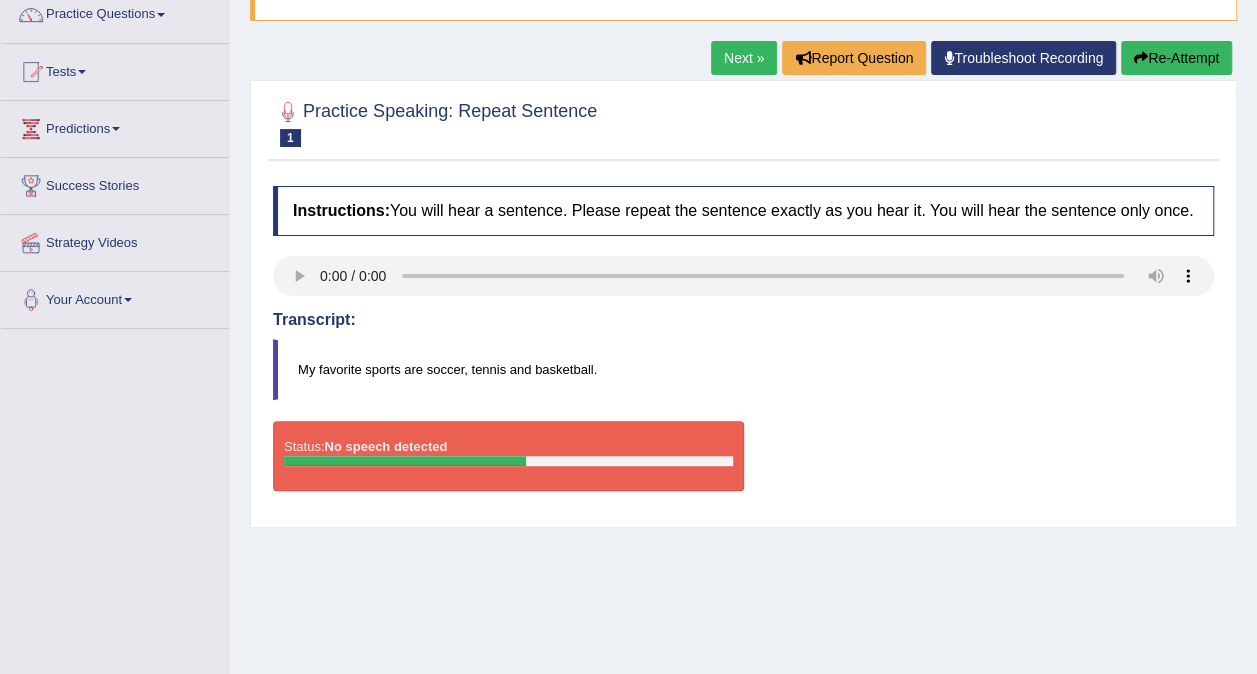 click on "Troubleshoot Recording" at bounding box center (1023, 58) 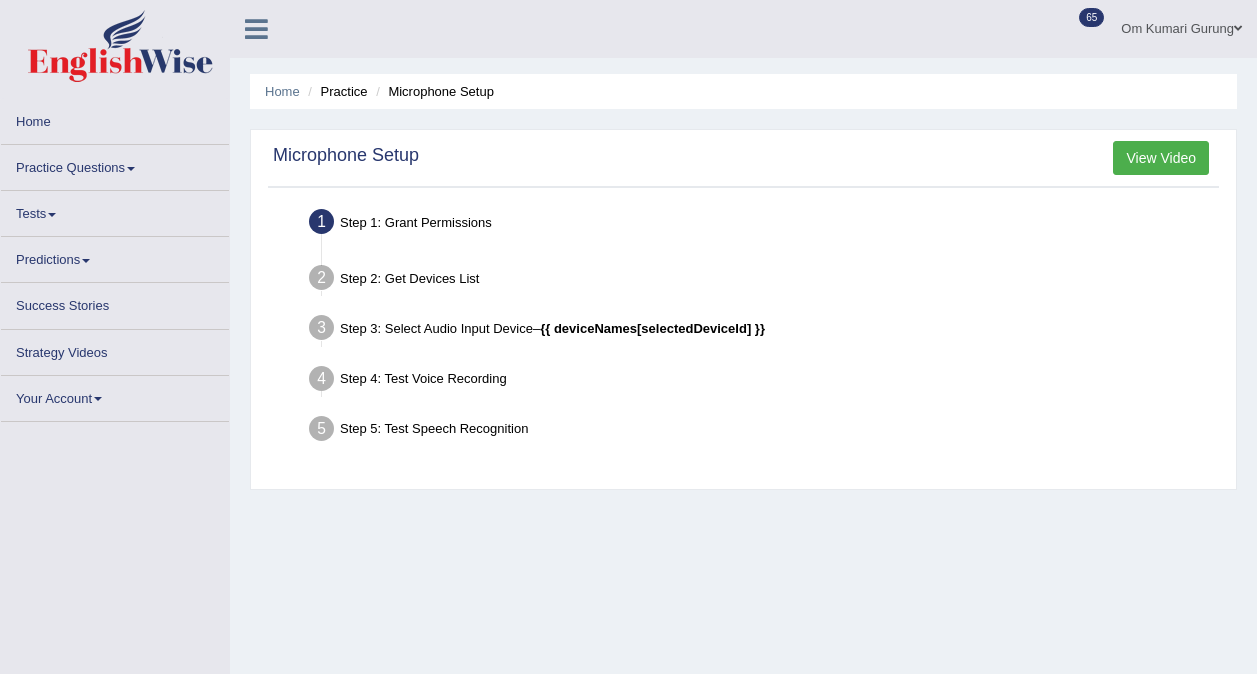 scroll, scrollTop: 0, scrollLeft: 0, axis: both 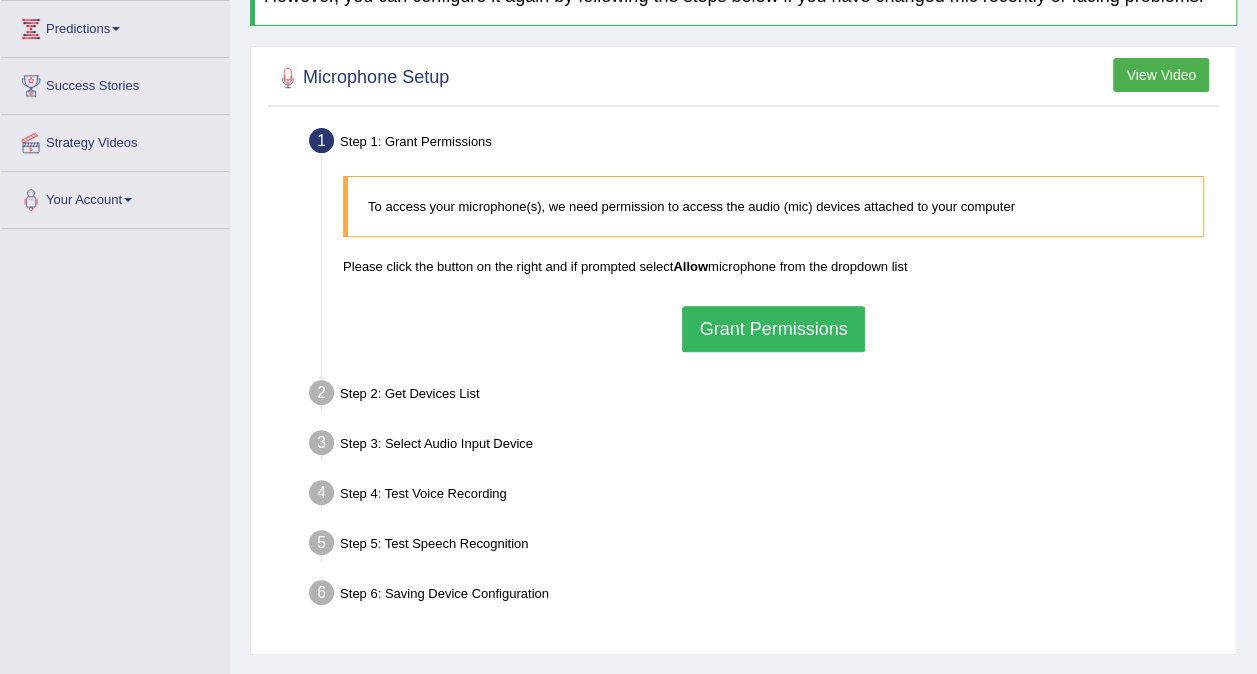 click on "Grant Permissions" at bounding box center (773, 329) 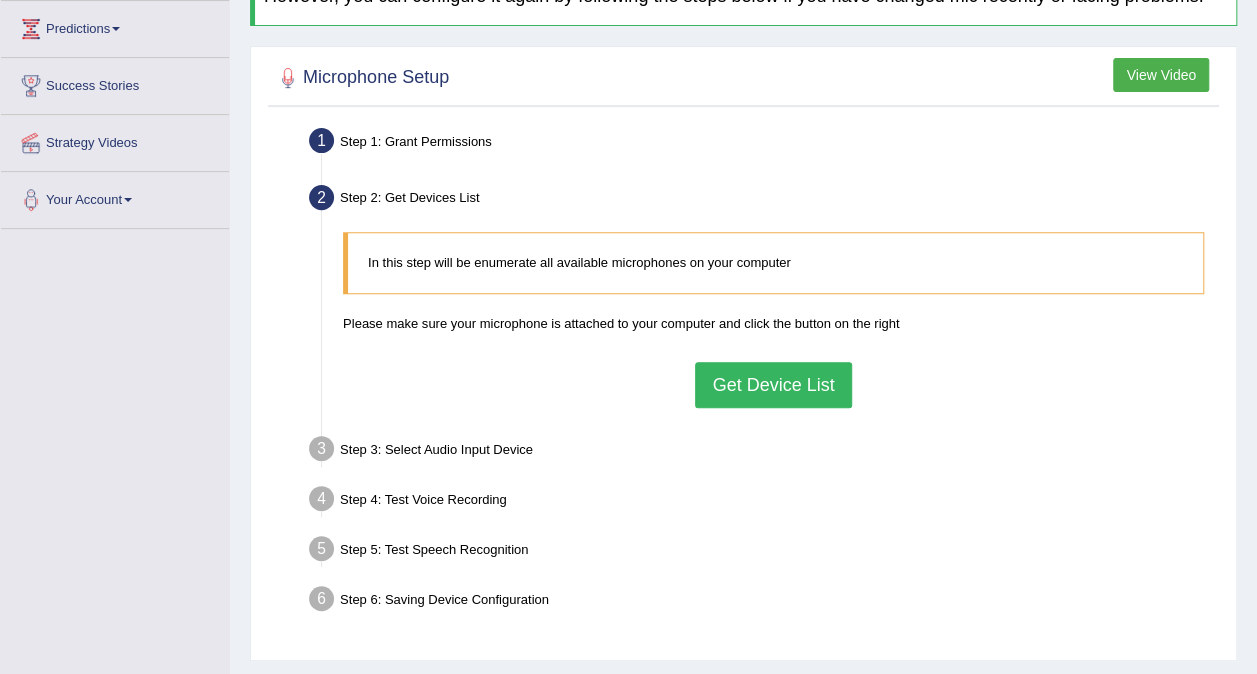 click on "Get Device List" at bounding box center (773, 385) 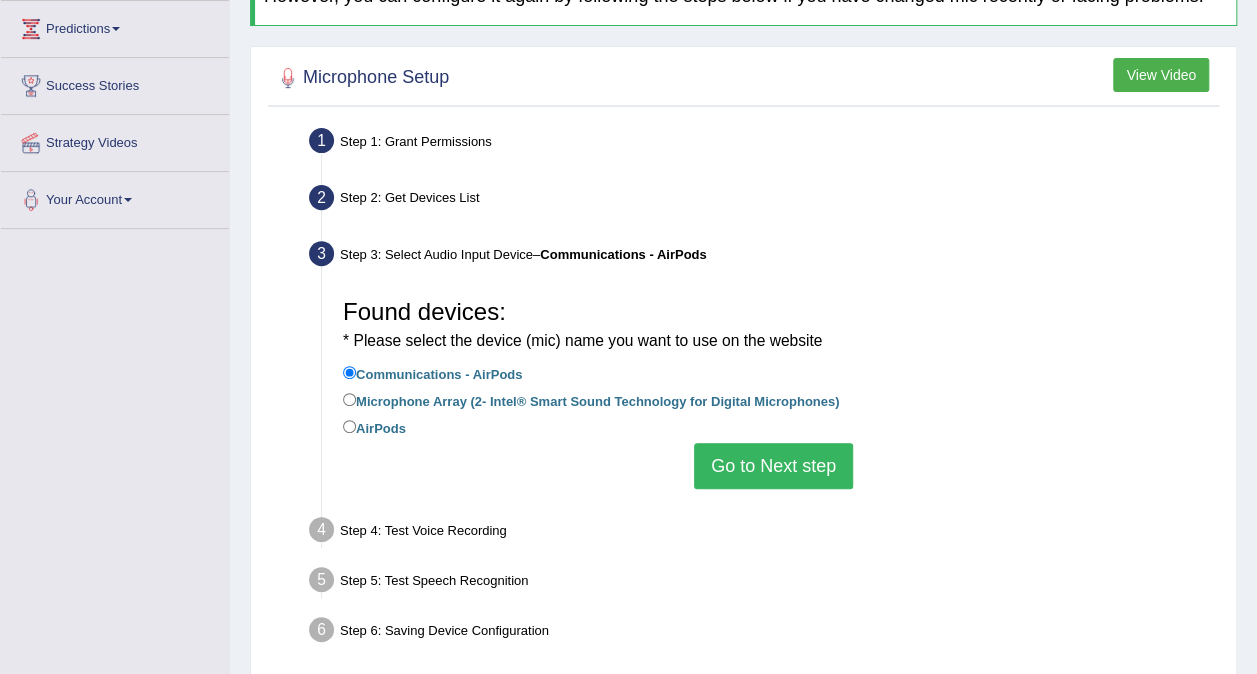 click on "Go to Next step" at bounding box center (773, 466) 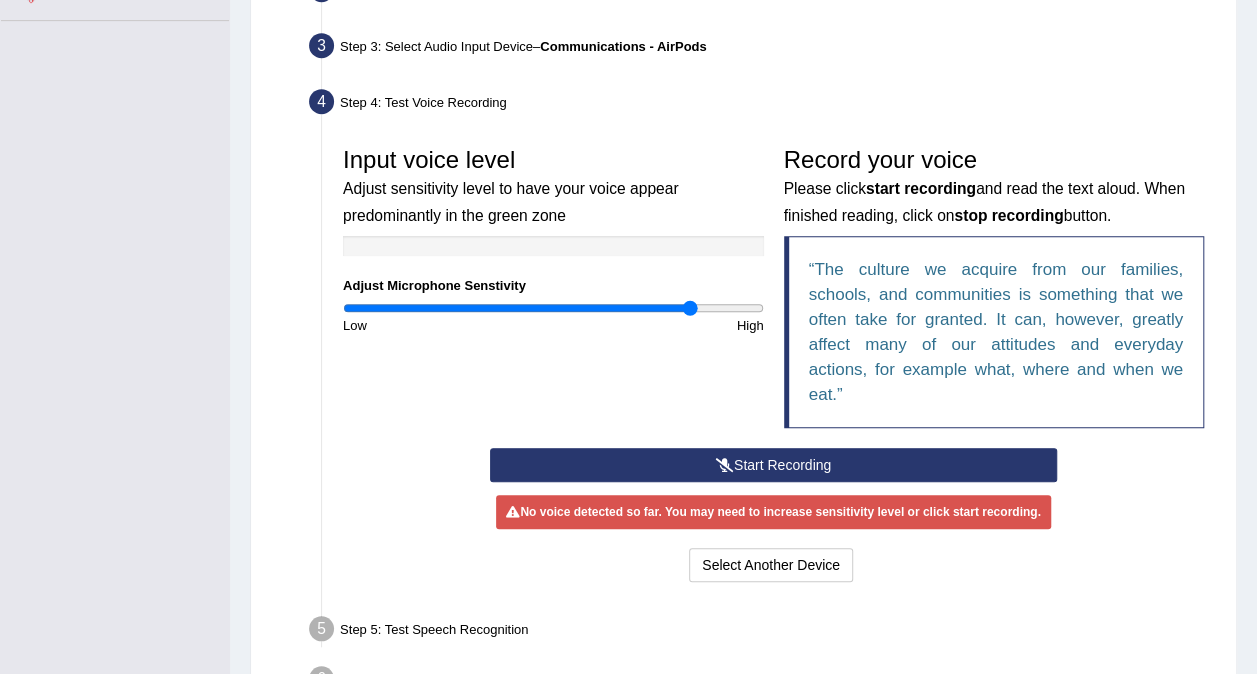 scroll, scrollTop: 492, scrollLeft: 0, axis: vertical 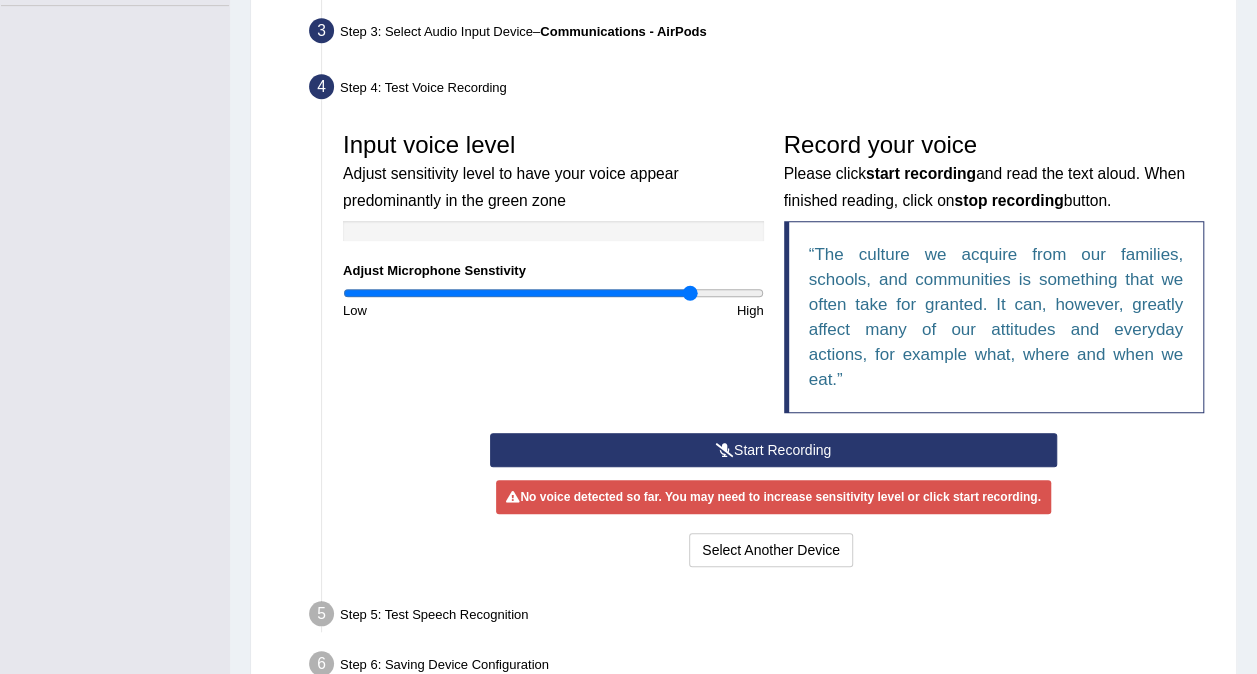 click on "Start Recording" at bounding box center [773, 450] 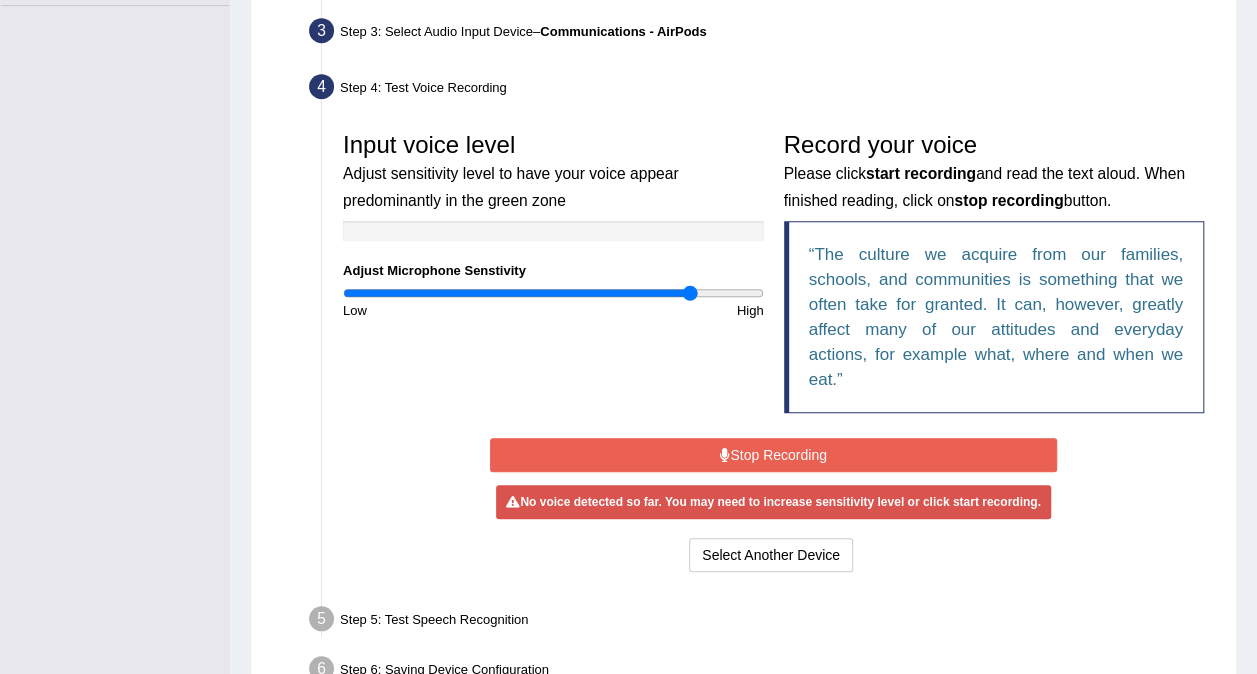 click on "Stop Recording" at bounding box center (773, 455) 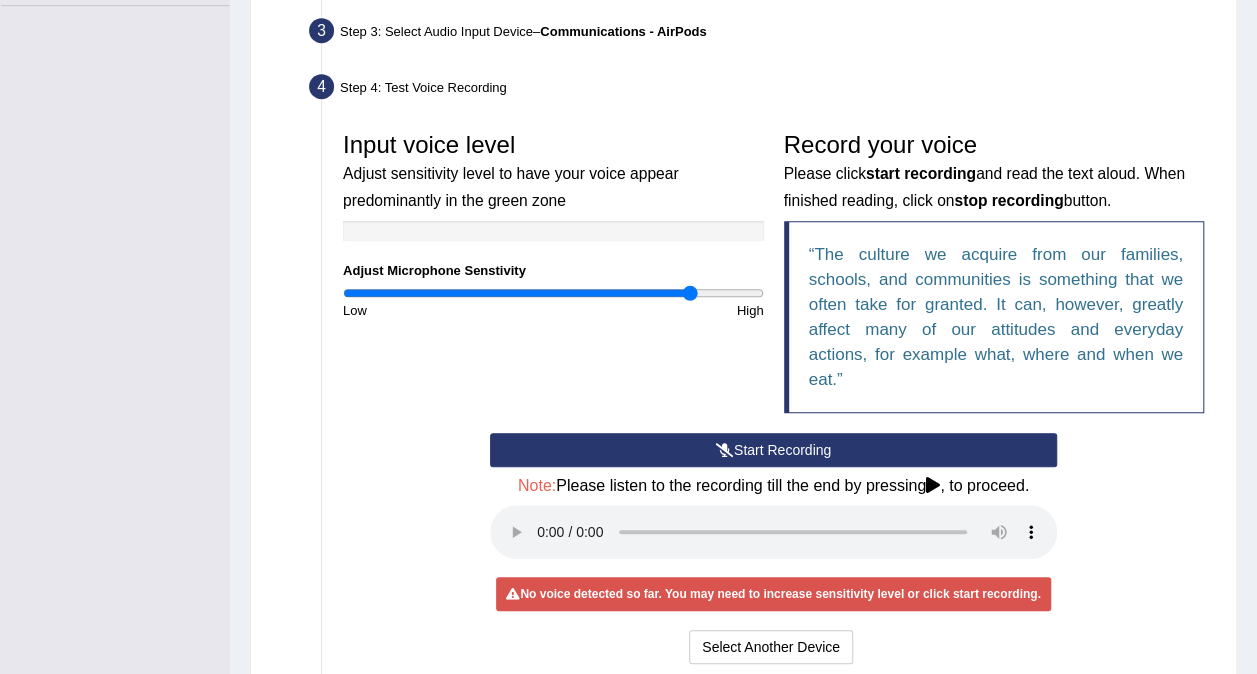 click on "Note:  Please listen to the recording till the end by pressing  , to proceed." at bounding box center (773, 486) 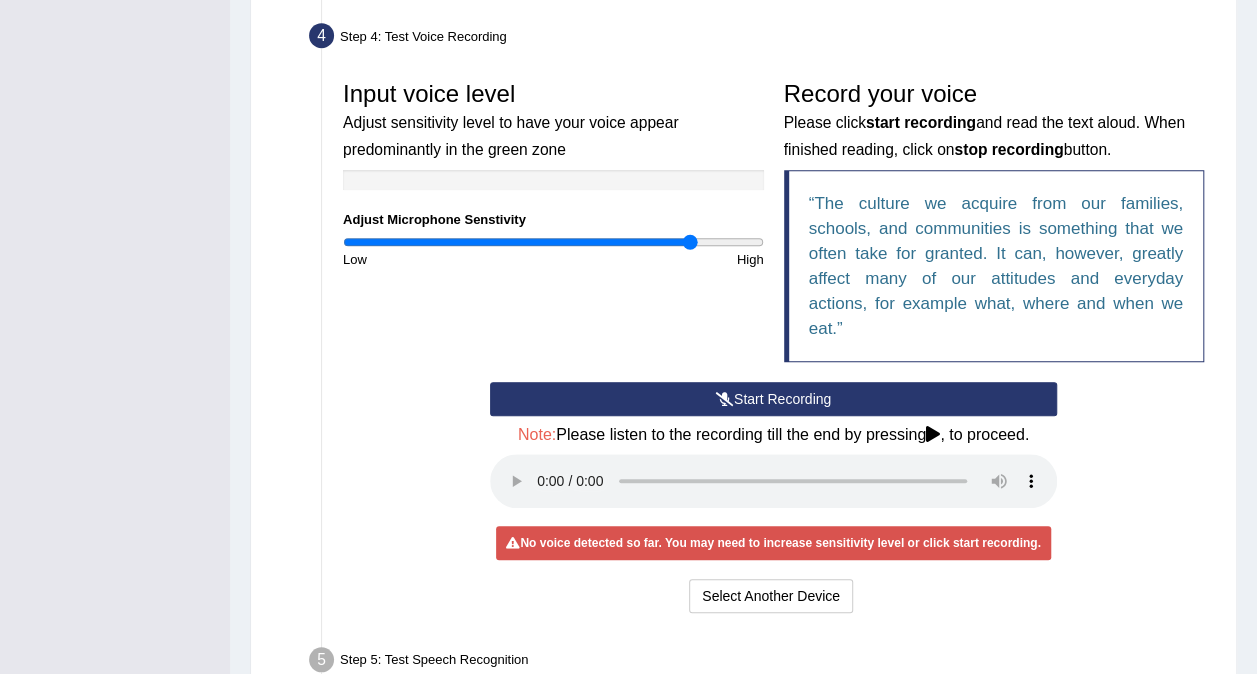 scroll, scrollTop: 554, scrollLeft: 0, axis: vertical 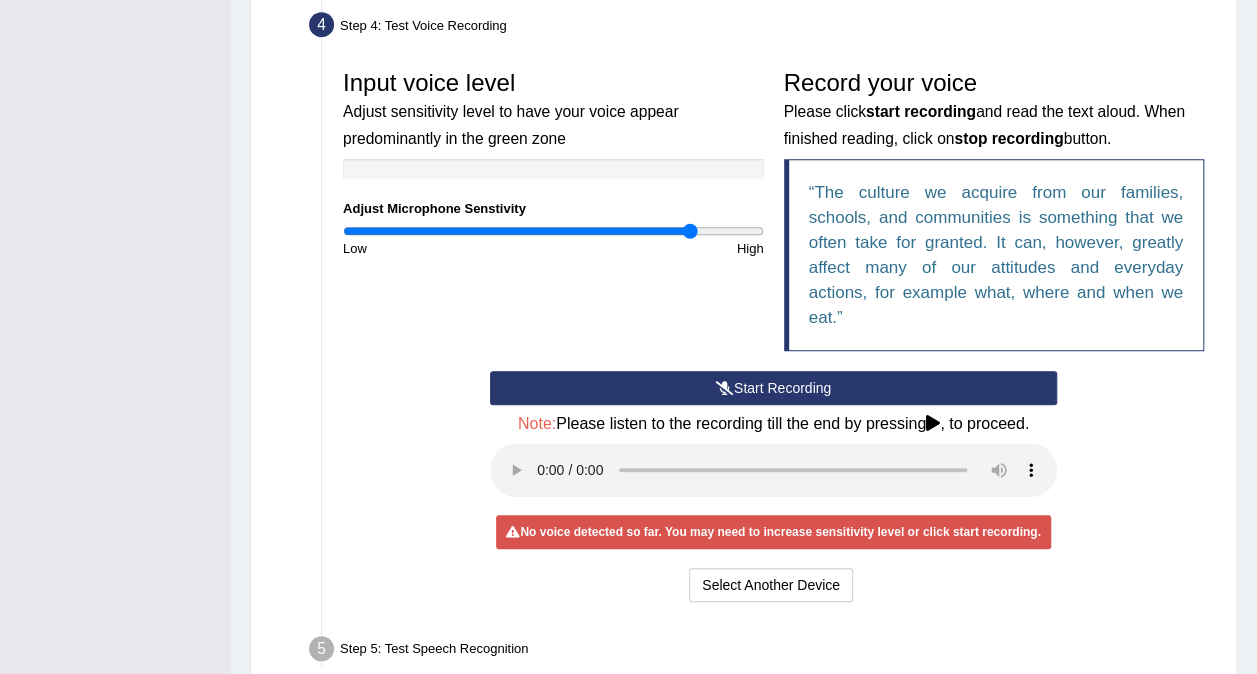 click on "Start Recording" at bounding box center (773, 388) 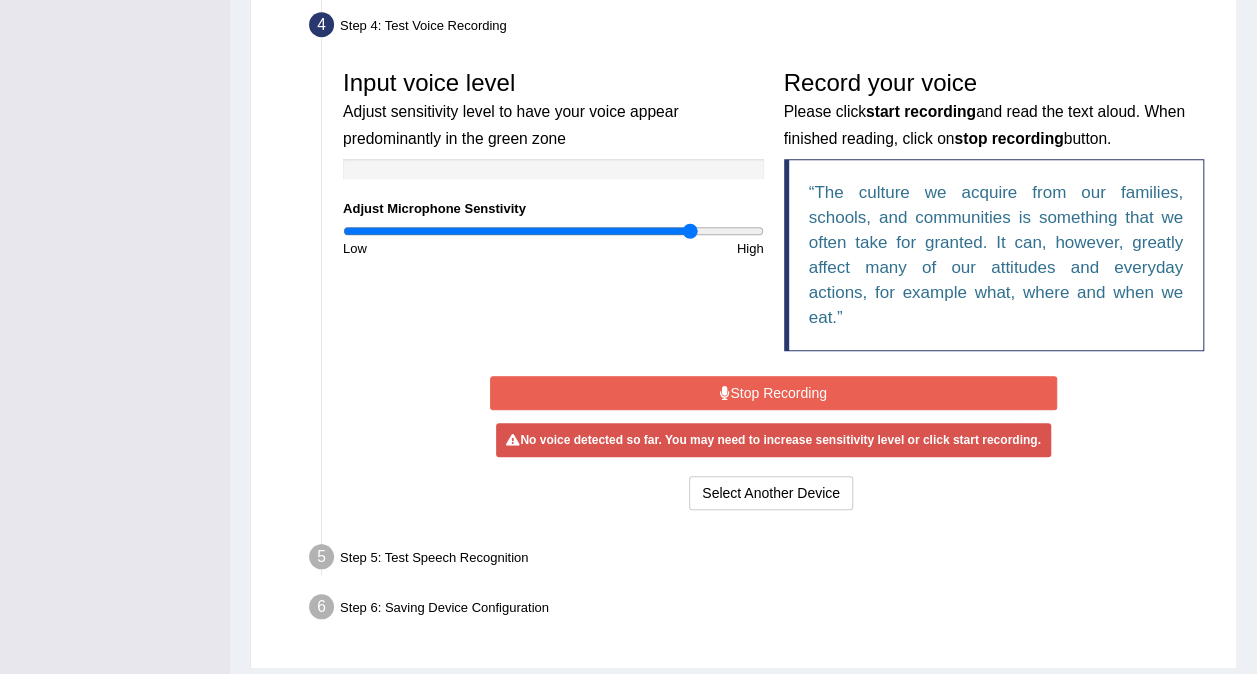 click on "Stop Recording" at bounding box center [773, 393] 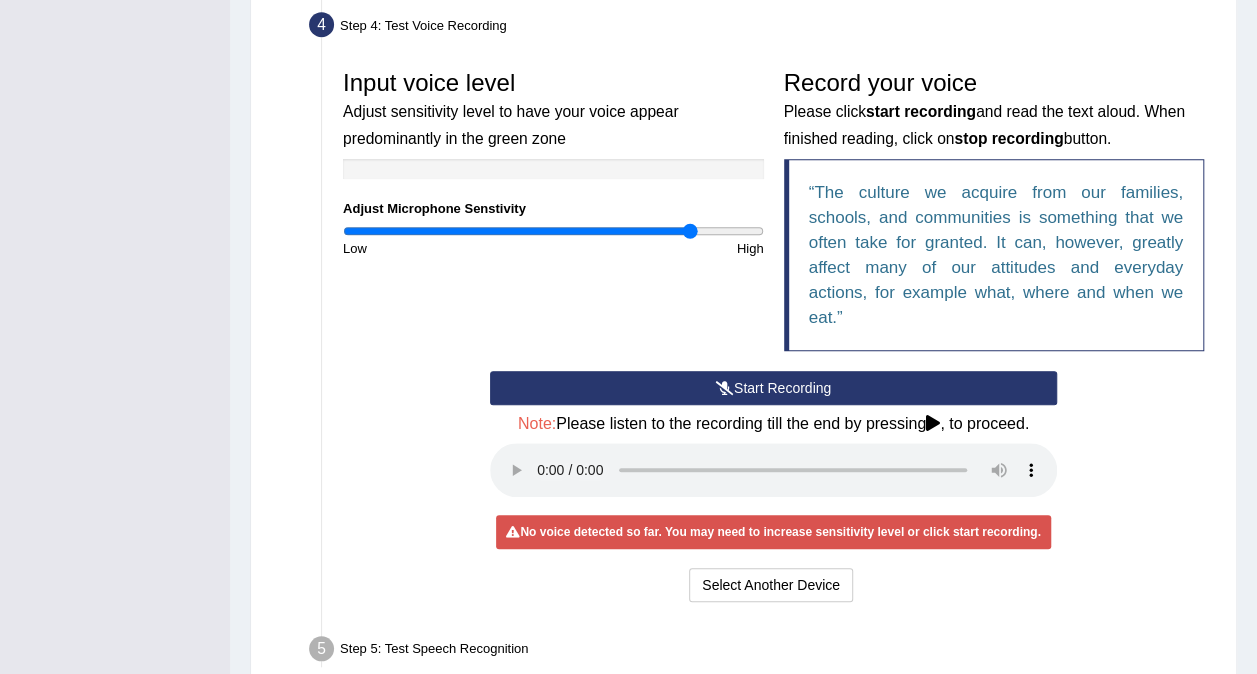 click on "Start Recording" at bounding box center [773, 388] 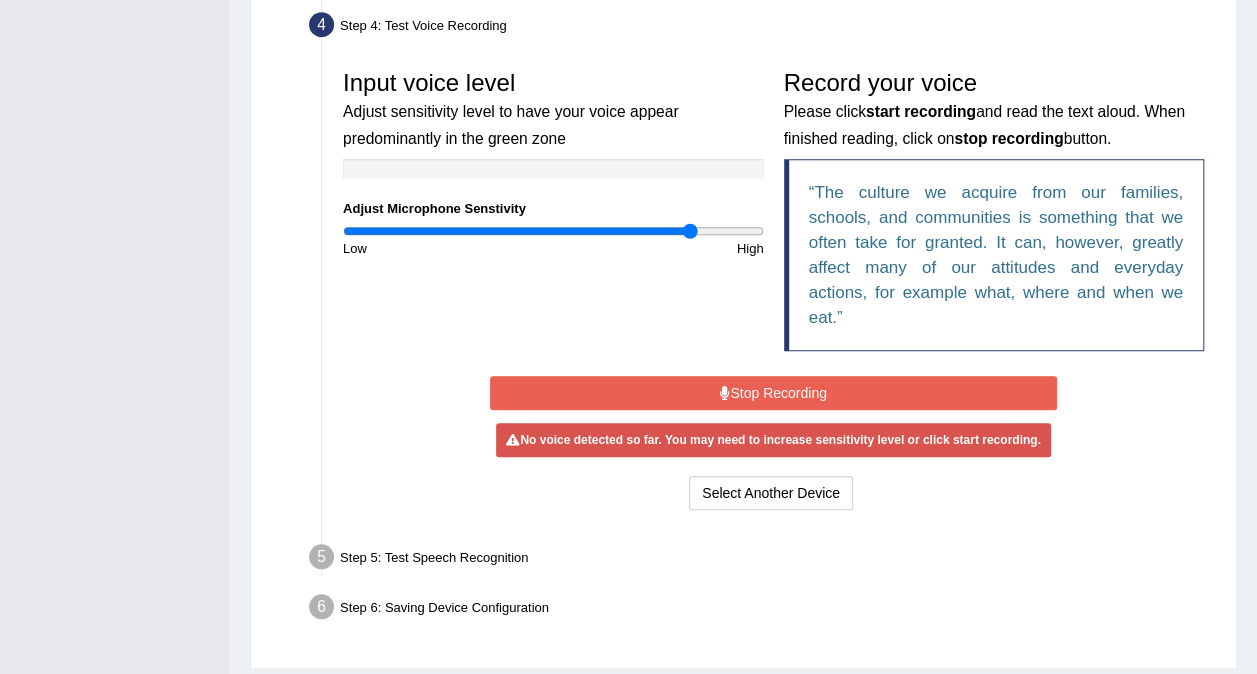 click on "Stop Recording" at bounding box center (773, 393) 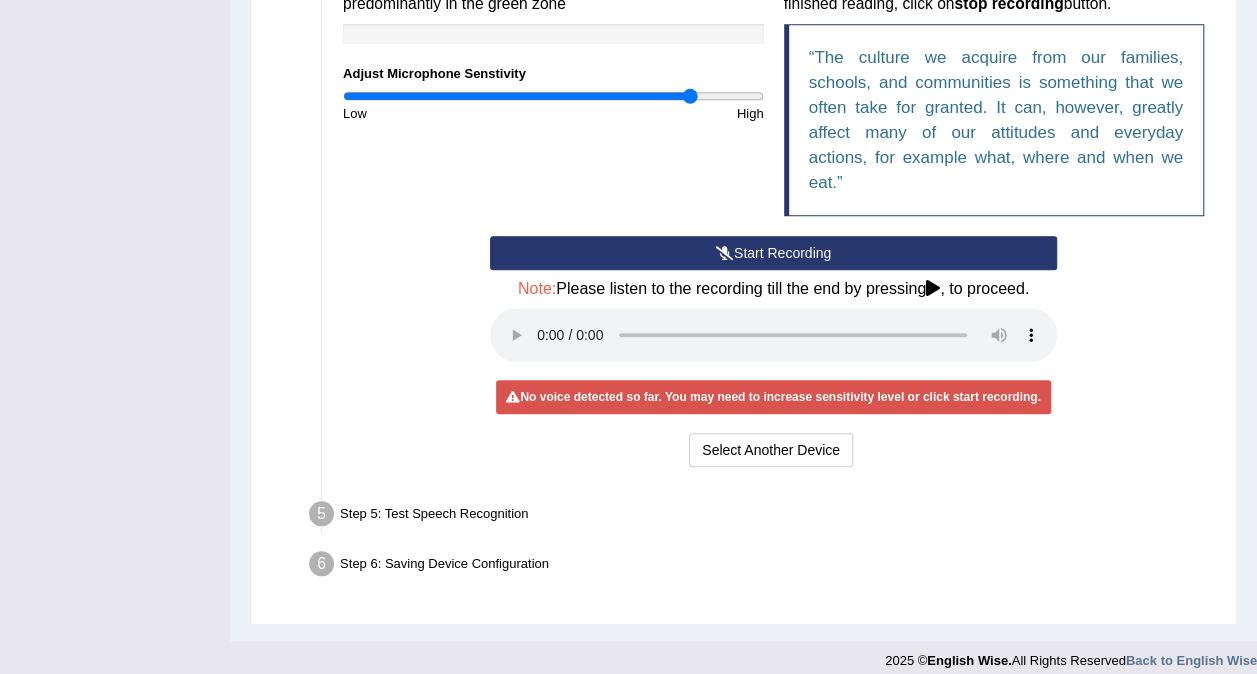 scroll, scrollTop: 692, scrollLeft: 0, axis: vertical 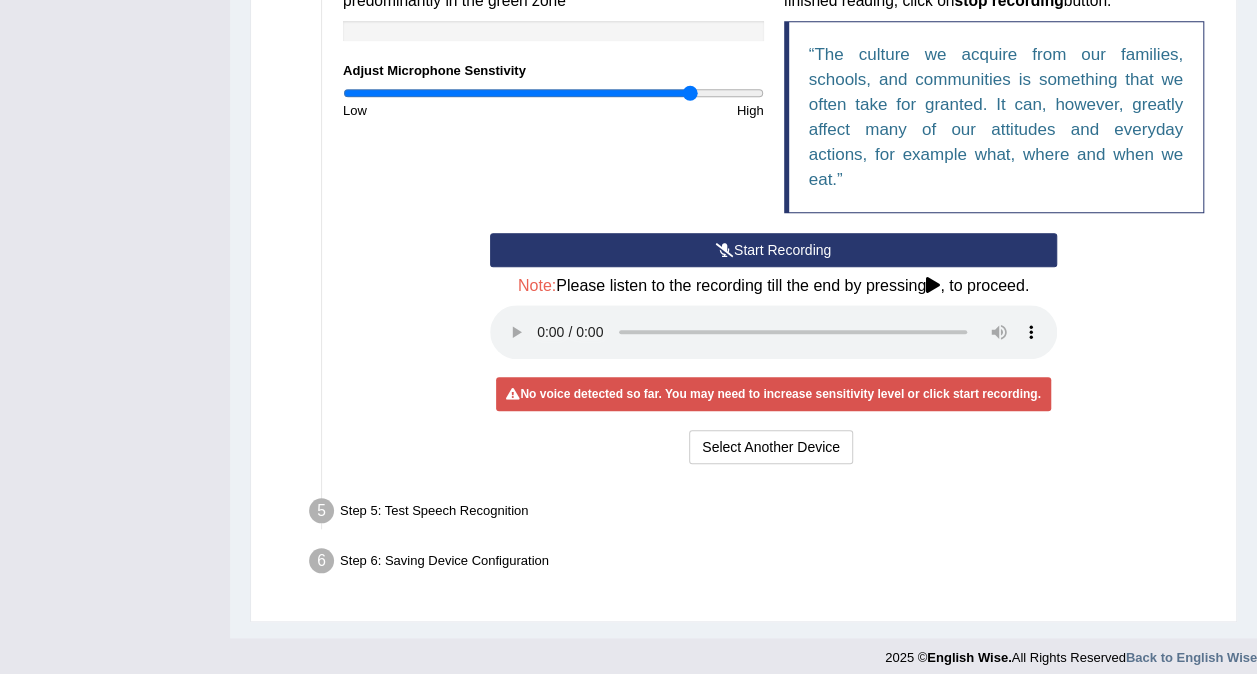 click on "Step 5: Test Speech Recognition" at bounding box center [763, 514] 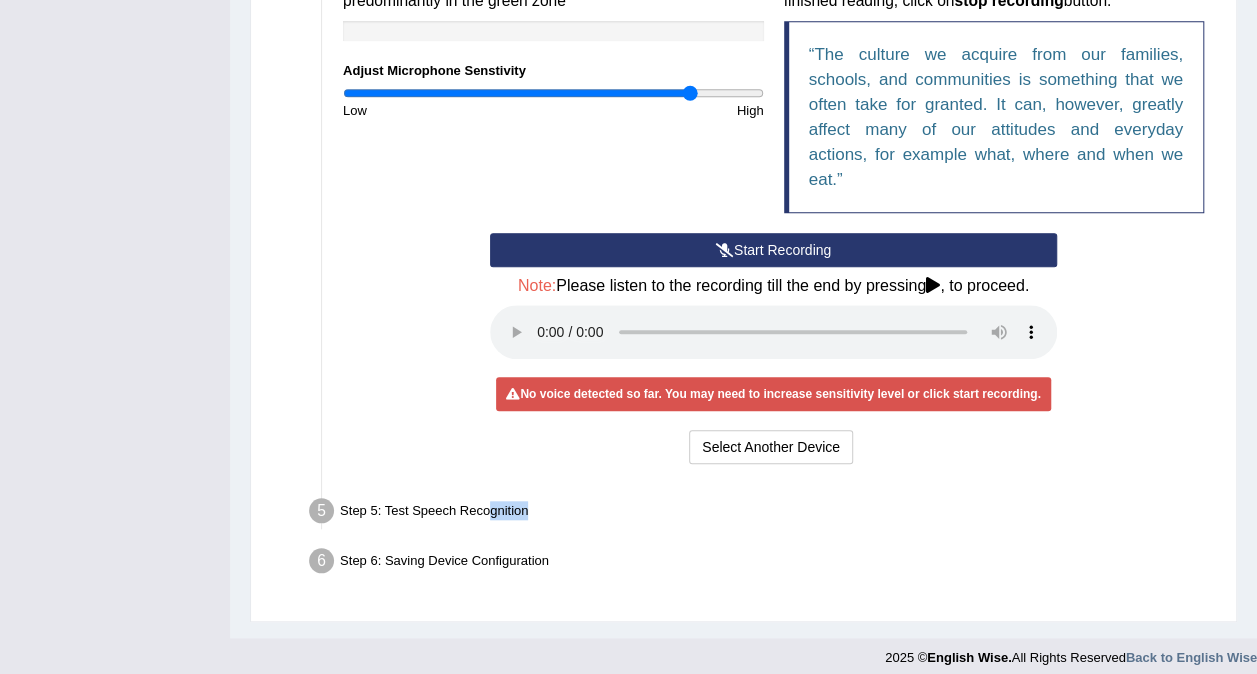 drag, startPoint x: 483, startPoint y: 497, endPoint x: 529, endPoint y: 486, distance: 47.296936 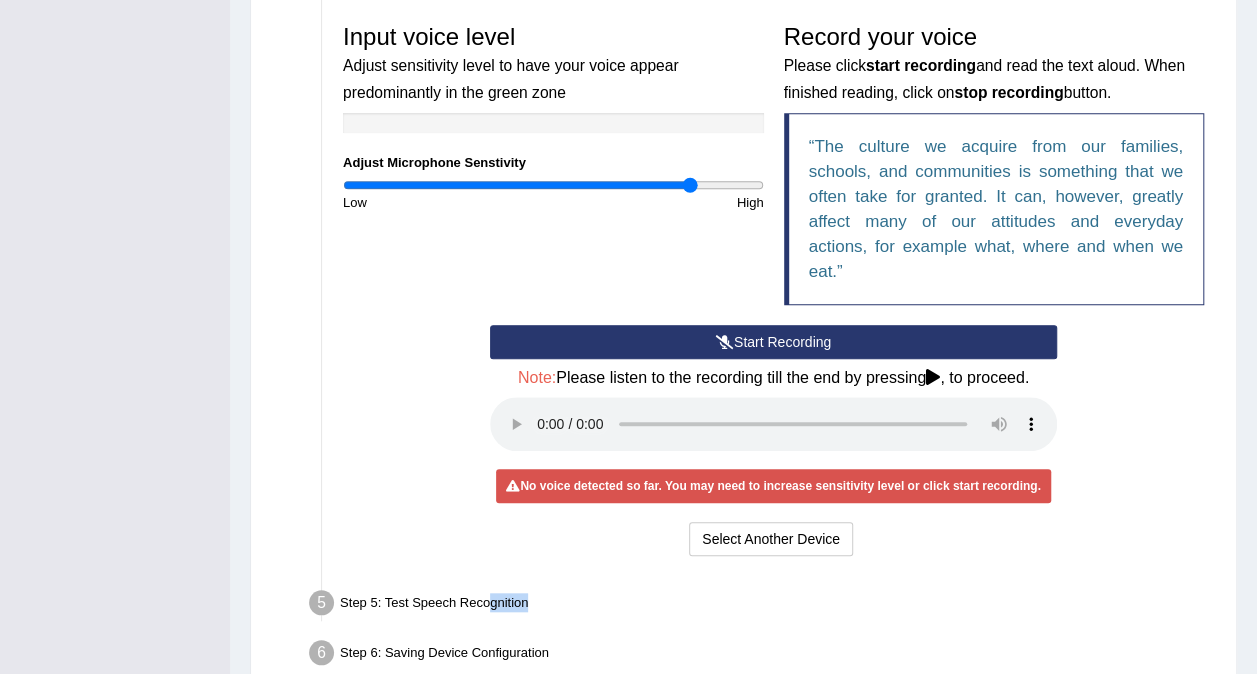 scroll, scrollTop: 0, scrollLeft: 0, axis: both 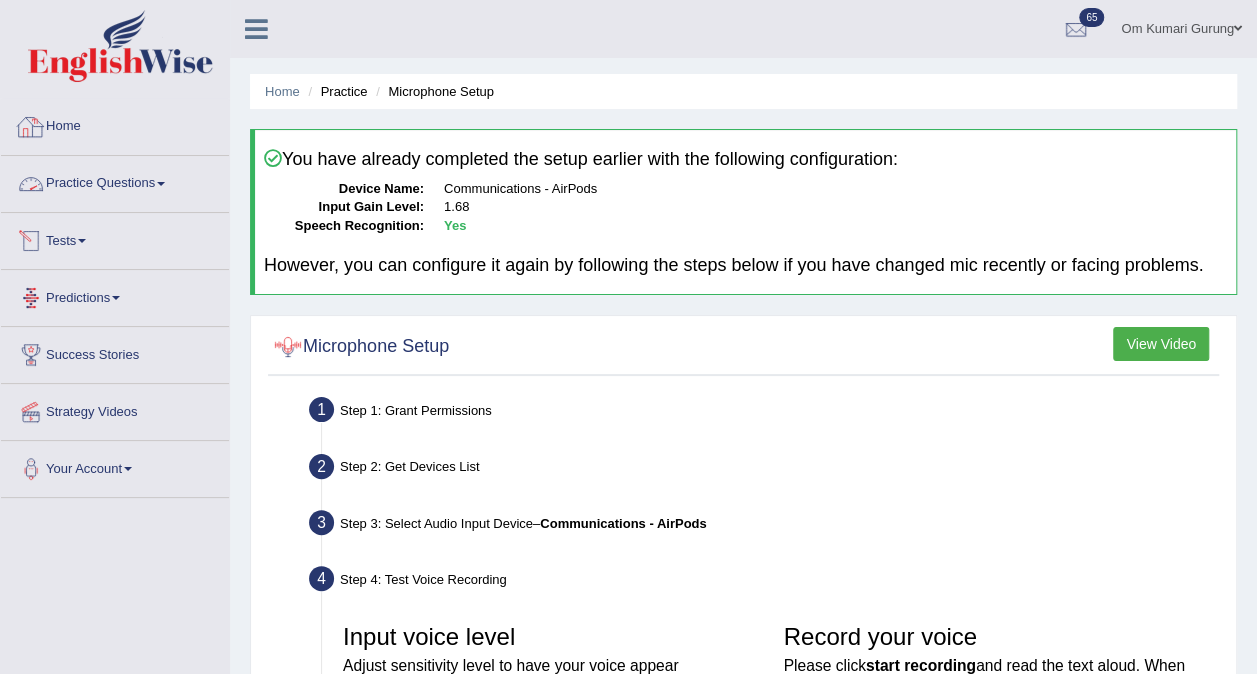 click on "Home" at bounding box center (115, 124) 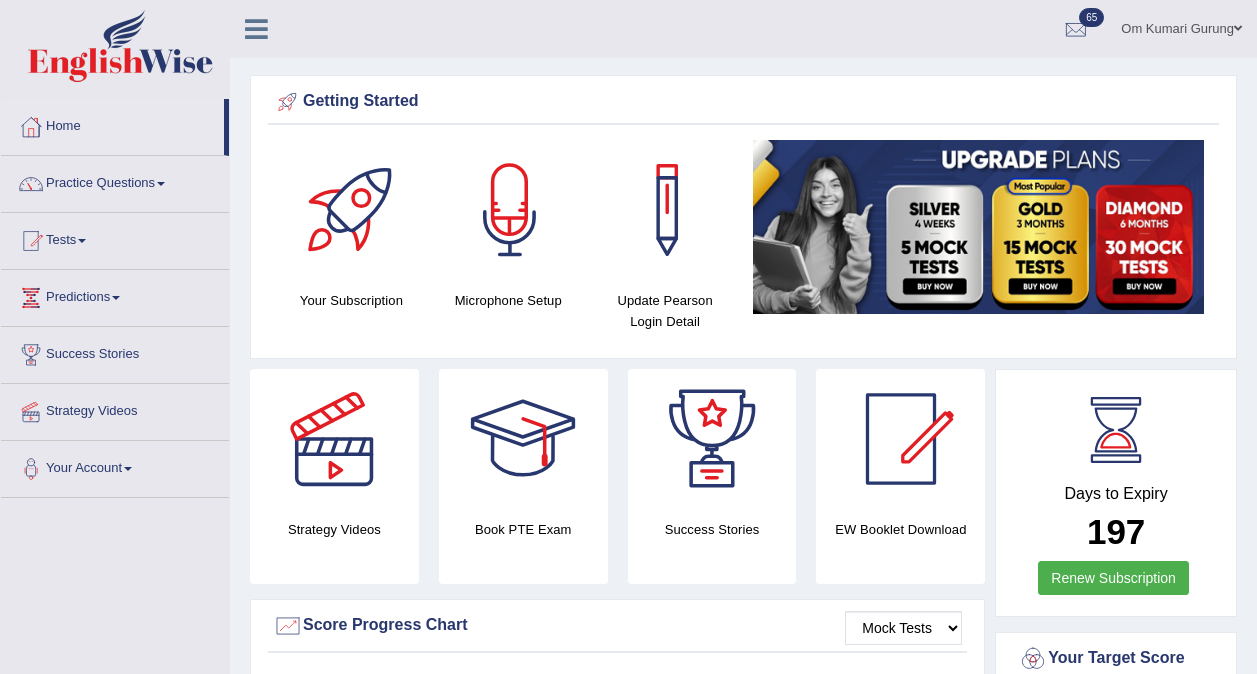 scroll, scrollTop: 0, scrollLeft: 0, axis: both 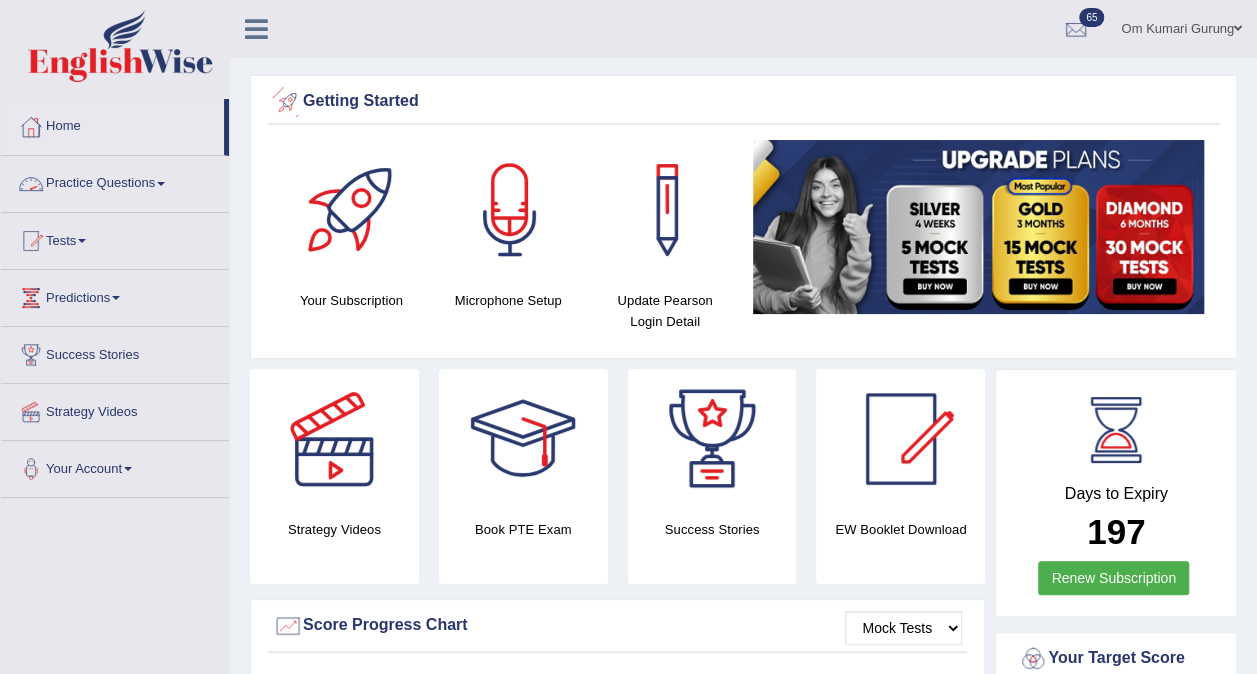 click on "Practice Questions" at bounding box center (115, 181) 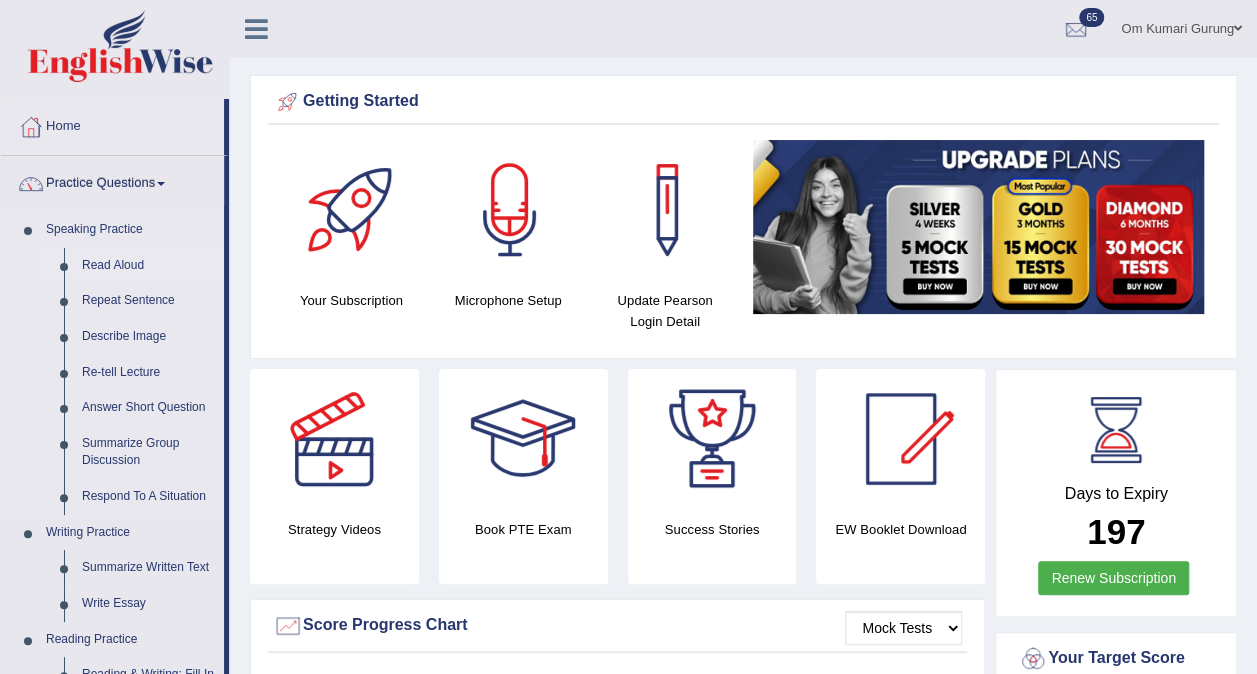 click on "Read Aloud" at bounding box center [148, 266] 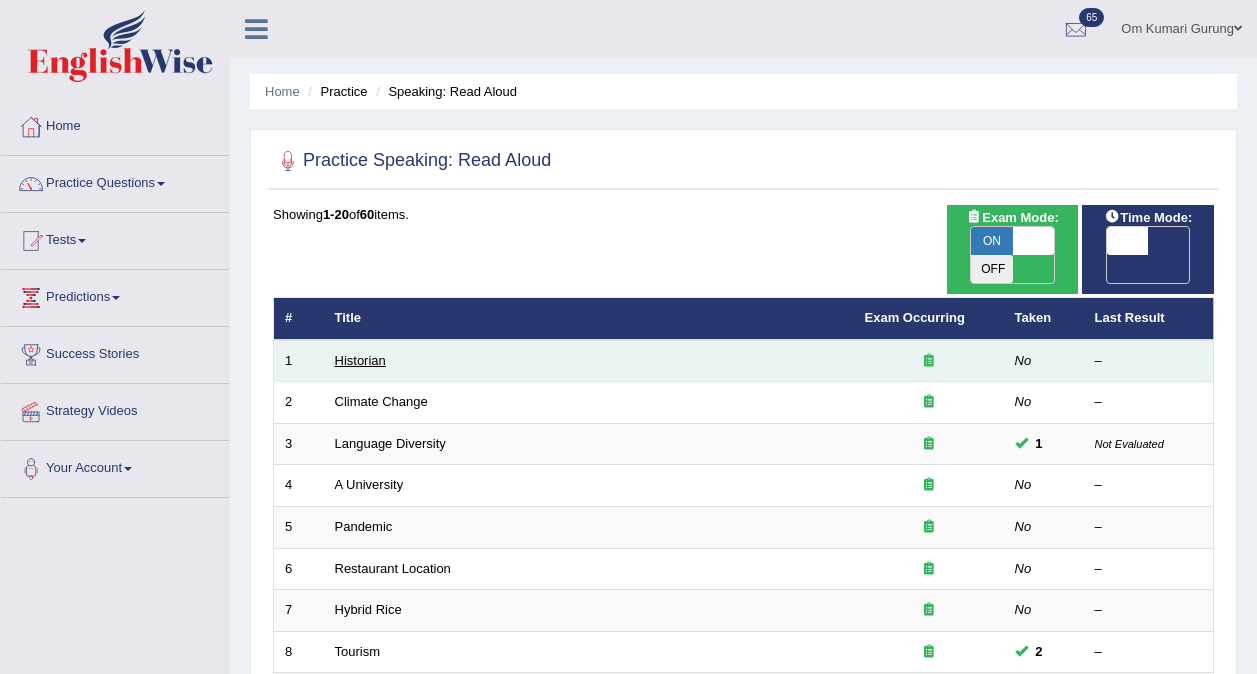 scroll, scrollTop: 0, scrollLeft: 0, axis: both 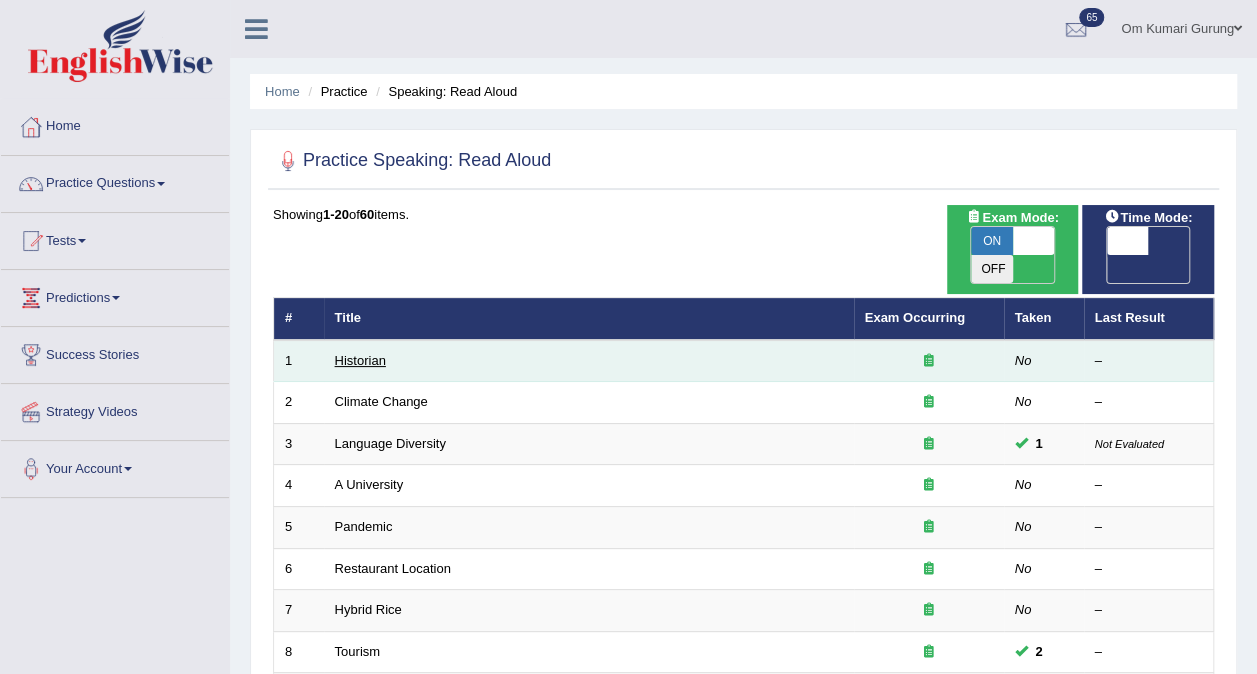 click on "Historian" at bounding box center (360, 360) 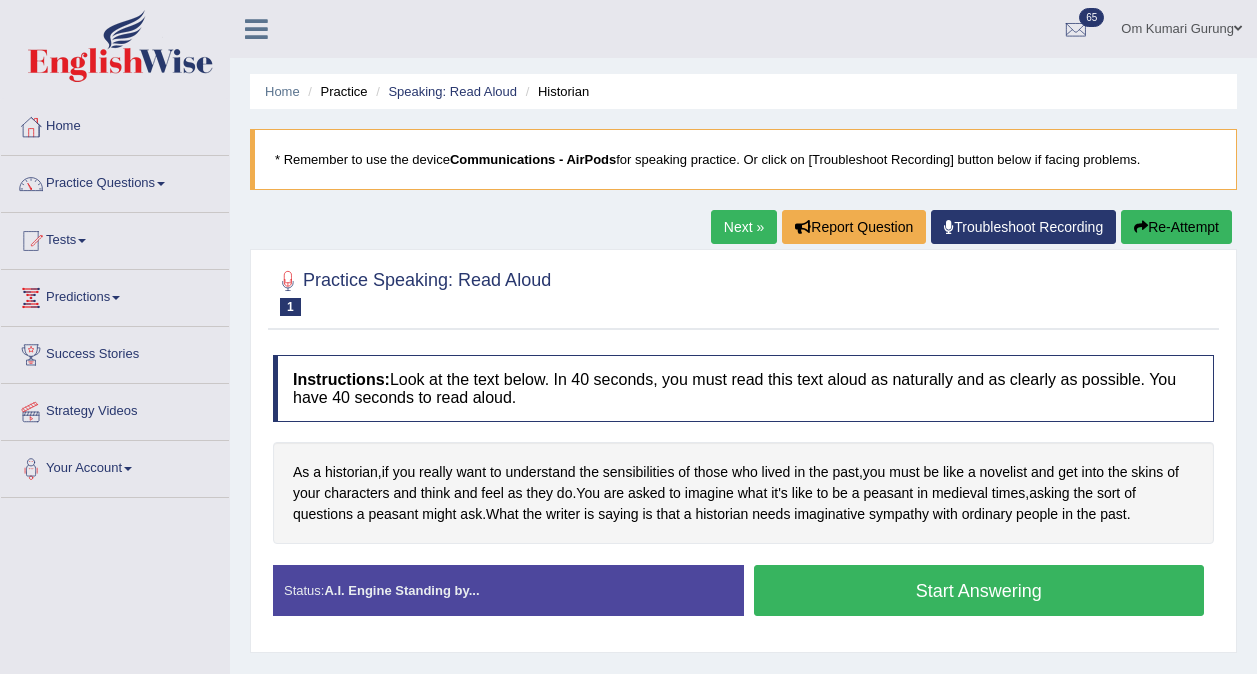 scroll, scrollTop: 0, scrollLeft: 0, axis: both 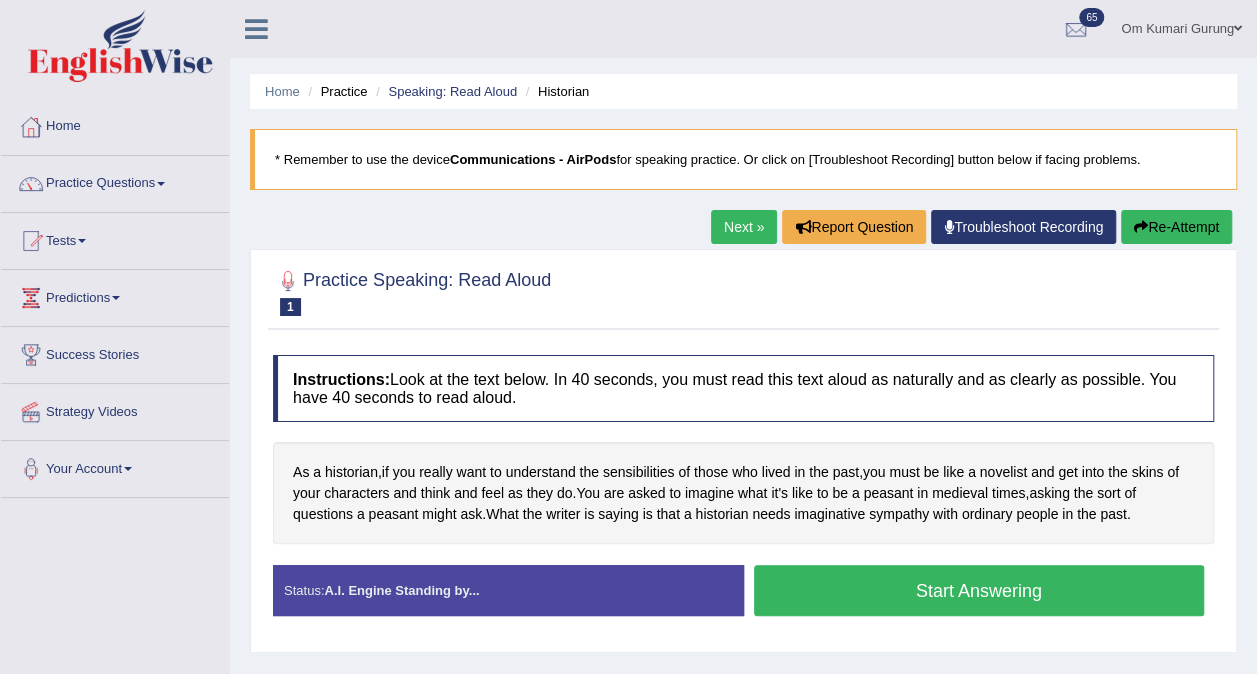 click on "Start Answering" at bounding box center [979, 590] 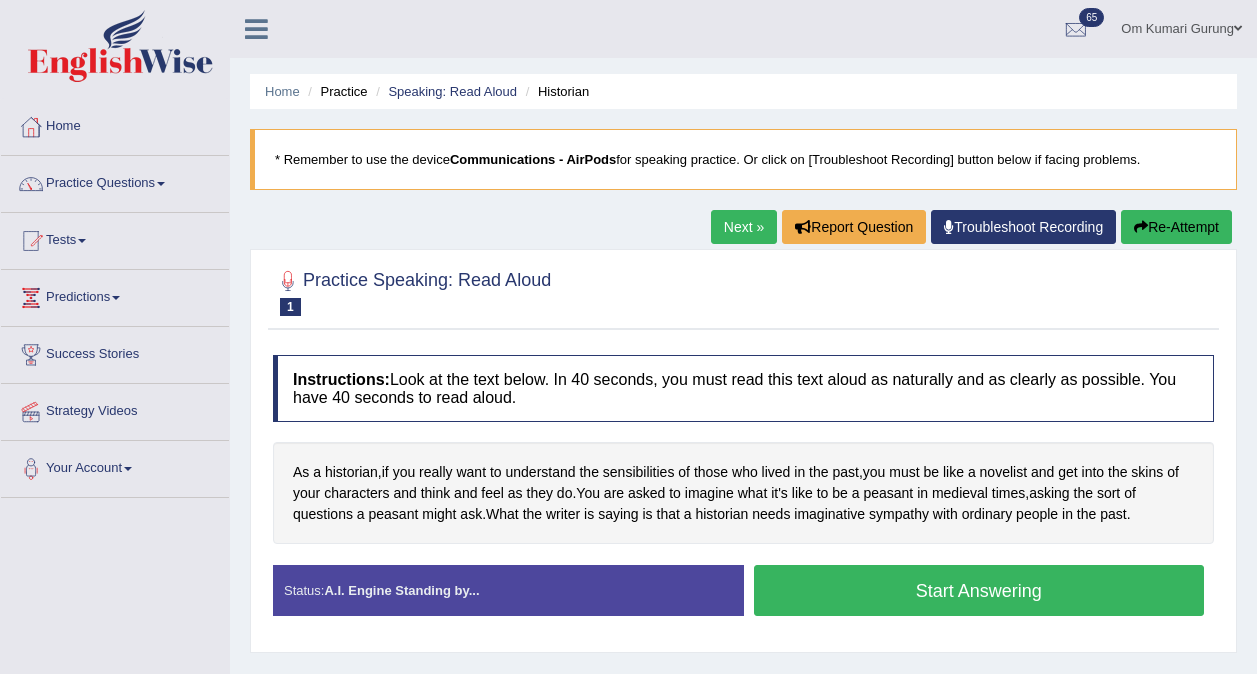 scroll, scrollTop: 0, scrollLeft: 0, axis: both 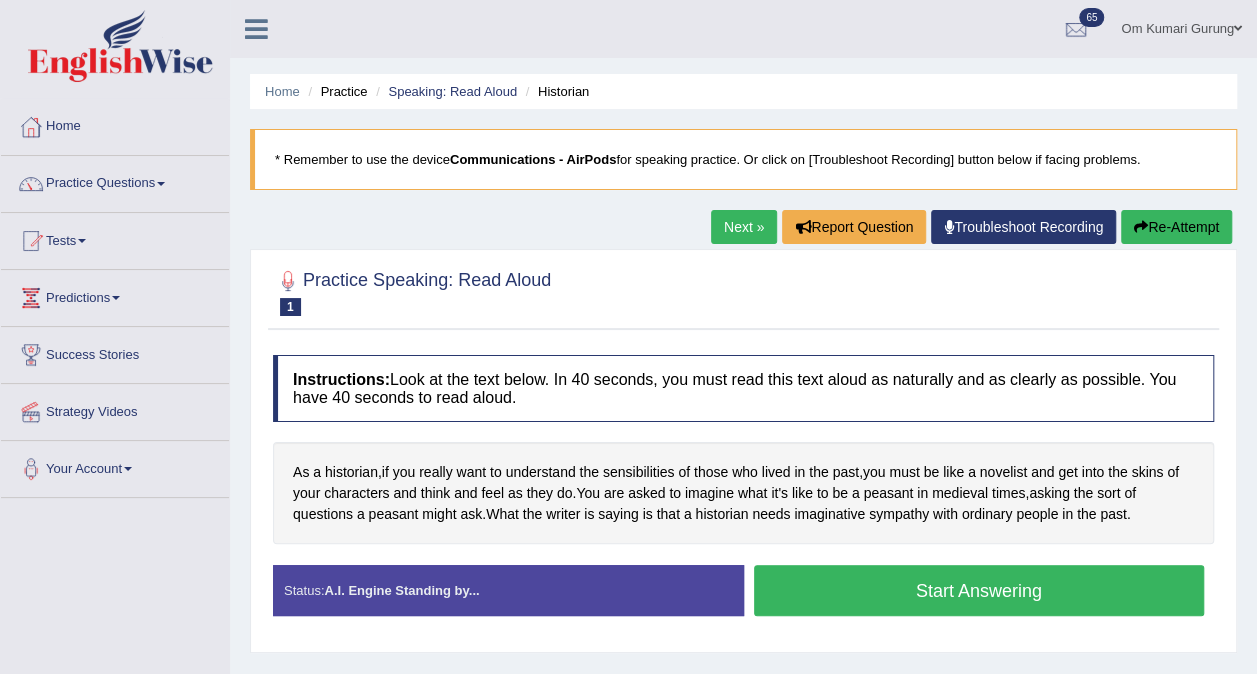 click on "Start Answering" at bounding box center [979, 590] 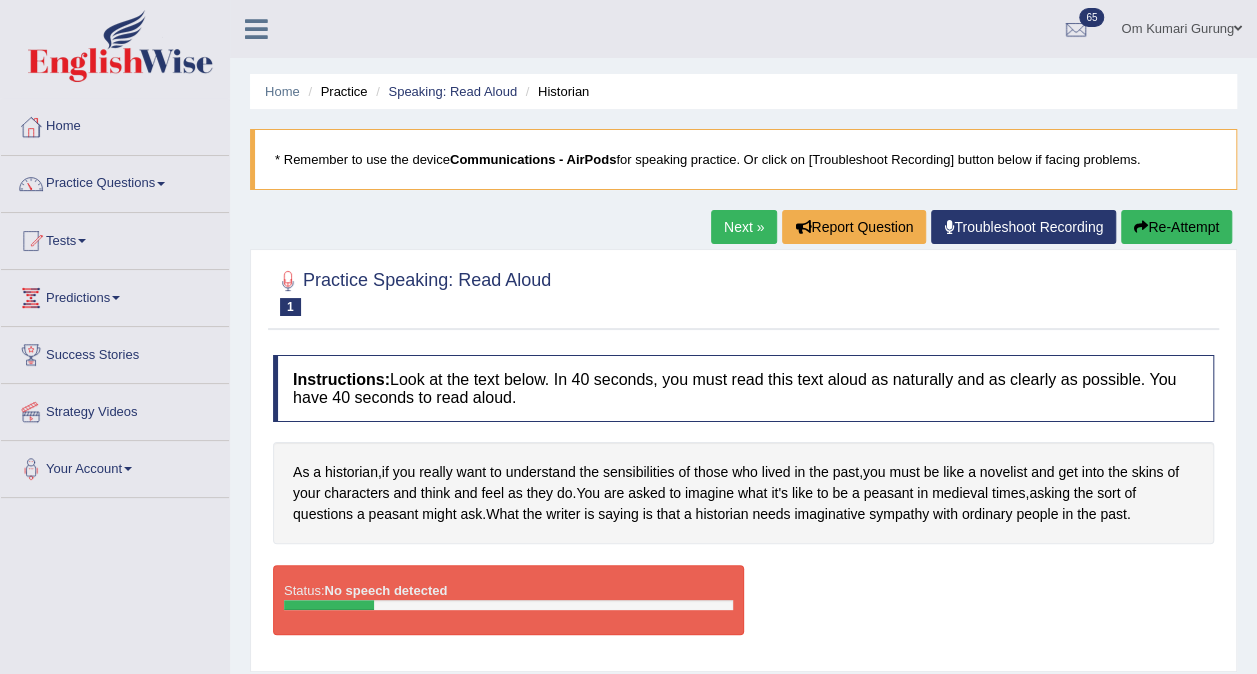click on "Re-Attempt" at bounding box center (1176, 227) 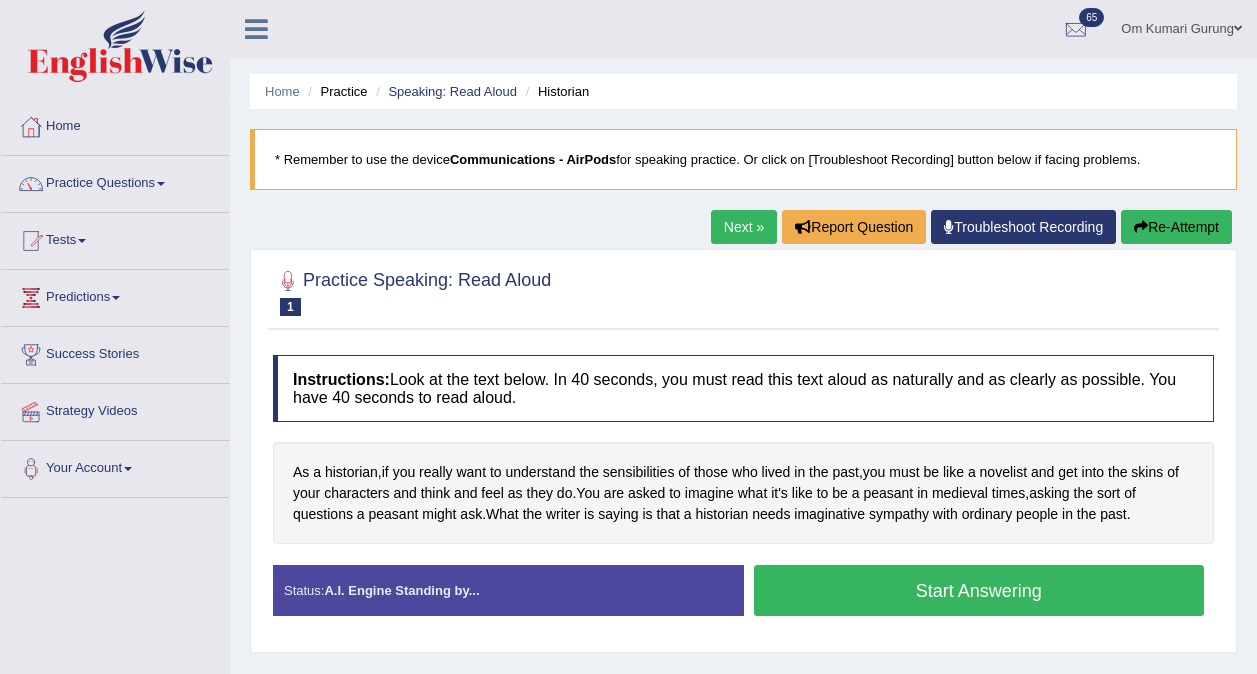 scroll, scrollTop: 0, scrollLeft: 0, axis: both 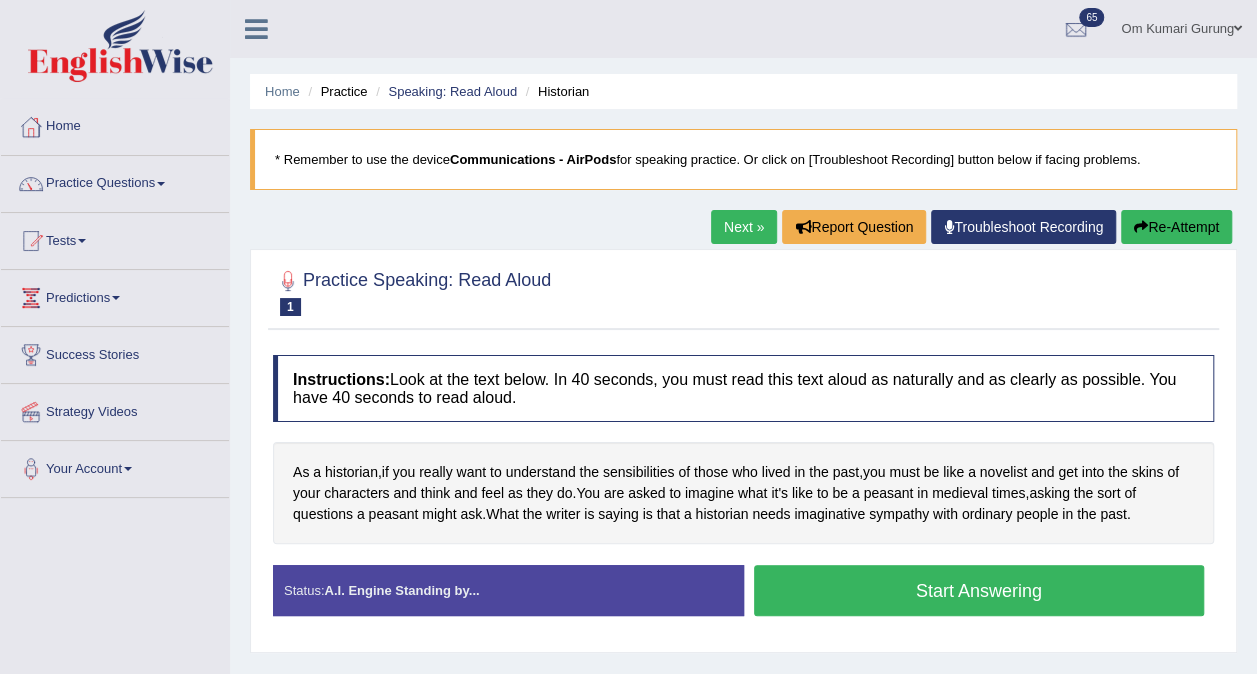 click on "Om Kumari Gurung
Toggle navigation
Username: [USERNAME]
Access Type: Online
Subscription: Diamond Package
Log out
65
PEW1
[DATE] EW2 [DATE]" at bounding box center [897, 28] 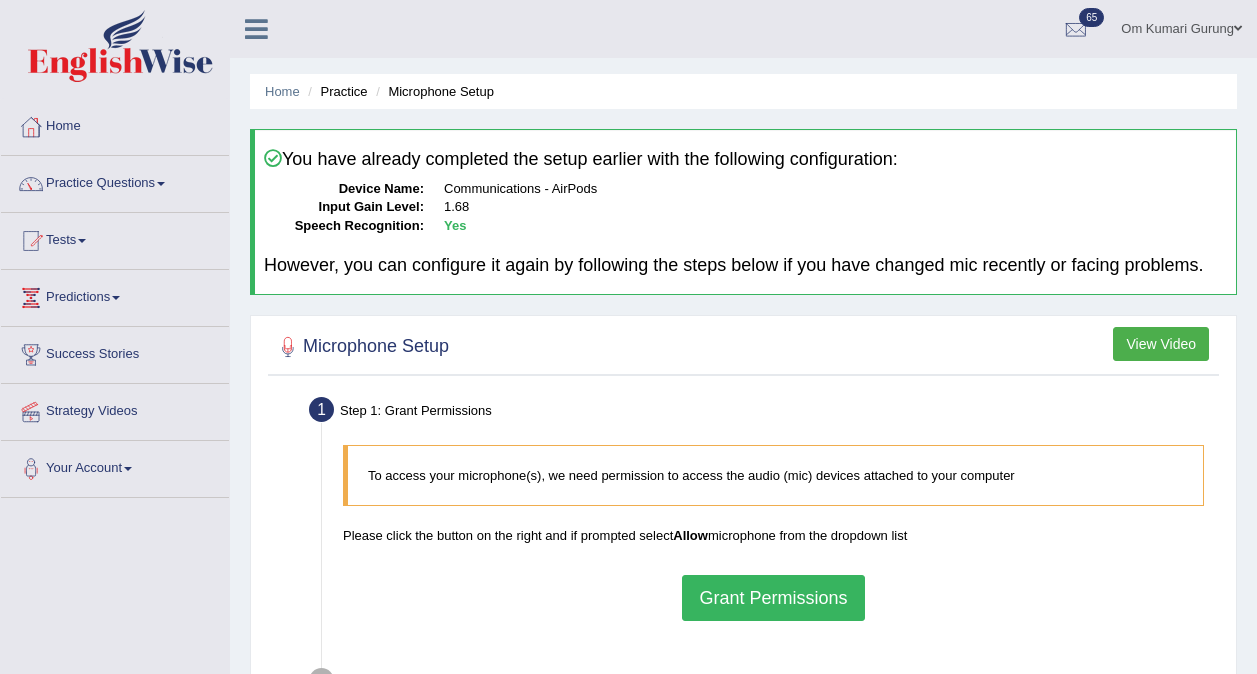 scroll, scrollTop: 0, scrollLeft: 0, axis: both 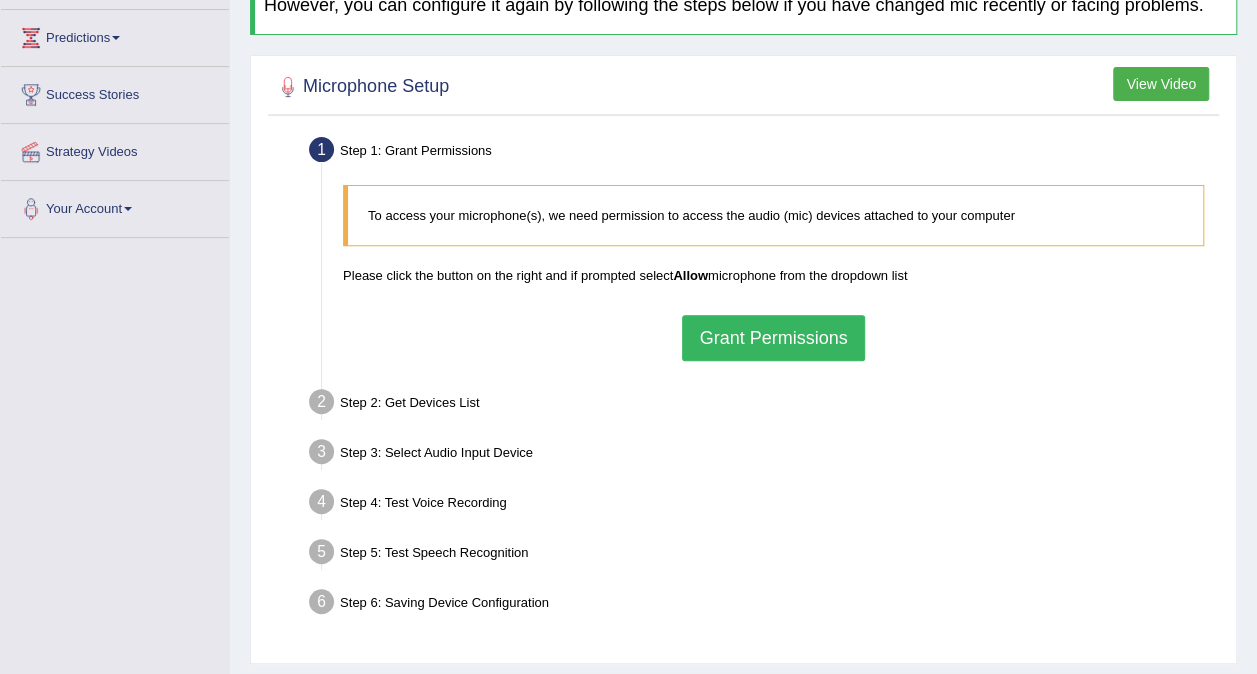 click on "Step 5: Test Speech Recognition" at bounding box center (763, 555) 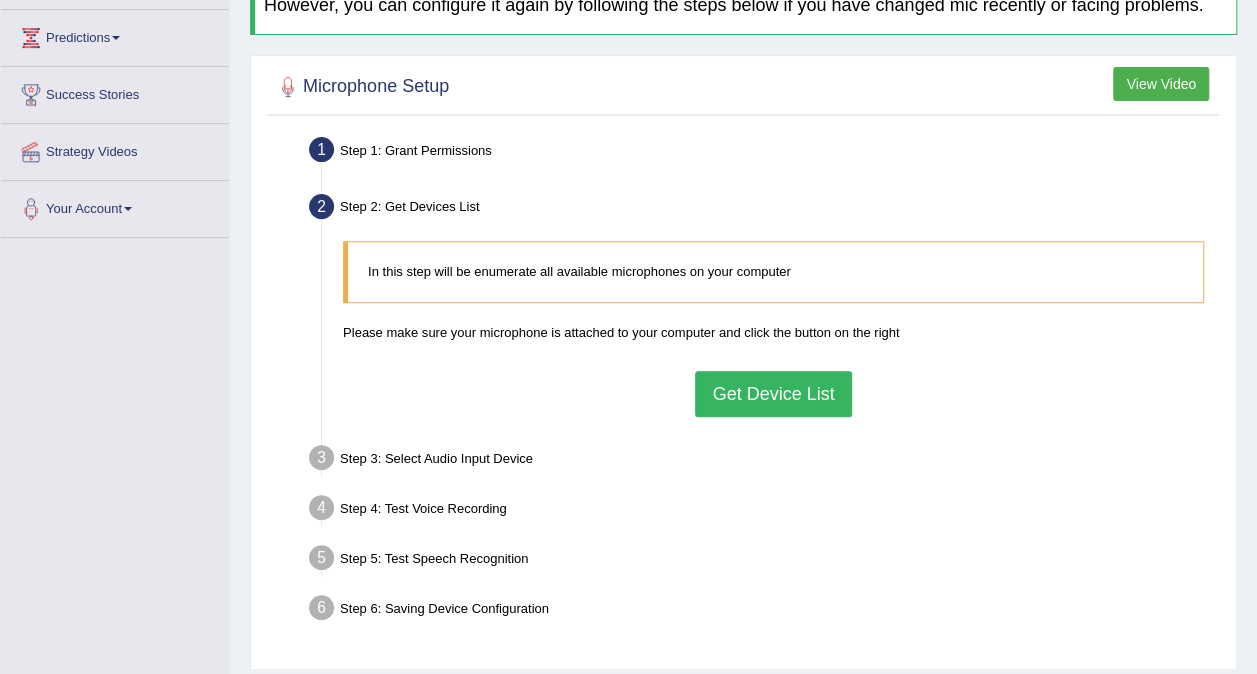 click on "Get Device List" at bounding box center (773, 394) 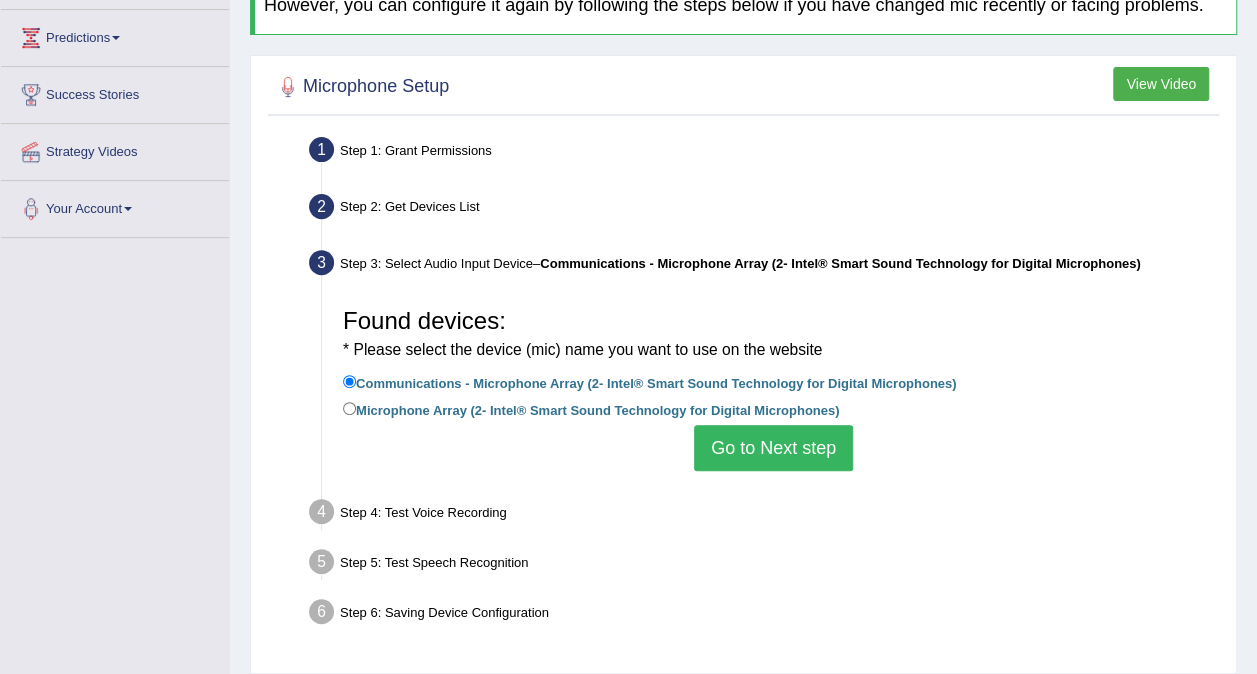click on "Go to Next step" at bounding box center [773, 448] 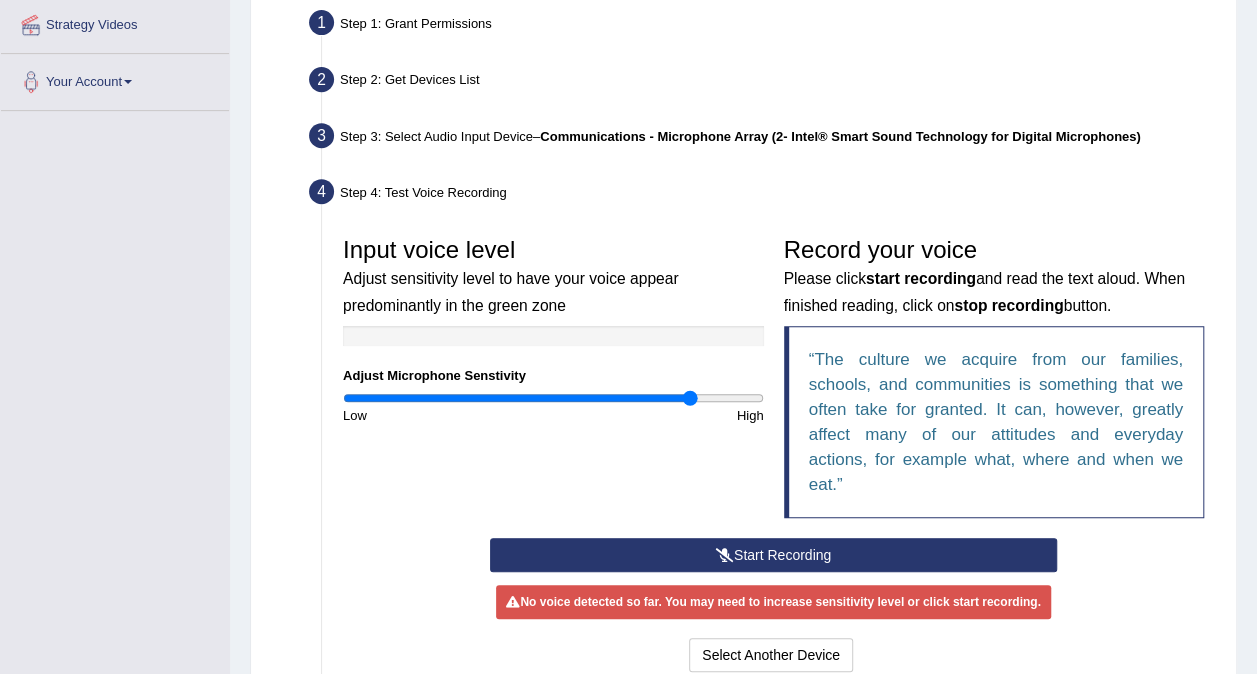 scroll, scrollTop: 392, scrollLeft: 0, axis: vertical 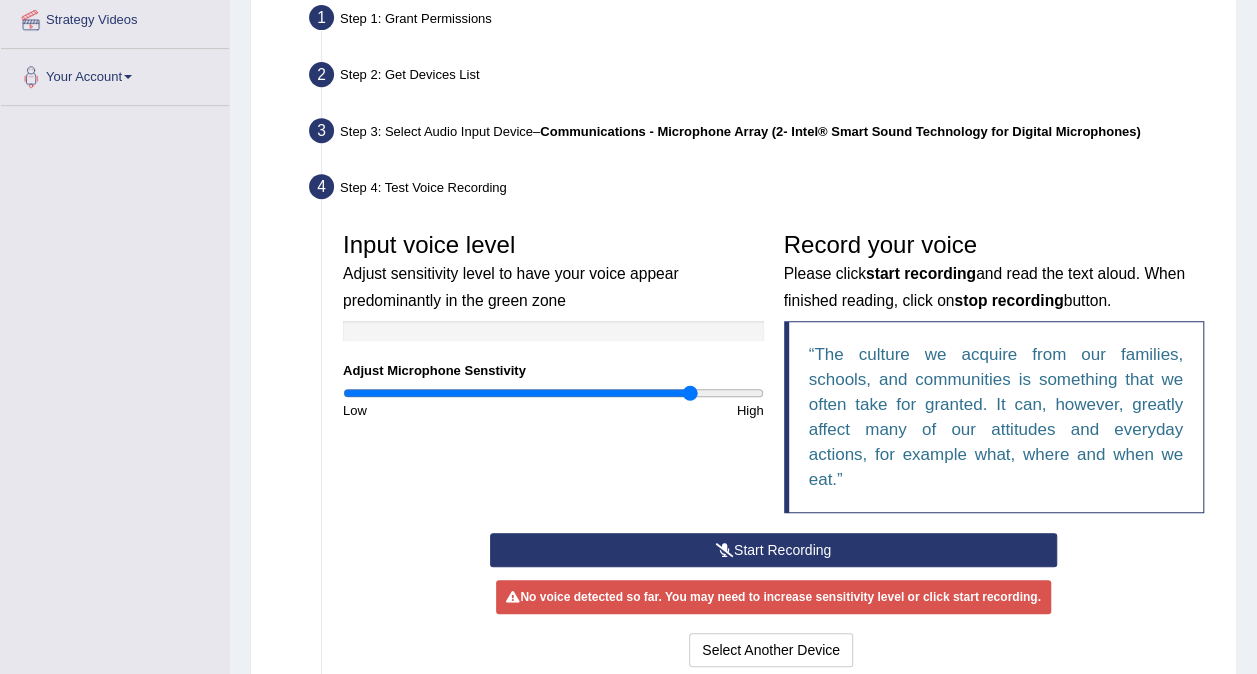 click on "Start Recording" at bounding box center [773, 550] 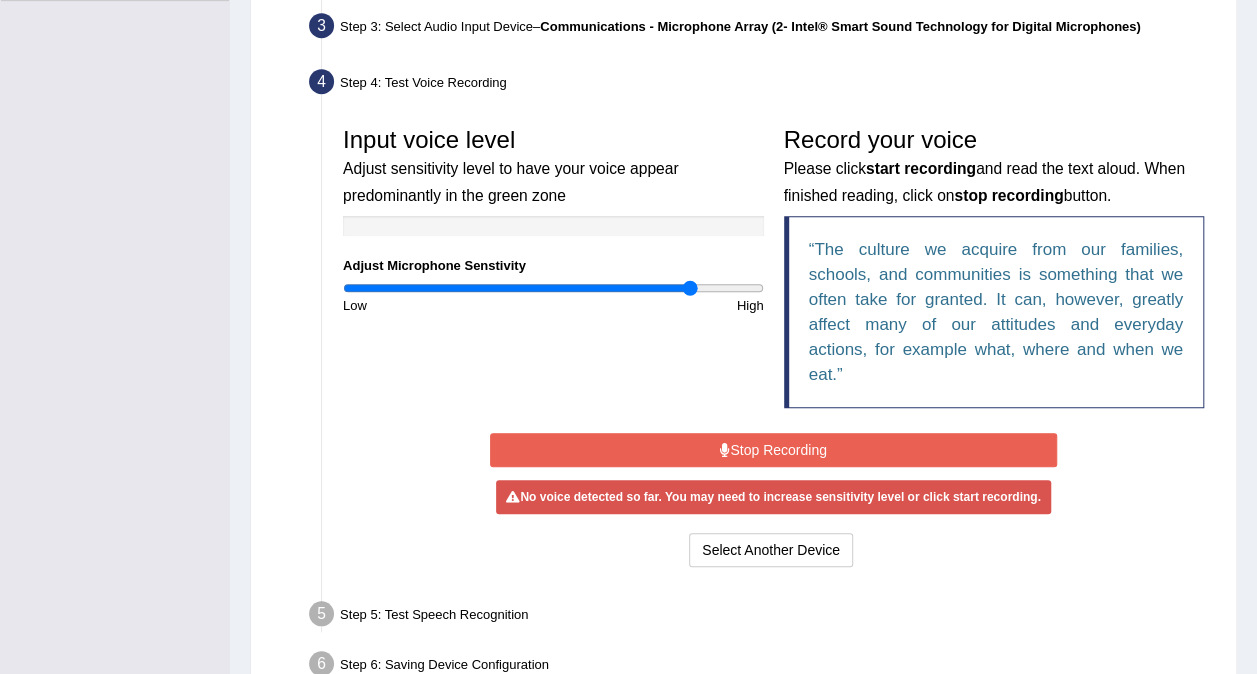 scroll, scrollTop: 498, scrollLeft: 0, axis: vertical 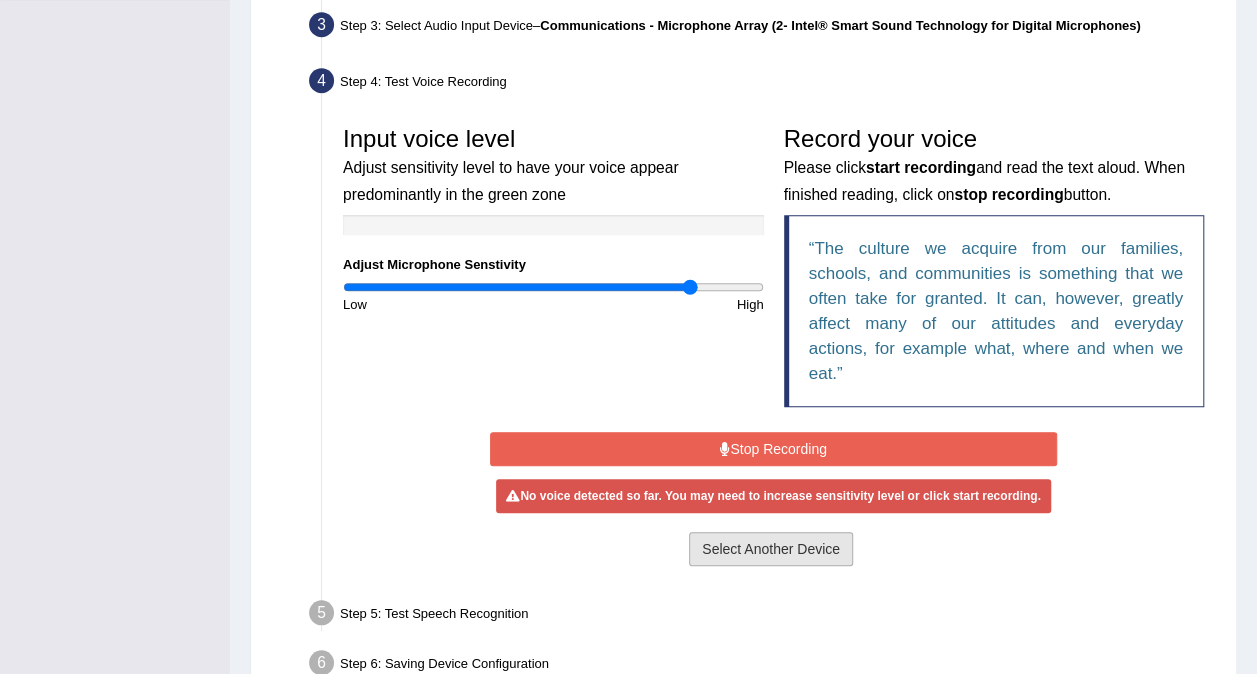 click on "Select Another Device" at bounding box center (771, 549) 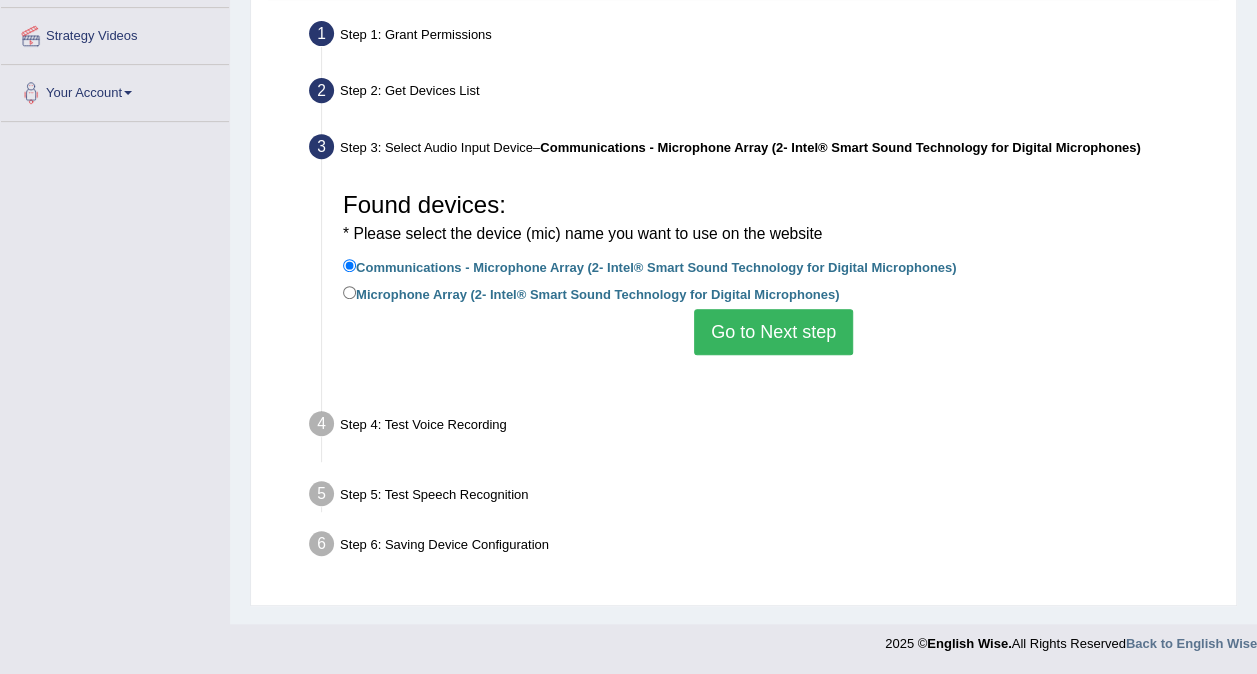 scroll, scrollTop: 376, scrollLeft: 0, axis: vertical 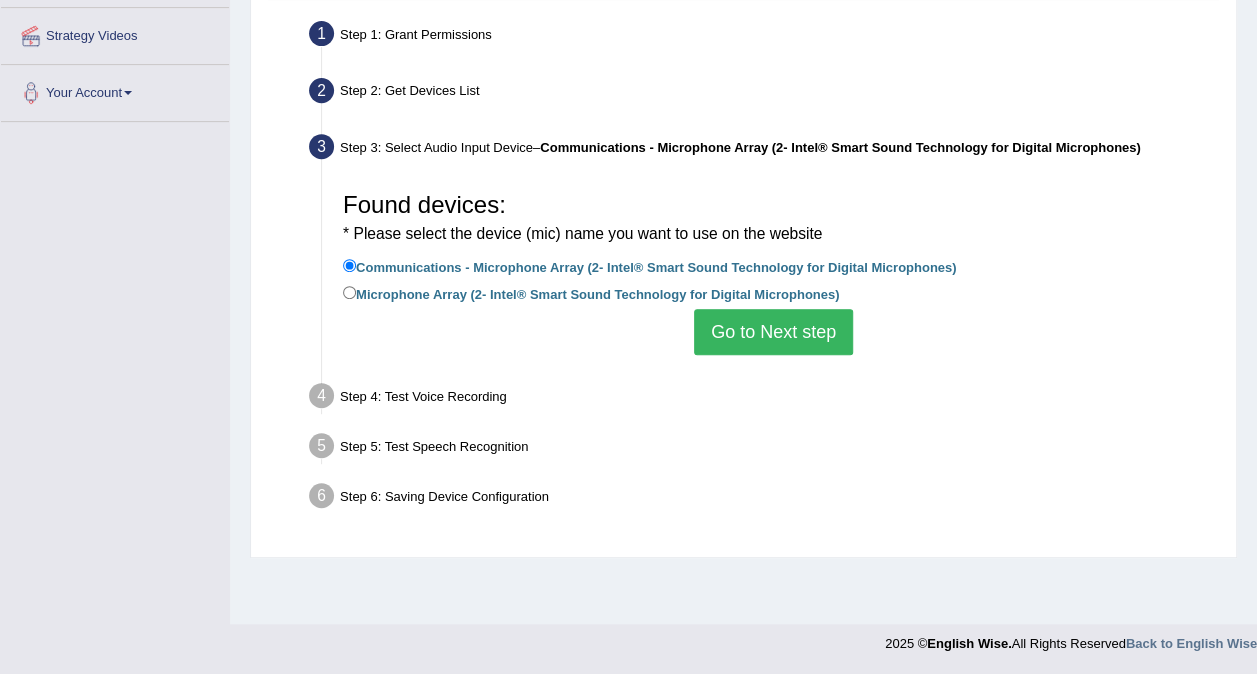 click on "Found devices:
* Please select the device (mic) name you want to use on the website" at bounding box center [773, 218] 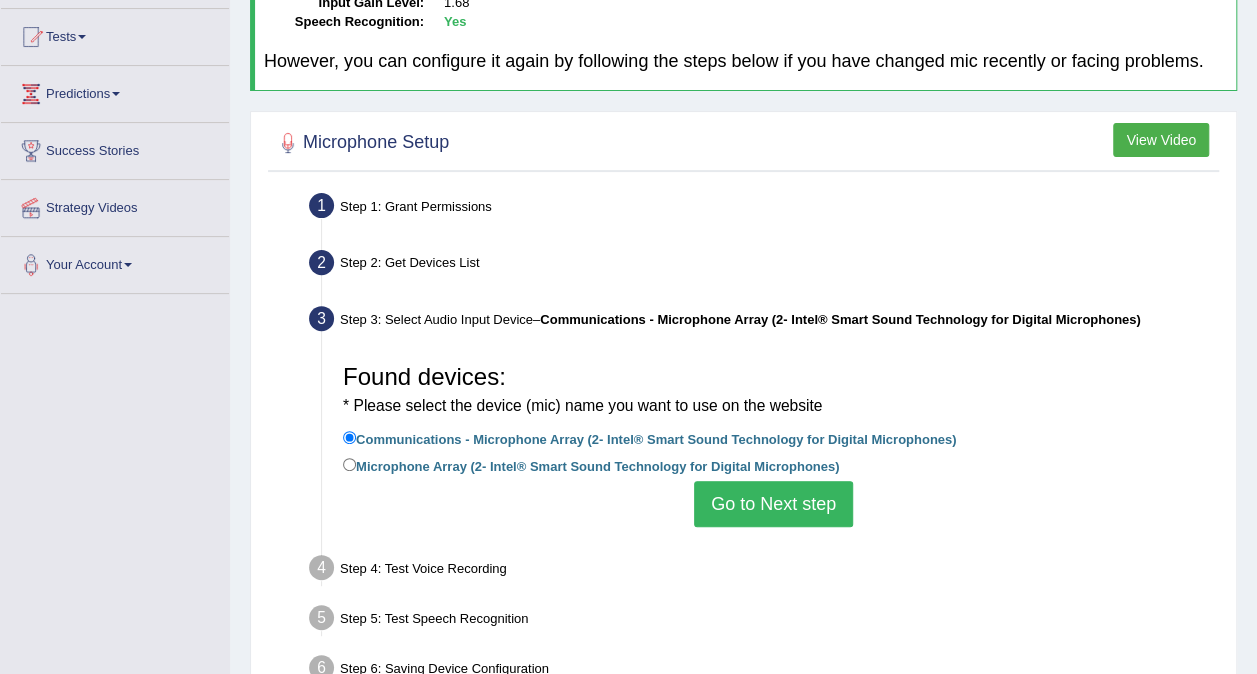 scroll, scrollTop: 312, scrollLeft: 0, axis: vertical 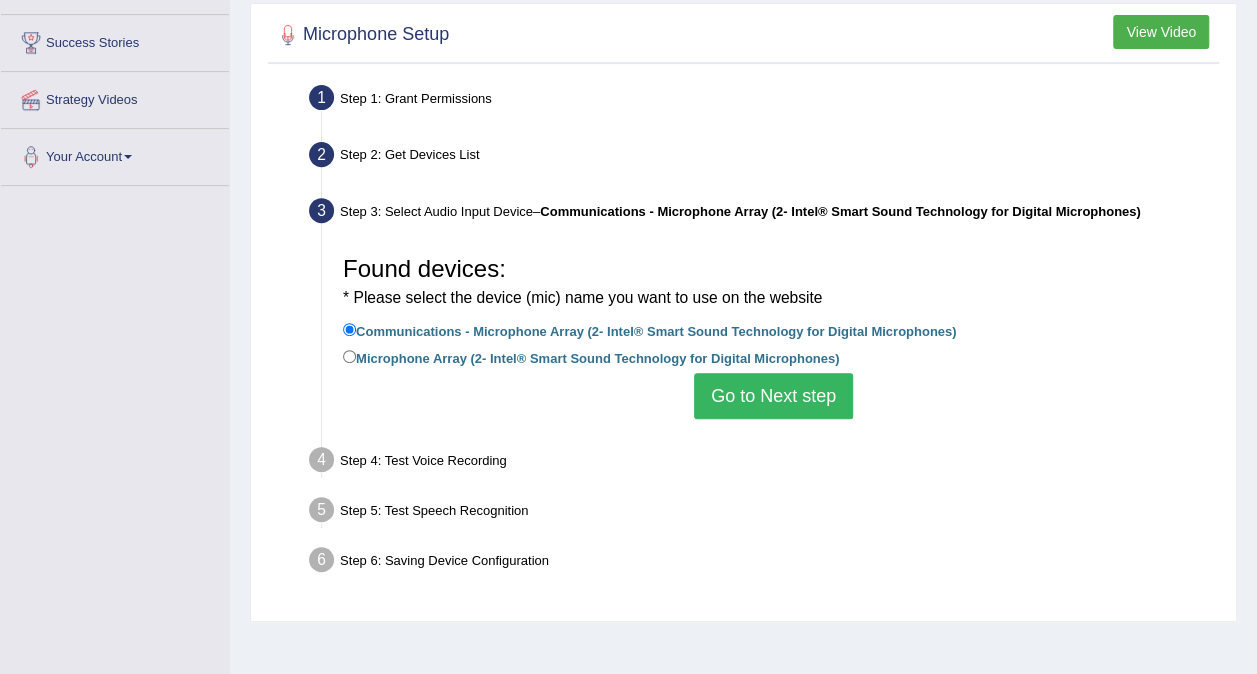 click on "Go to Next step" at bounding box center (773, 396) 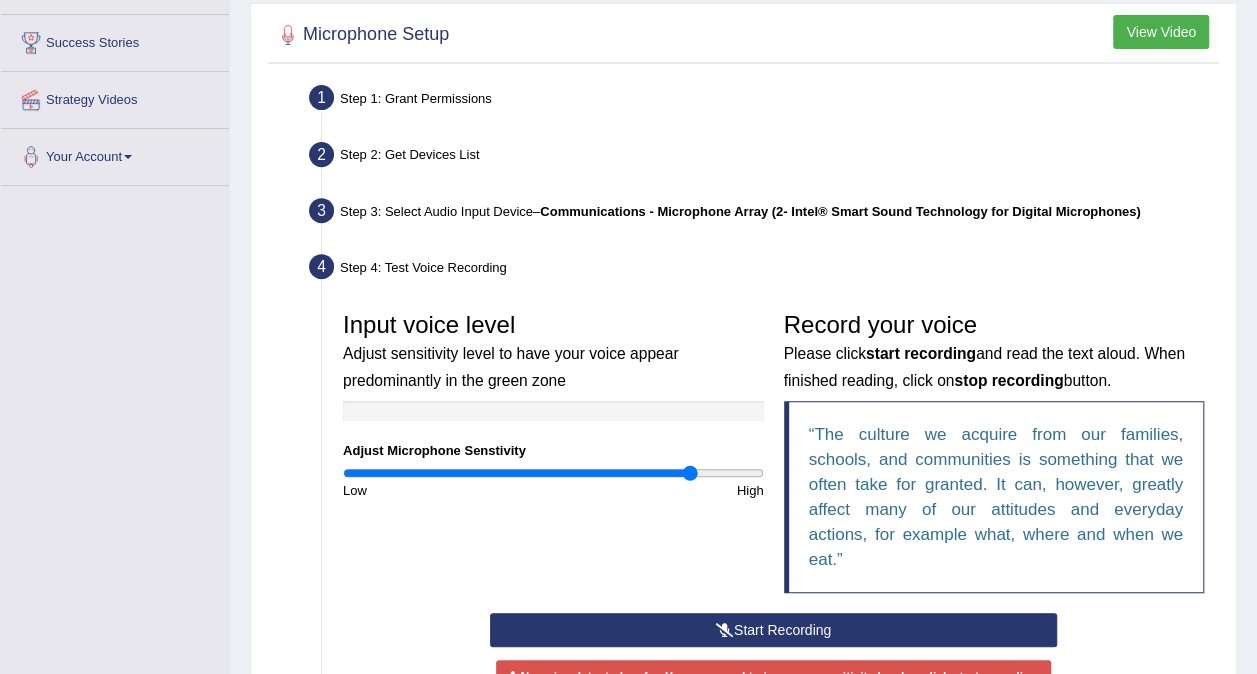 click on "Start Recording" at bounding box center (773, 630) 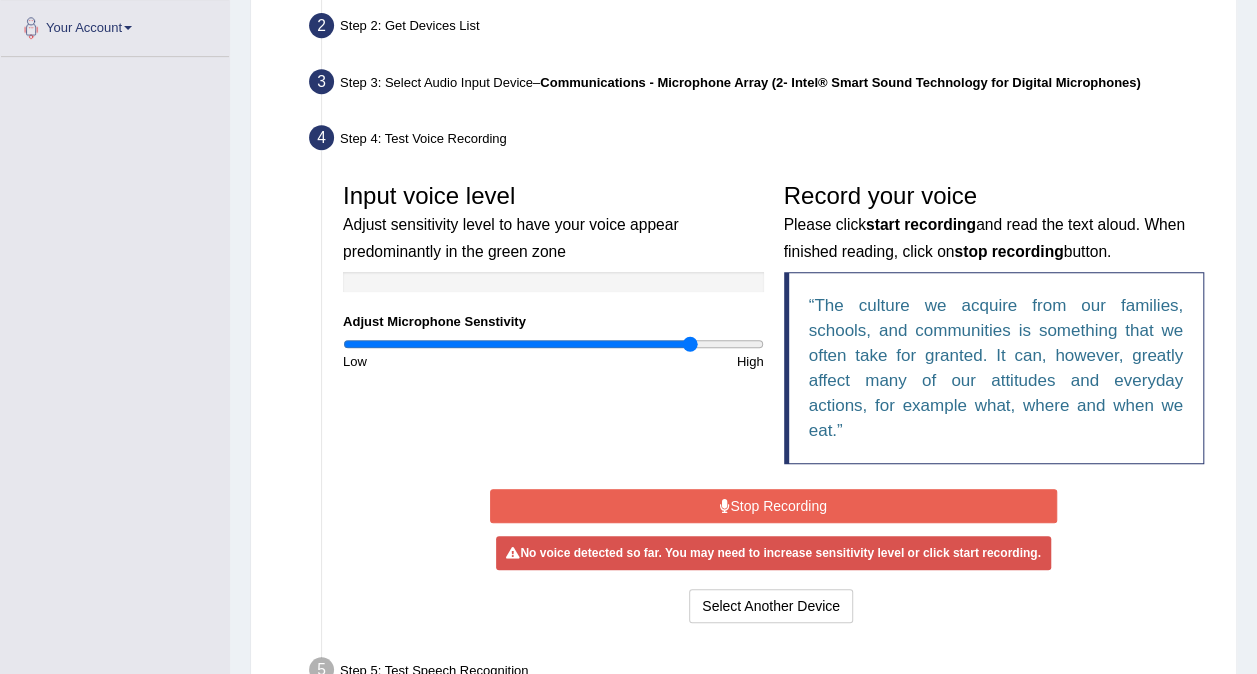 scroll, scrollTop: 444, scrollLeft: 0, axis: vertical 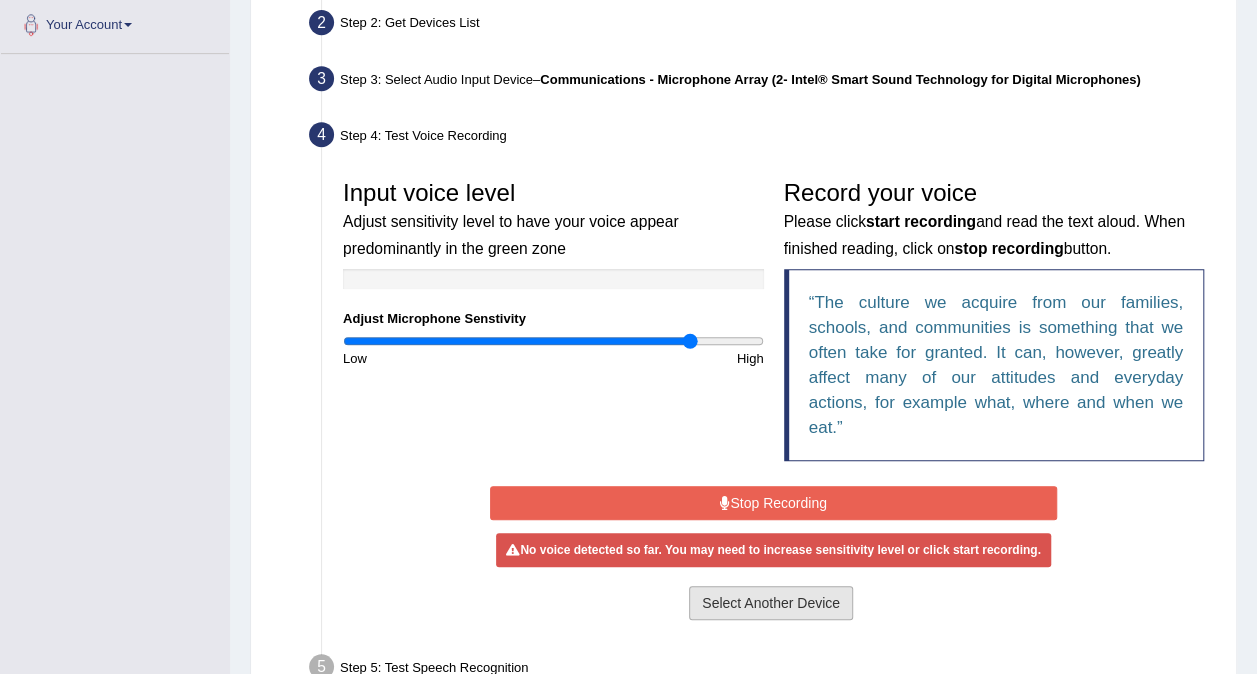 click on "Select Another Device" at bounding box center (771, 603) 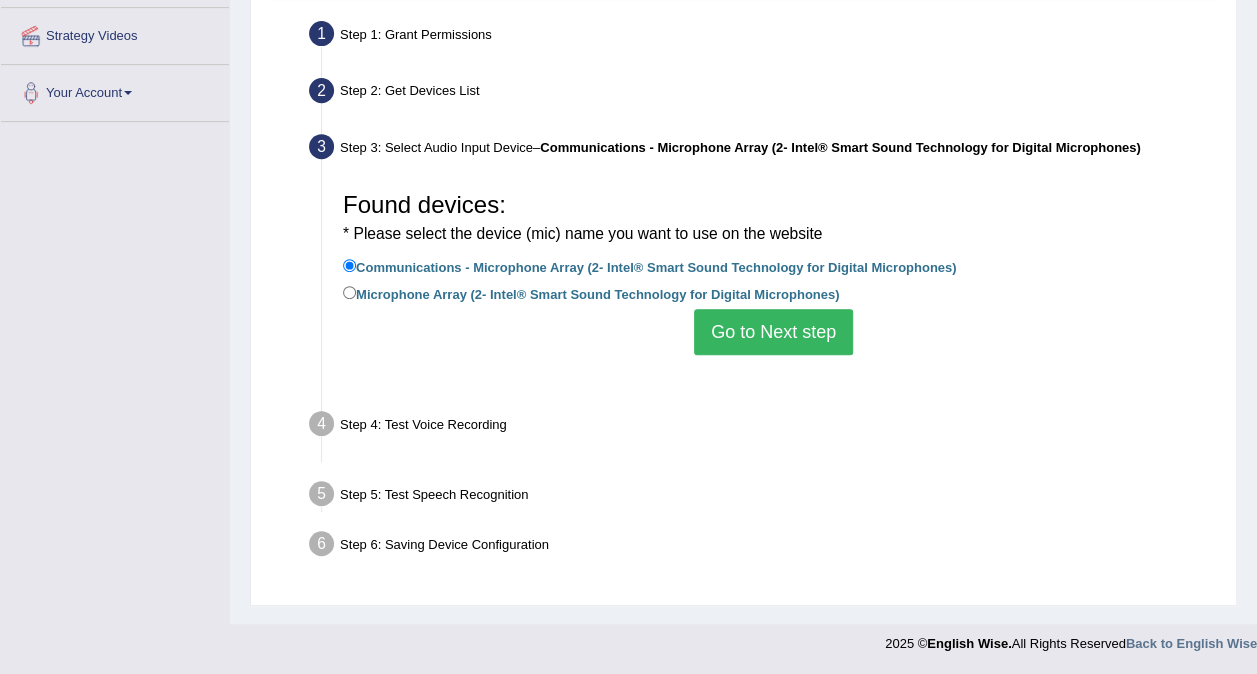 scroll, scrollTop: 376, scrollLeft: 0, axis: vertical 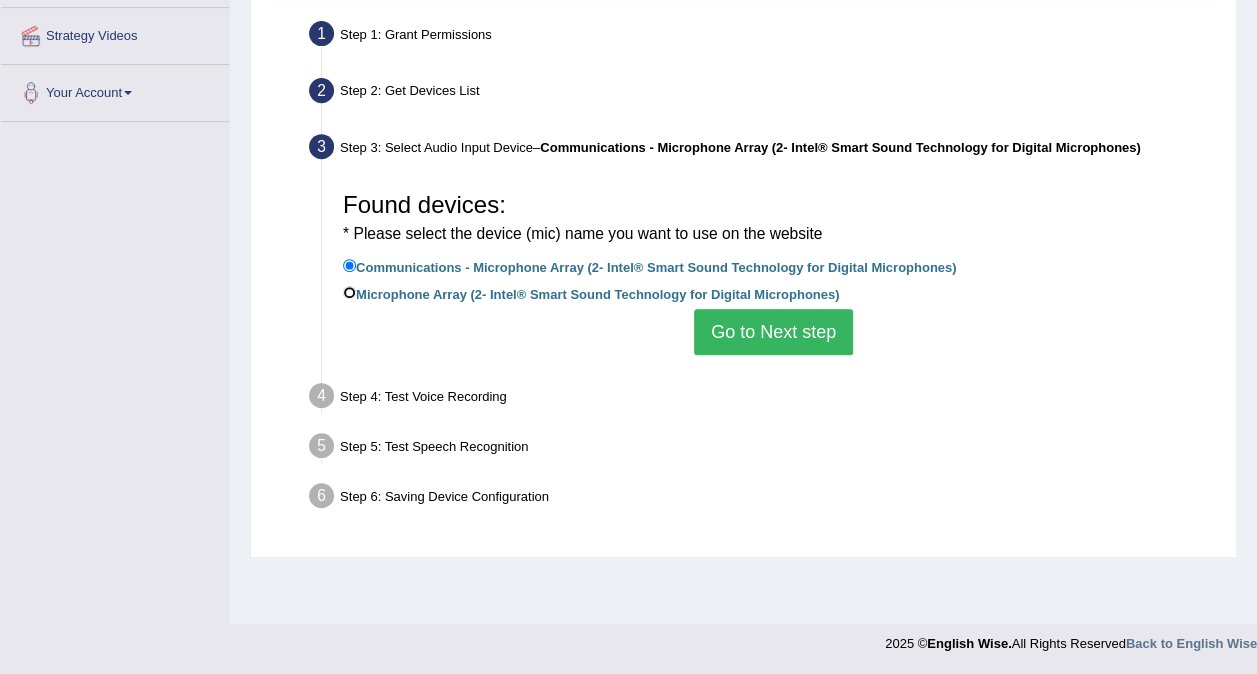 click on "Microphone Array (2- Intel® Smart Sound Technology for Digital Microphones)" at bounding box center (349, 292) 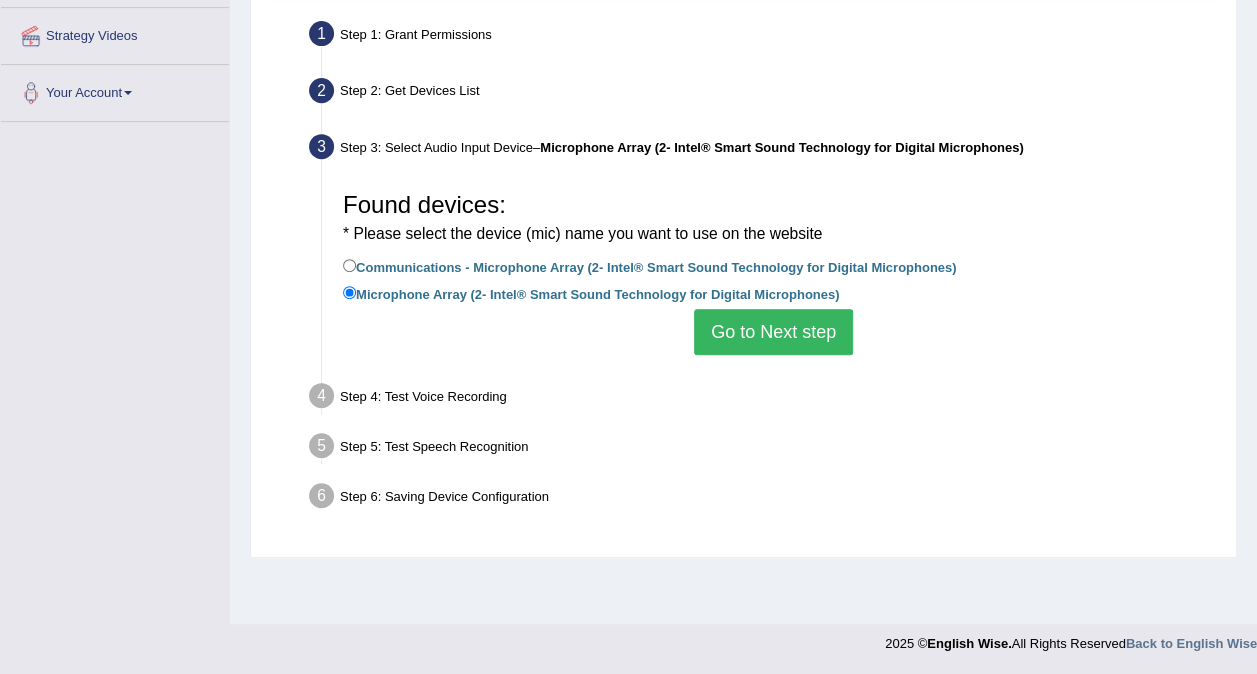 click on "Go to Next step" at bounding box center [773, 332] 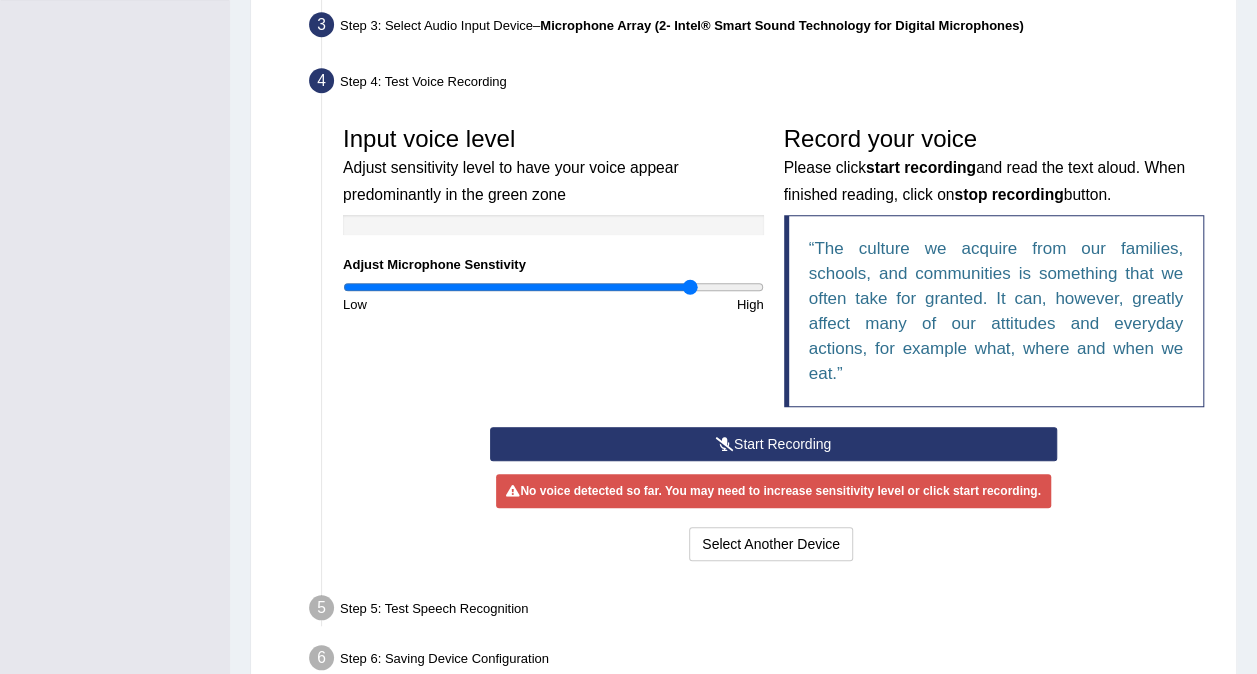 scroll, scrollTop: 501, scrollLeft: 0, axis: vertical 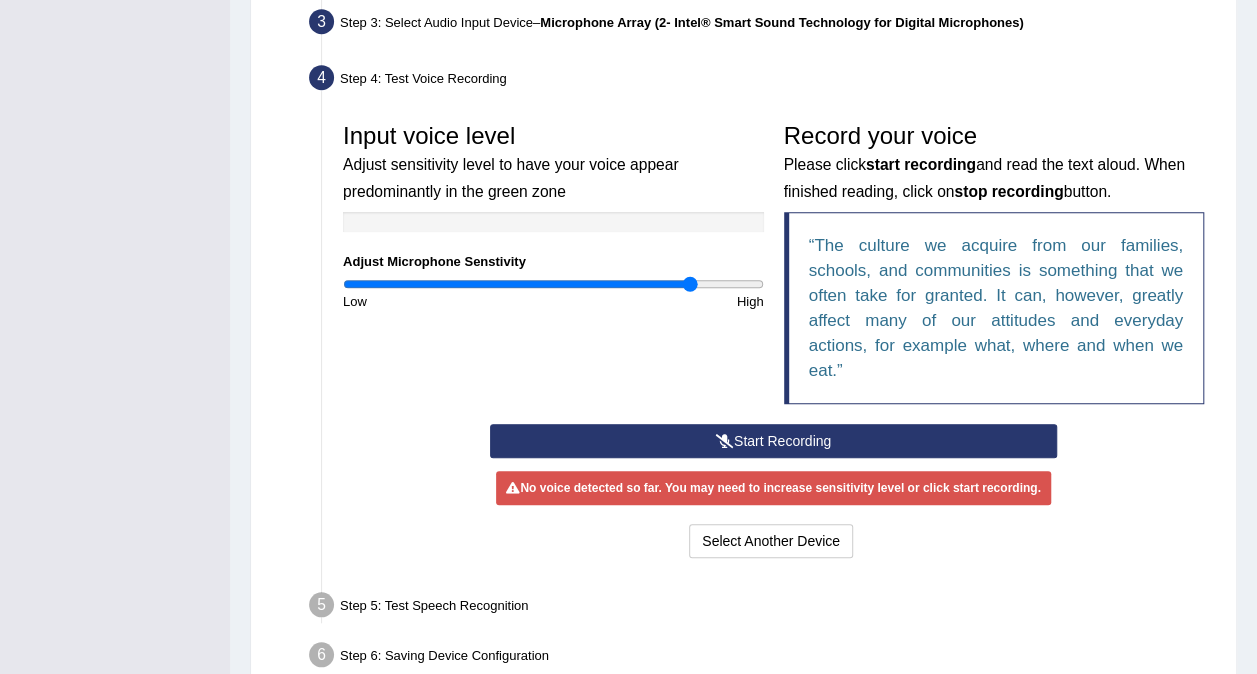 click on "Start Recording" at bounding box center [773, 441] 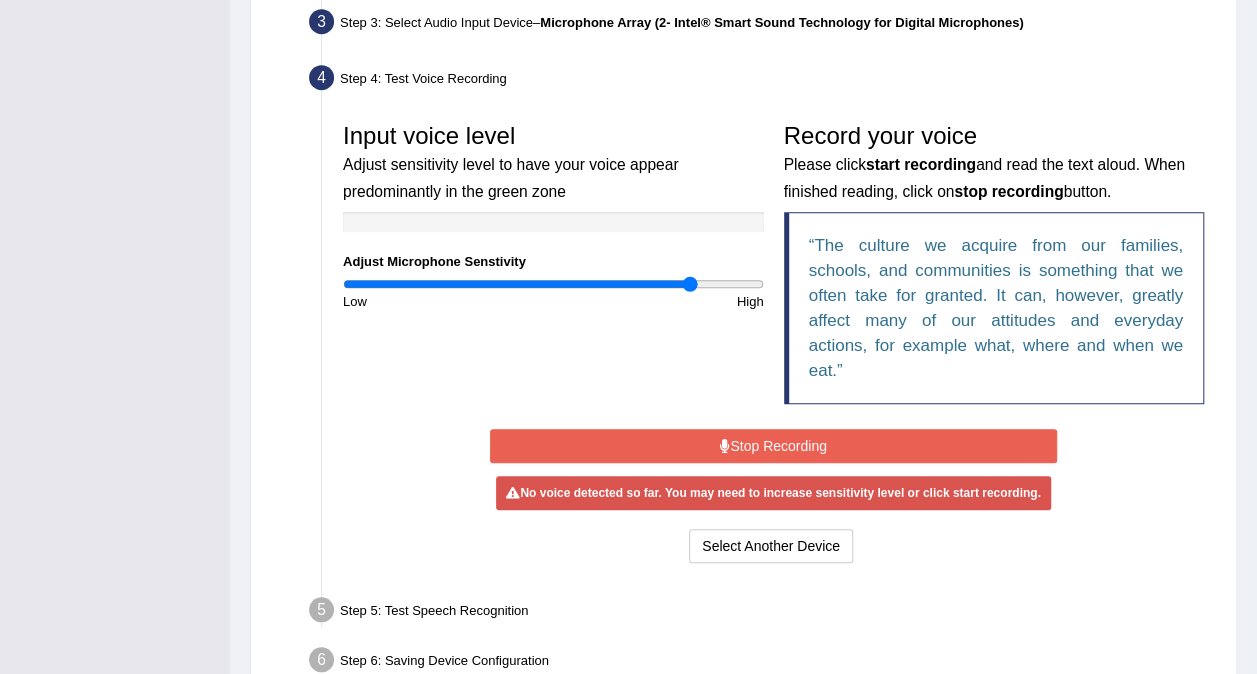 click on "No voice detected so far. You may need to increase sensitivity level or click start recording." at bounding box center [773, 493] 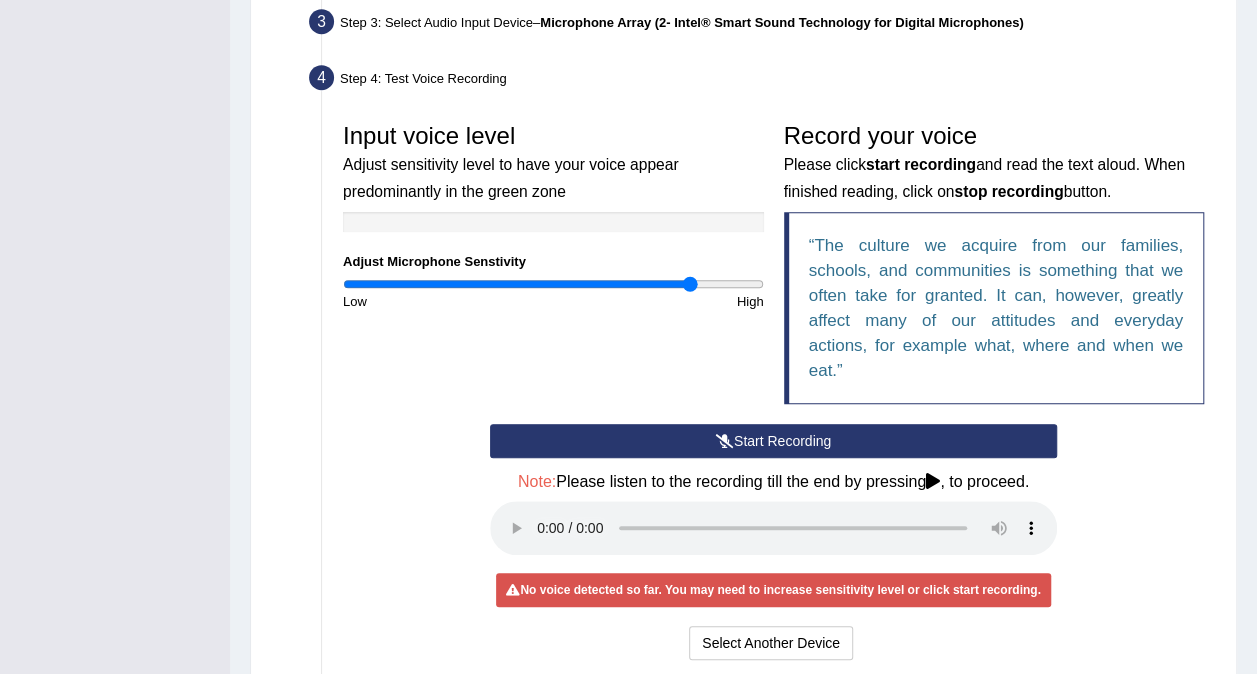 click on "Start Recording" at bounding box center (773, 441) 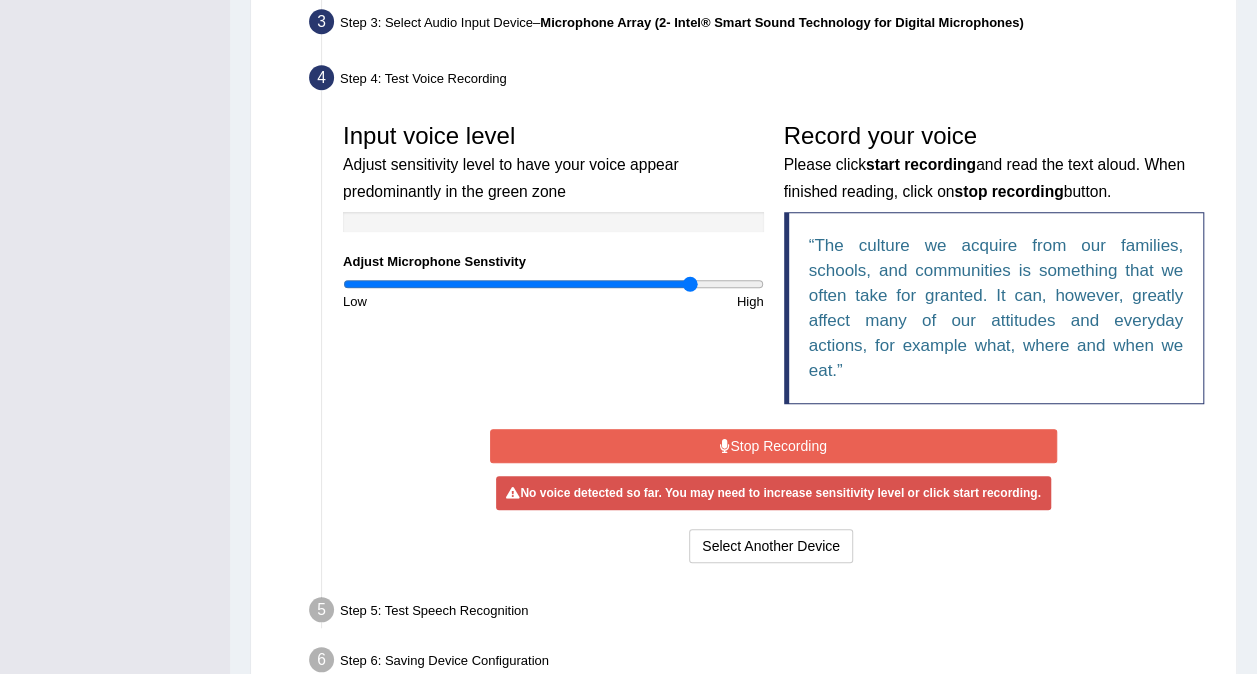 click on "Stop Recording" at bounding box center [773, 446] 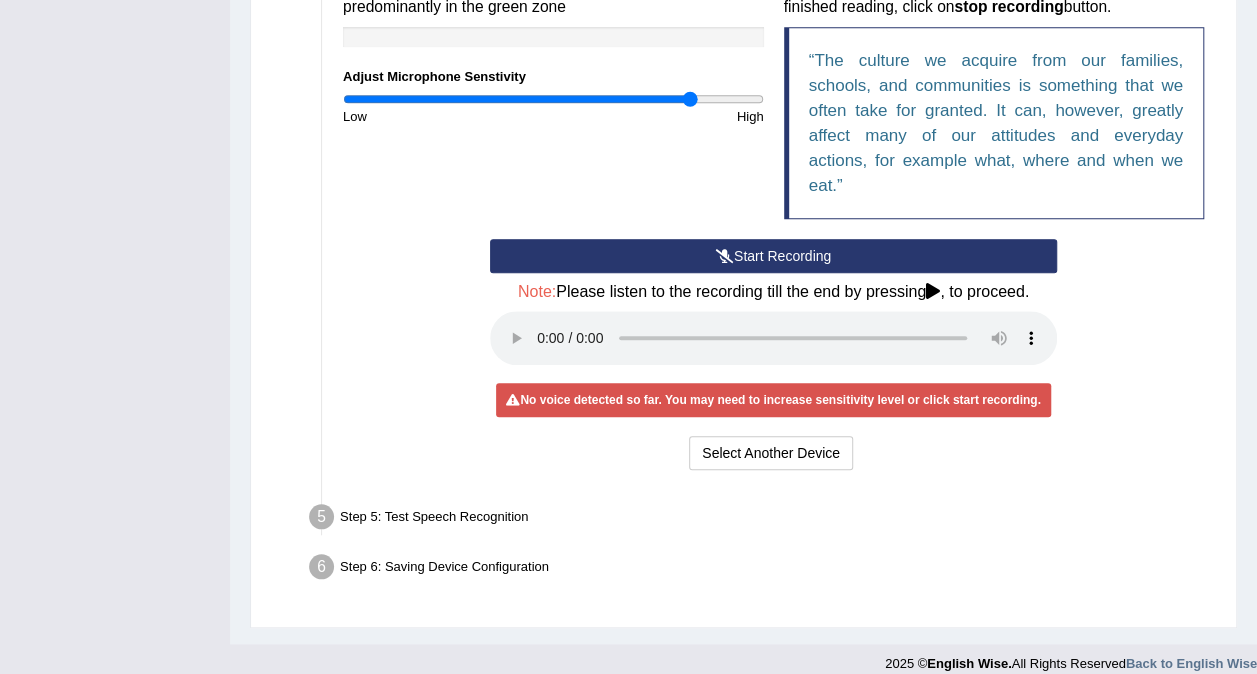 scroll, scrollTop: 688, scrollLeft: 0, axis: vertical 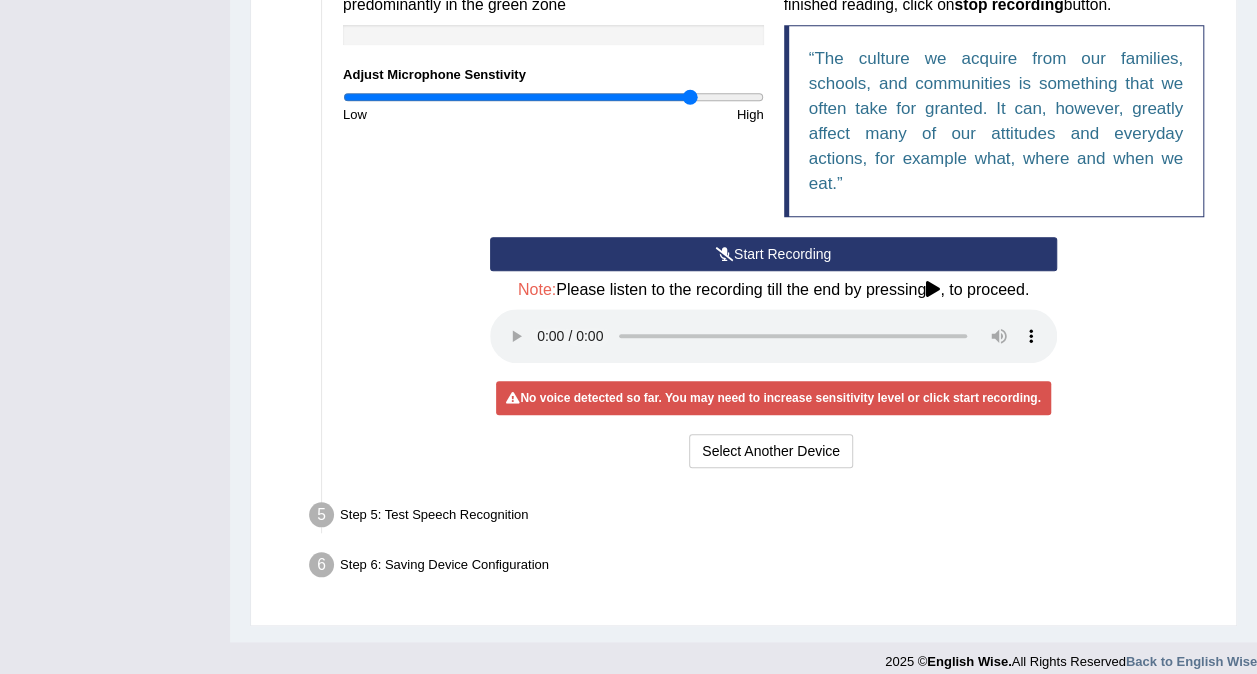 click on "Step 5: Test Speech Recognition" at bounding box center (763, 518) 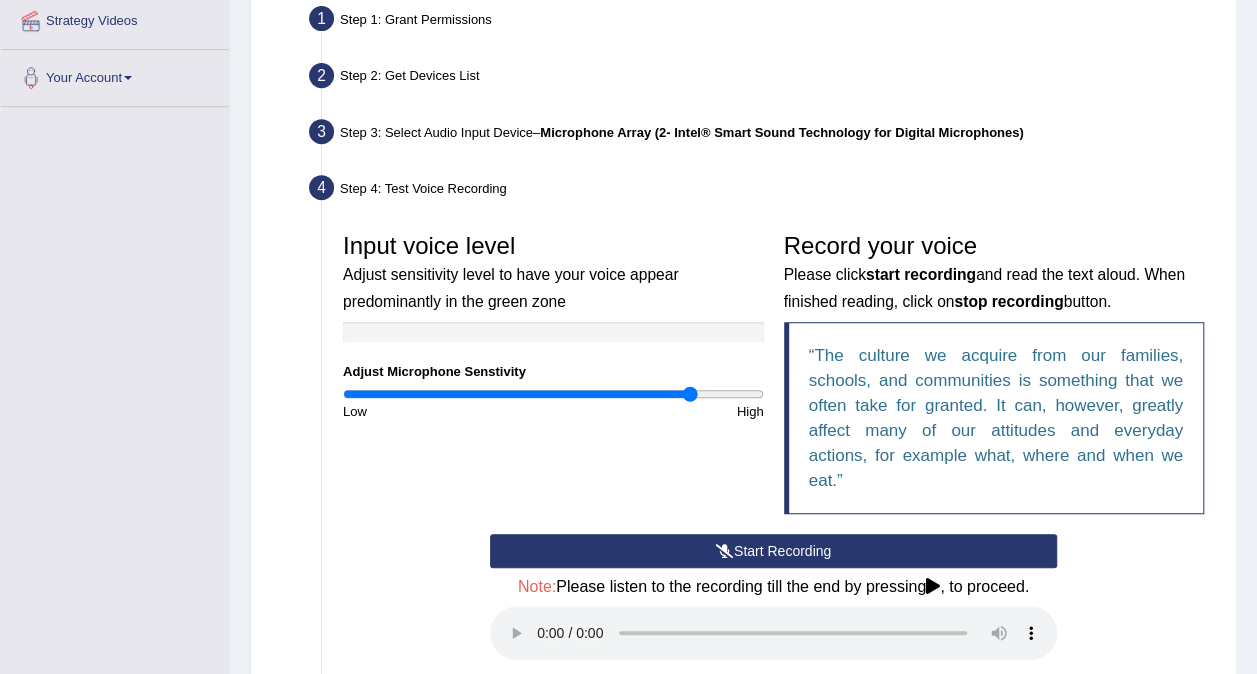 scroll, scrollTop: 467, scrollLeft: 0, axis: vertical 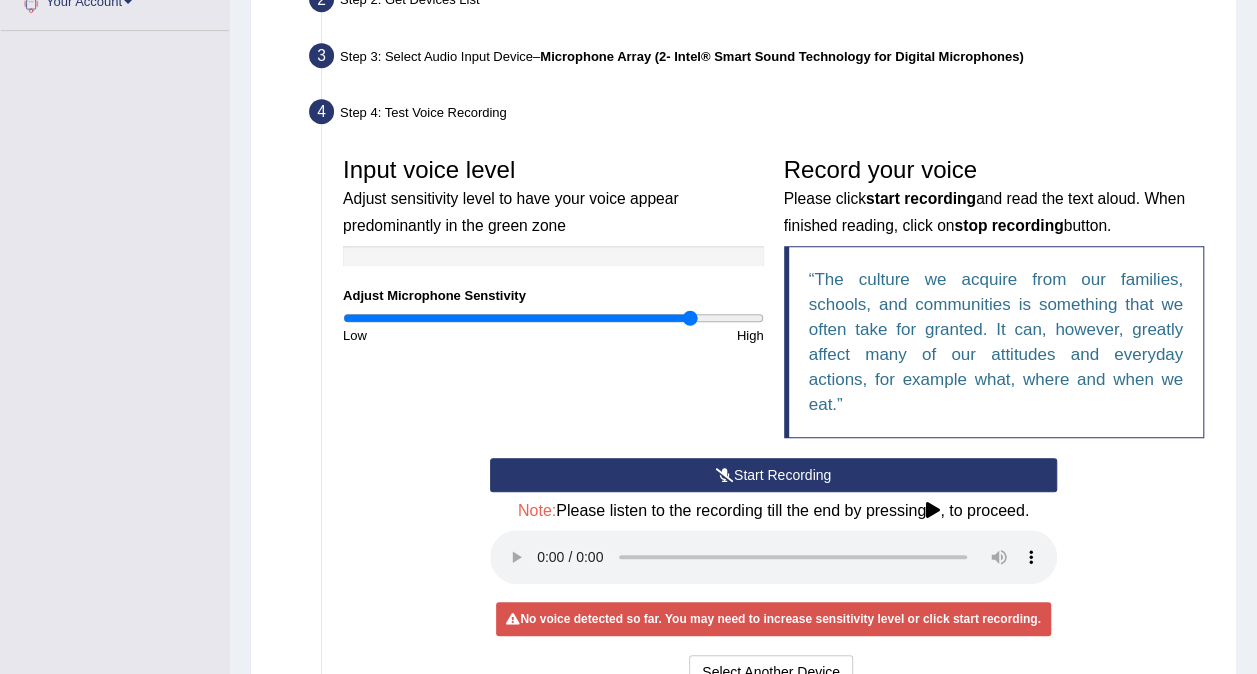 click on "Start Recording" at bounding box center (773, 475) 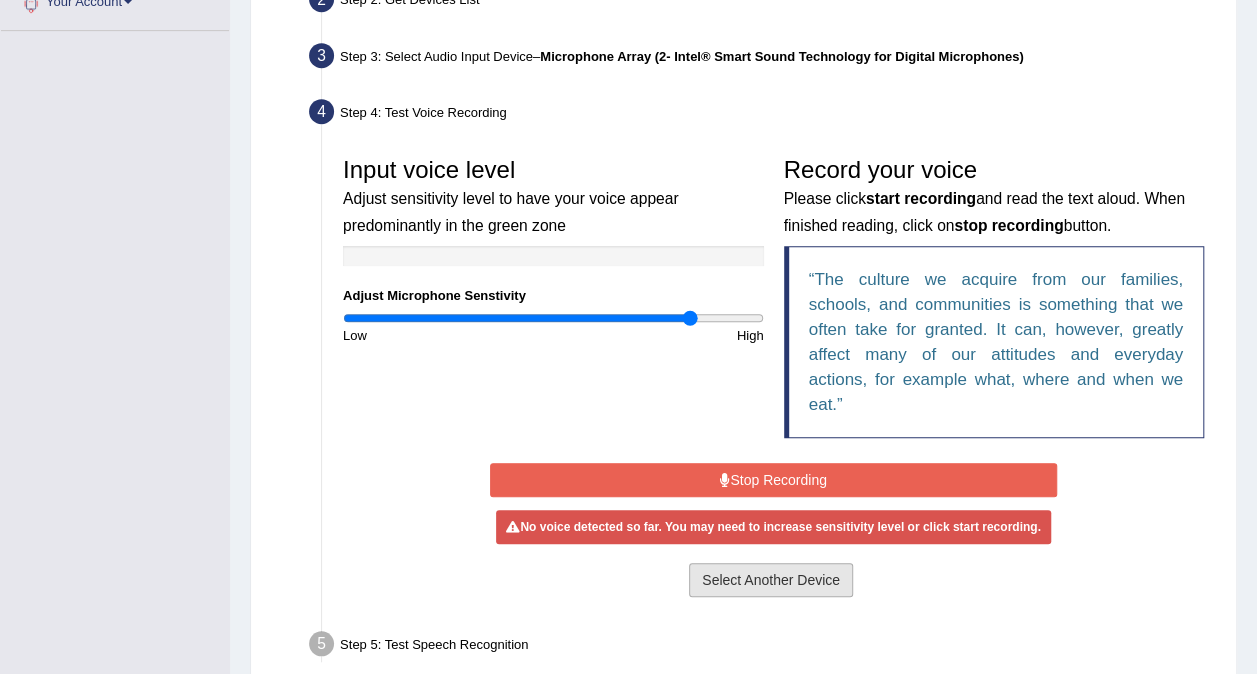 click on "Select Another Device" at bounding box center [771, 580] 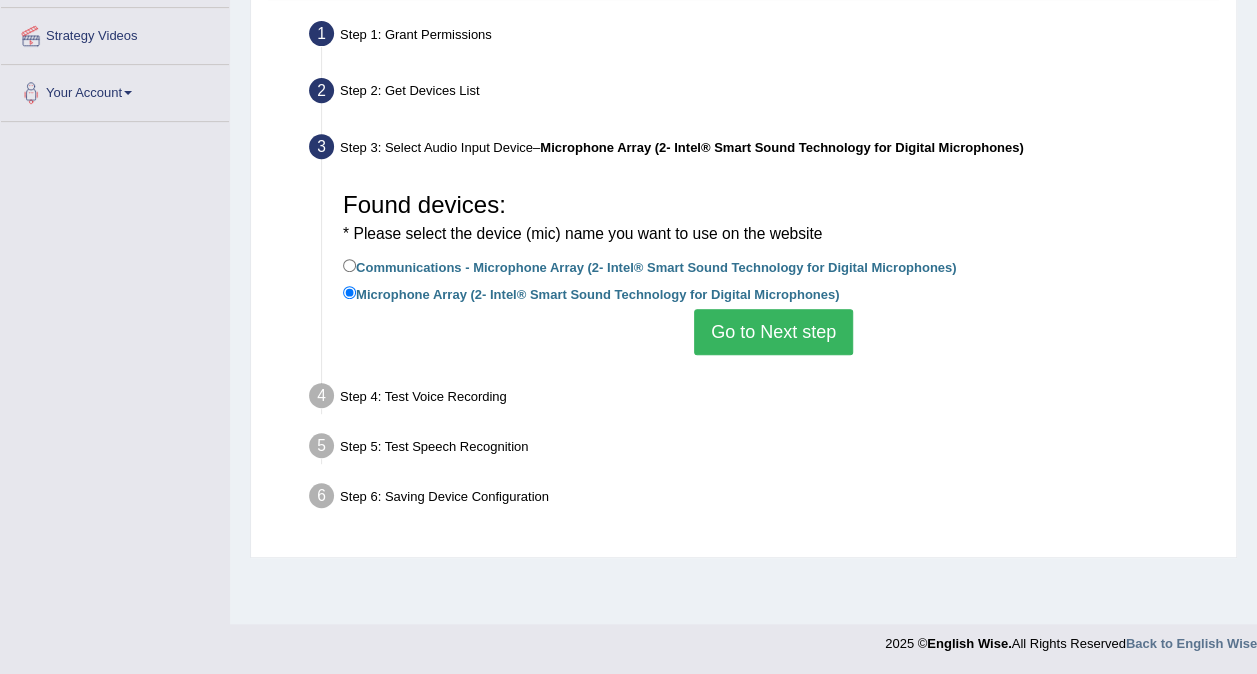 scroll, scrollTop: 0, scrollLeft: 0, axis: both 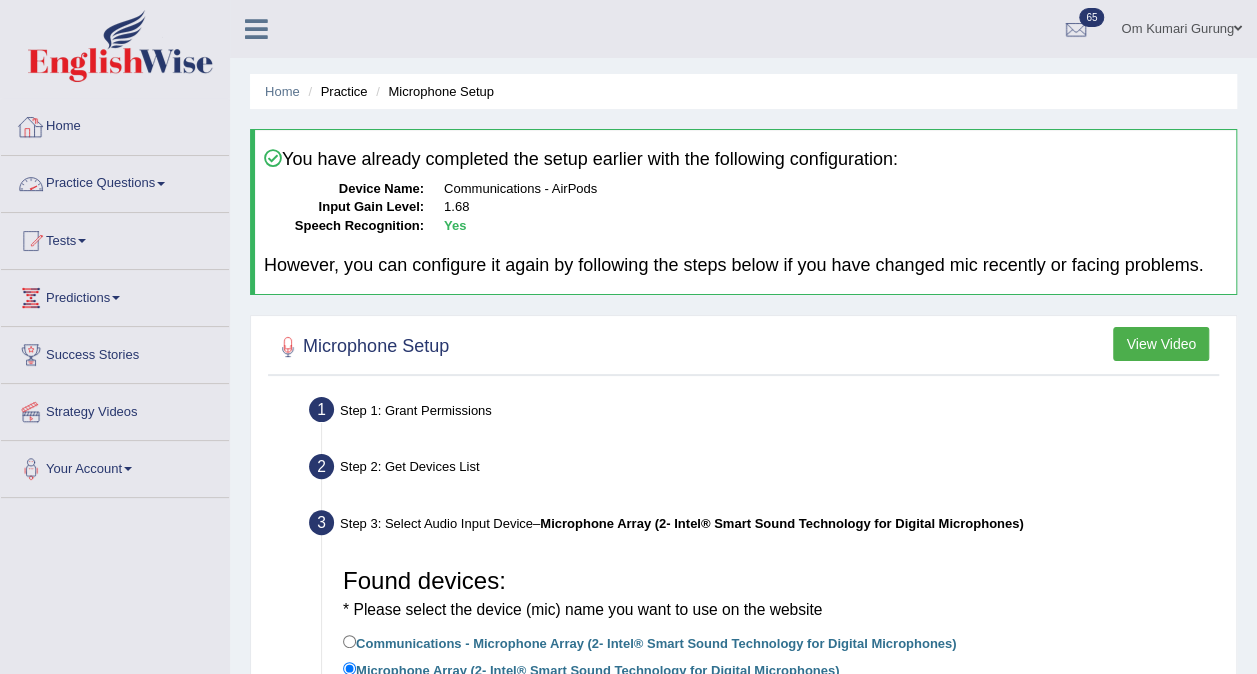 click on "Practice Questions" at bounding box center [115, 181] 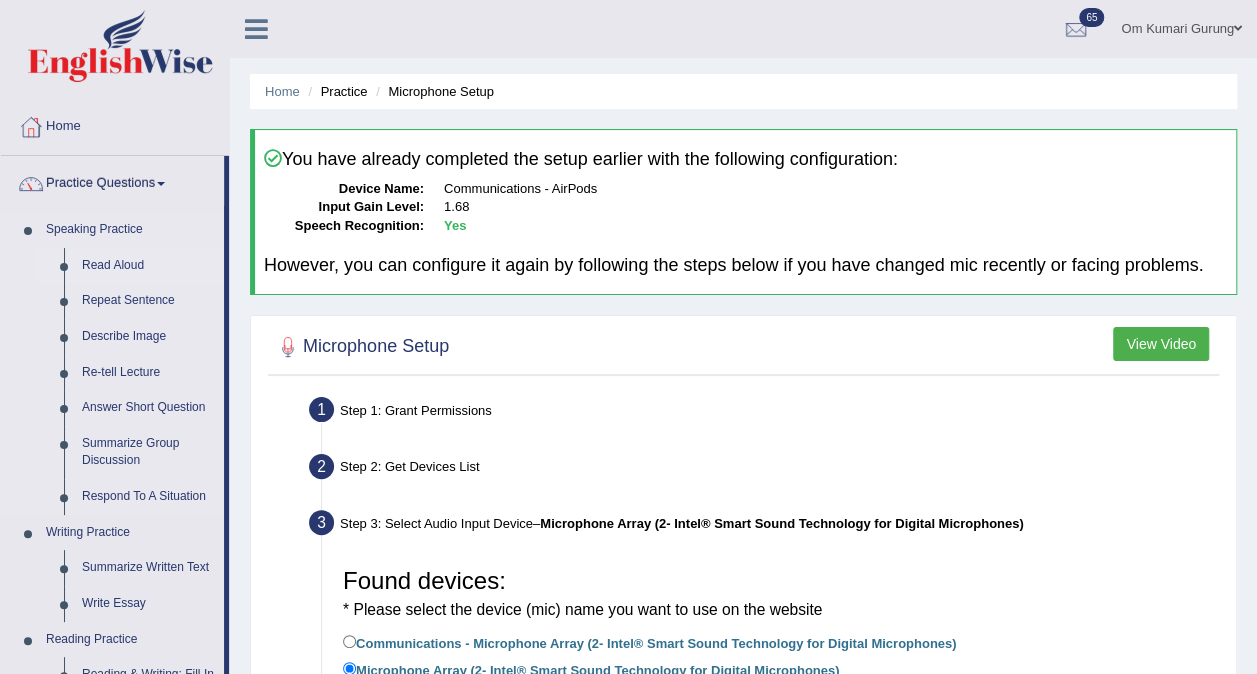 click on "Read Aloud" at bounding box center [148, 266] 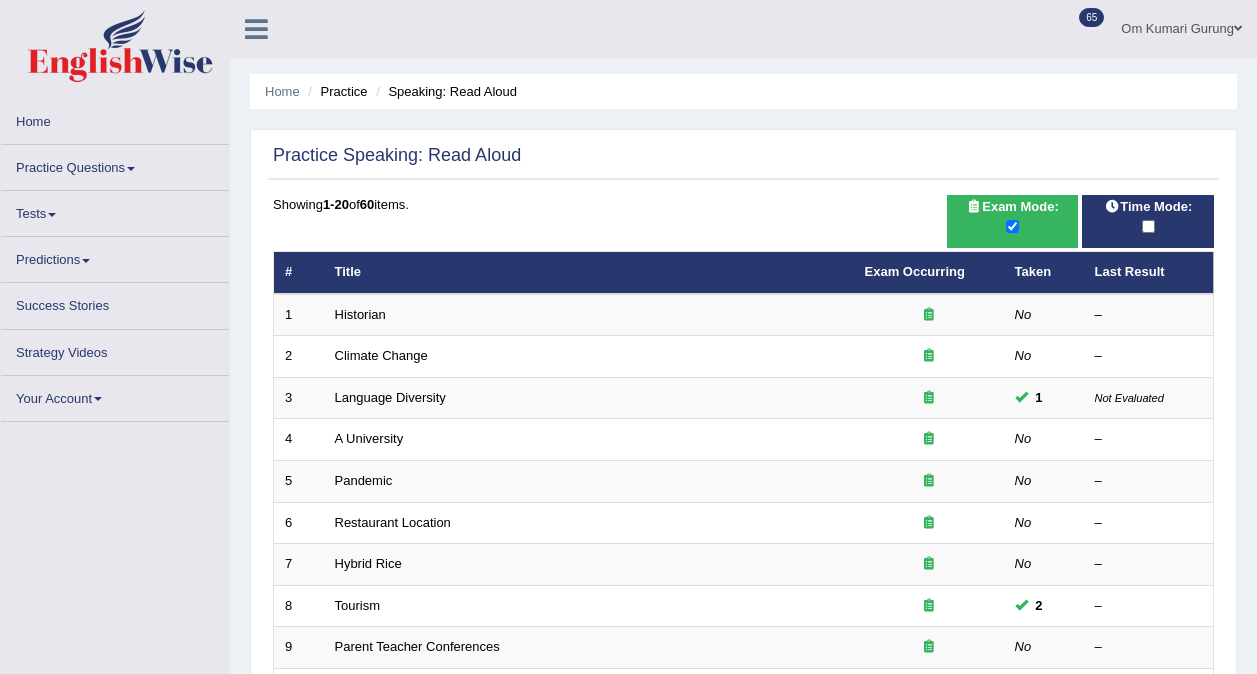 scroll, scrollTop: 0, scrollLeft: 0, axis: both 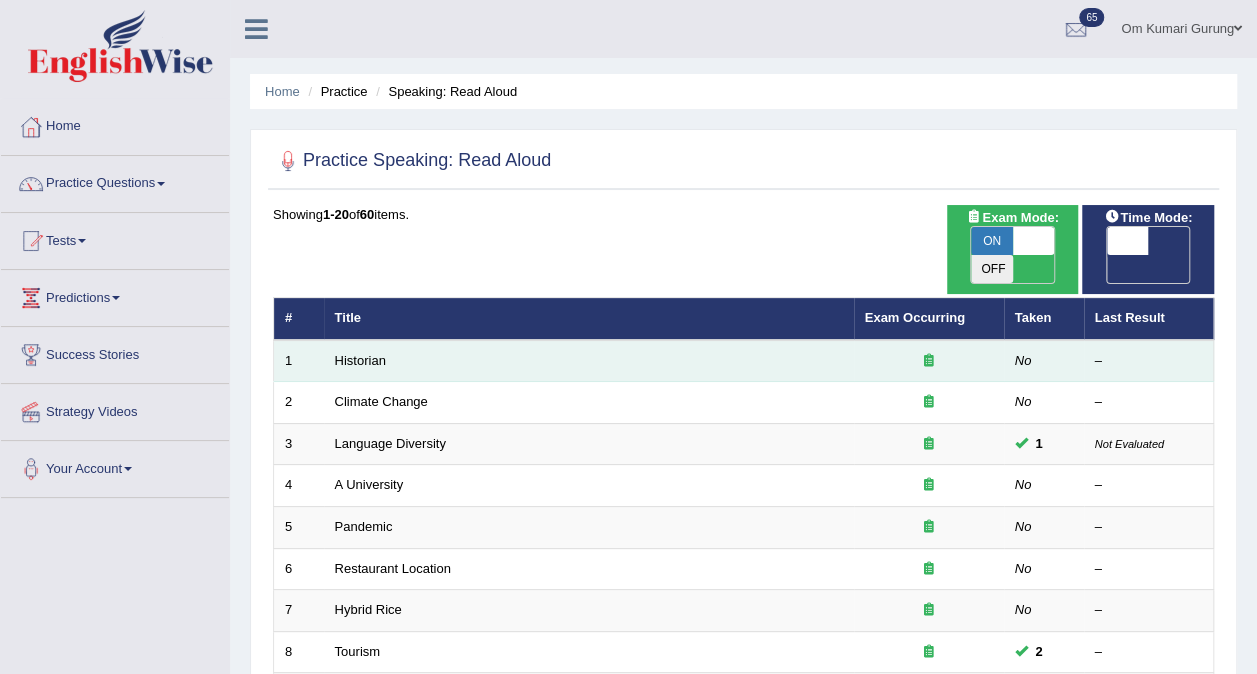 click on "Historian" at bounding box center (589, 361) 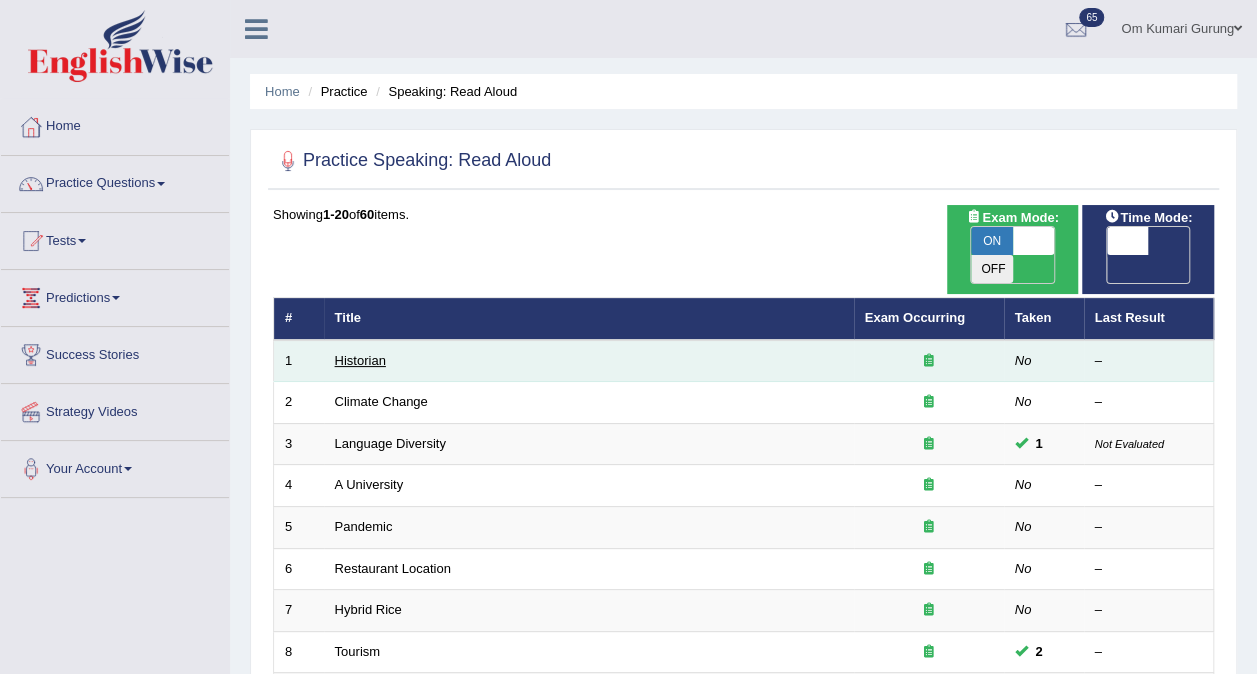 click on "Historian" at bounding box center (360, 360) 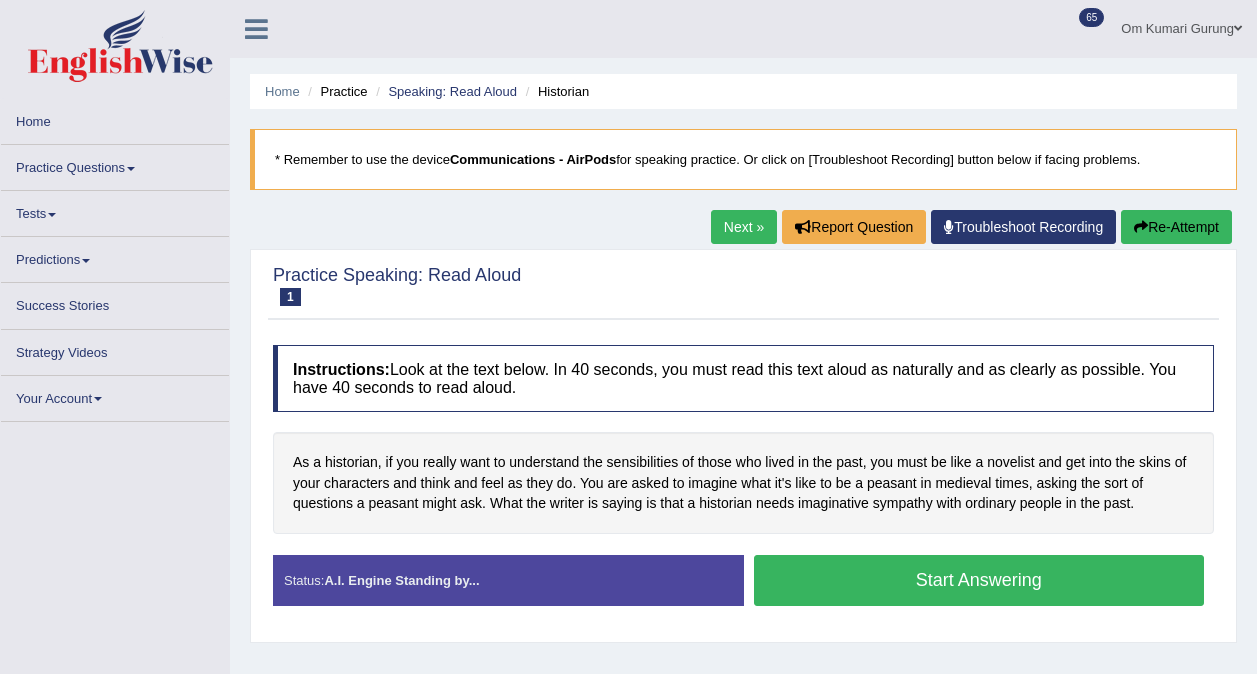 scroll, scrollTop: 0, scrollLeft: 0, axis: both 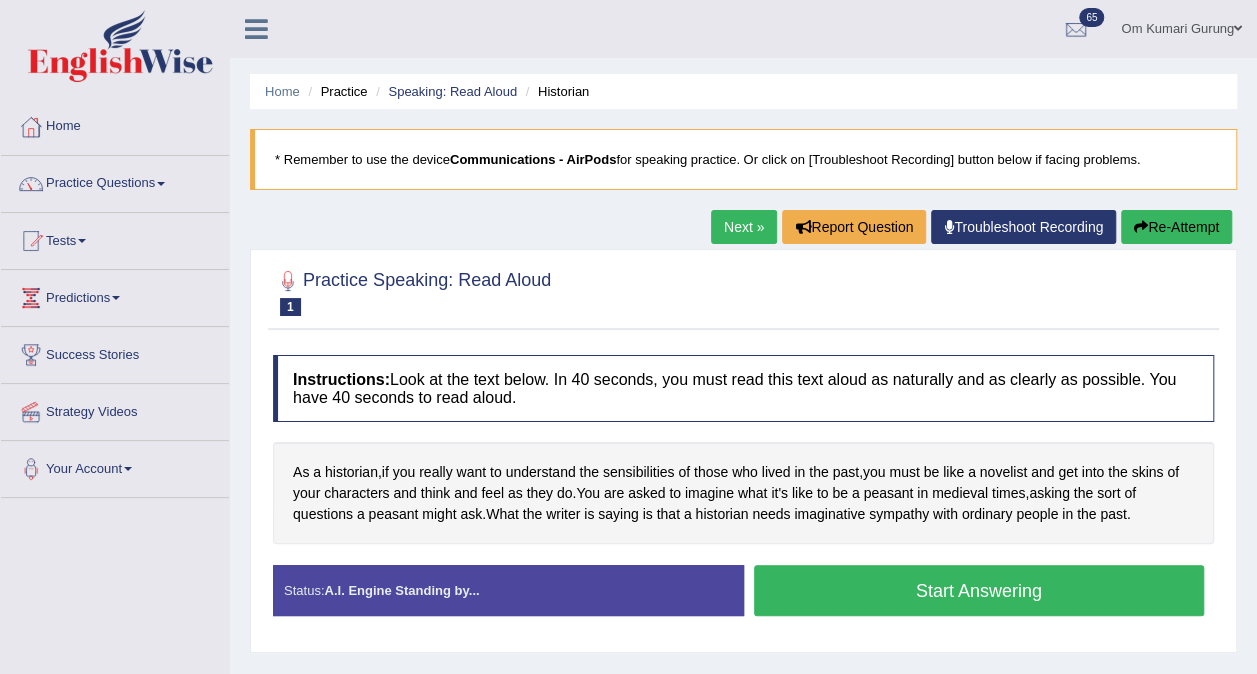 click on "Start Answering" at bounding box center (979, 590) 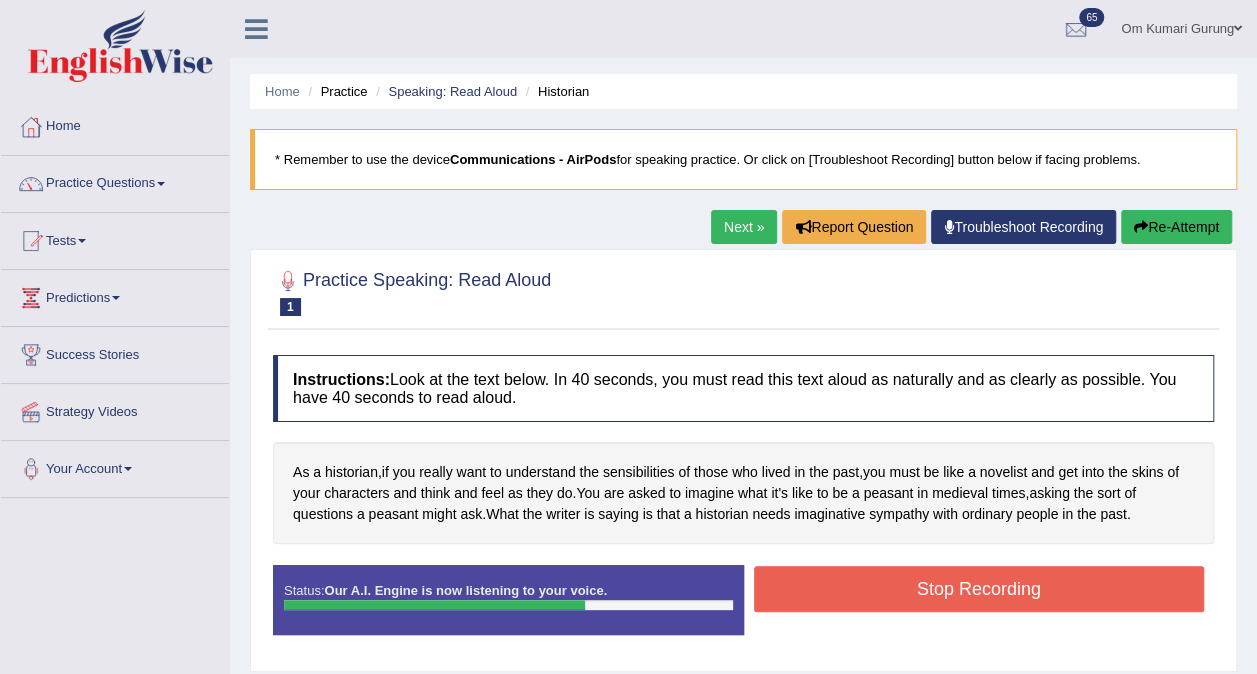 click on "Stop Recording" at bounding box center [979, 589] 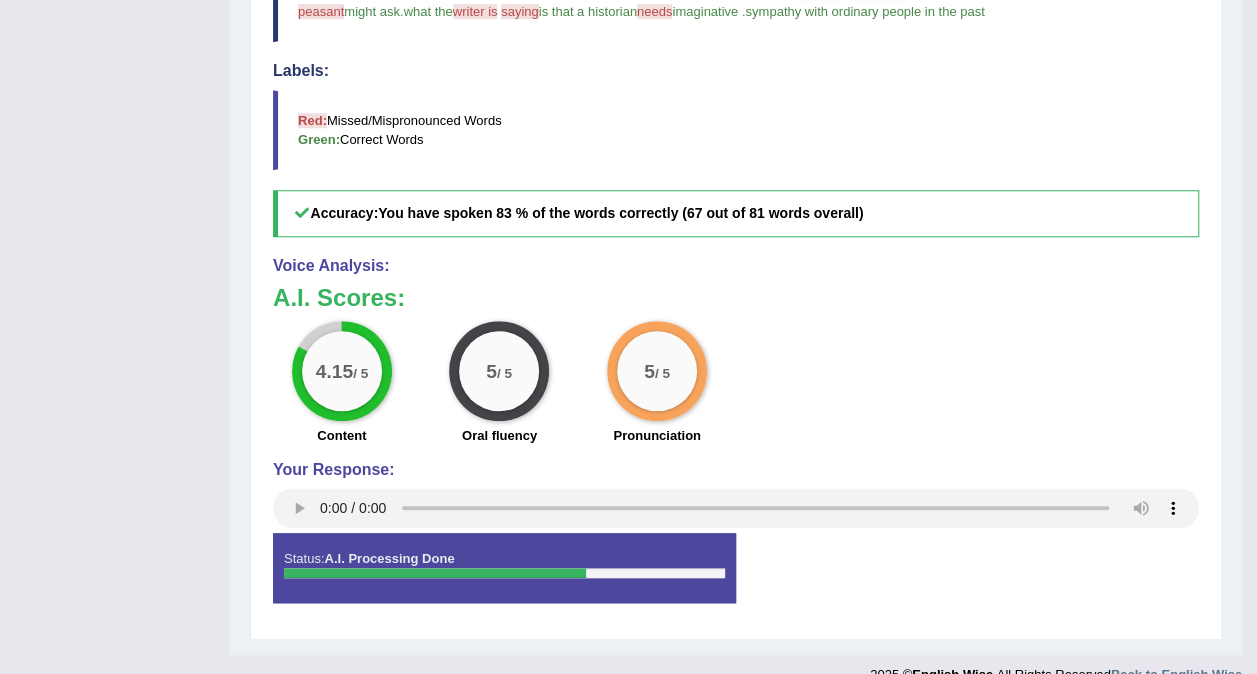 scroll, scrollTop: 686, scrollLeft: 0, axis: vertical 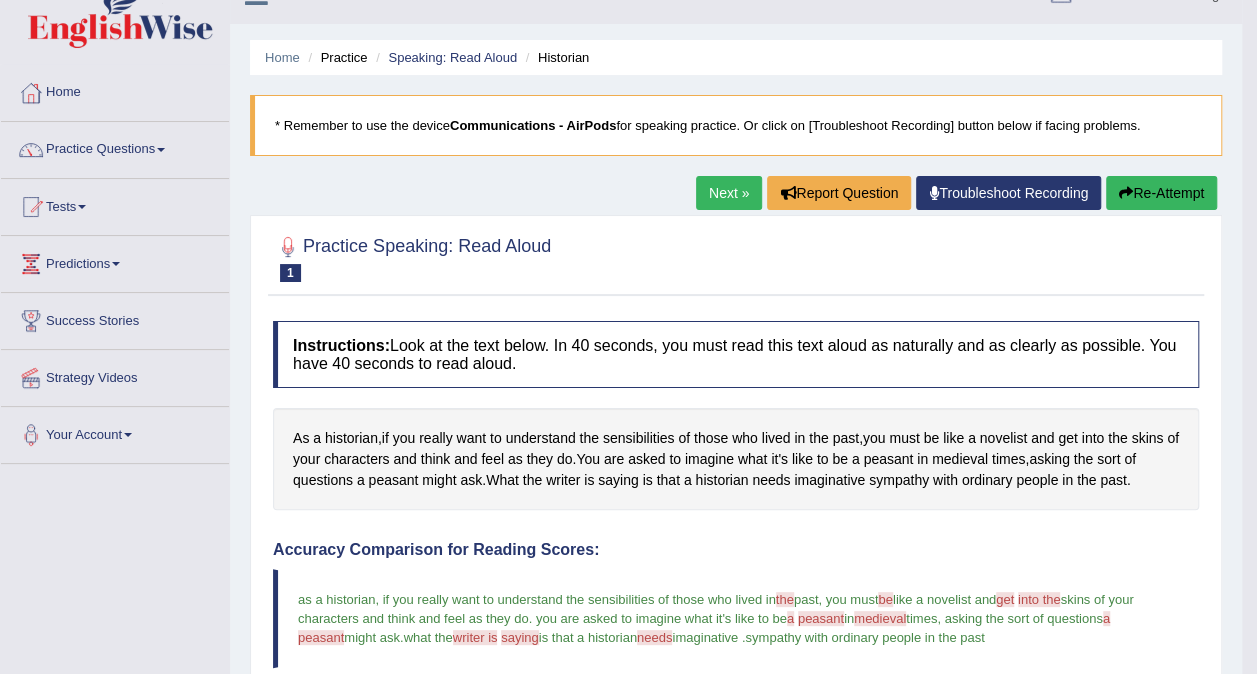click on "Next »" at bounding box center (729, 193) 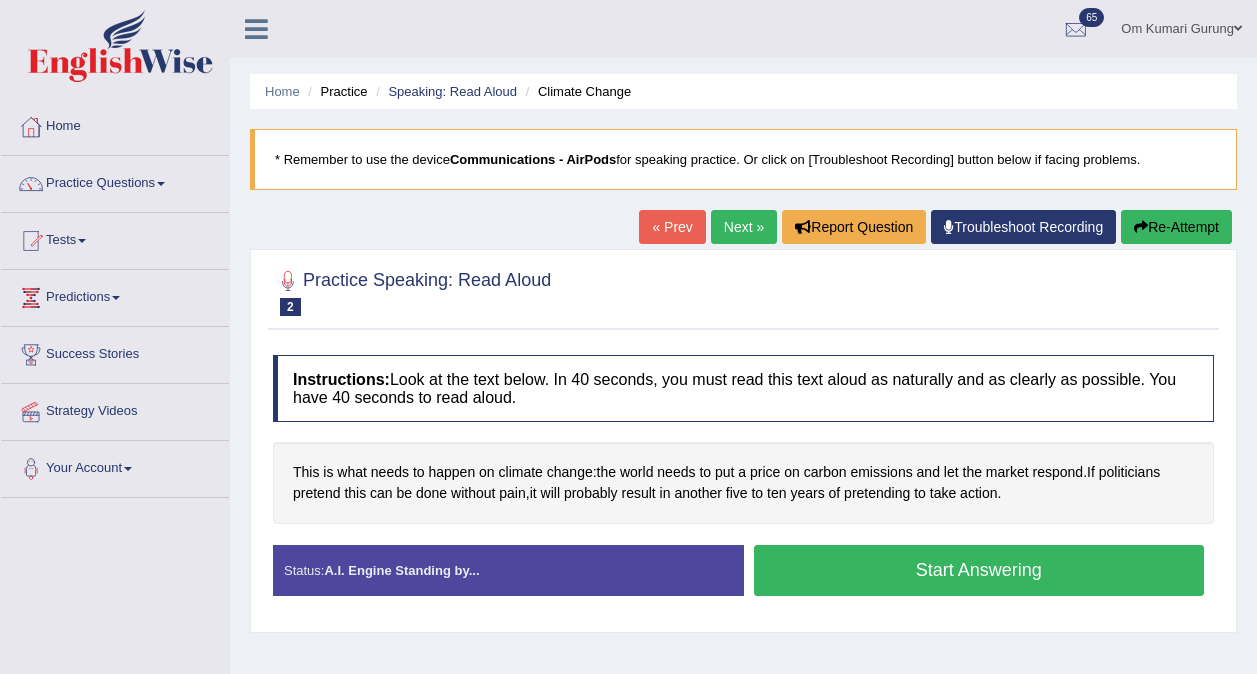 scroll, scrollTop: 0, scrollLeft: 0, axis: both 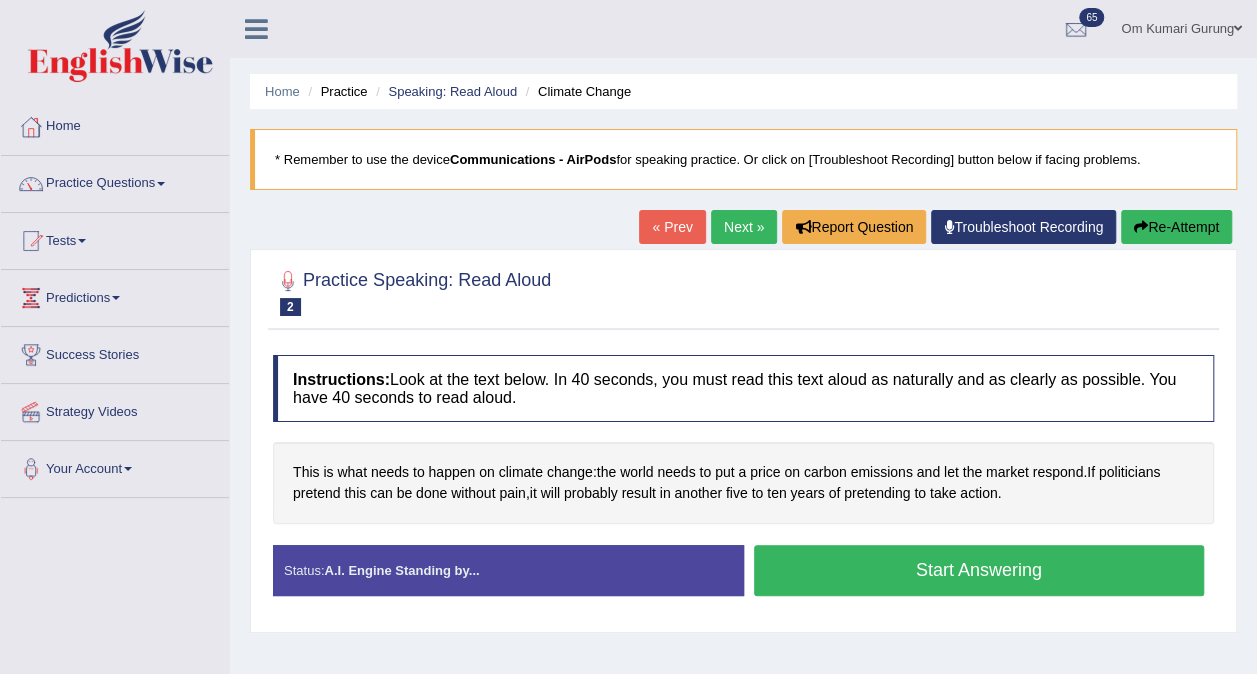 click on "Start Answering" at bounding box center (979, 570) 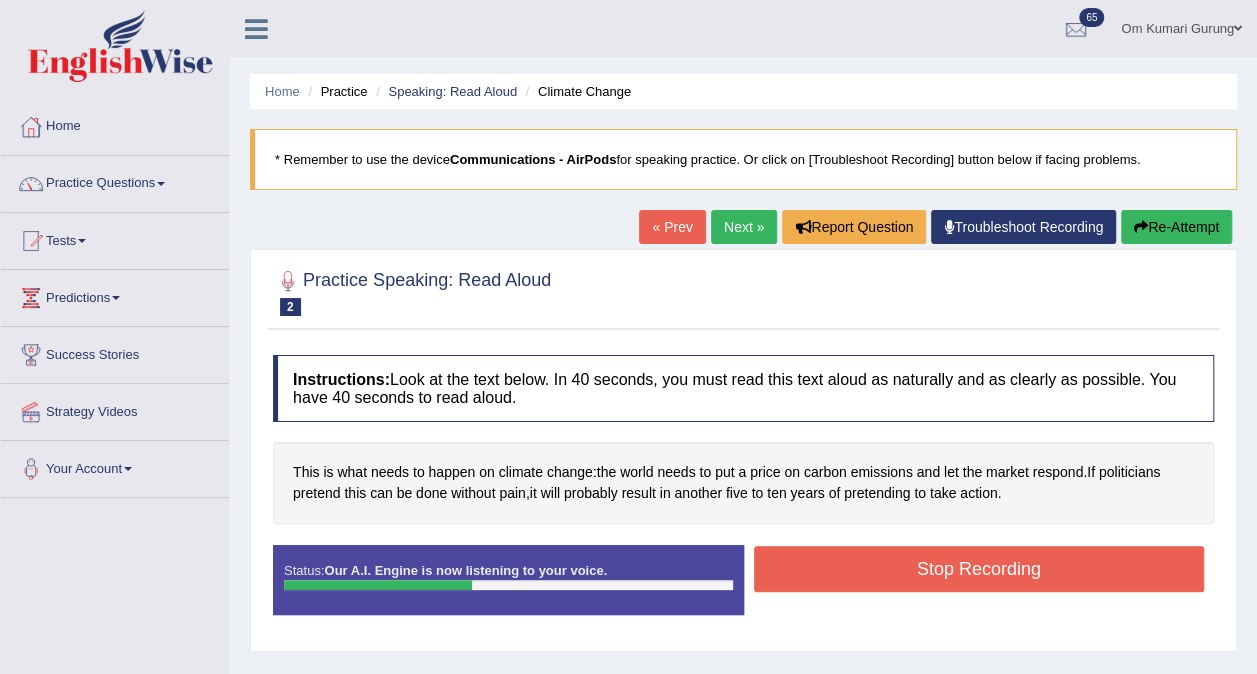 click on "Stop Recording" at bounding box center [979, 569] 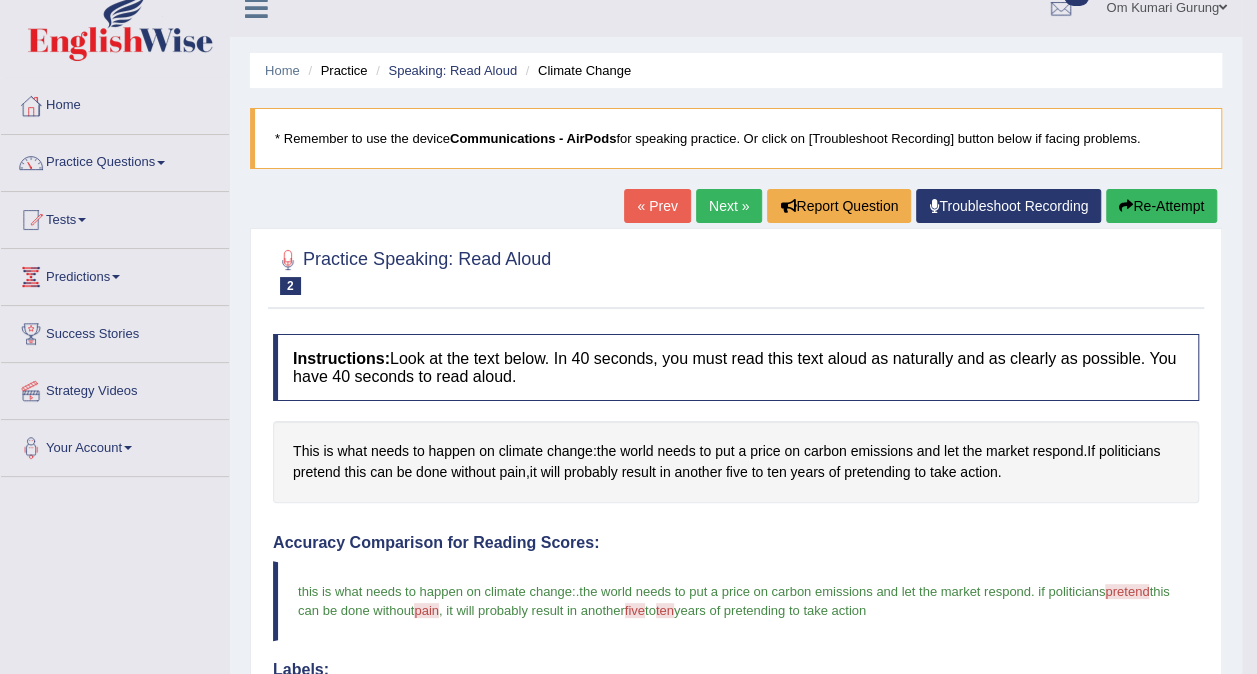 scroll, scrollTop: 0, scrollLeft: 0, axis: both 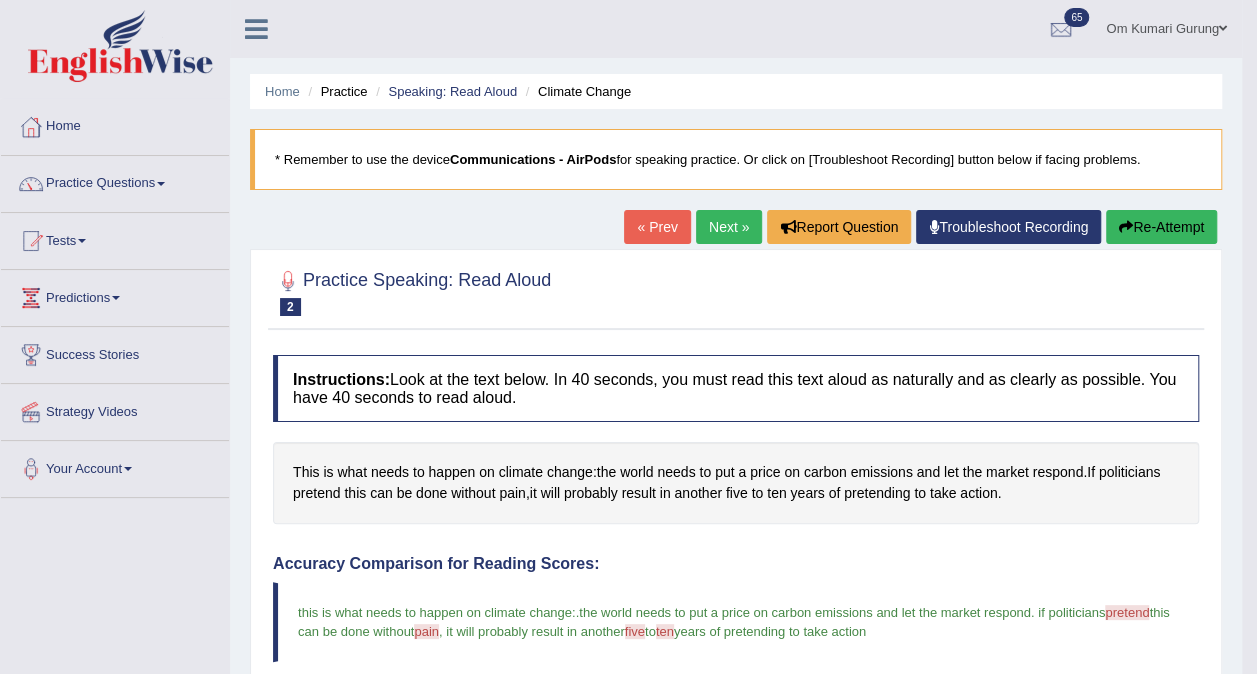 click on "Next »" at bounding box center [729, 227] 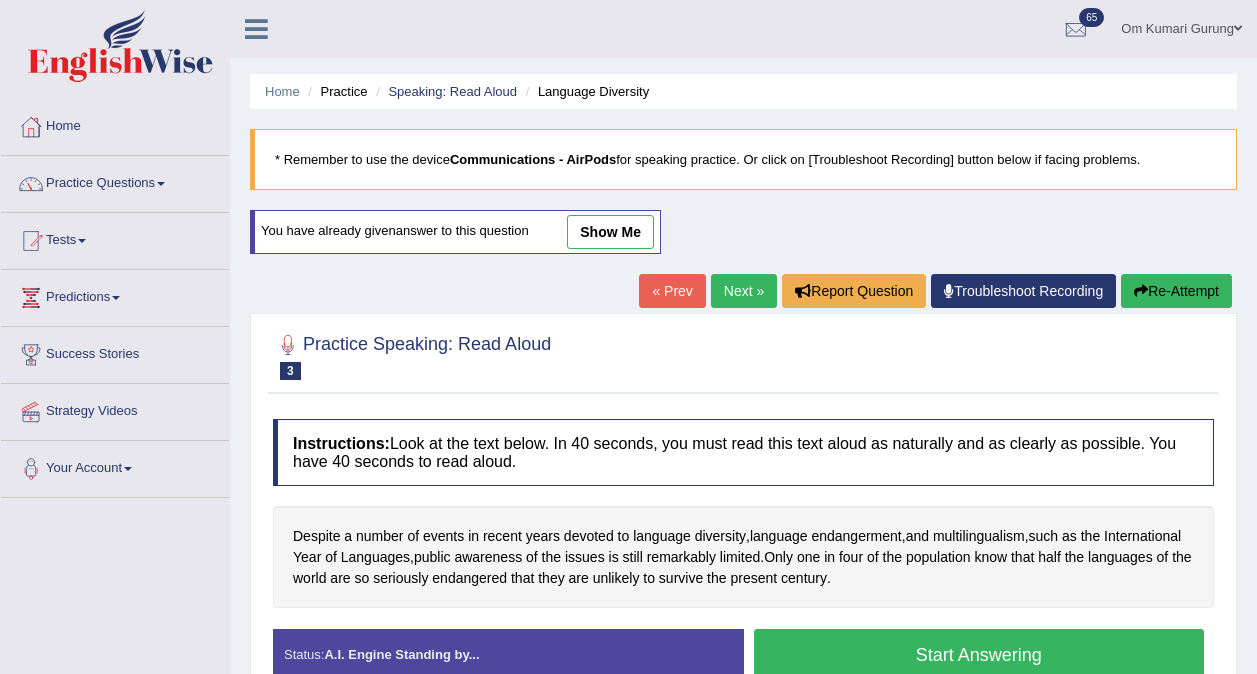 scroll, scrollTop: 124, scrollLeft: 0, axis: vertical 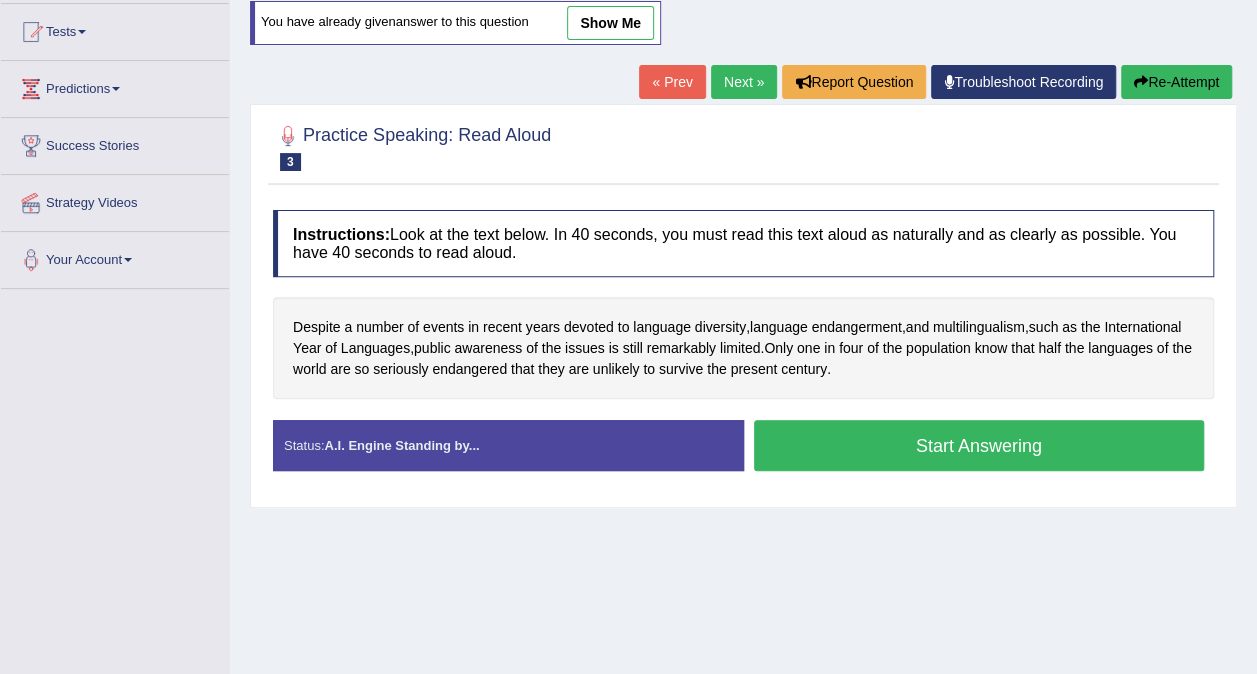 click on "Start Answering" at bounding box center [979, 445] 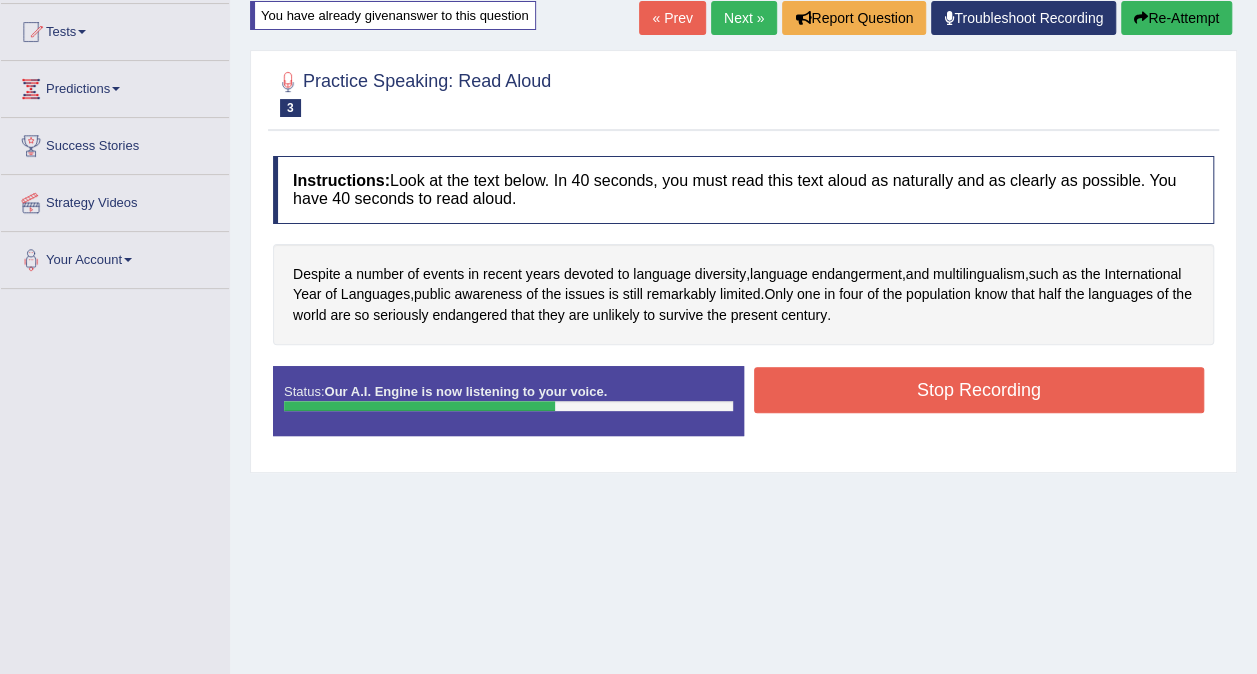 click on "Stop Recording" at bounding box center [979, 390] 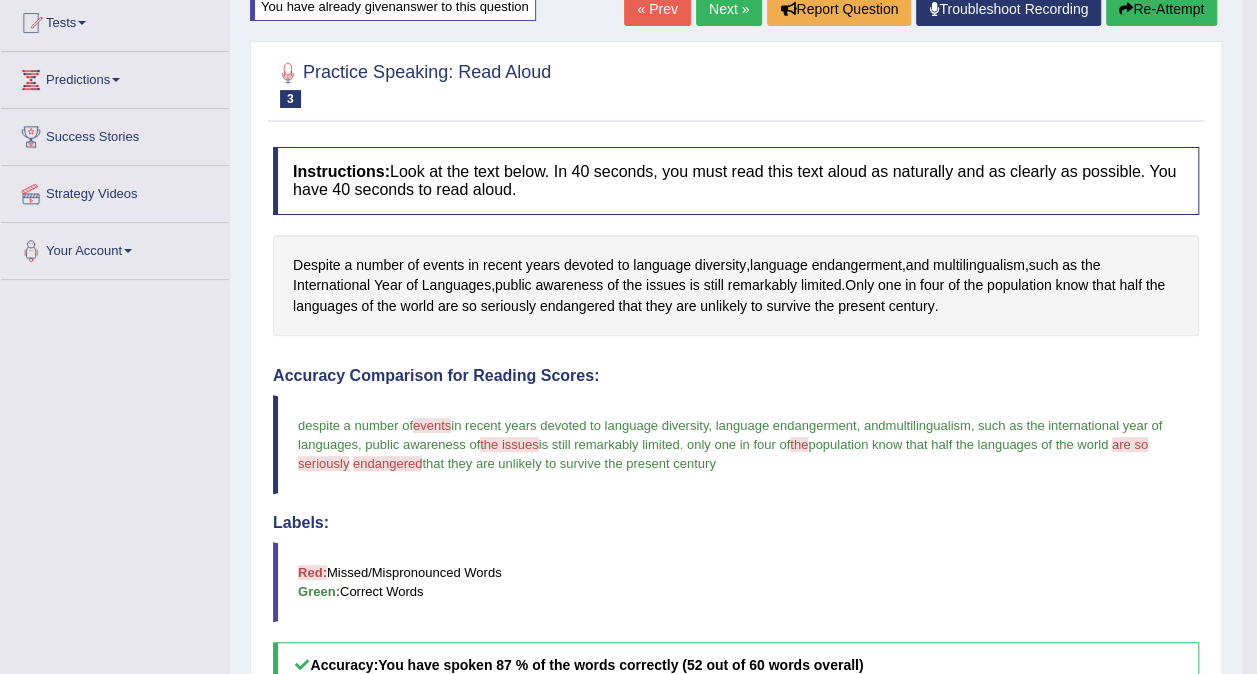 scroll, scrollTop: 0, scrollLeft: 0, axis: both 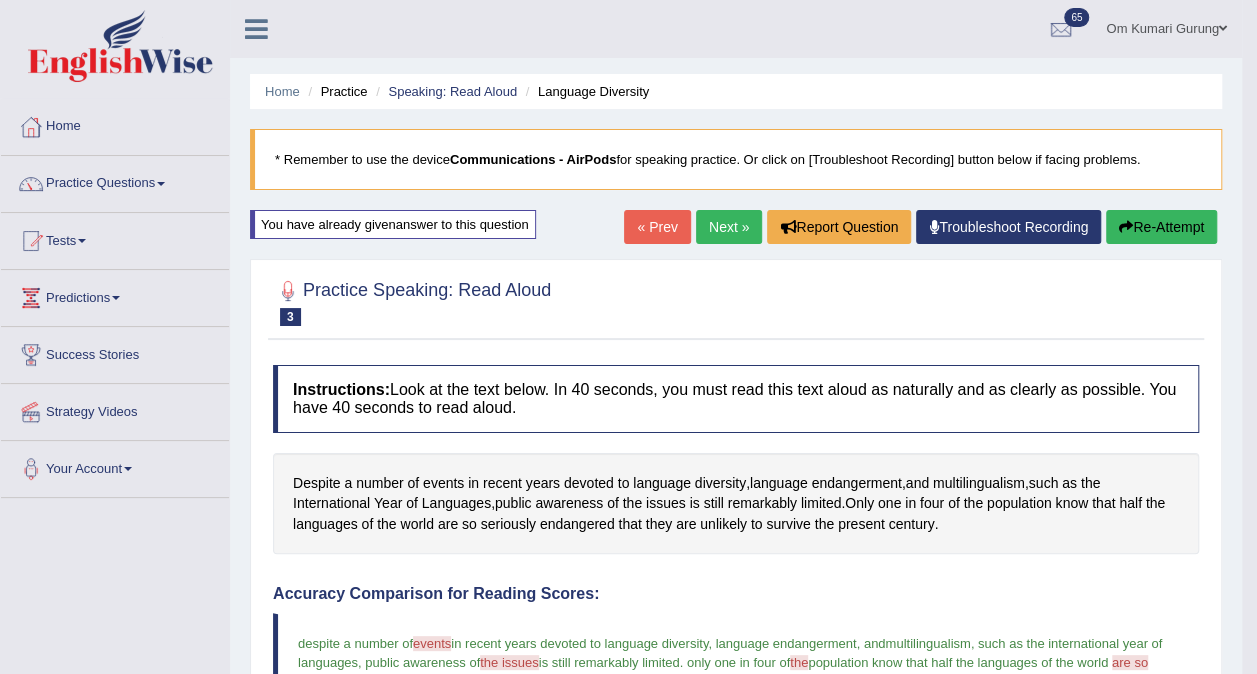 click on "Next »" at bounding box center [729, 227] 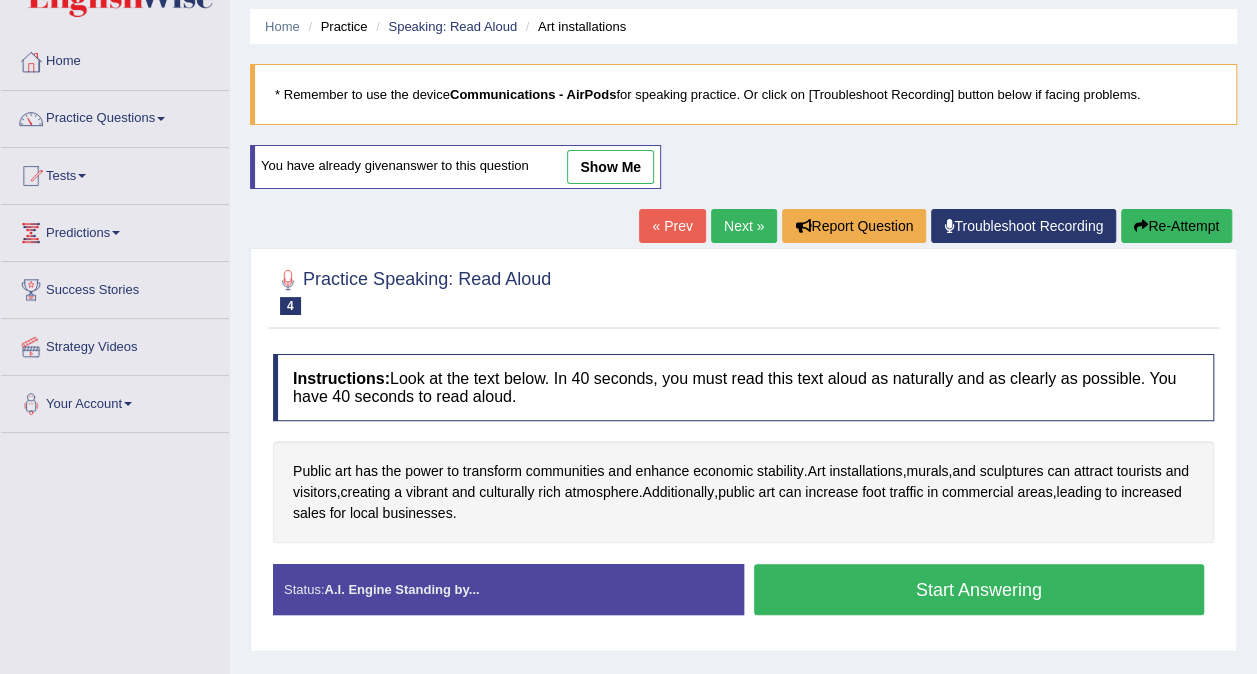 scroll, scrollTop: 0, scrollLeft: 0, axis: both 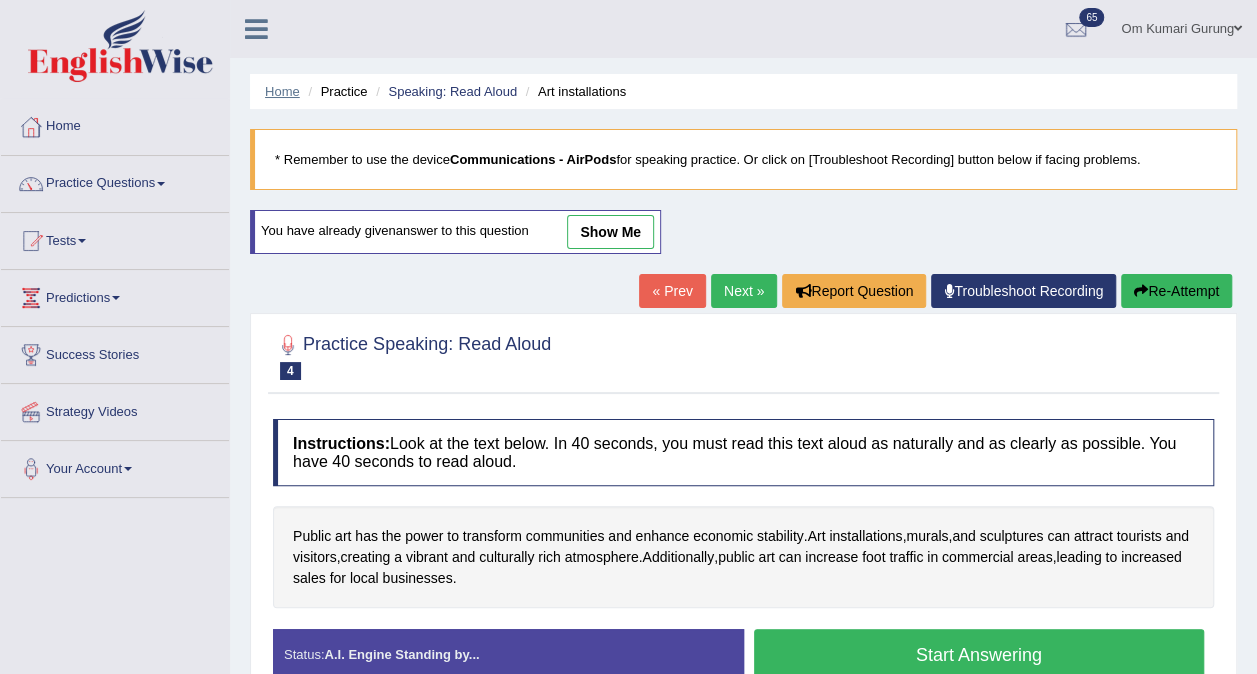 click on "Home" at bounding box center (282, 91) 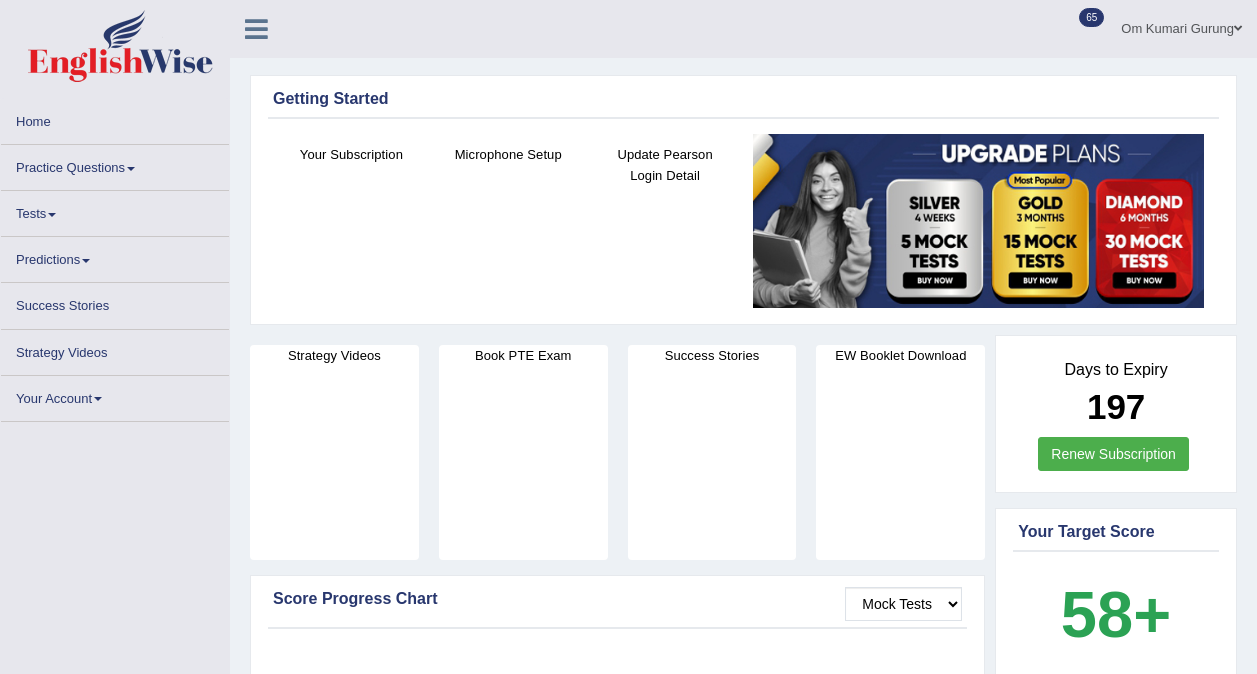 scroll, scrollTop: 0, scrollLeft: 0, axis: both 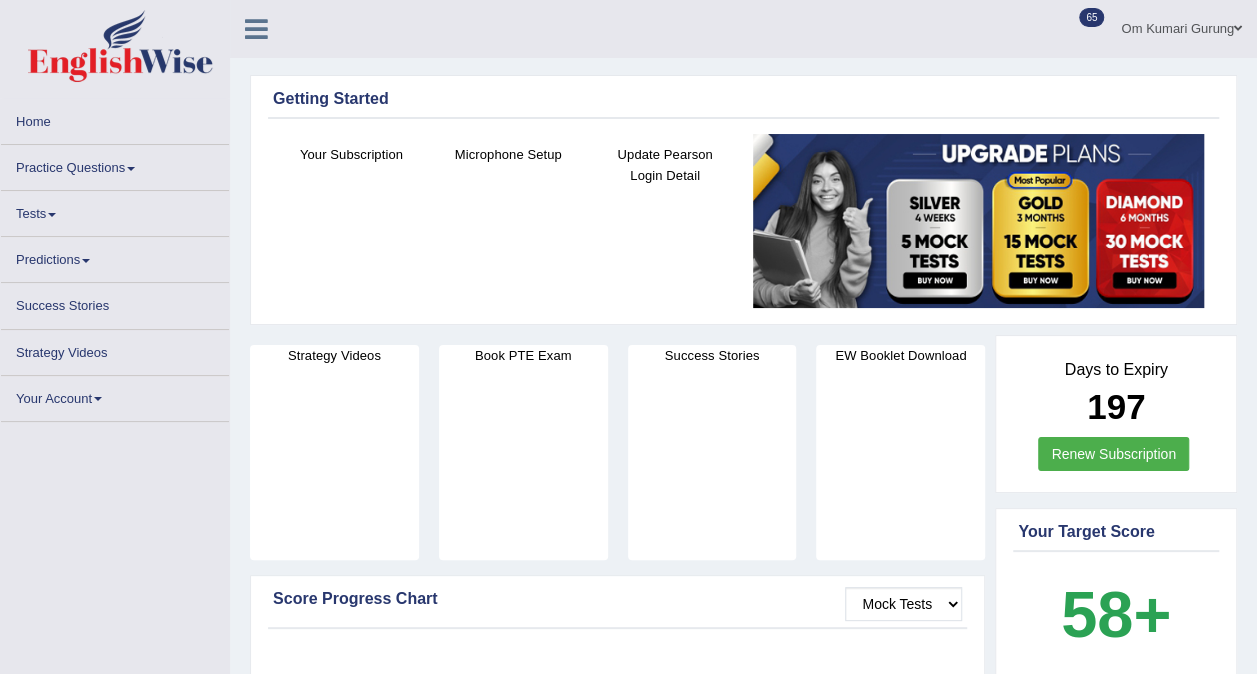 click on "Home
Practice Questions   Speaking Practice Read Aloud
Repeat Sentence
Describe Image
Re-tell Lecture
Answer Short Question
Summarize Group Discussion
Respond To A Situation
Writing Practice  Summarize Written Text
Write Essay
Reading Practice  Reading & Writing: Fill In The Blanks
Choose Multiple Answers
Re-order Paragraphs
Fill In The Blanks
Choose Single Answer
Listening Practice  Summarize Spoken Text
Highlight Incorrect Words
Highlight Correct Summary
Select Missing Word
Choose Single Answer
Choose Multiple Answers
Fill In The Blanks
Write From Dictation
Pronunciation
Tests  Take Practice Sectional Test
Take Mock Test
History
Predictions  Latest Predictions
Success Stories
Strategy Videos
Your Account  Notifications
Microphone Setup
Change Password
Manage Subscription
Pearson Login Details
Update Profile" at bounding box center (115, 260) 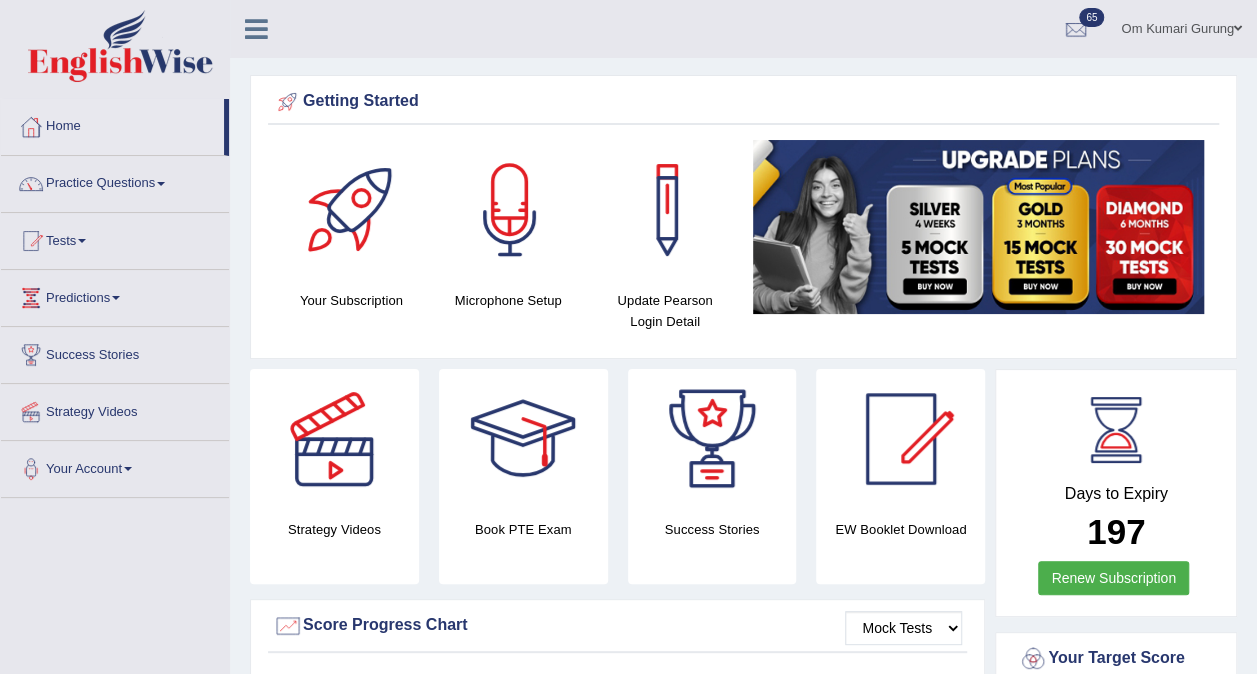 click on "Practice Questions" at bounding box center [115, 181] 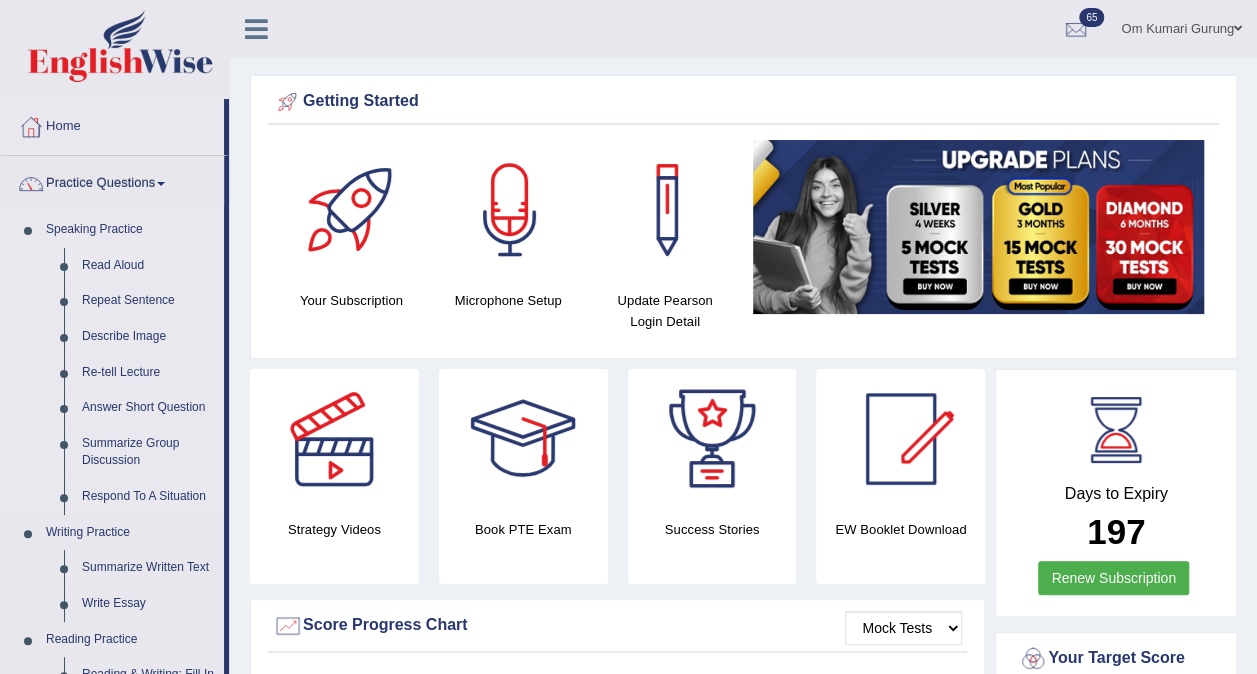 click on "Read Aloud" at bounding box center (148, 266) 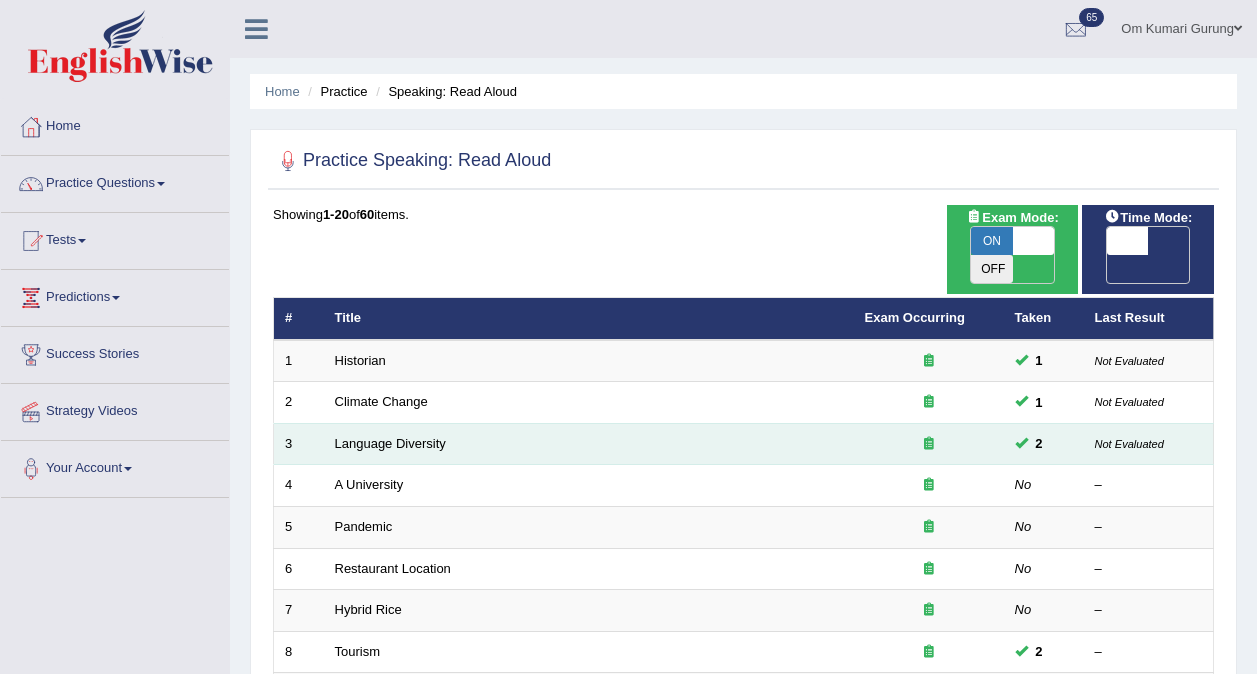 scroll, scrollTop: 0, scrollLeft: 0, axis: both 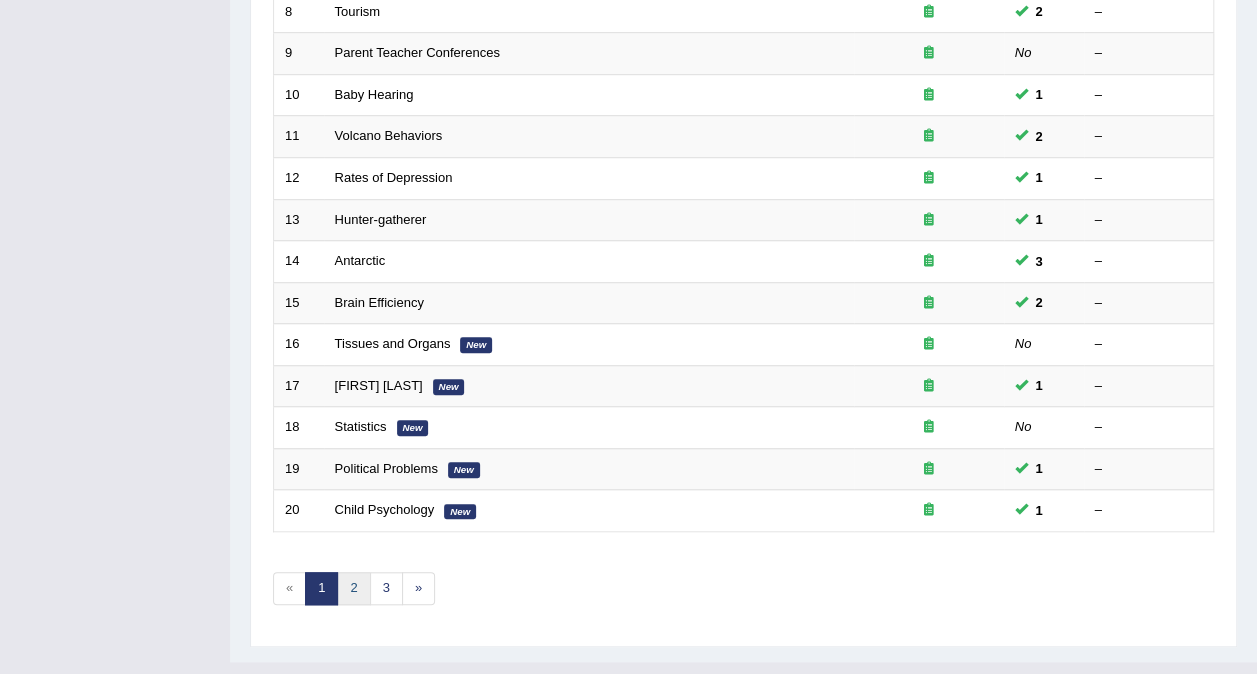 click on "2" at bounding box center (353, 588) 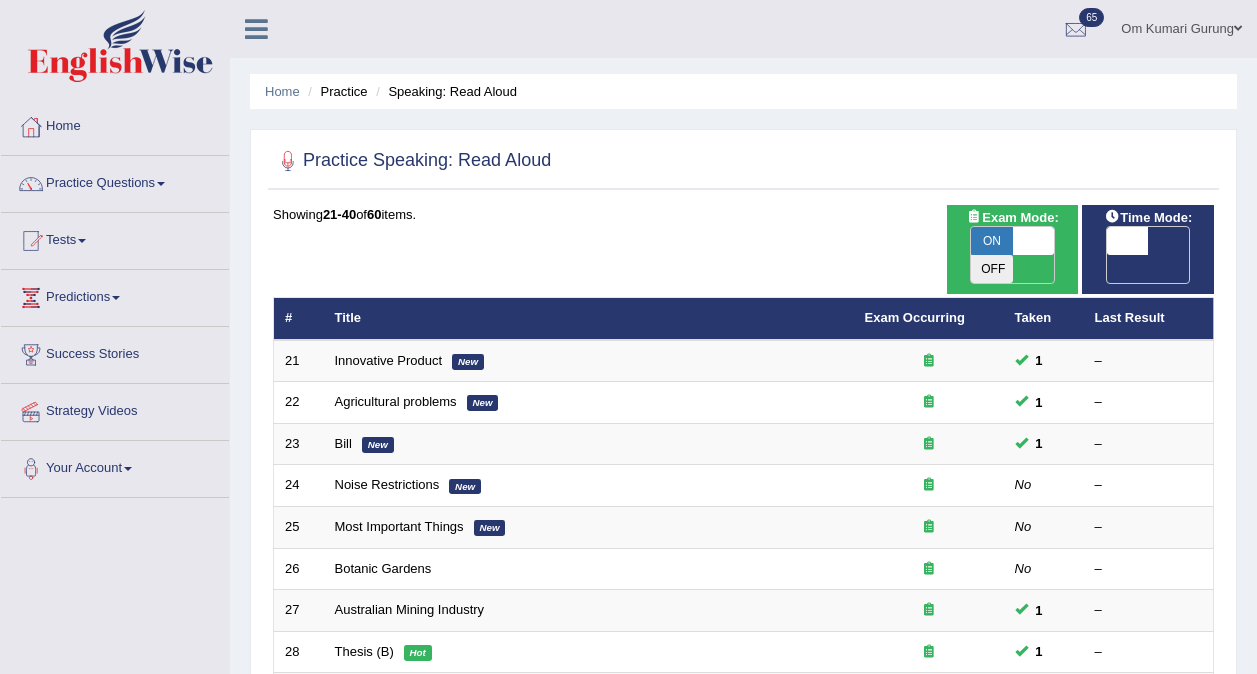 scroll, scrollTop: 349, scrollLeft: 0, axis: vertical 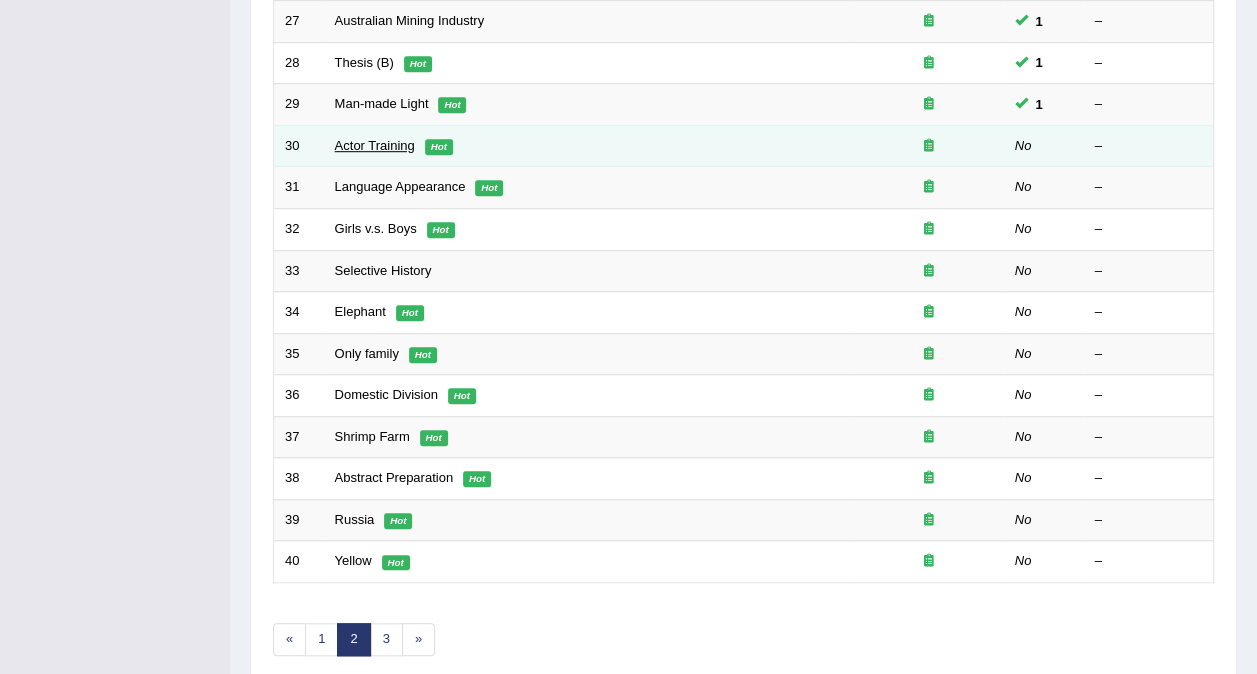 click on "Actor Training" at bounding box center (375, 145) 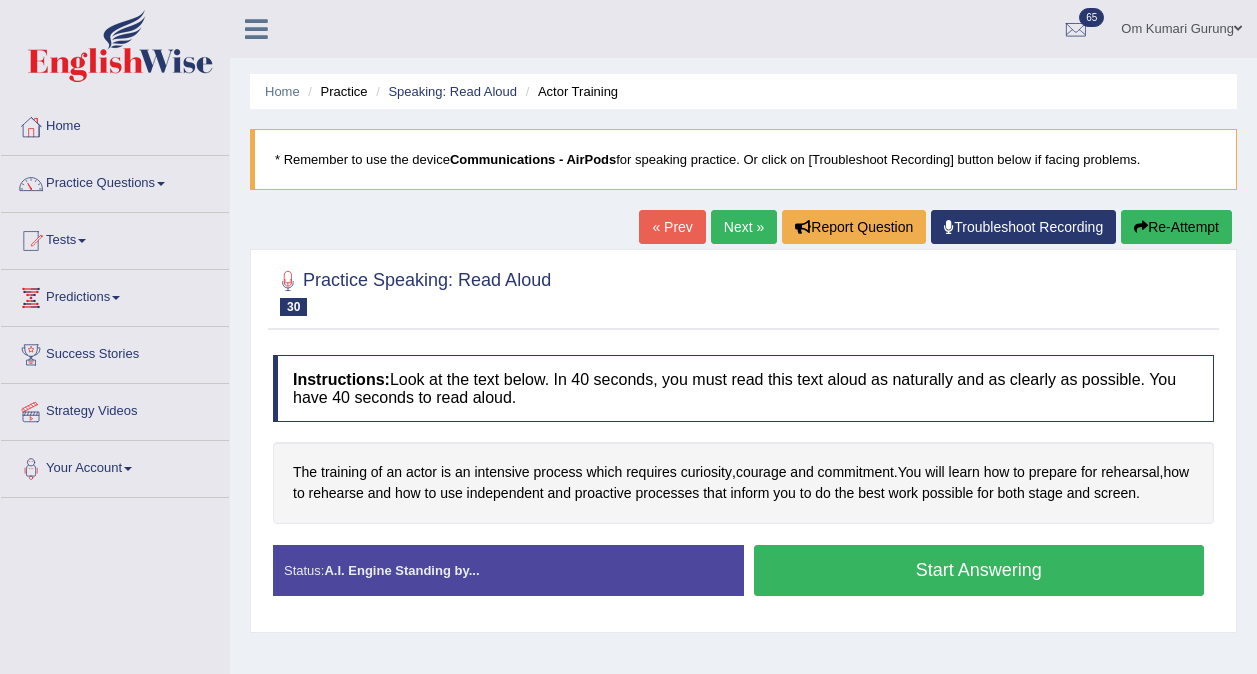 scroll, scrollTop: 0, scrollLeft: 0, axis: both 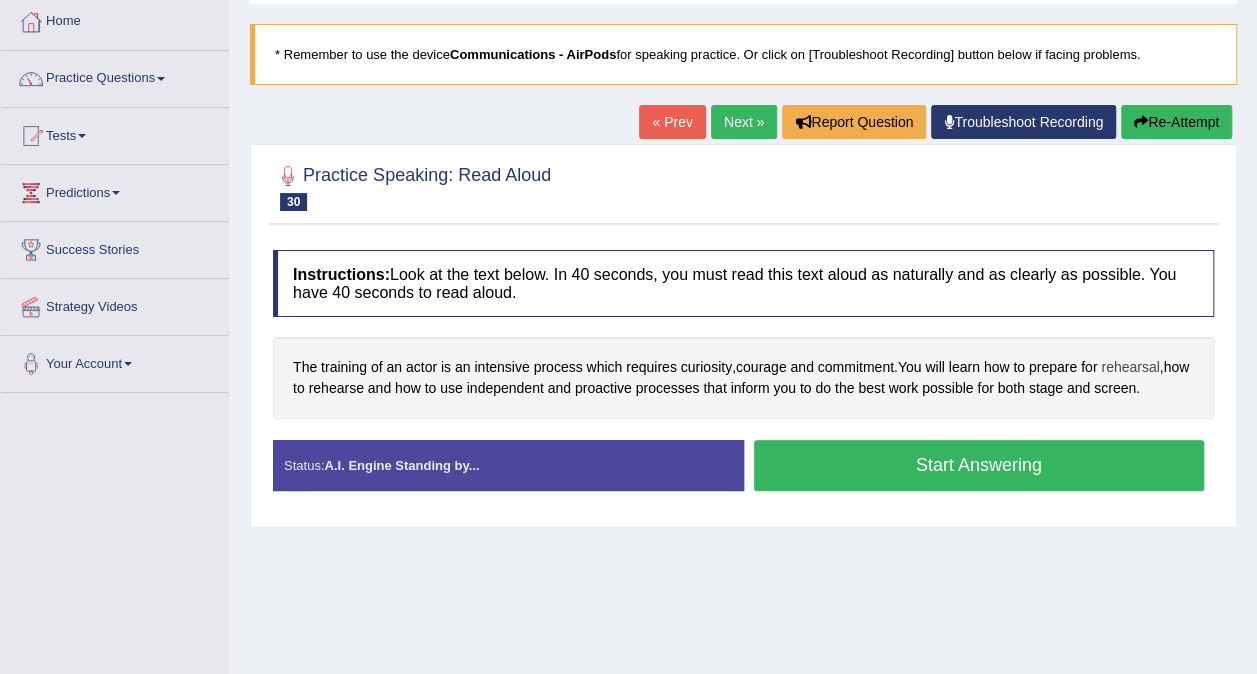click on "rehearsal" at bounding box center (1130, 367) 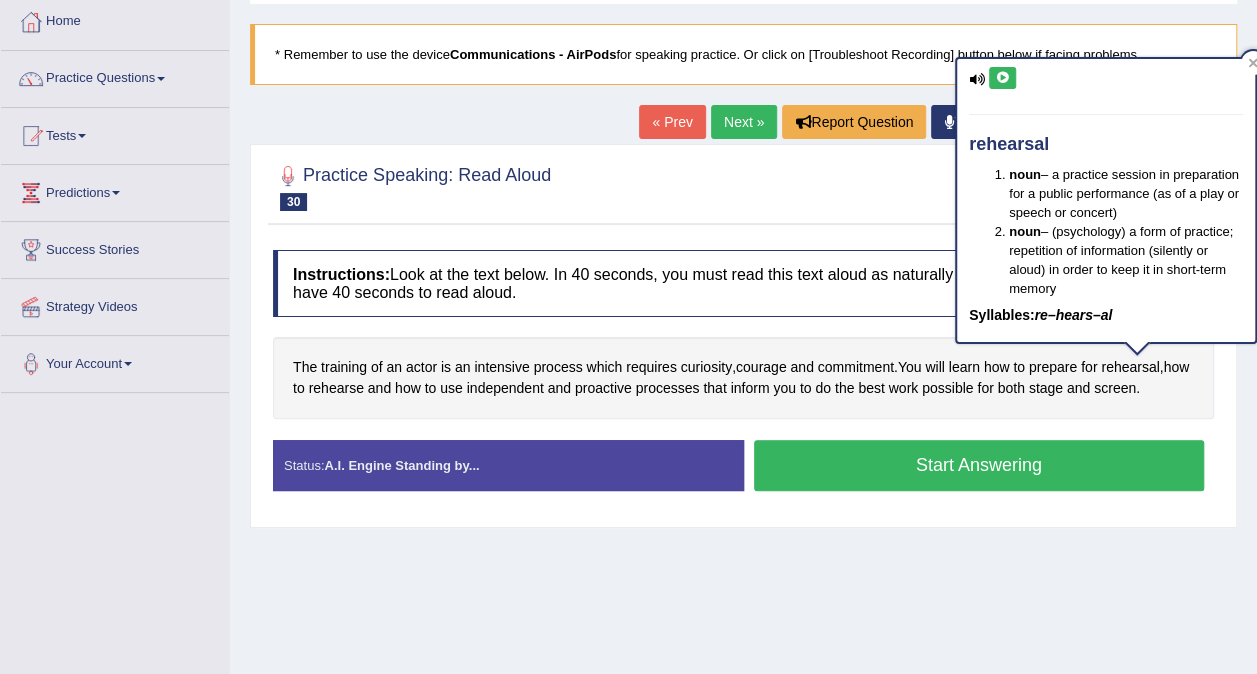 click at bounding box center (1002, 78) 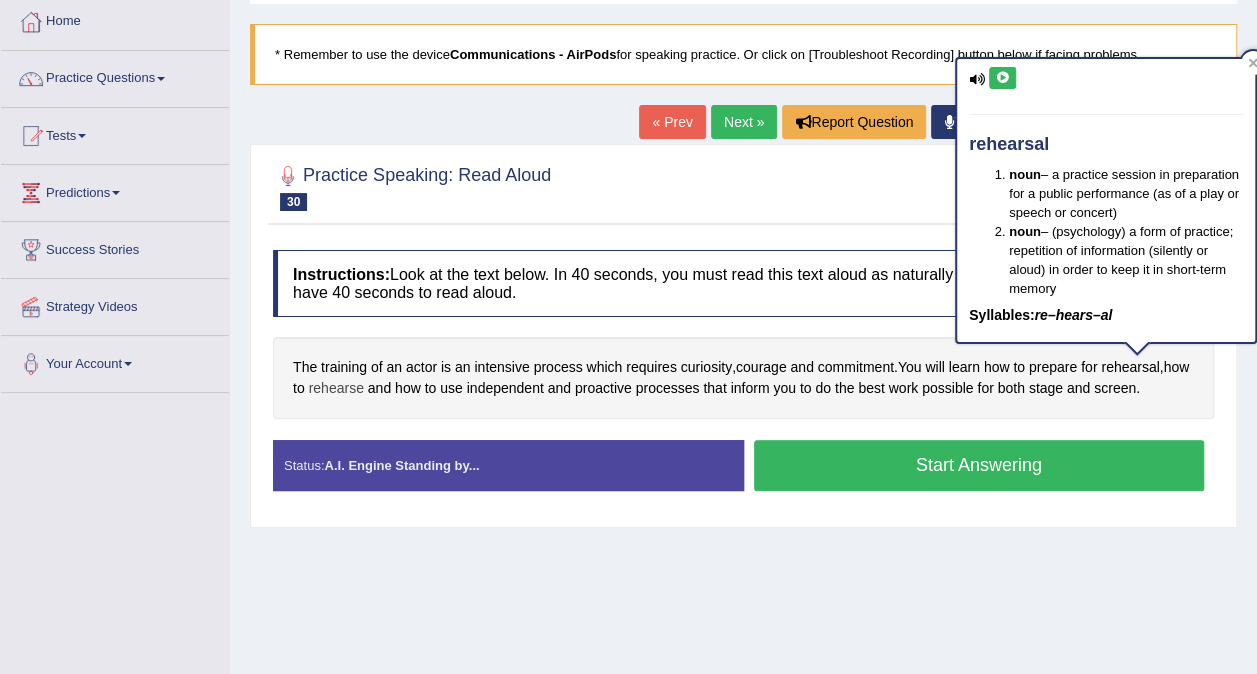 click on "rehearse" at bounding box center [336, 388] 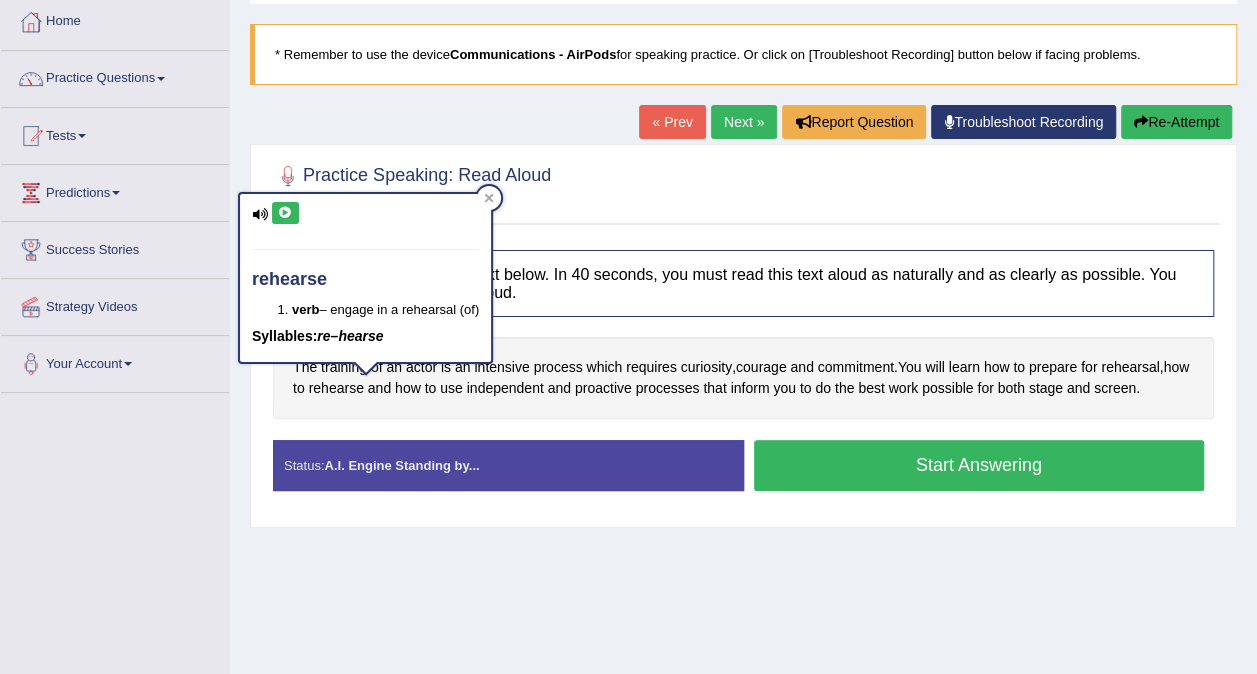 click at bounding box center [285, 213] 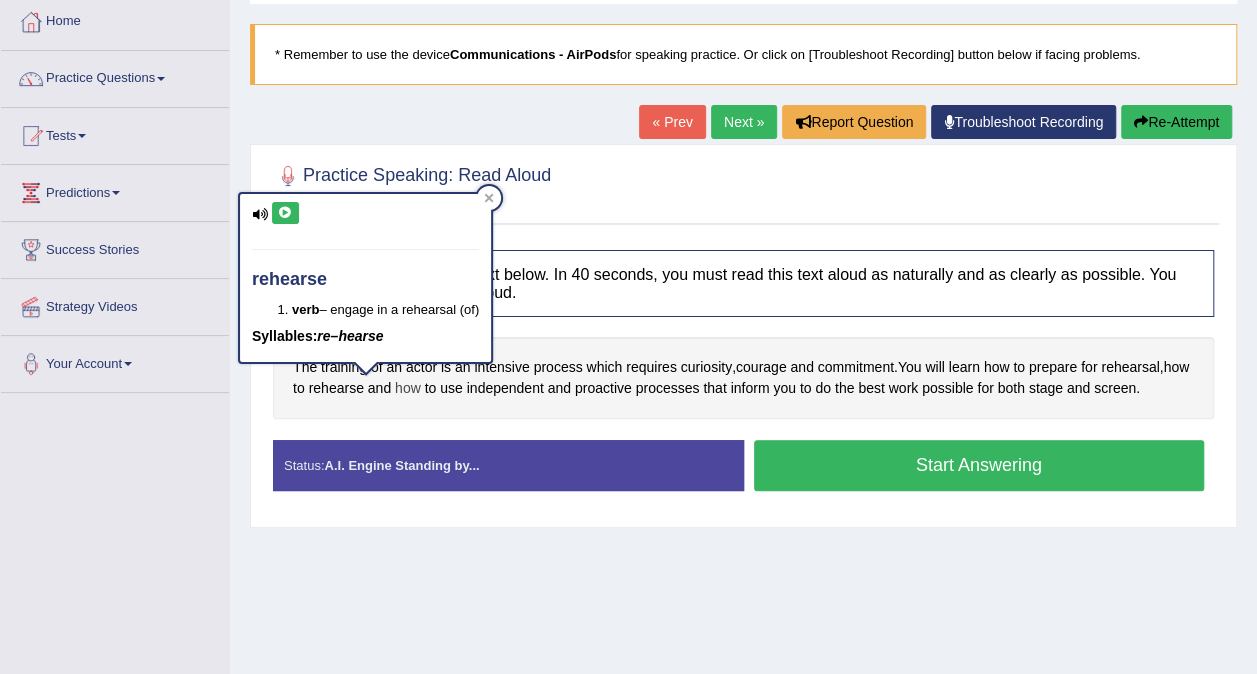 click on "how" at bounding box center (408, 388) 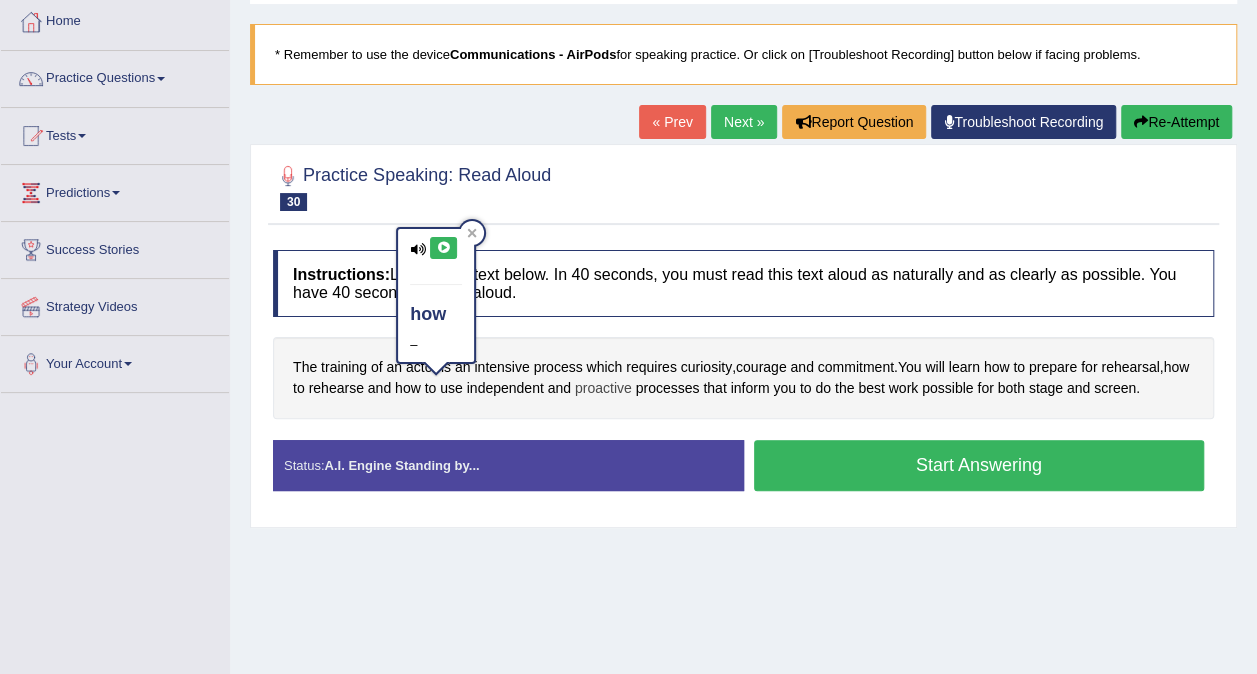 click on "proactive" at bounding box center (603, 388) 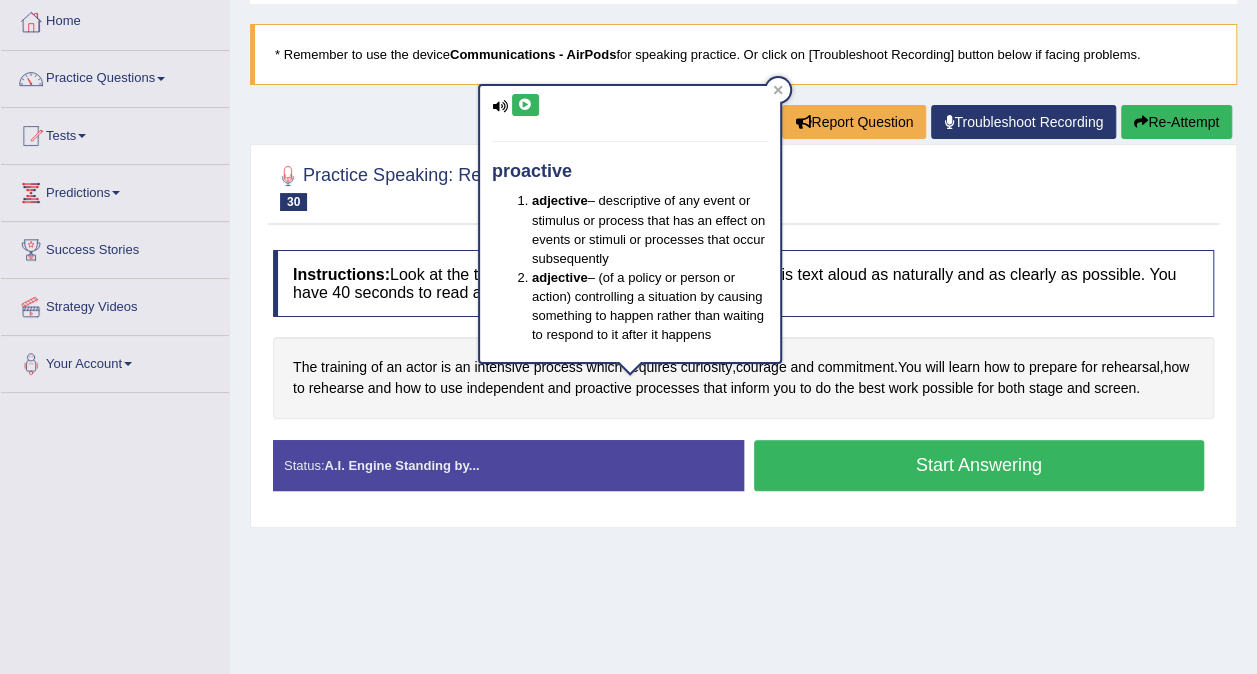 click on "The   training   of   an   actor   is   an   intensive   process   which   requires   curiosity ,  courage   and   commitment .  You   will   learn   how   to   prepare   for   rehearsal ,  how   to   rehearse   and   how   to   use   independent   and   proactive   processes   that   inform   you   to   do   the   best   work   possible   for   both   stage   and   screen ." at bounding box center [743, 377] 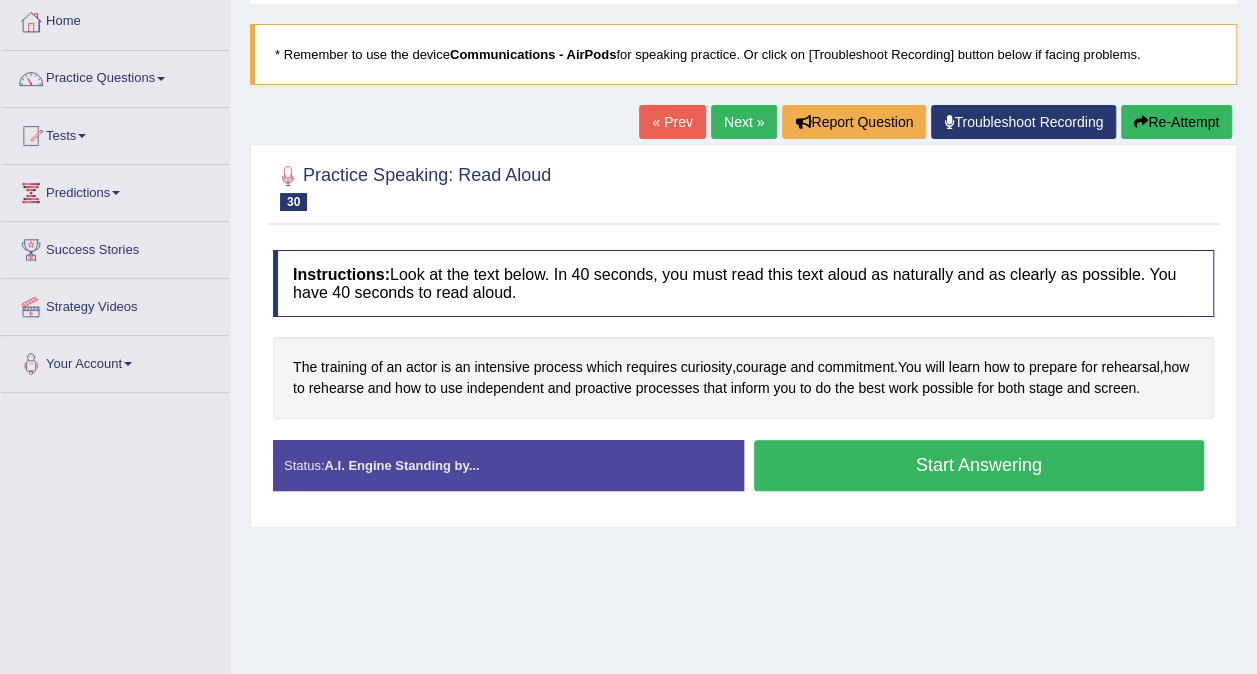 click on "Start Answering" at bounding box center [979, 465] 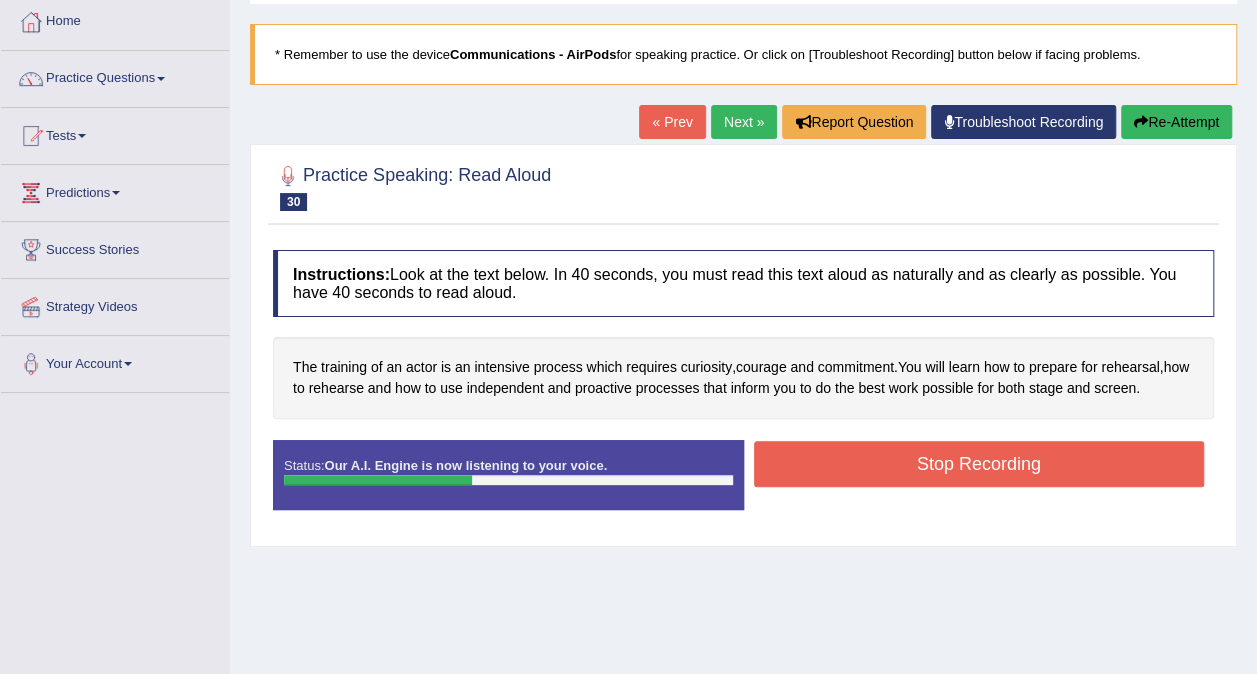 click on "Stop Recording" at bounding box center (979, 464) 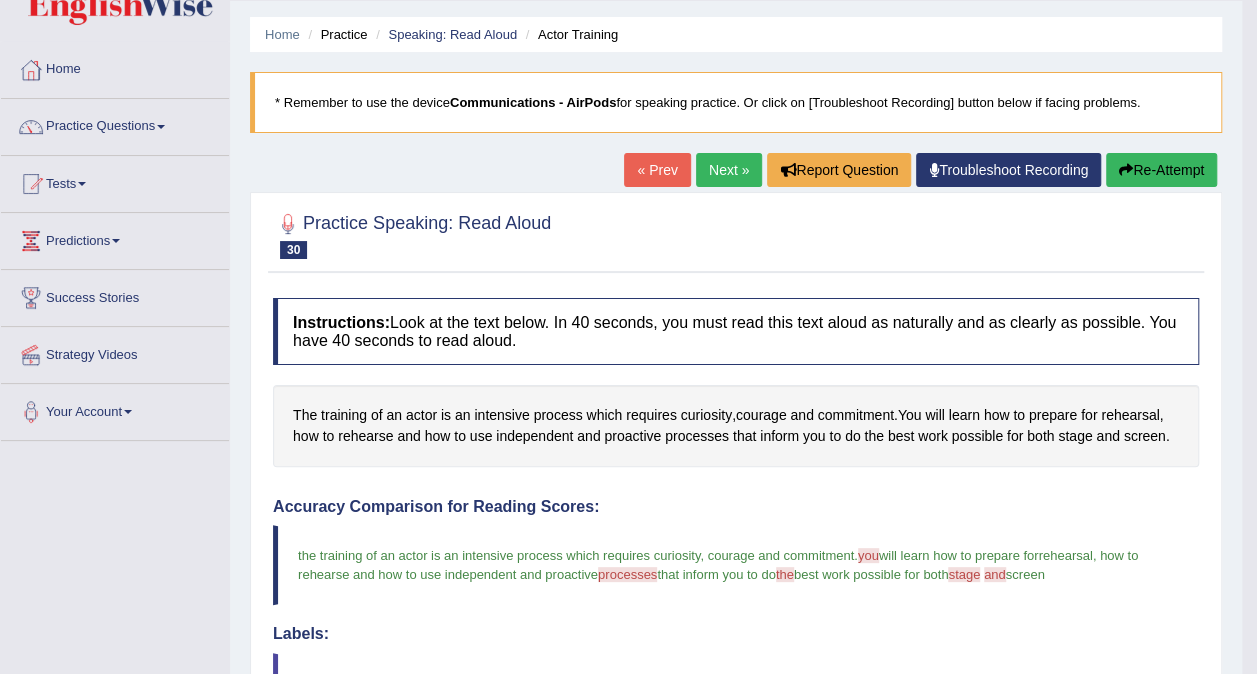 scroll, scrollTop: 32, scrollLeft: 0, axis: vertical 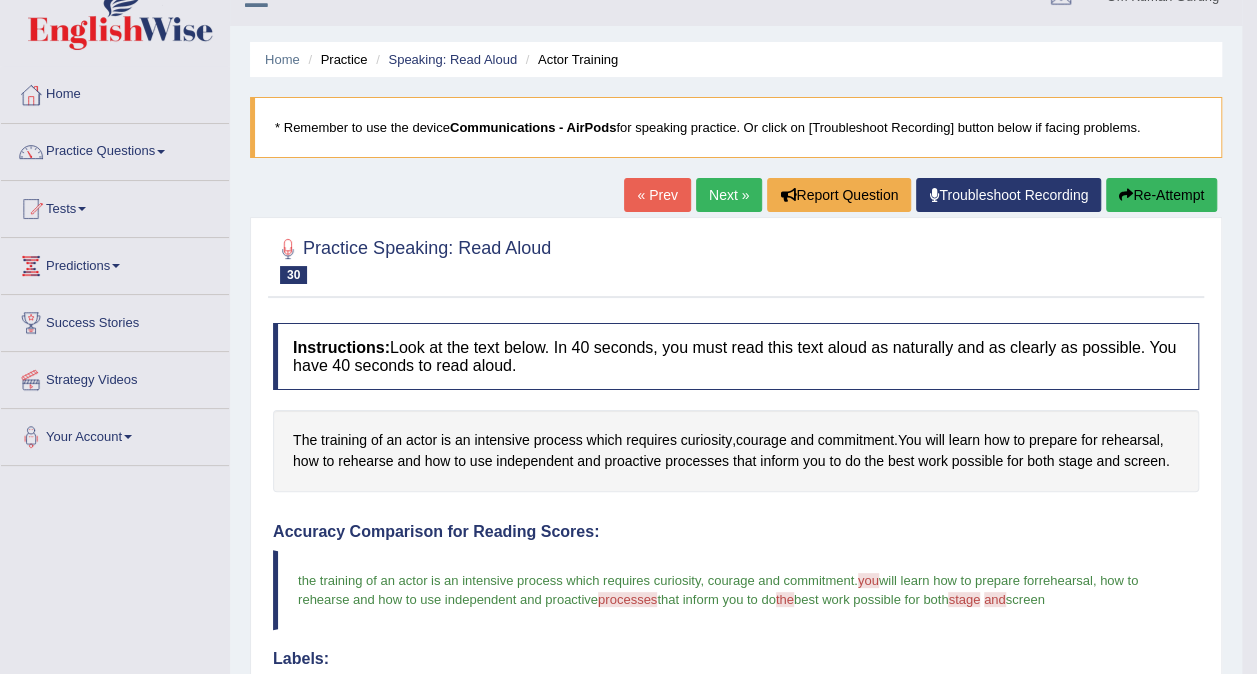 click on "Next »" at bounding box center [729, 195] 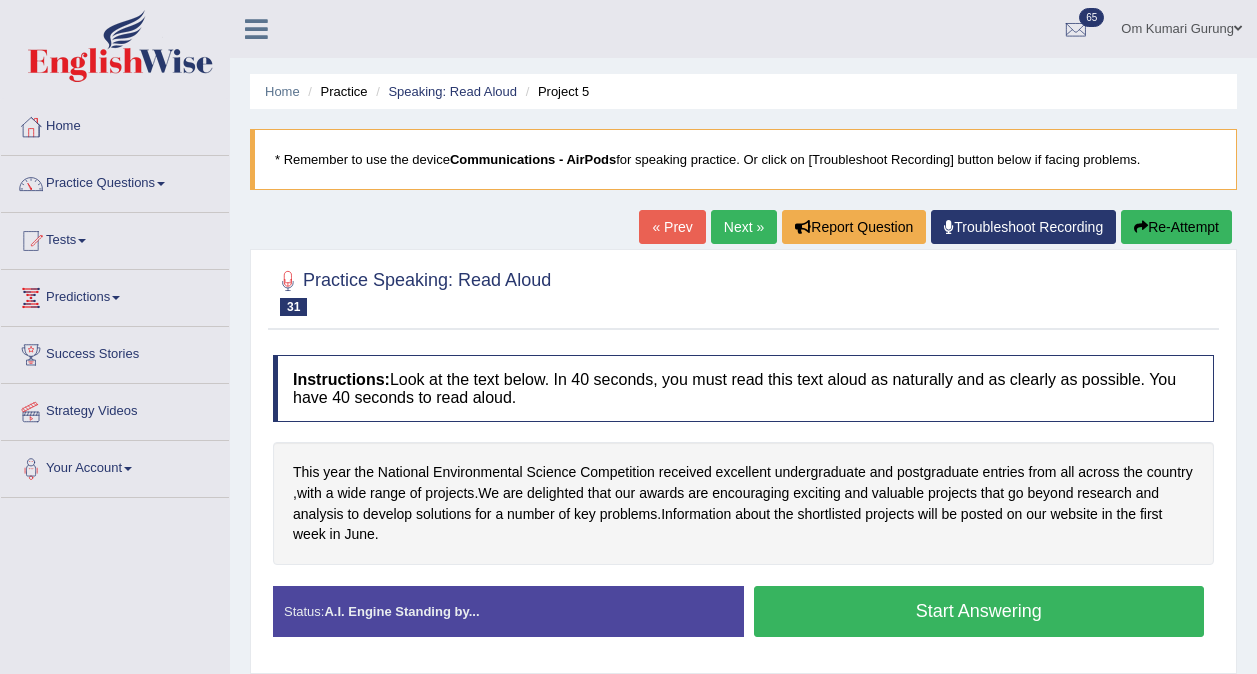 scroll, scrollTop: 115, scrollLeft: 0, axis: vertical 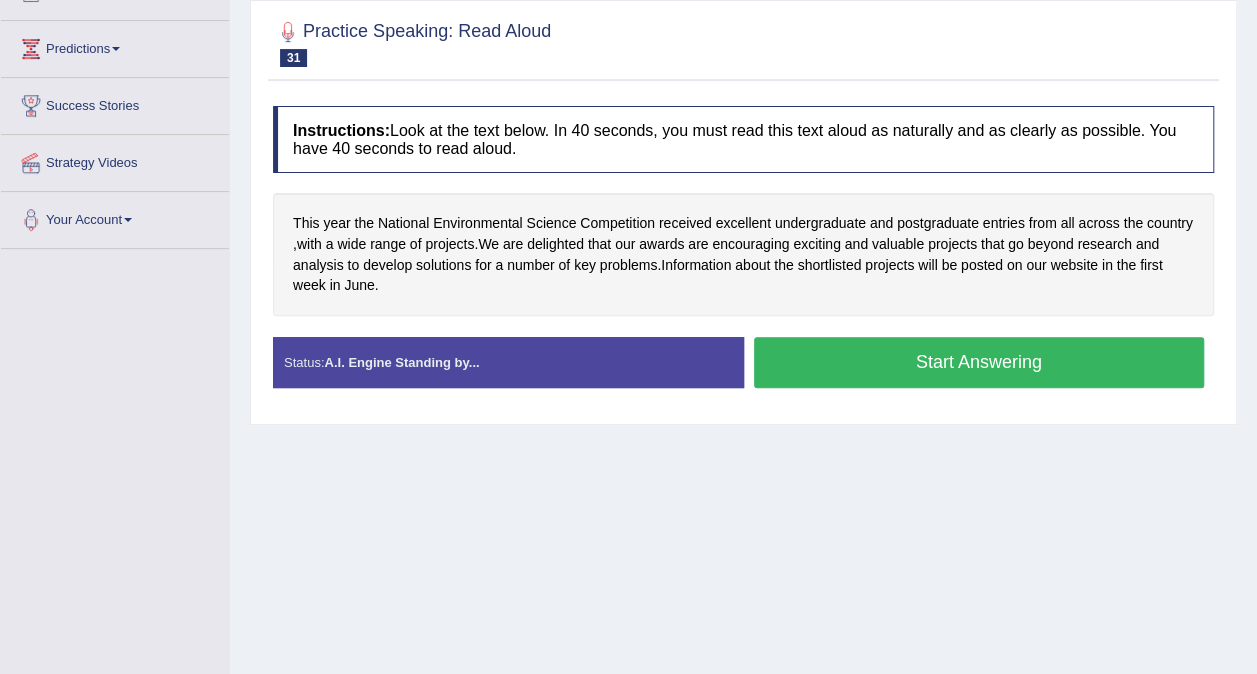 click on "Start Answering" at bounding box center [979, 362] 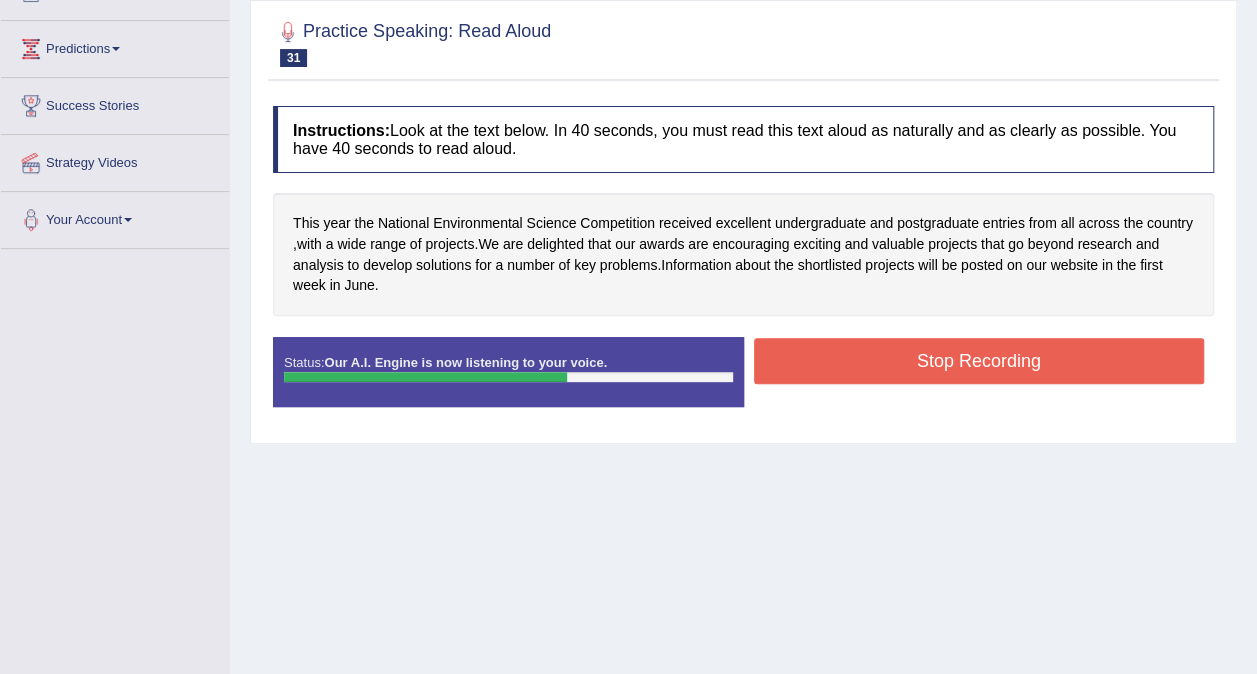click on "Stop Recording" at bounding box center (979, 361) 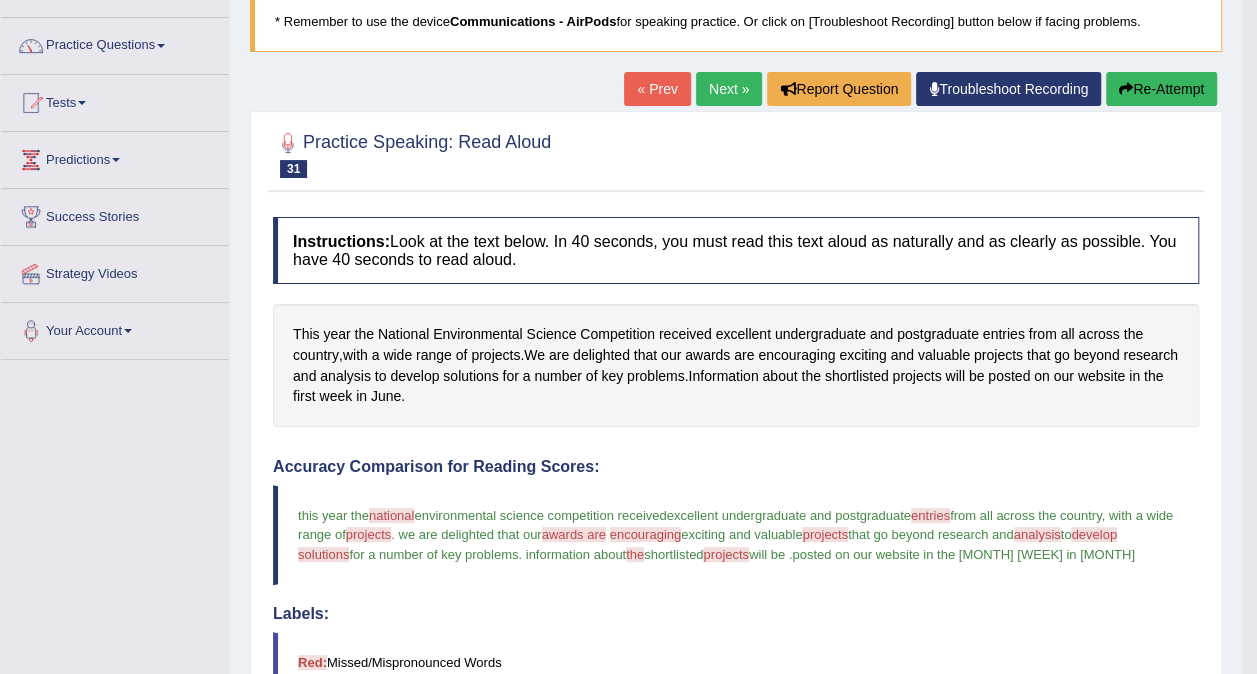scroll, scrollTop: 0, scrollLeft: 0, axis: both 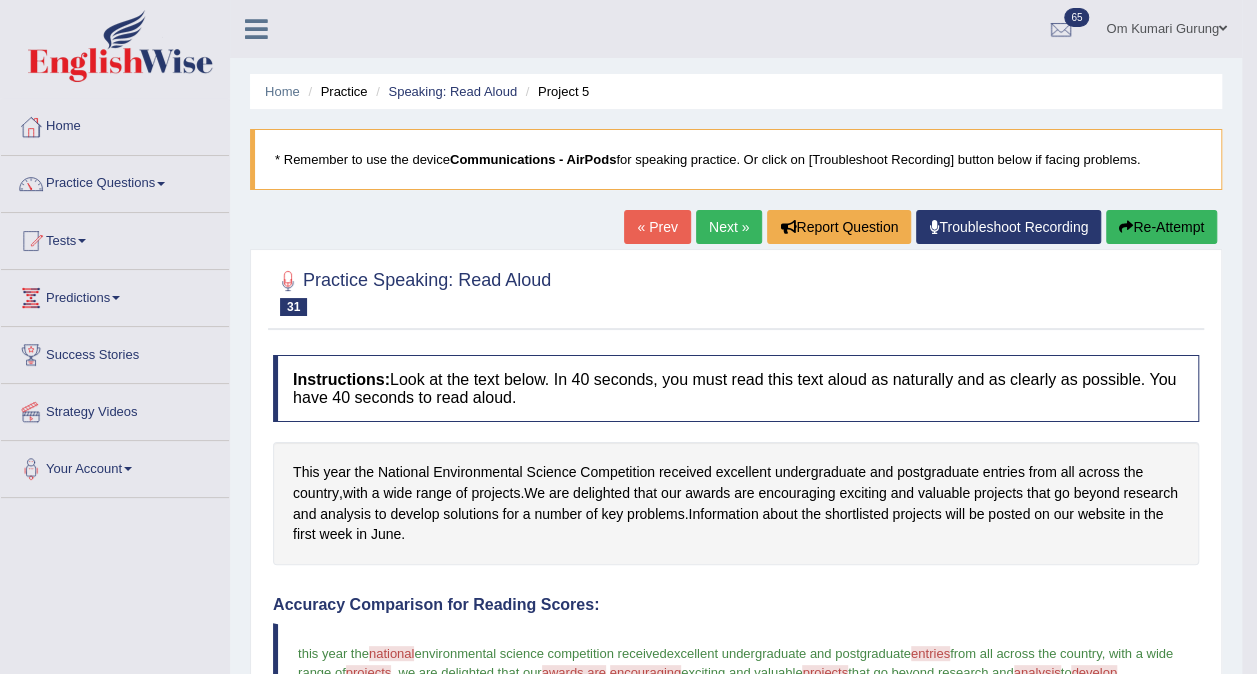 click on "Next »" at bounding box center [729, 227] 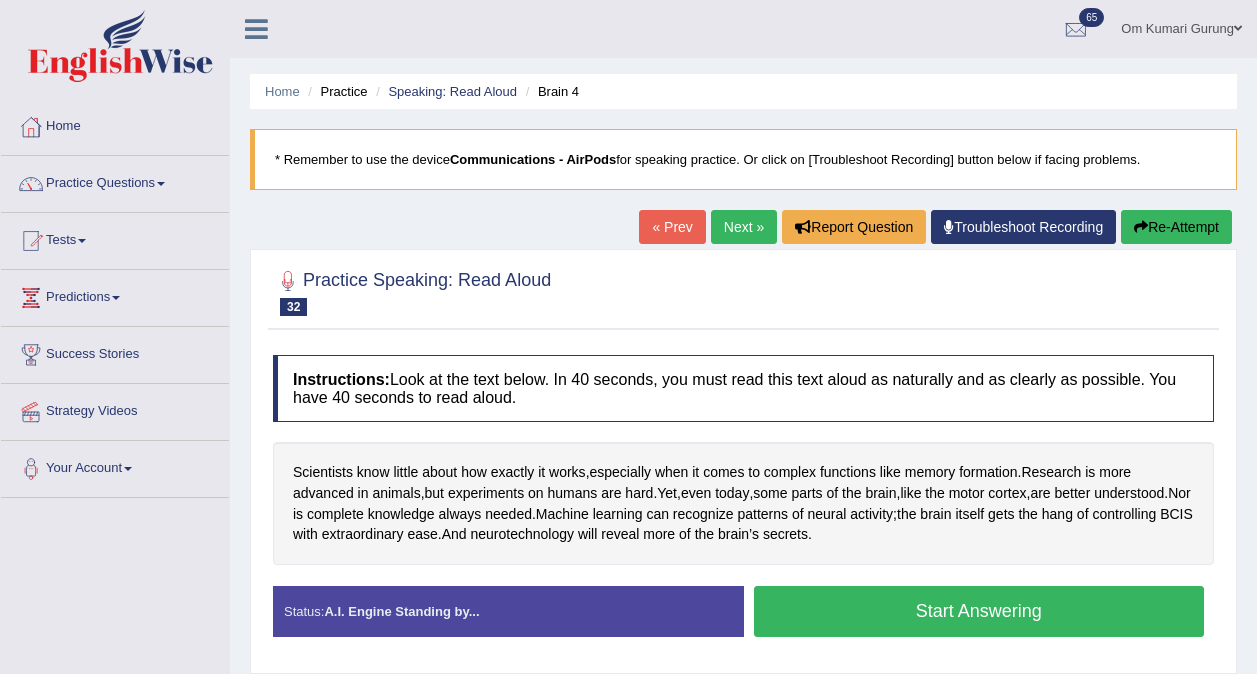 scroll, scrollTop: 225, scrollLeft: 0, axis: vertical 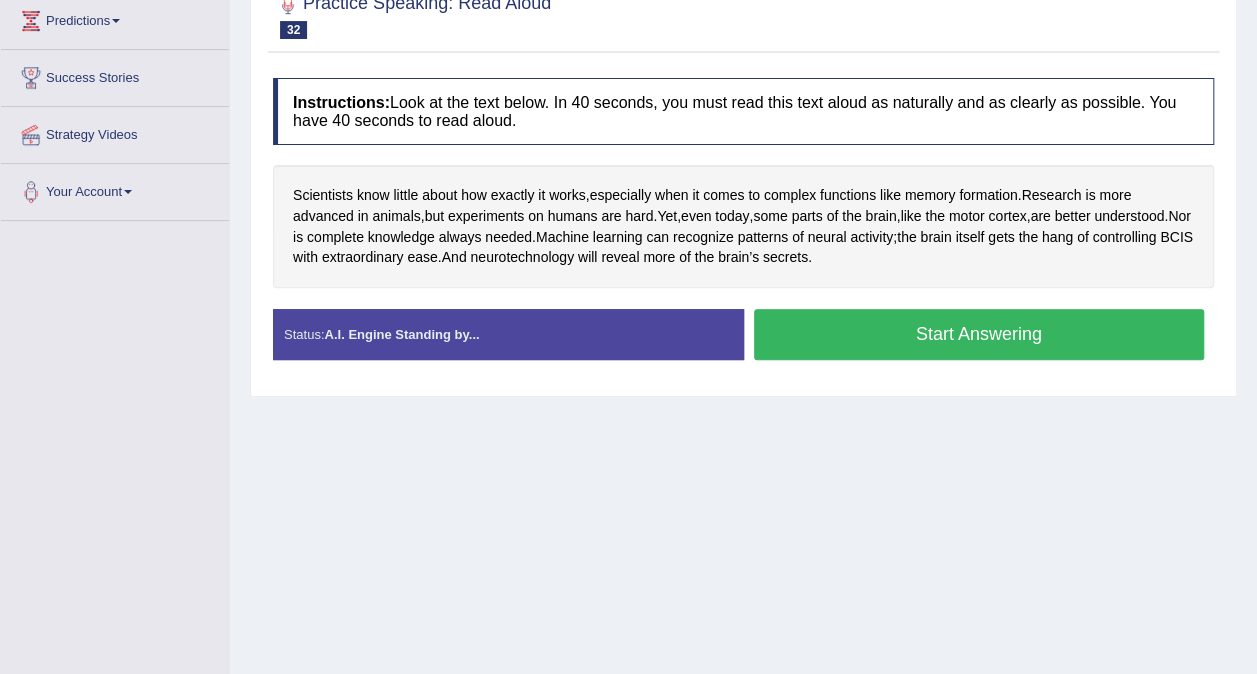 click on "Start Answering" at bounding box center [979, 334] 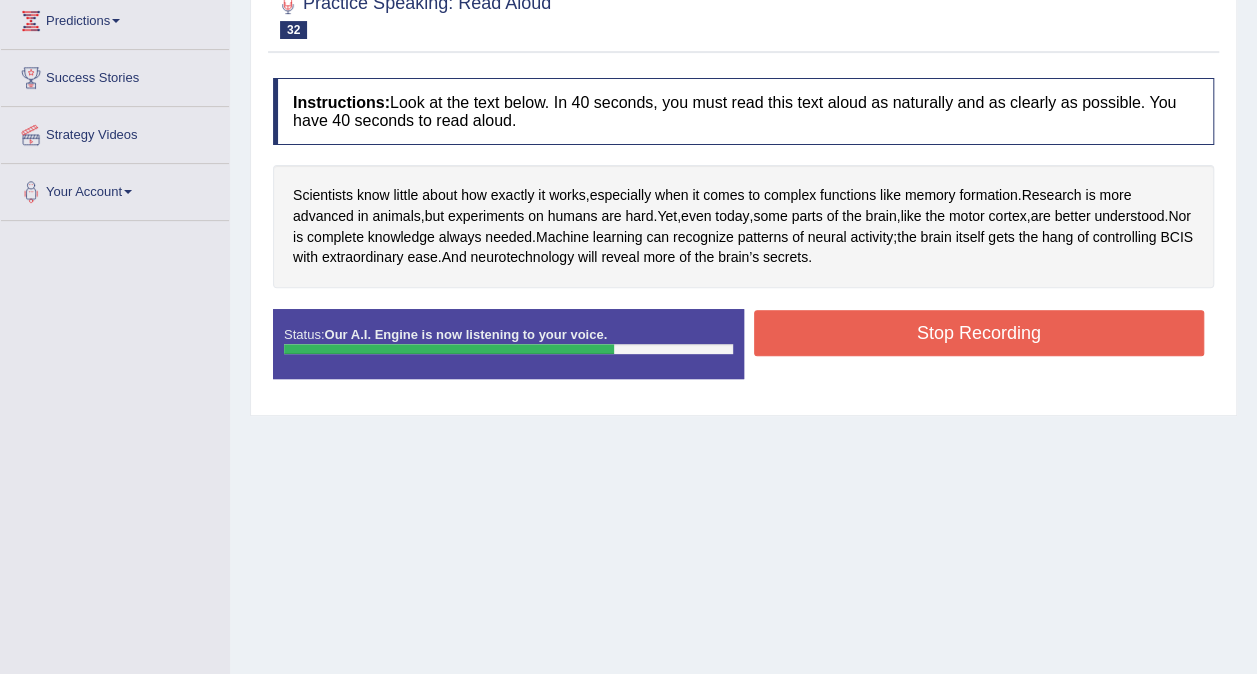 click on "Stop Recording" at bounding box center (979, 333) 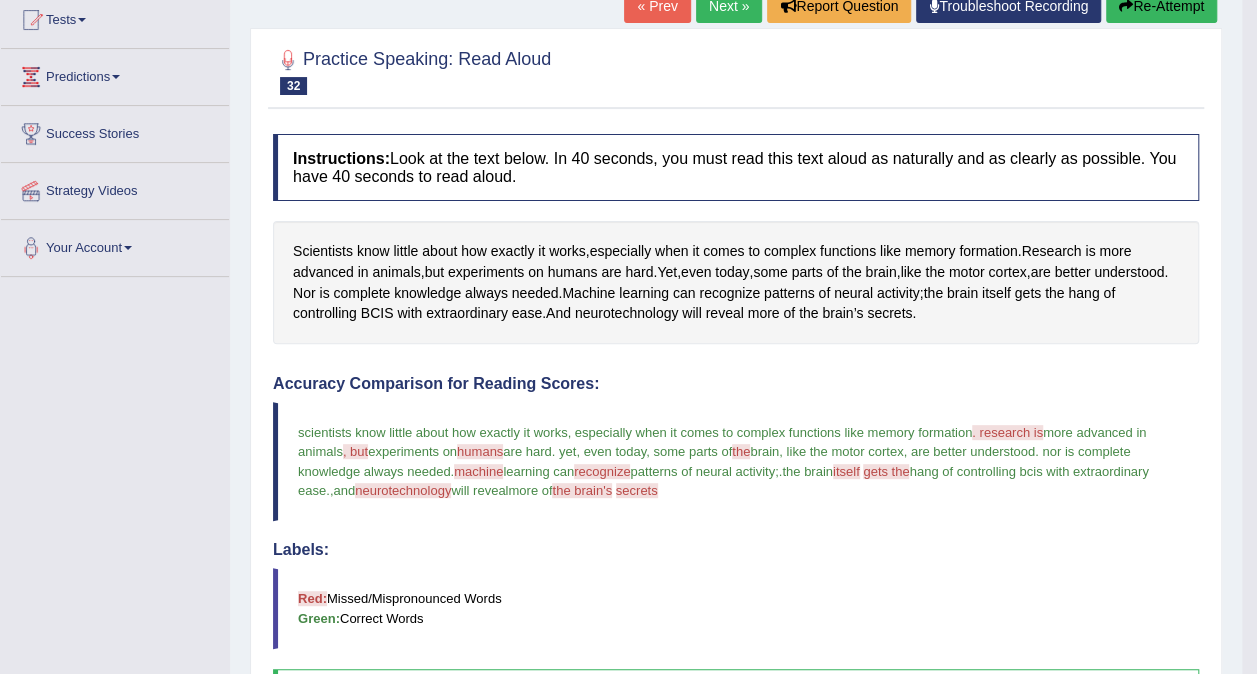 scroll, scrollTop: 213, scrollLeft: 0, axis: vertical 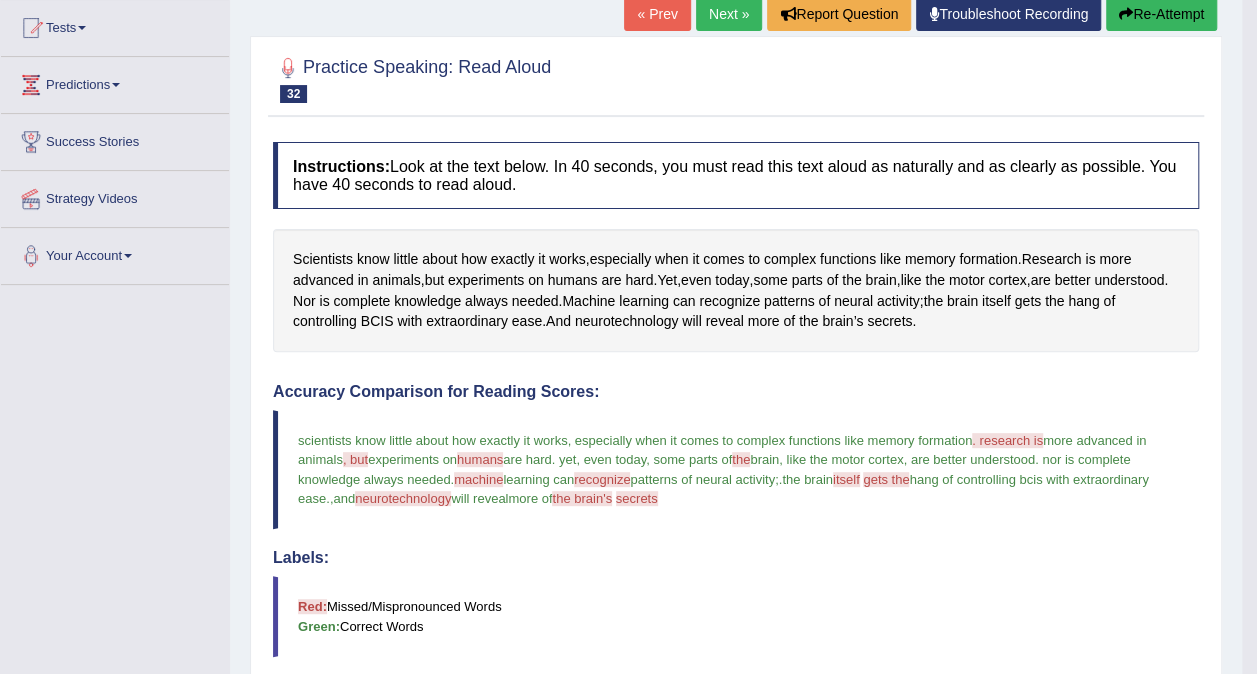 click on "Next »" at bounding box center [729, 14] 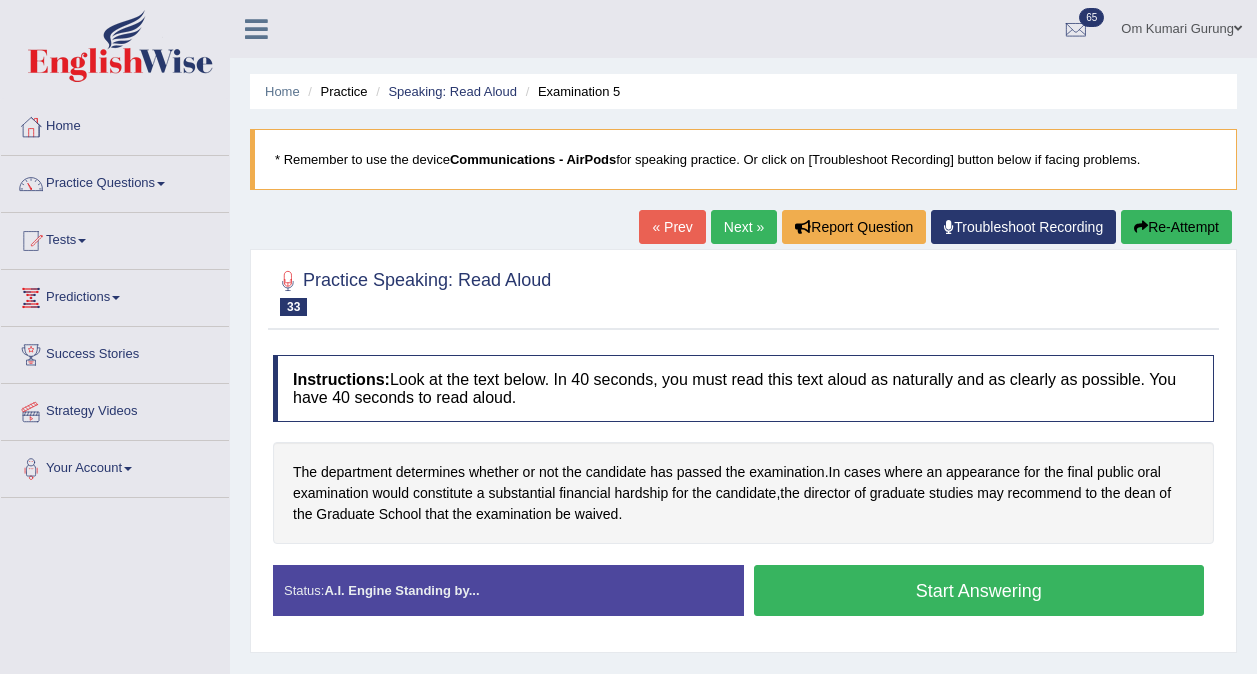 scroll, scrollTop: 0, scrollLeft: 0, axis: both 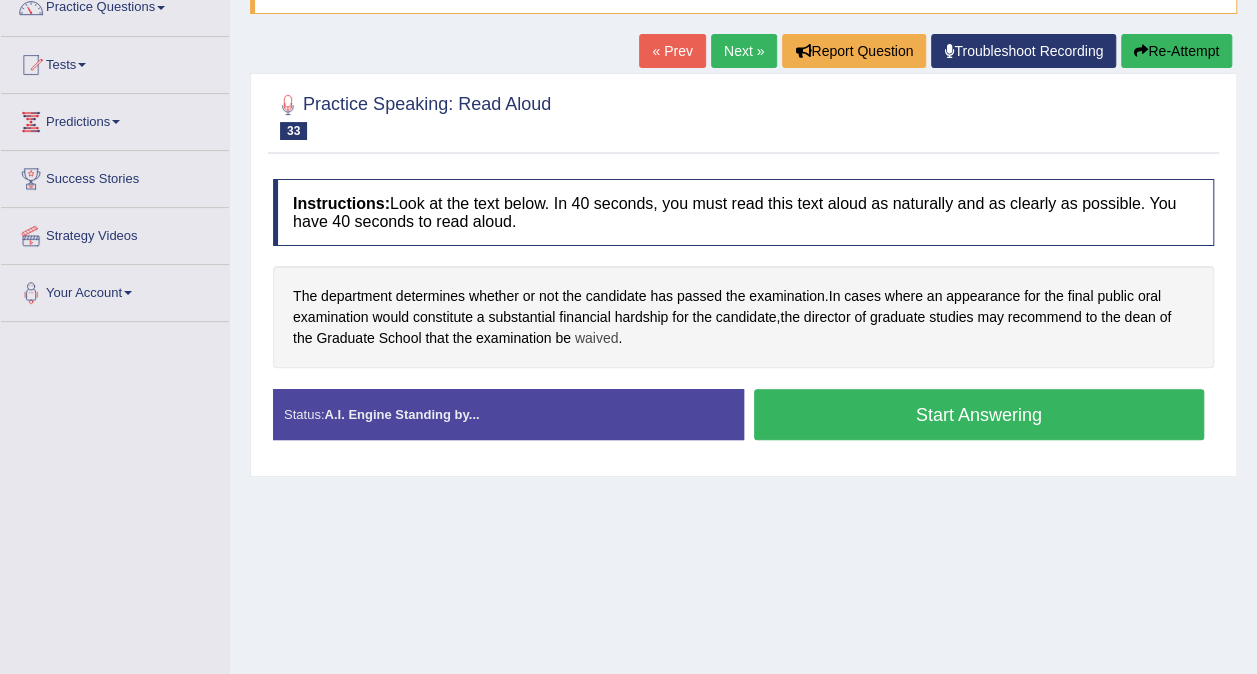 click on "waived" at bounding box center [597, 338] 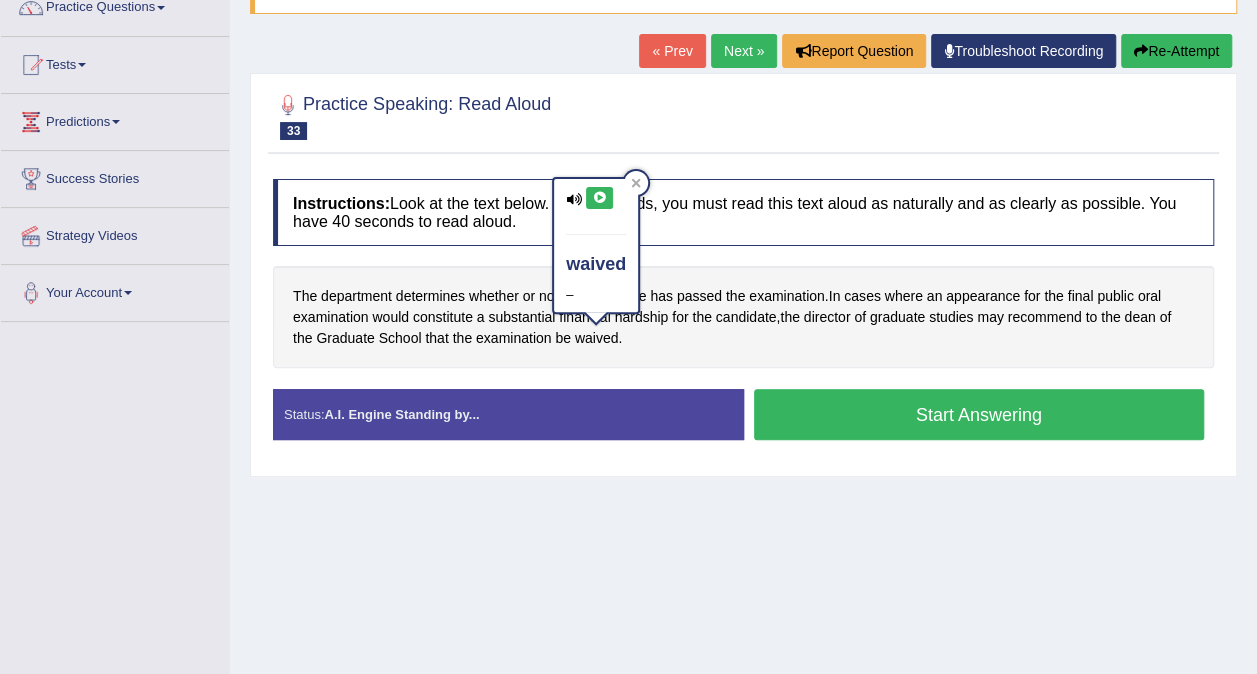 click at bounding box center (574, 199) 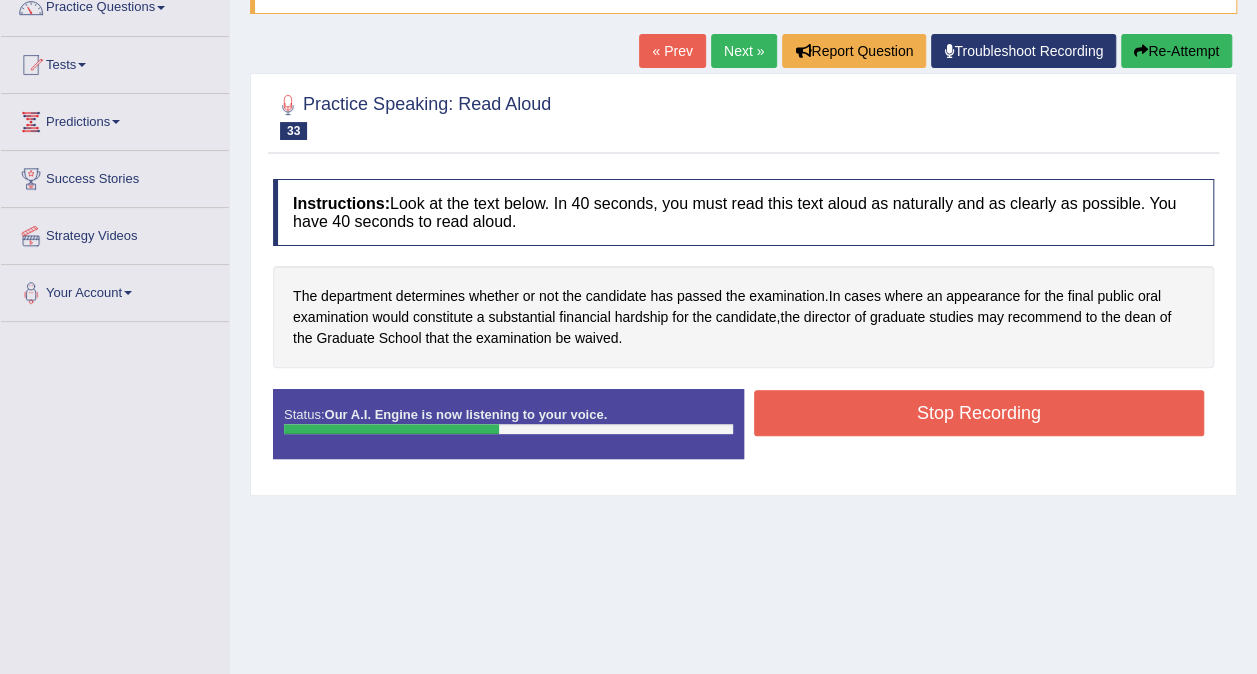 click on "Stop Recording" at bounding box center [979, 413] 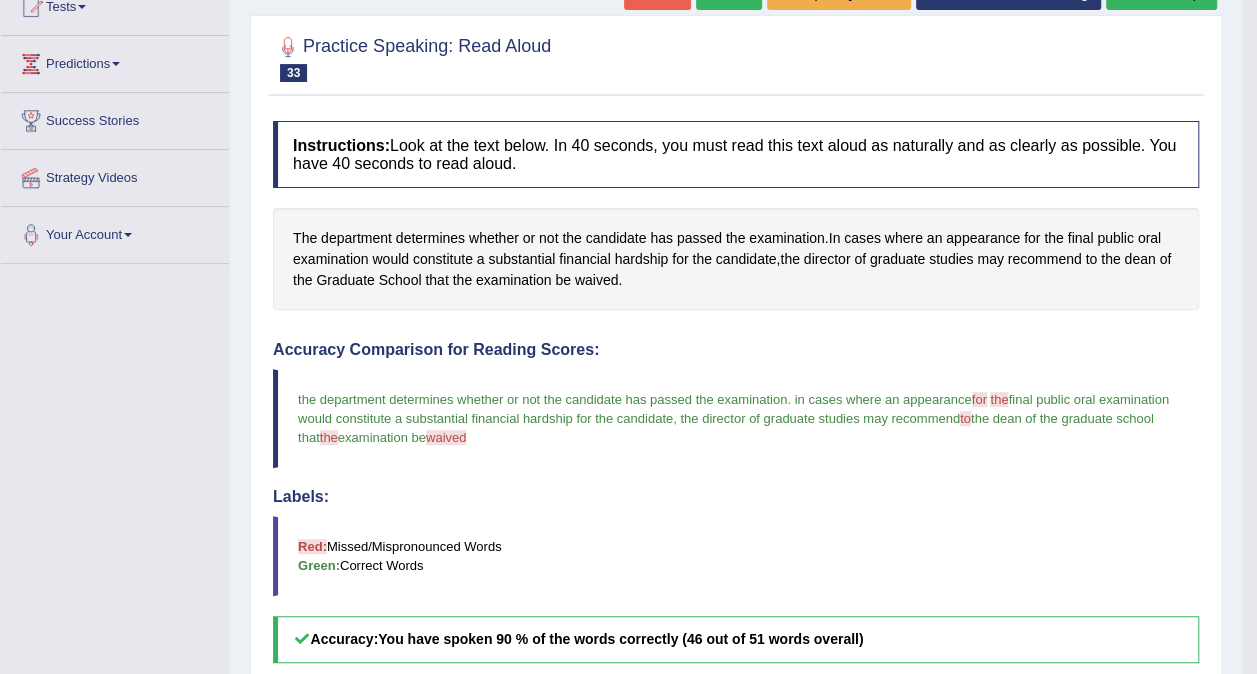 scroll, scrollTop: 164, scrollLeft: 0, axis: vertical 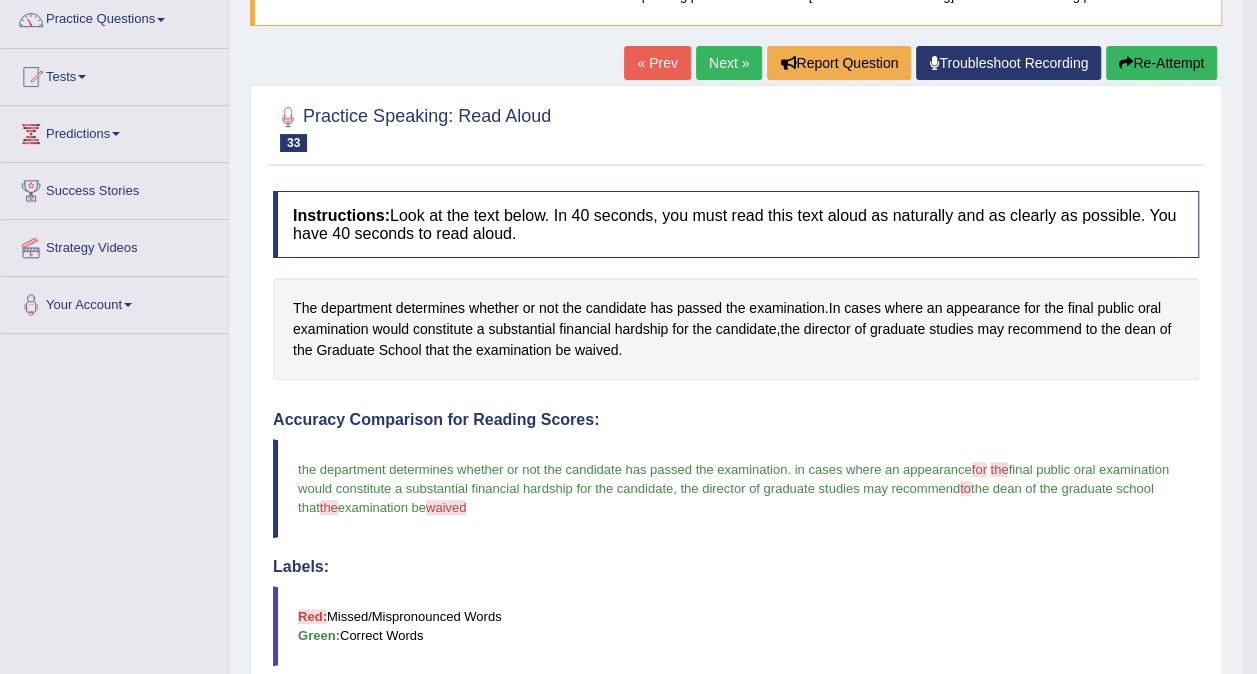 click on "Next »" at bounding box center (729, 63) 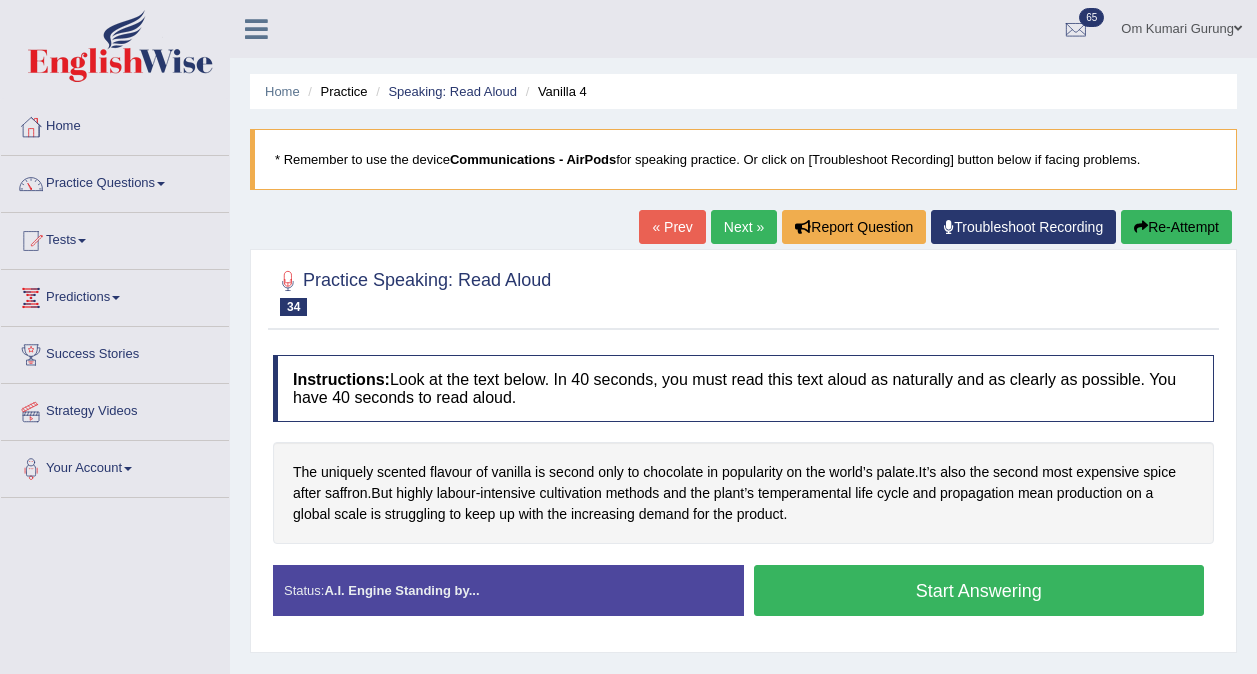 scroll, scrollTop: 0, scrollLeft: 0, axis: both 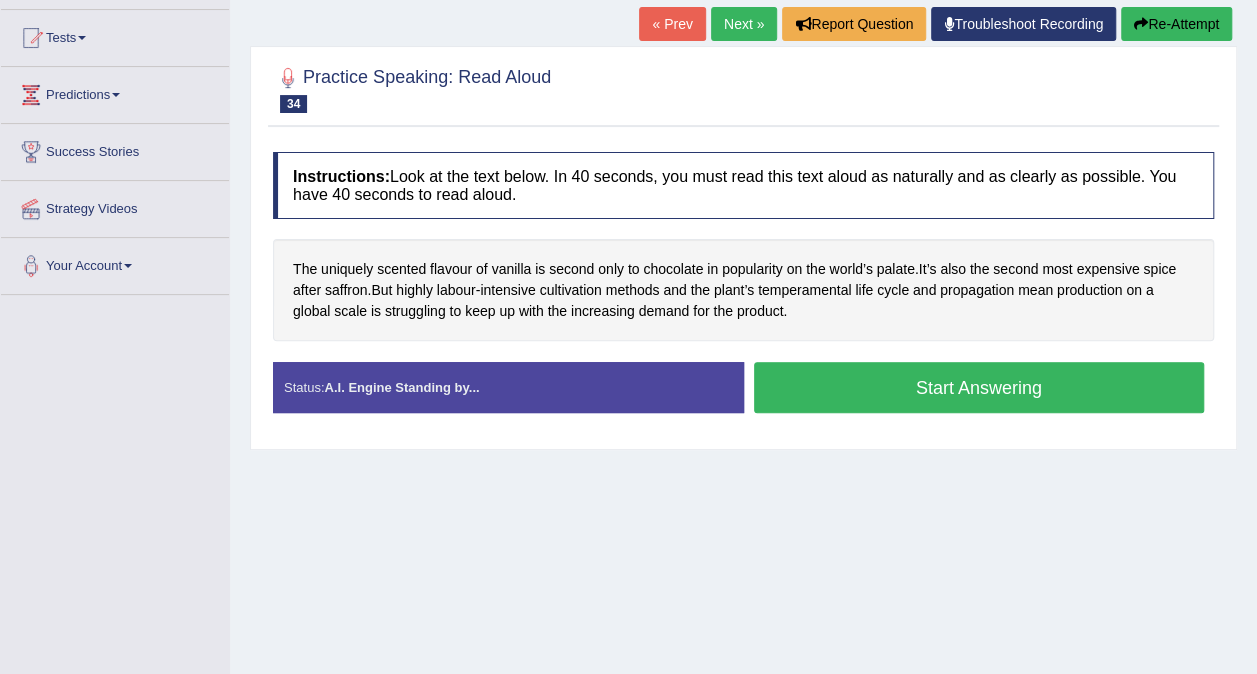 click on "Start Answering" at bounding box center [979, 387] 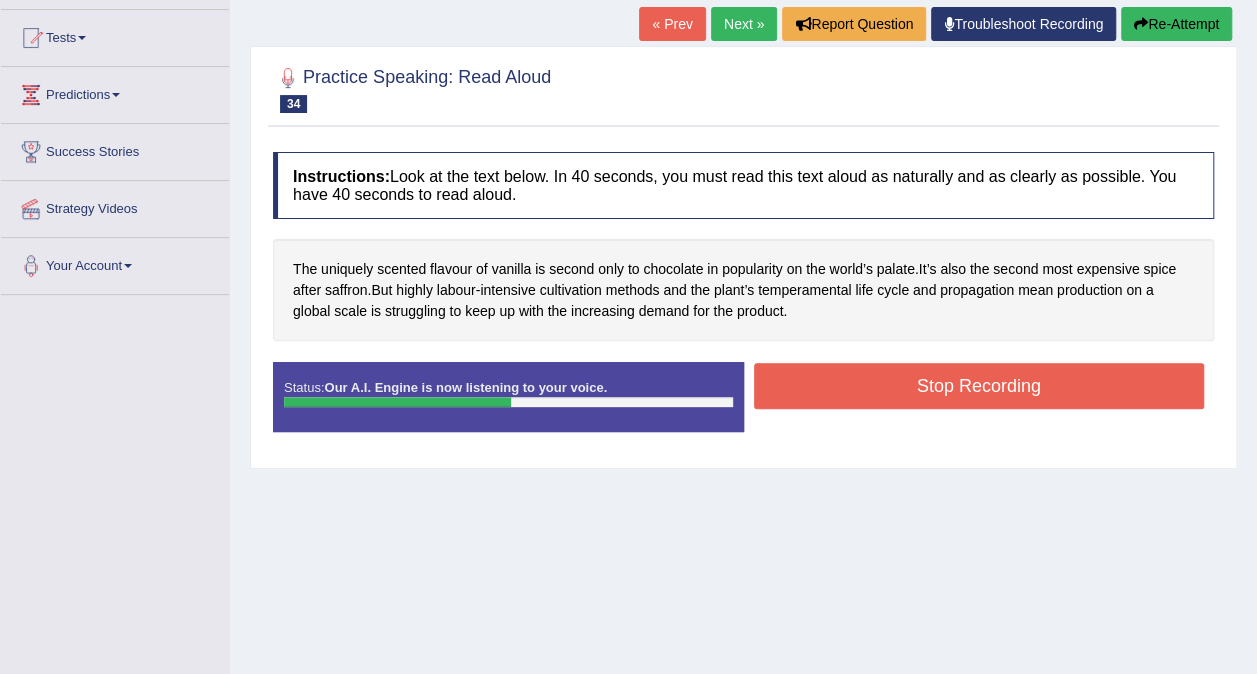 click on "Stop Recording" at bounding box center [979, 386] 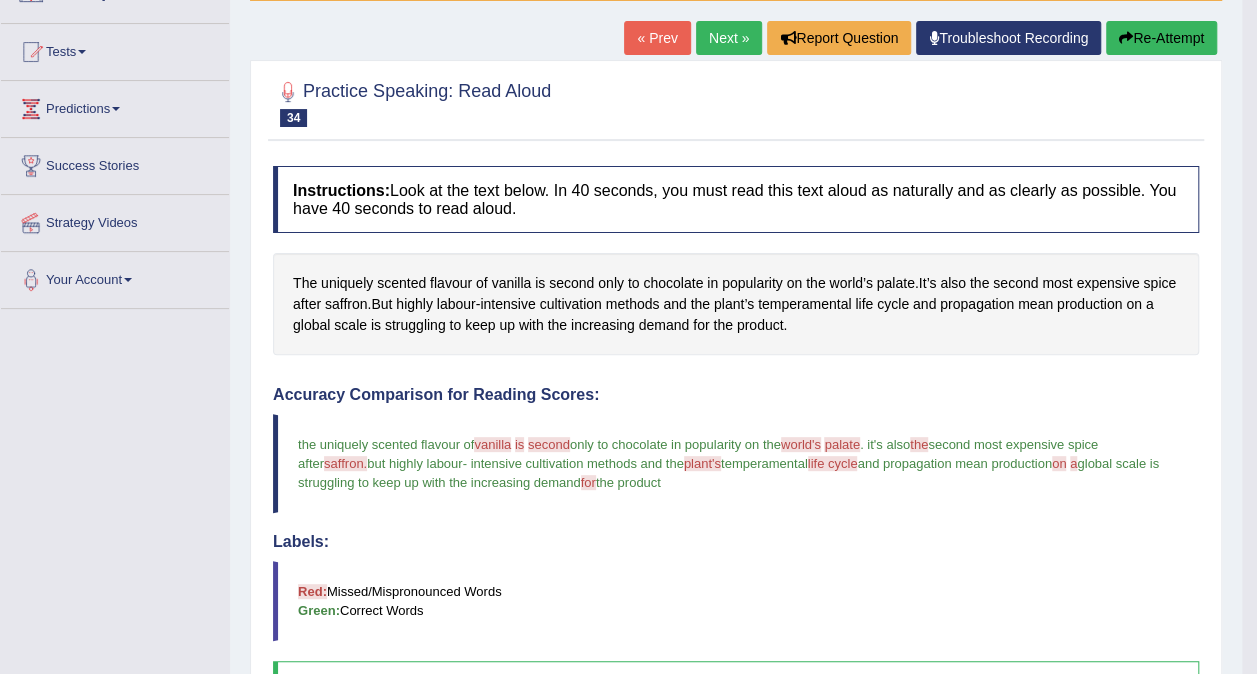 scroll, scrollTop: 187, scrollLeft: 0, axis: vertical 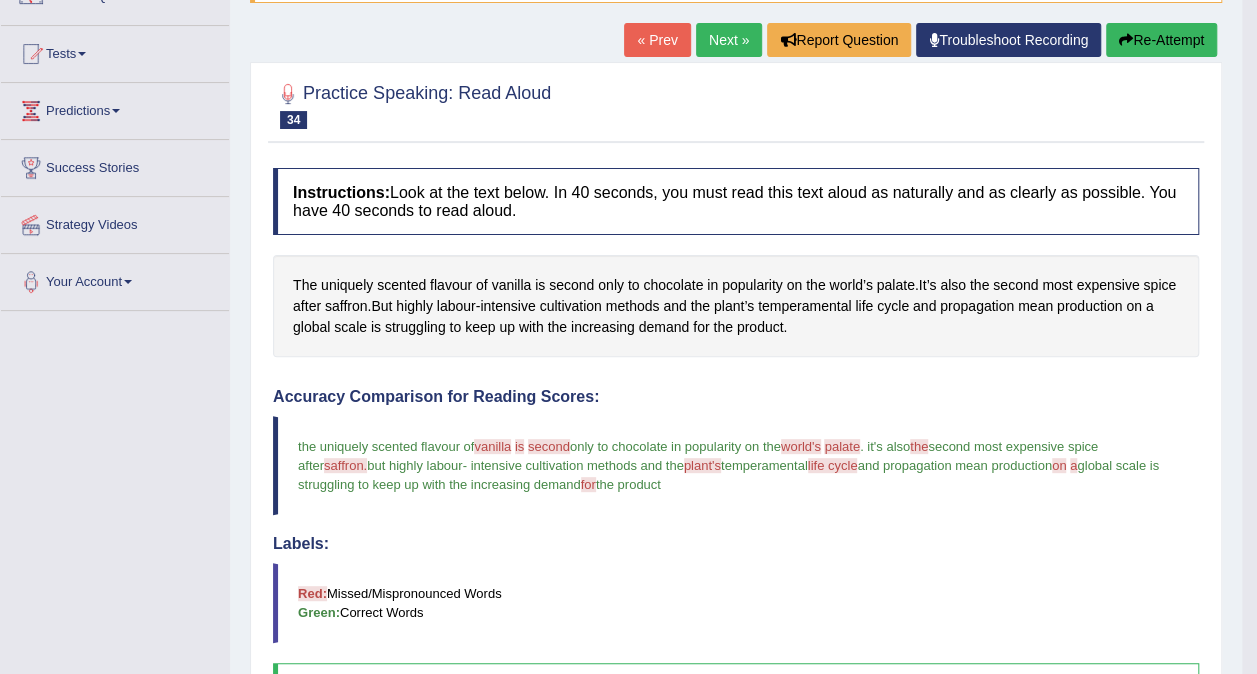click on "Next »" at bounding box center (729, 40) 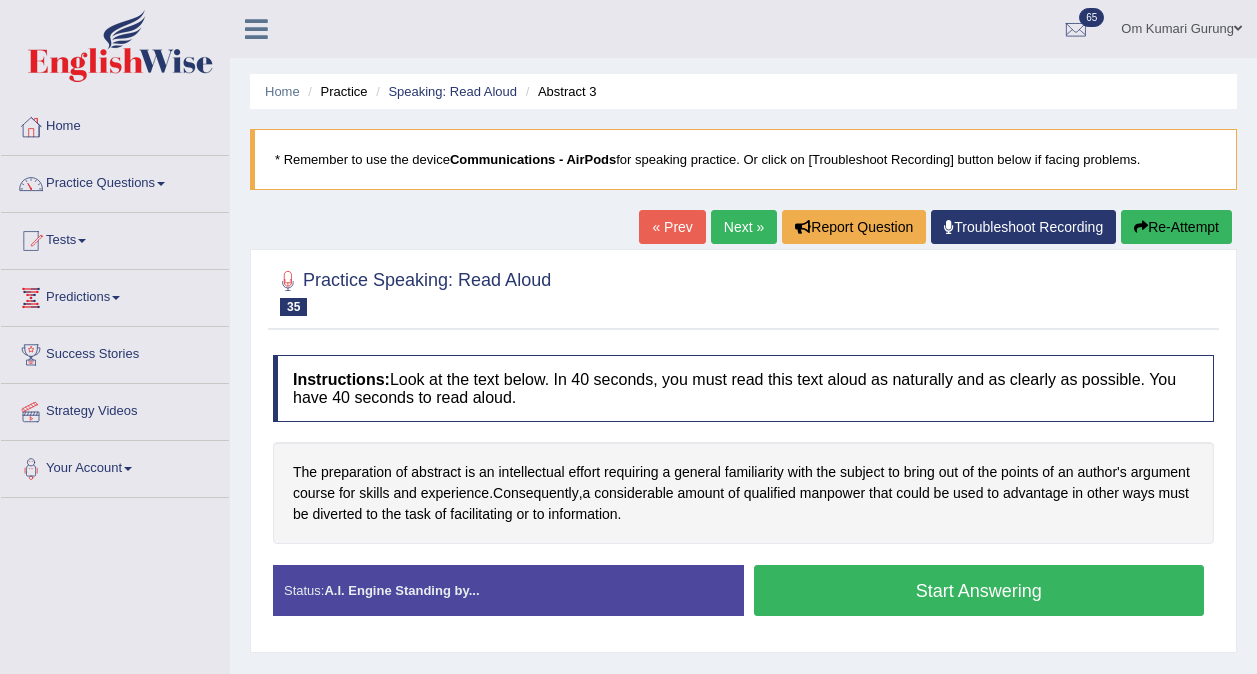 scroll, scrollTop: 0, scrollLeft: 0, axis: both 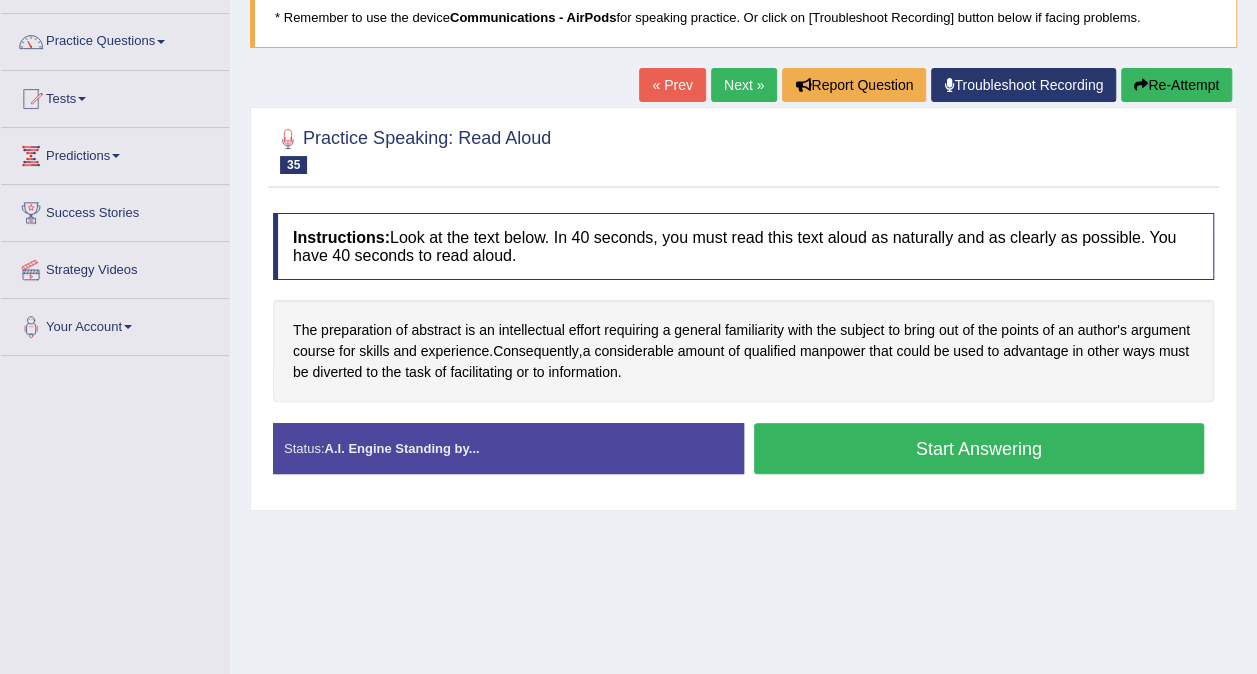 click on "Start Answering" at bounding box center (979, 448) 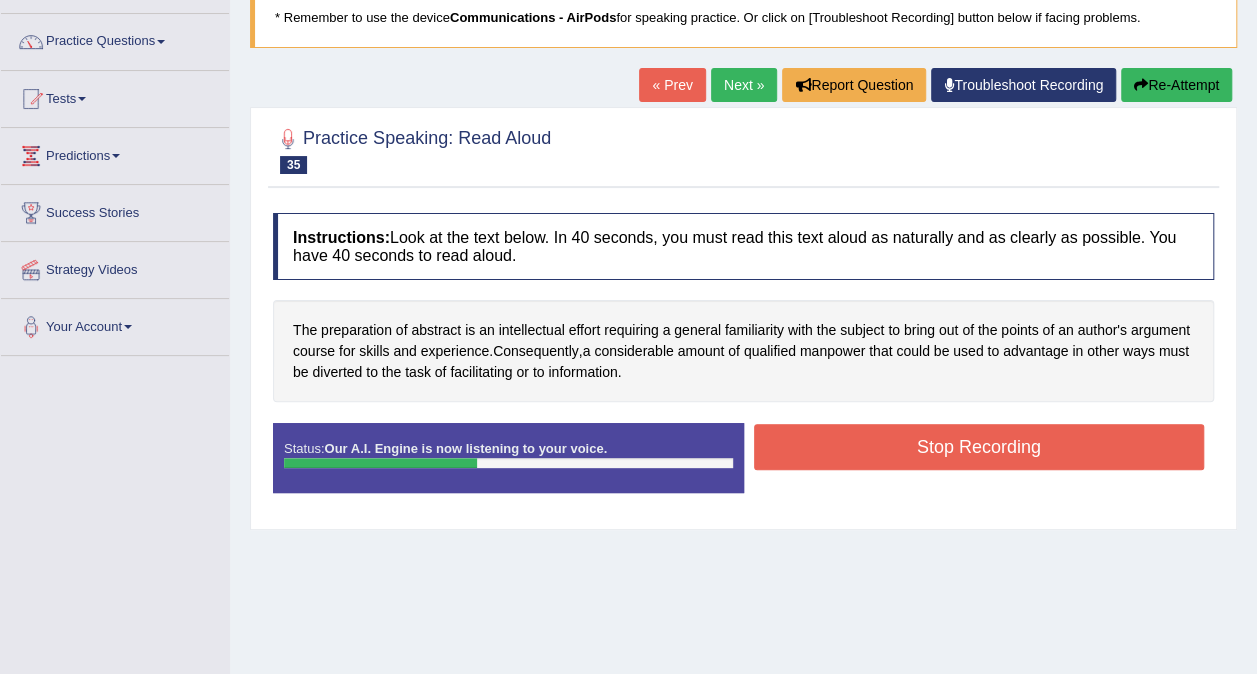 click on "Stop Recording" at bounding box center [979, 447] 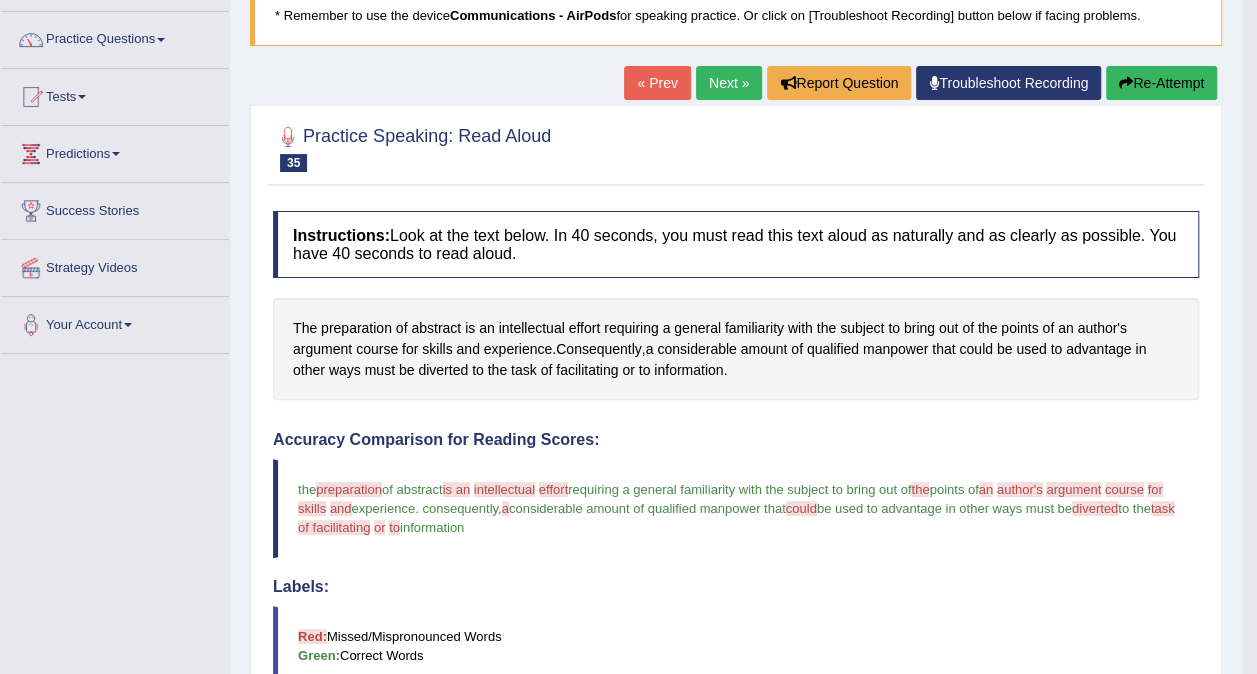 scroll, scrollTop: 139, scrollLeft: 0, axis: vertical 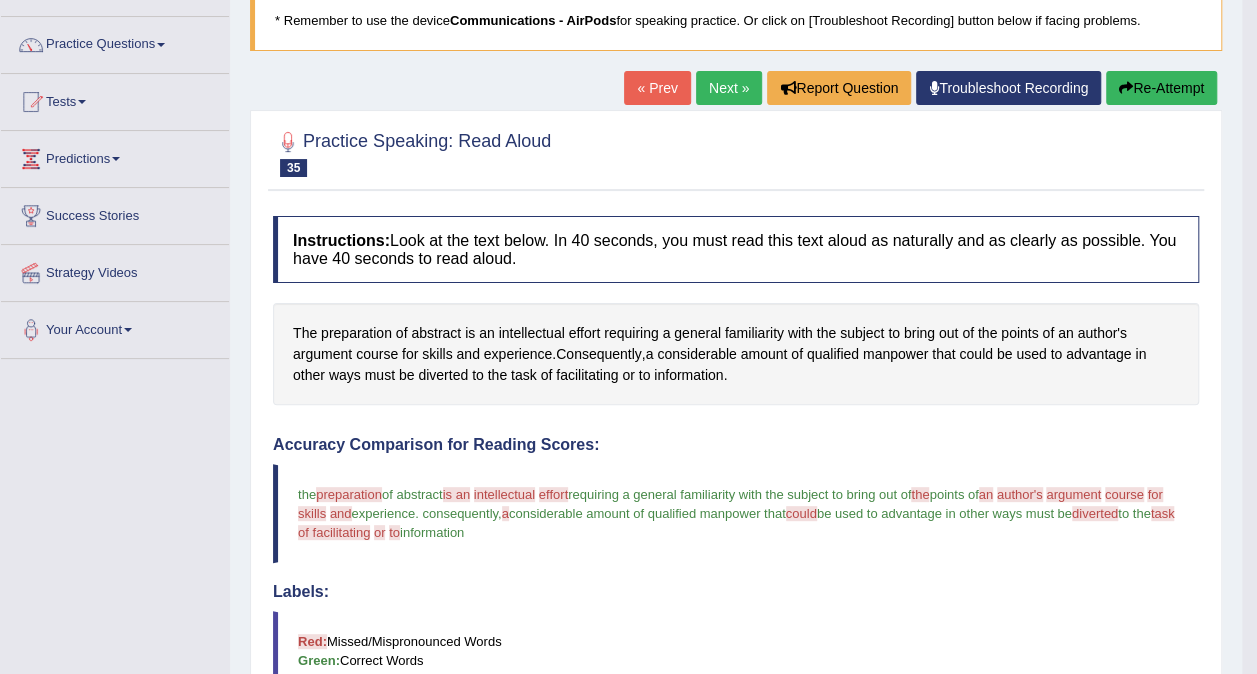 click on "Next »" at bounding box center [729, 88] 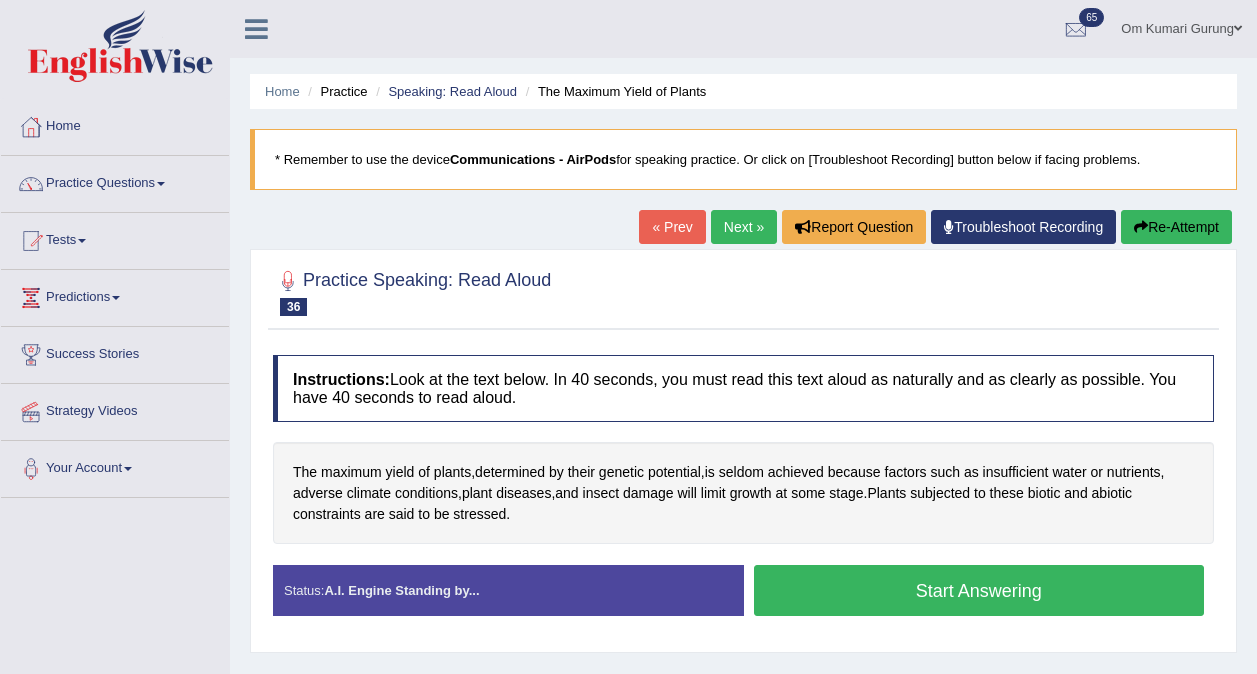 scroll, scrollTop: 0, scrollLeft: 0, axis: both 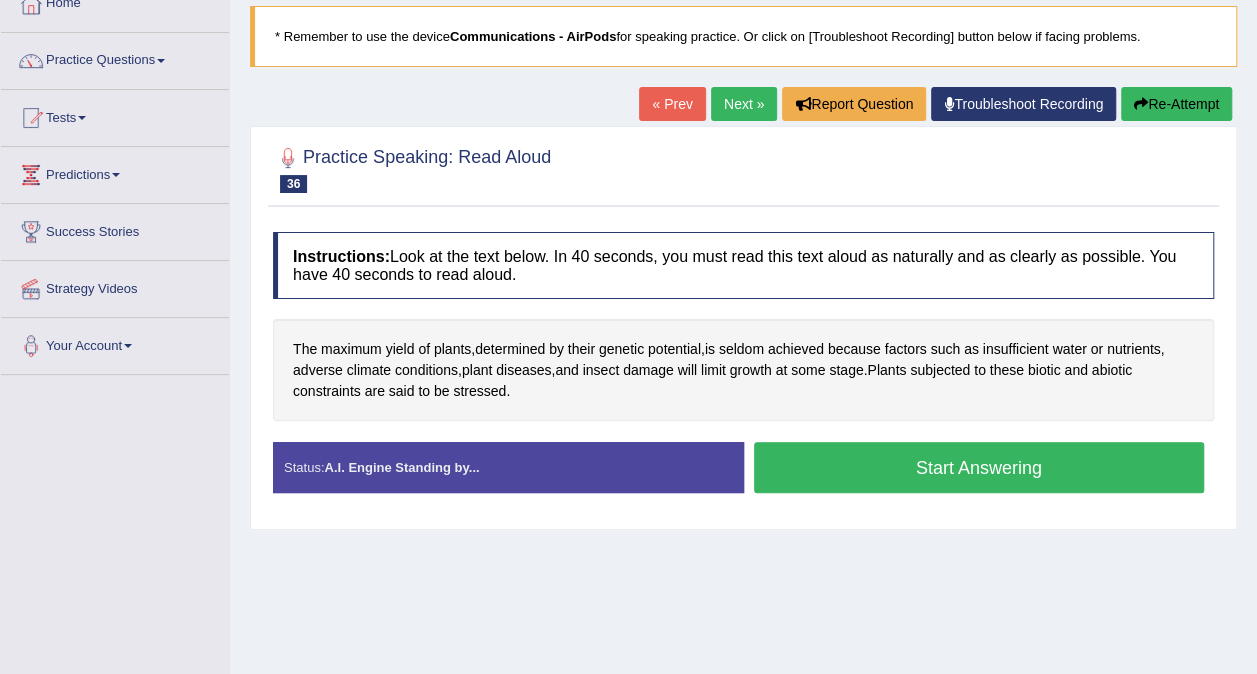 click on "Start Answering" at bounding box center (979, 467) 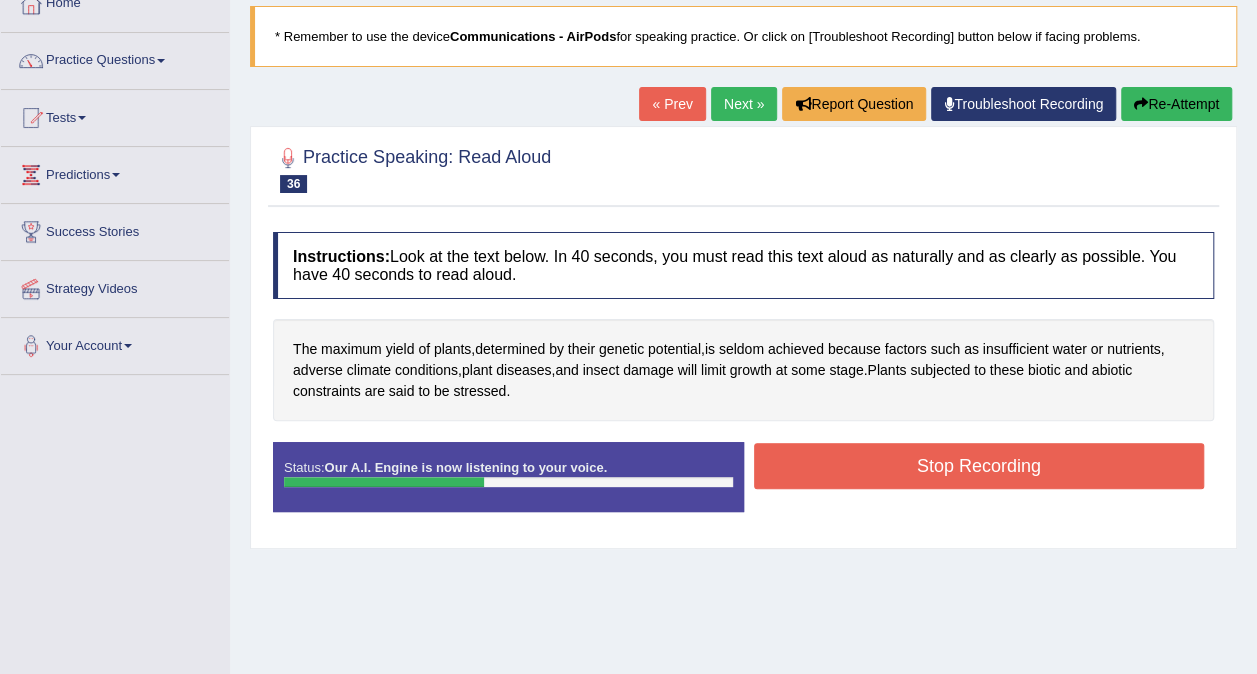click on "Stop Recording" at bounding box center (979, 466) 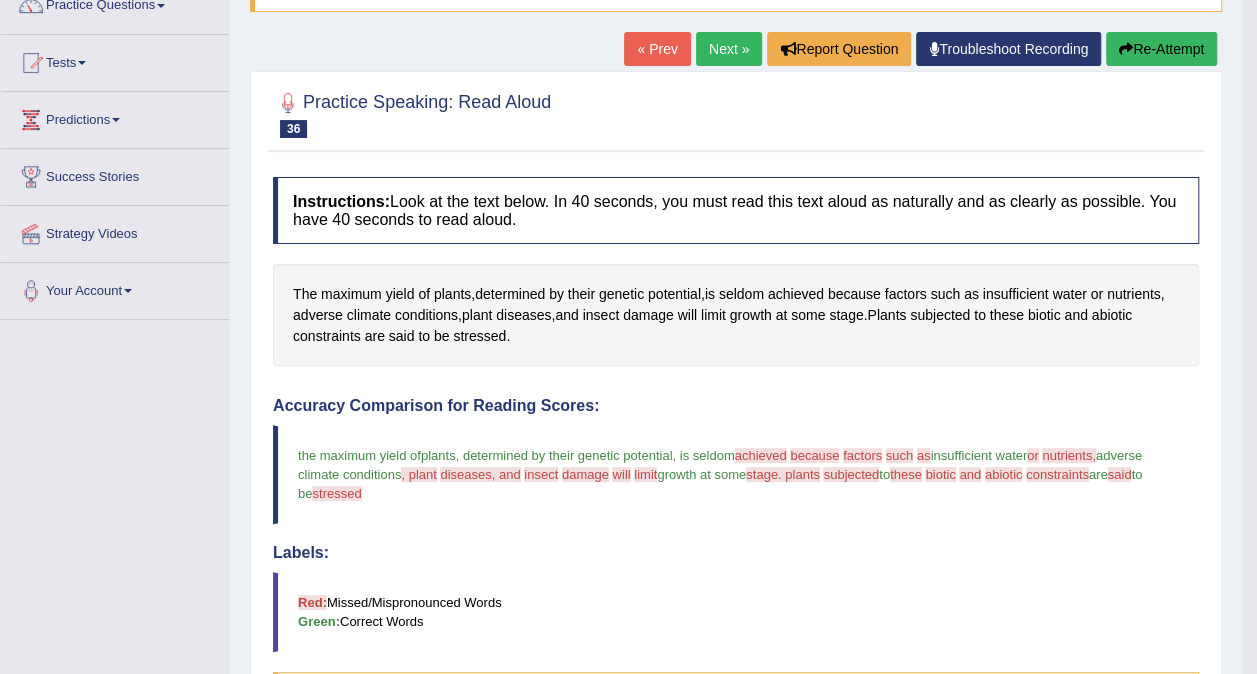 scroll, scrollTop: 183, scrollLeft: 0, axis: vertical 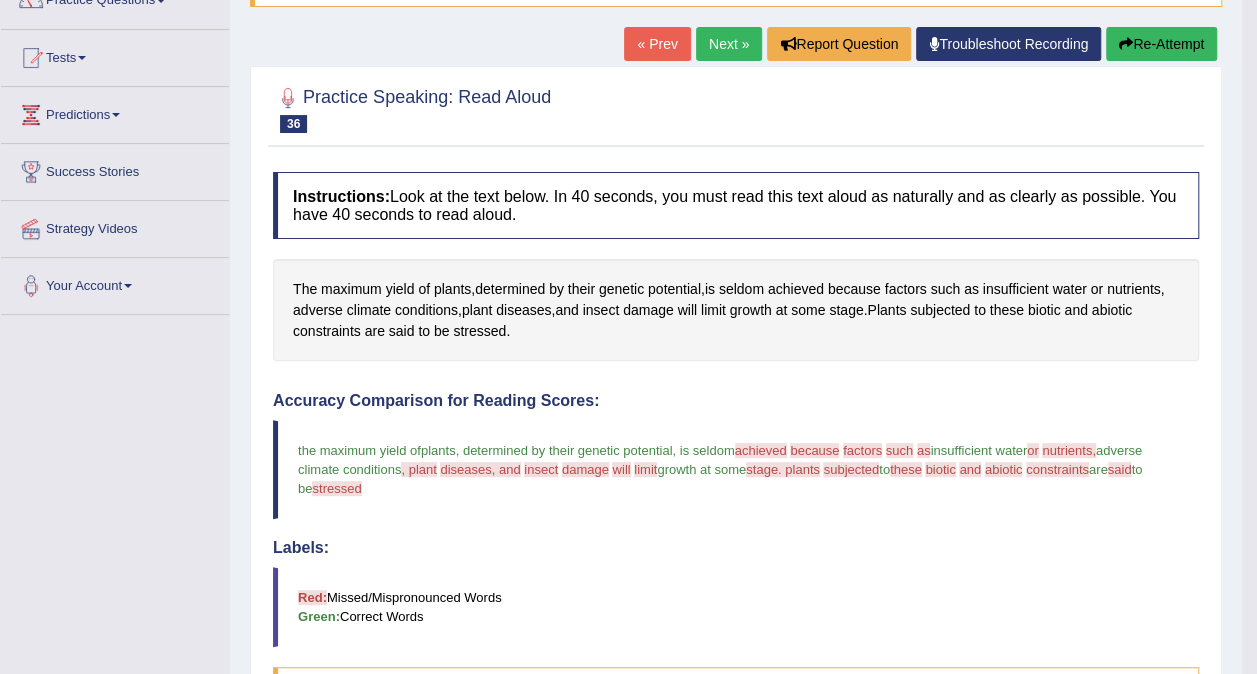 click on "Re-Attempt" at bounding box center [1161, 44] 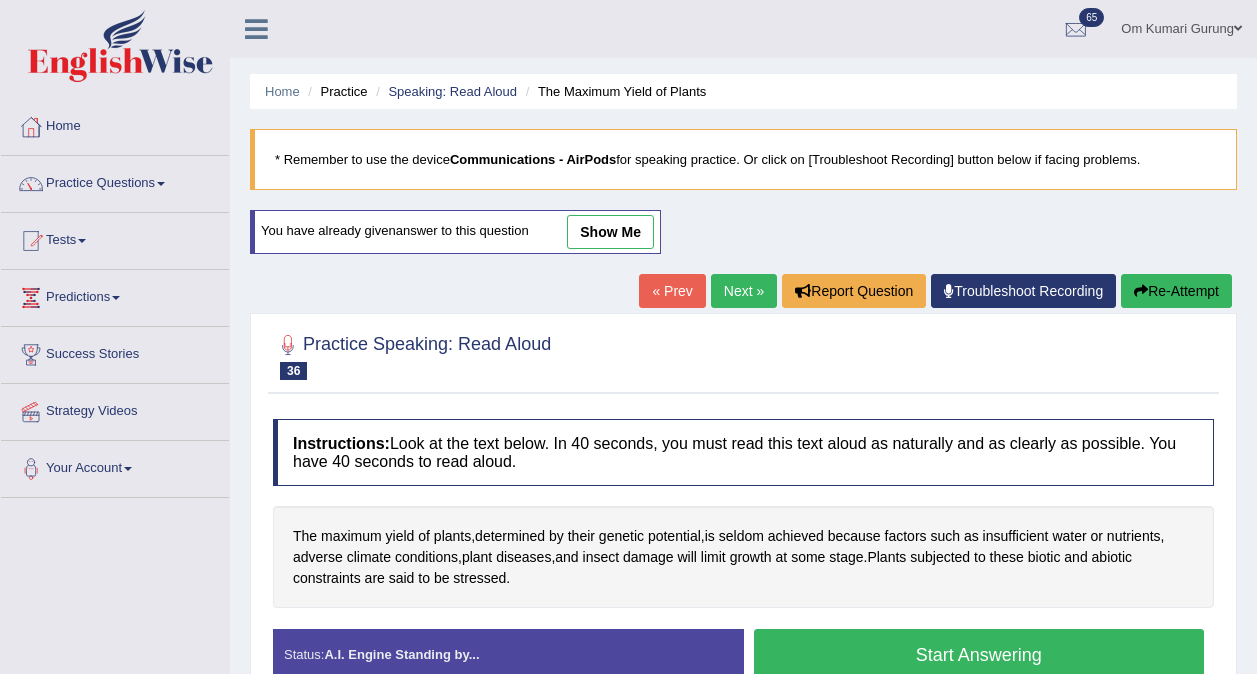 scroll, scrollTop: 194, scrollLeft: 0, axis: vertical 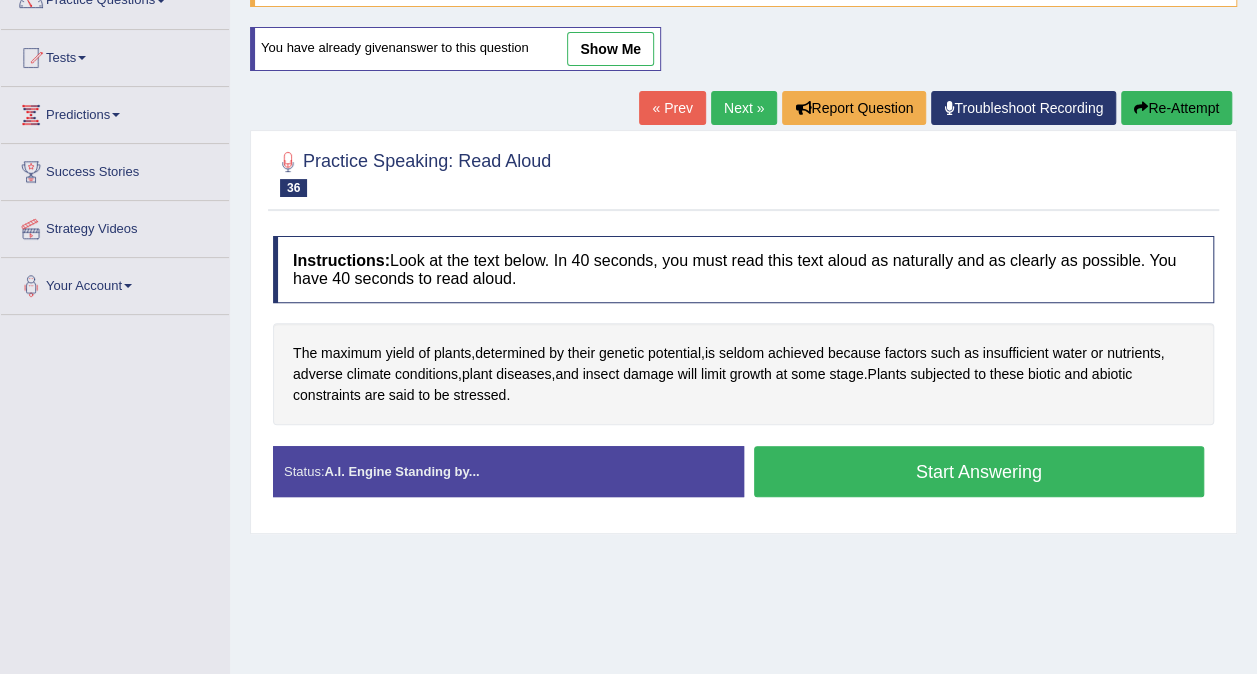 click on "Start Answering" at bounding box center [979, 471] 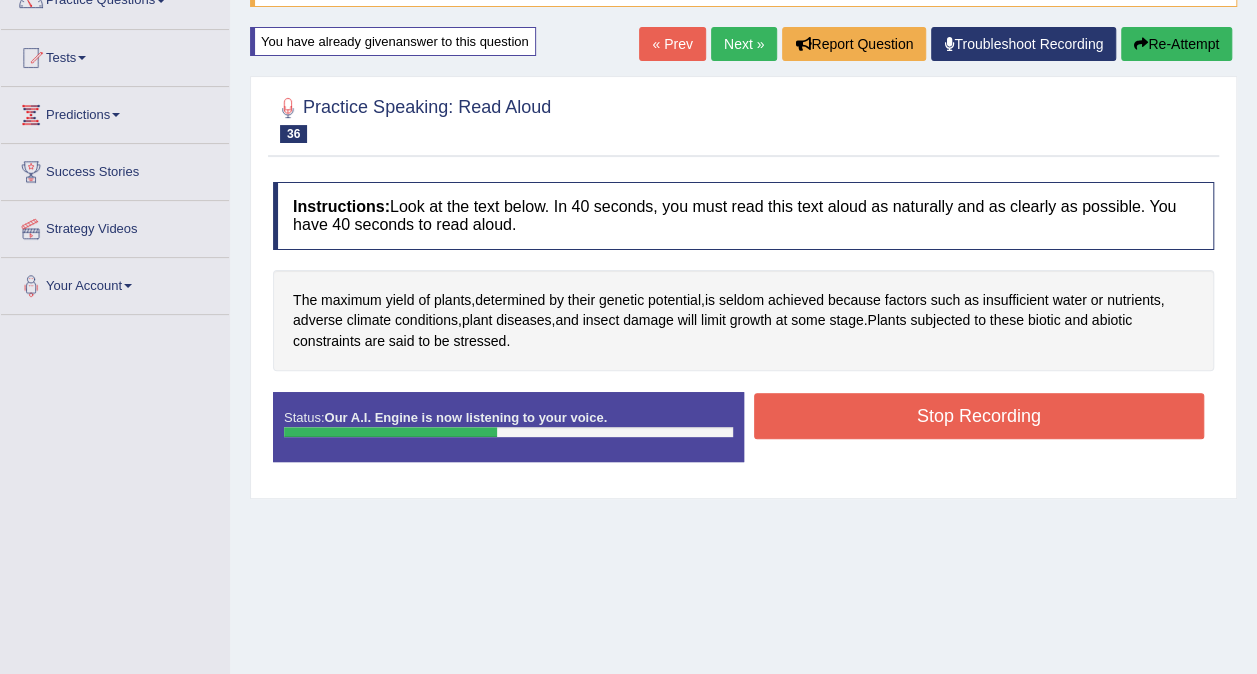 click on "Stop Recording" at bounding box center [979, 416] 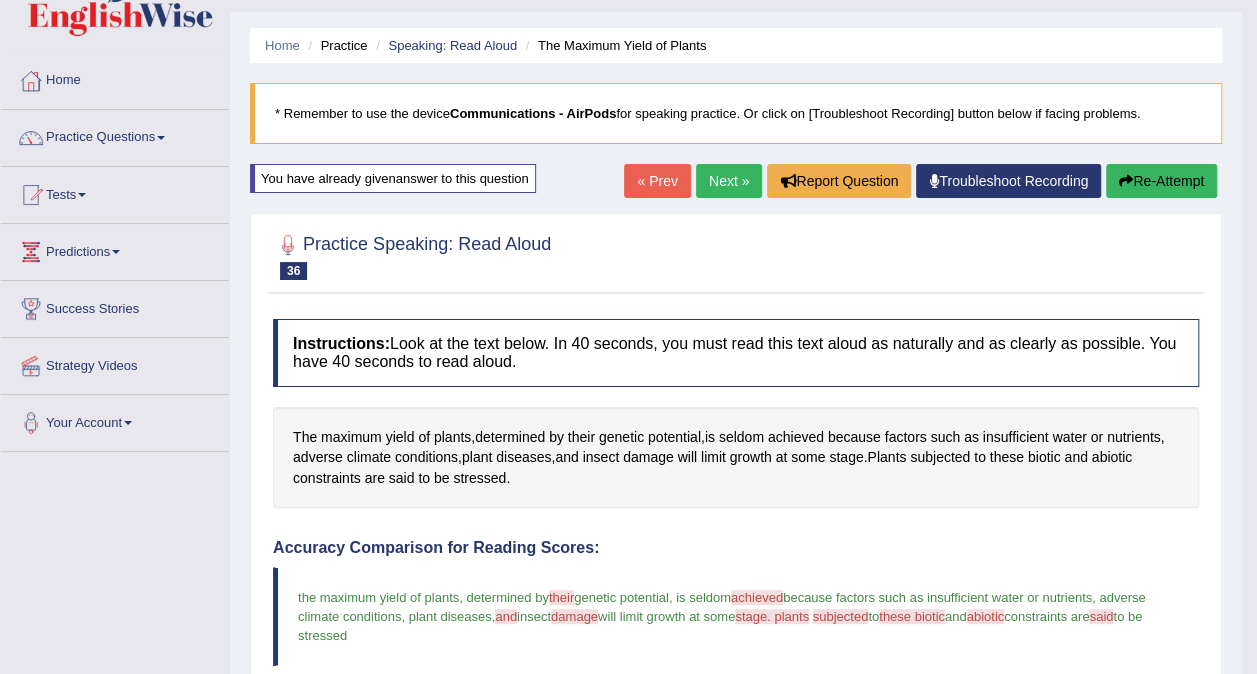 scroll, scrollTop: 45, scrollLeft: 0, axis: vertical 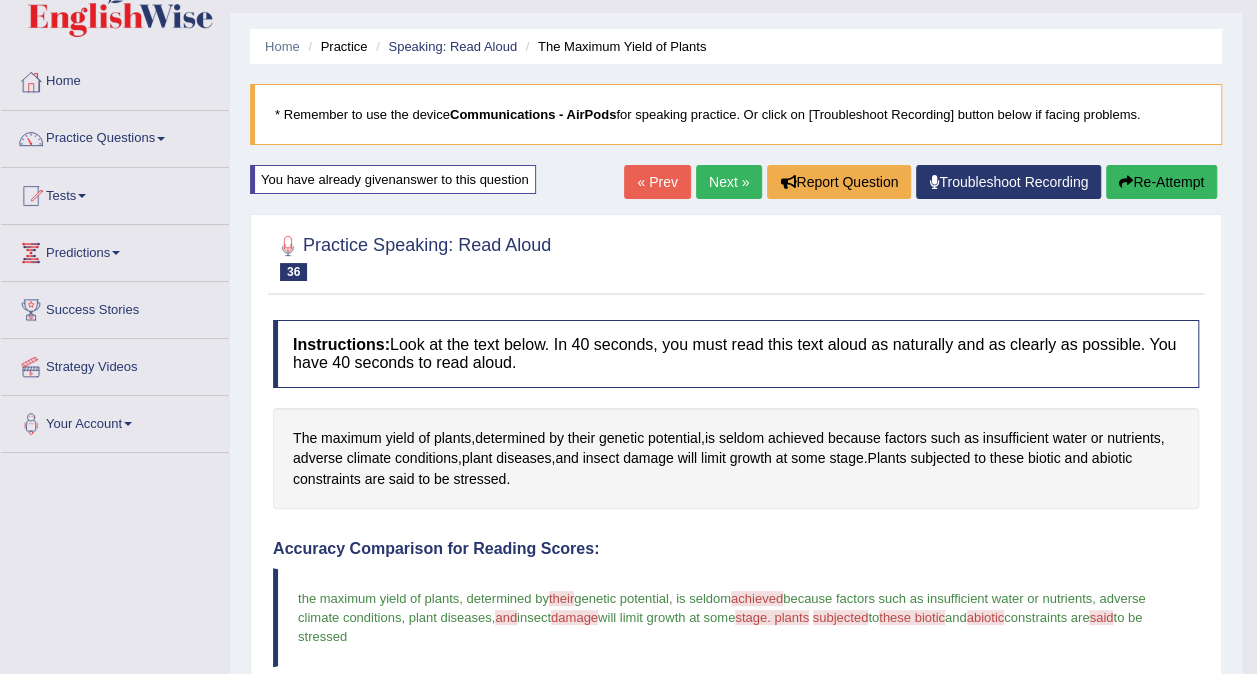 click on "Next »" at bounding box center (729, 182) 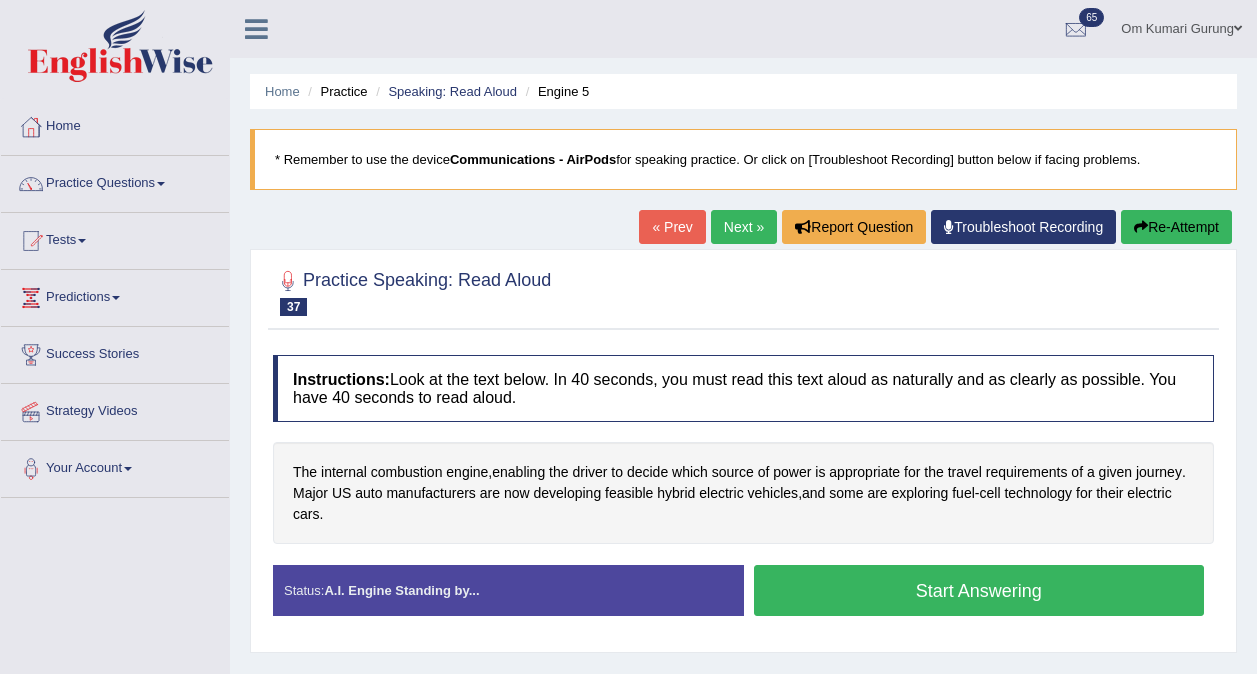 scroll, scrollTop: 0, scrollLeft: 0, axis: both 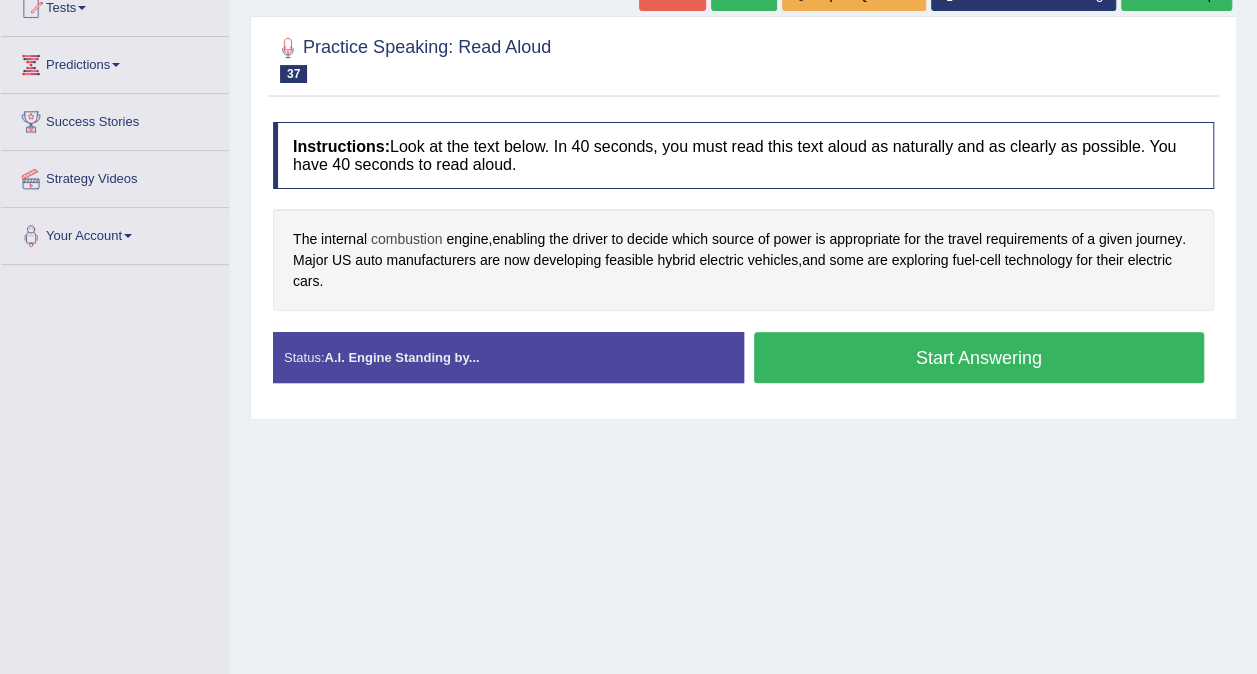 click on "combustion" at bounding box center [407, 239] 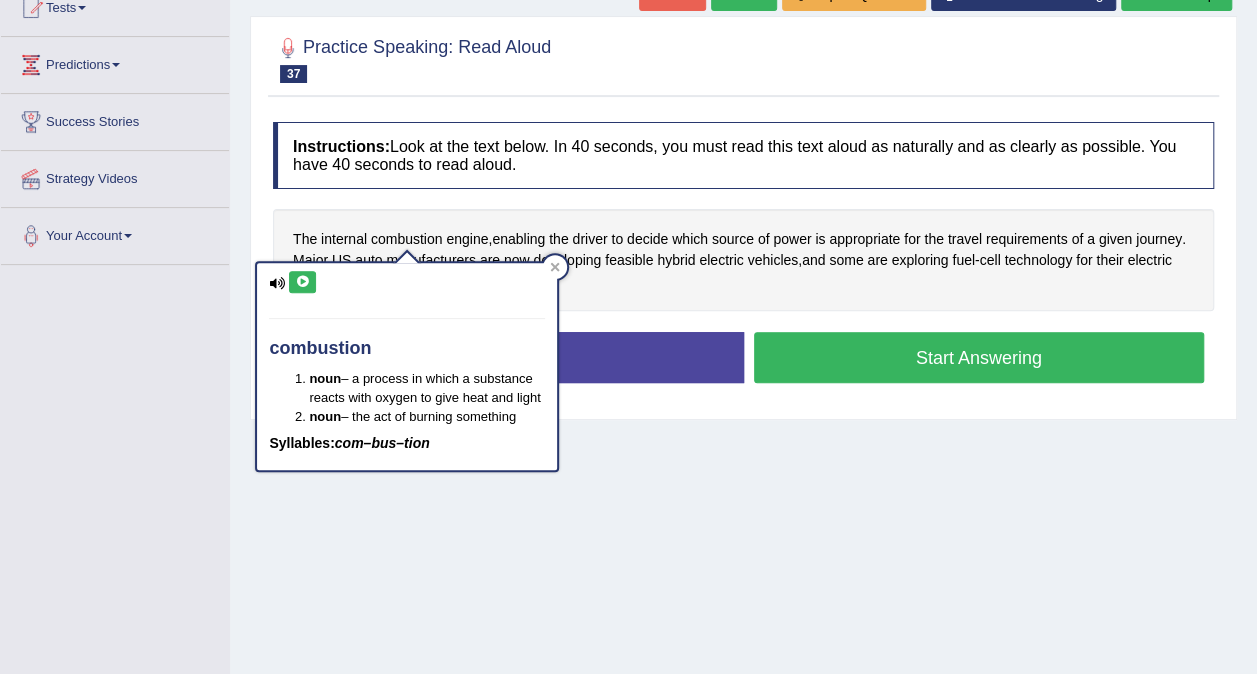 click at bounding box center [302, 282] 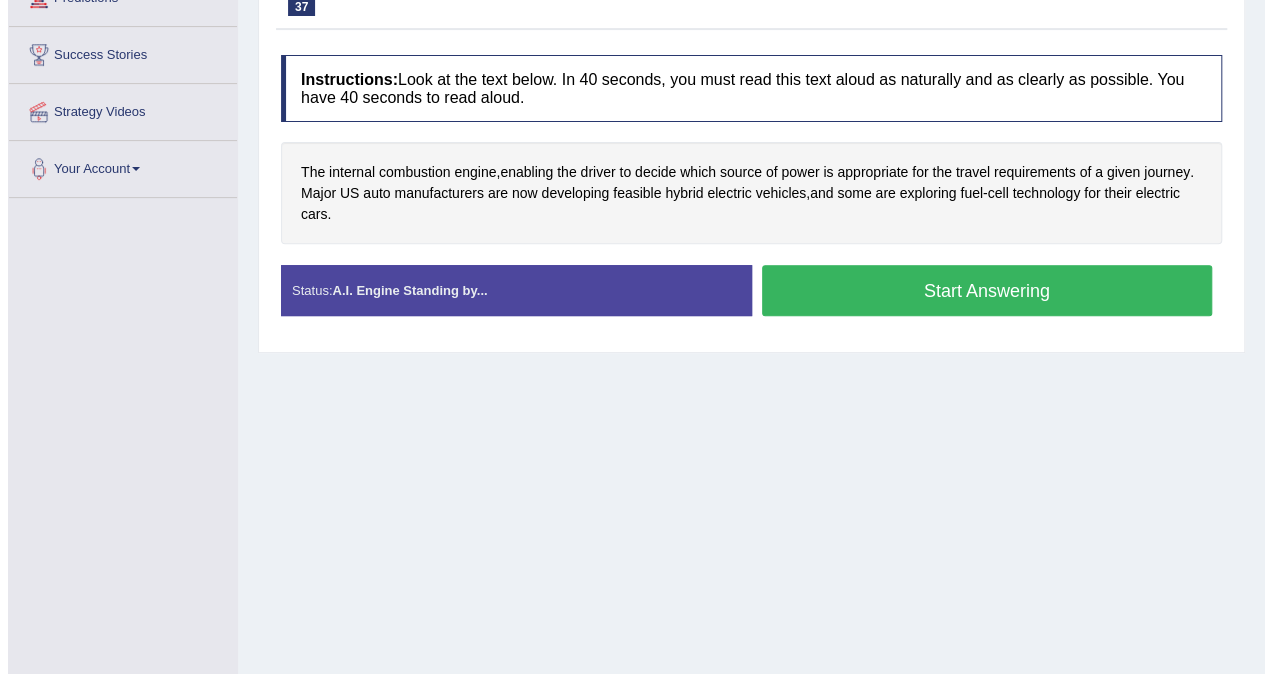 scroll, scrollTop: 302, scrollLeft: 0, axis: vertical 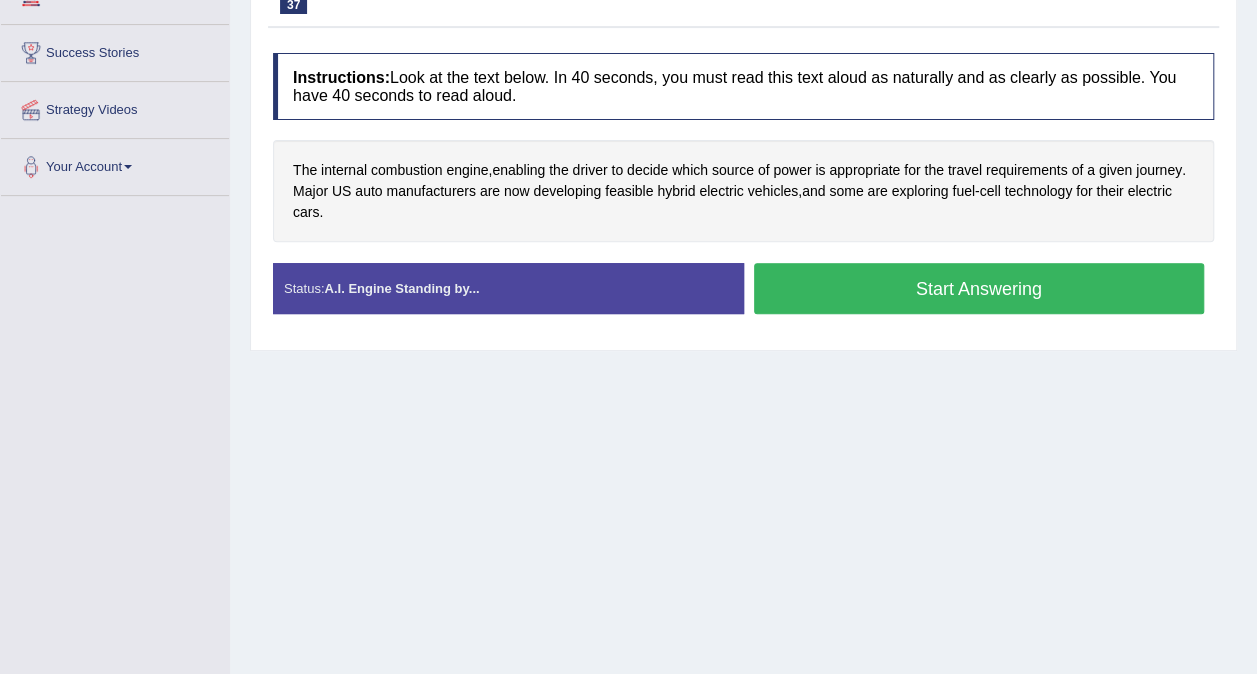 click on "Start Answering" at bounding box center (979, 288) 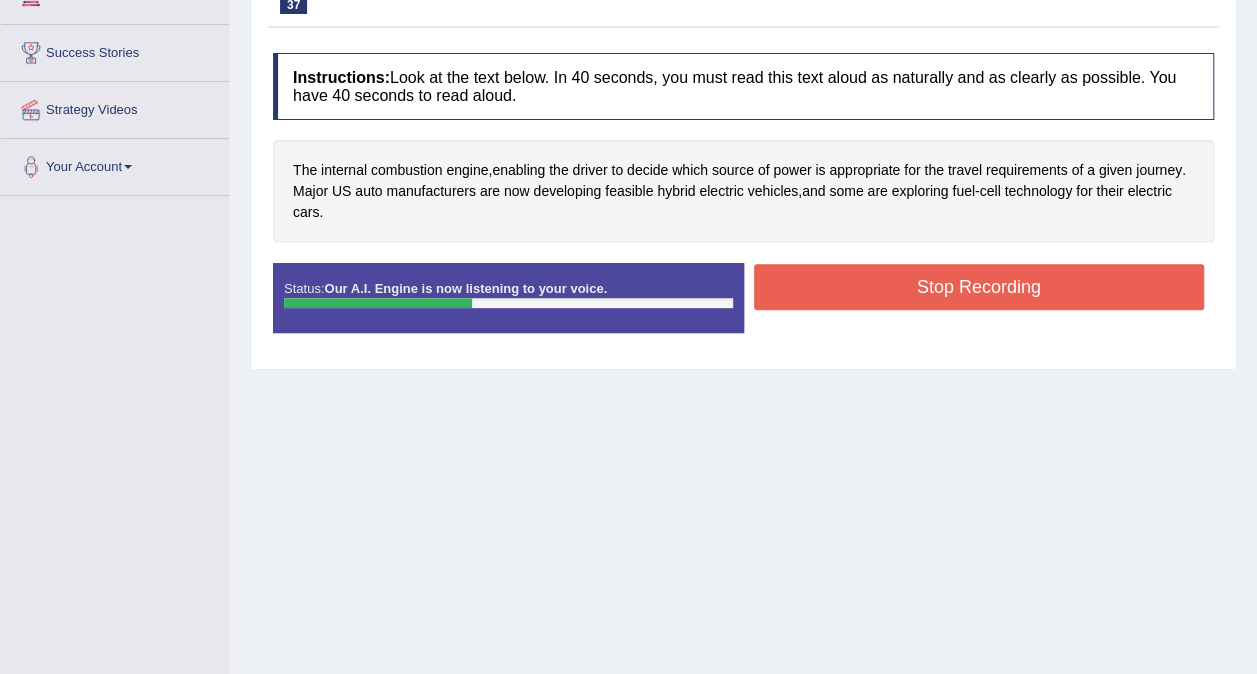click on "Stop Recording" at bounding box center (979, 287) 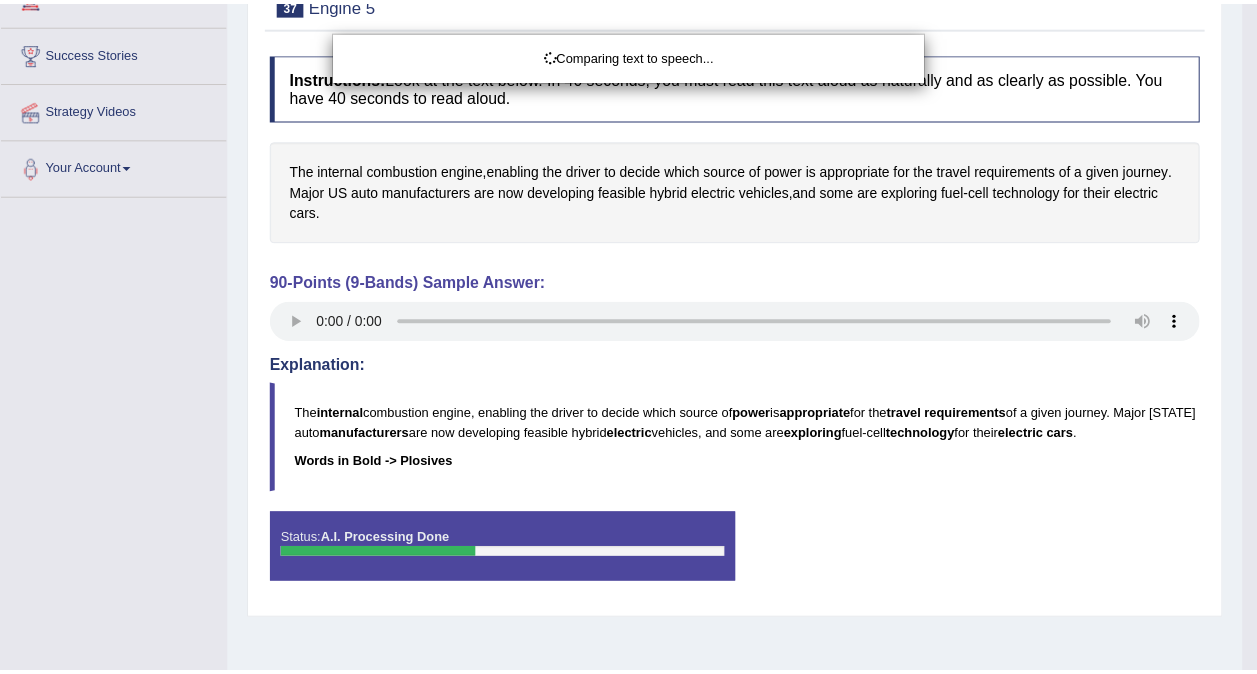 scroll, scrollTop: 304, scrollLeft: 0, axis: vertical 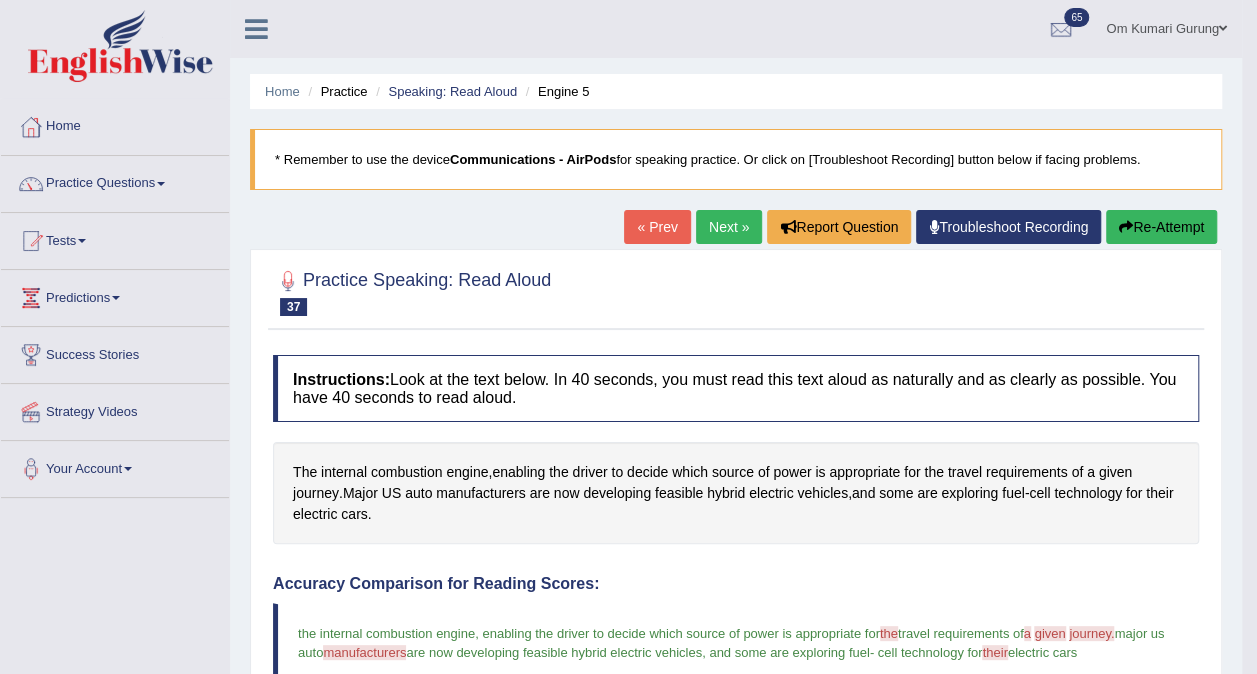 click on "Next »" at bounding box center [729, 227] 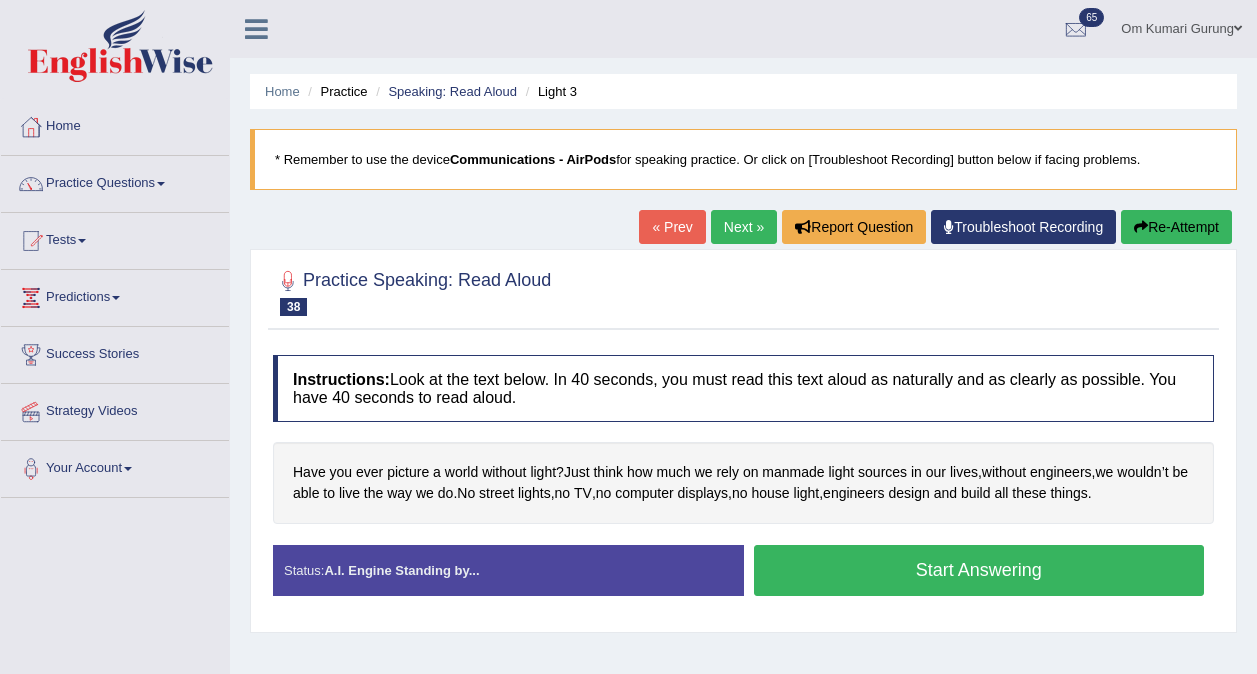scroll, scrollTop: 0, scrollLeft: 0, axis: both 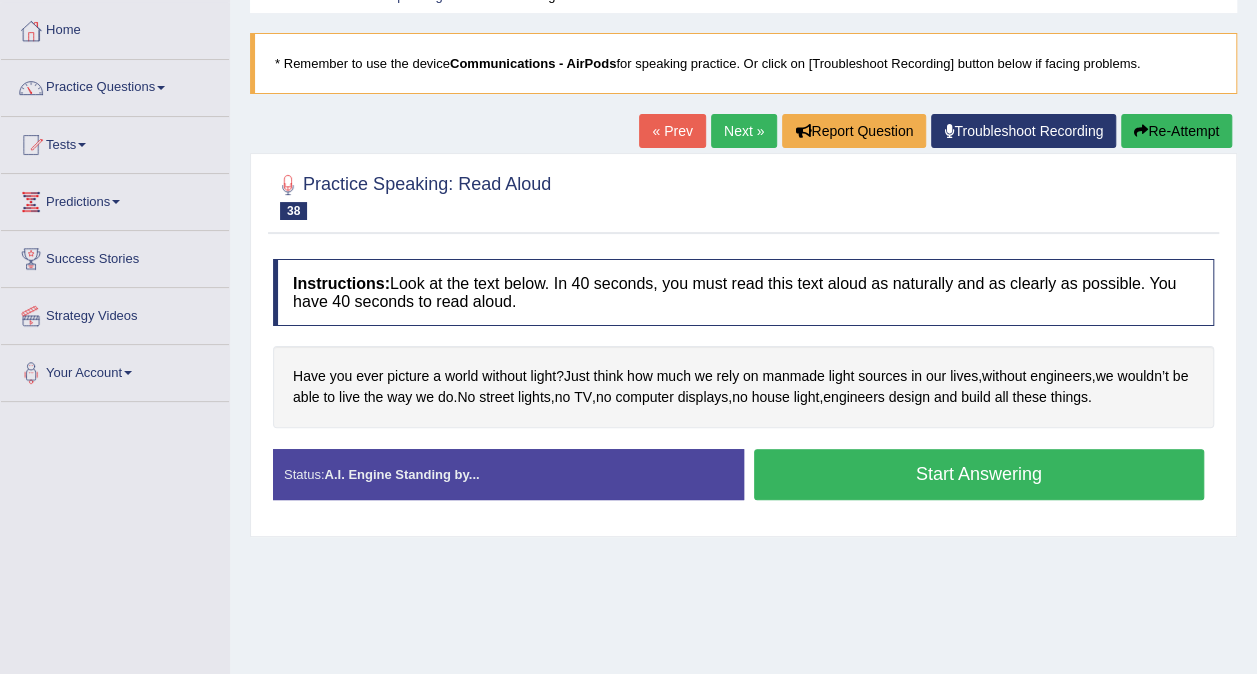 click on "Start Answering" at bounding box center (979, 474) 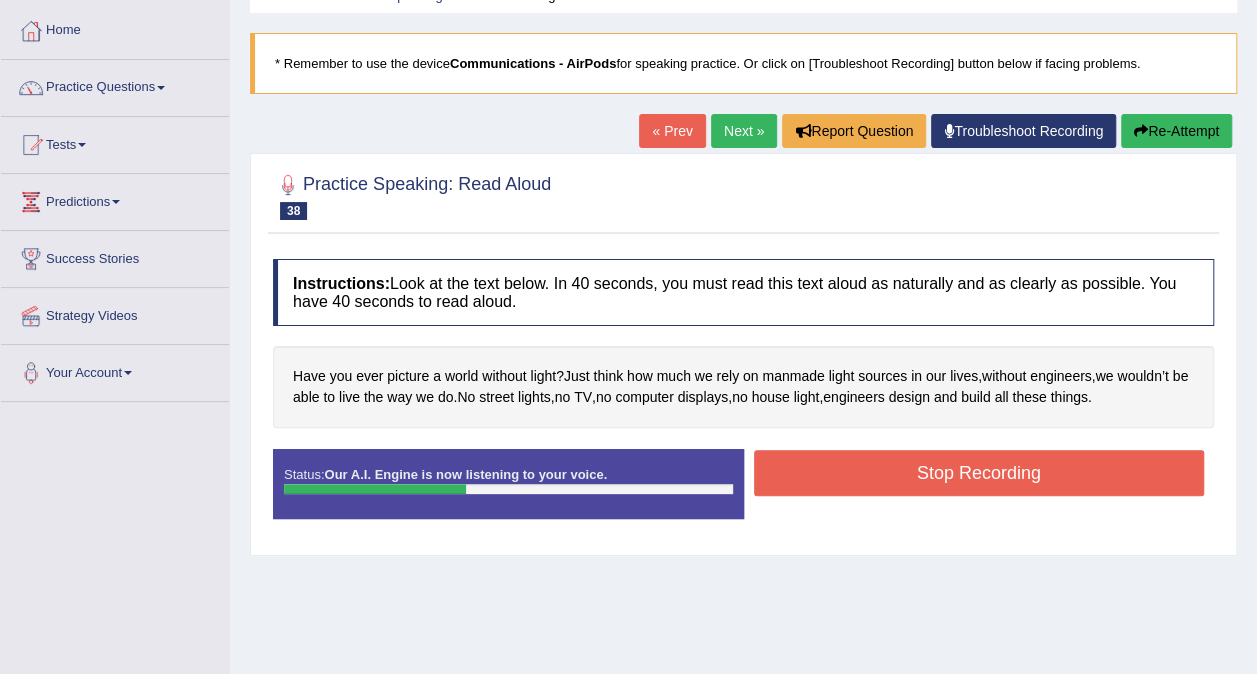 click on "Stop Recording" at bounding box center [979, 473] 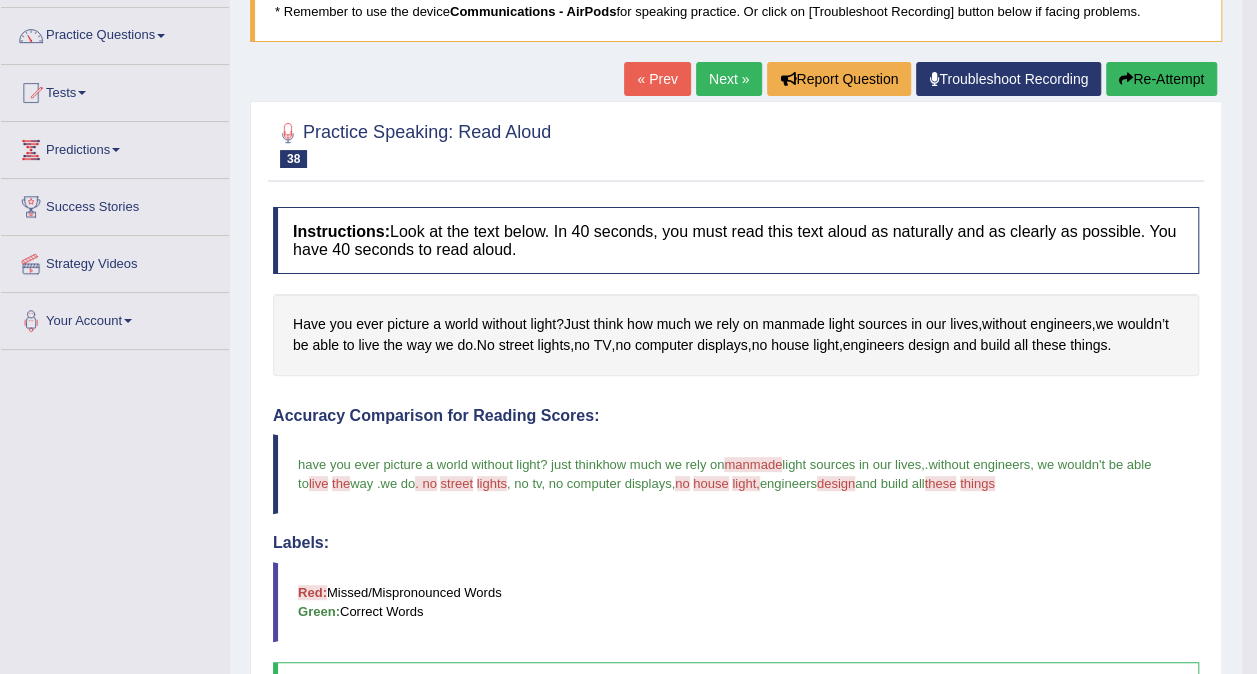 scroll, scrollTop: 131, scrollLeft: 0, axis: vertical 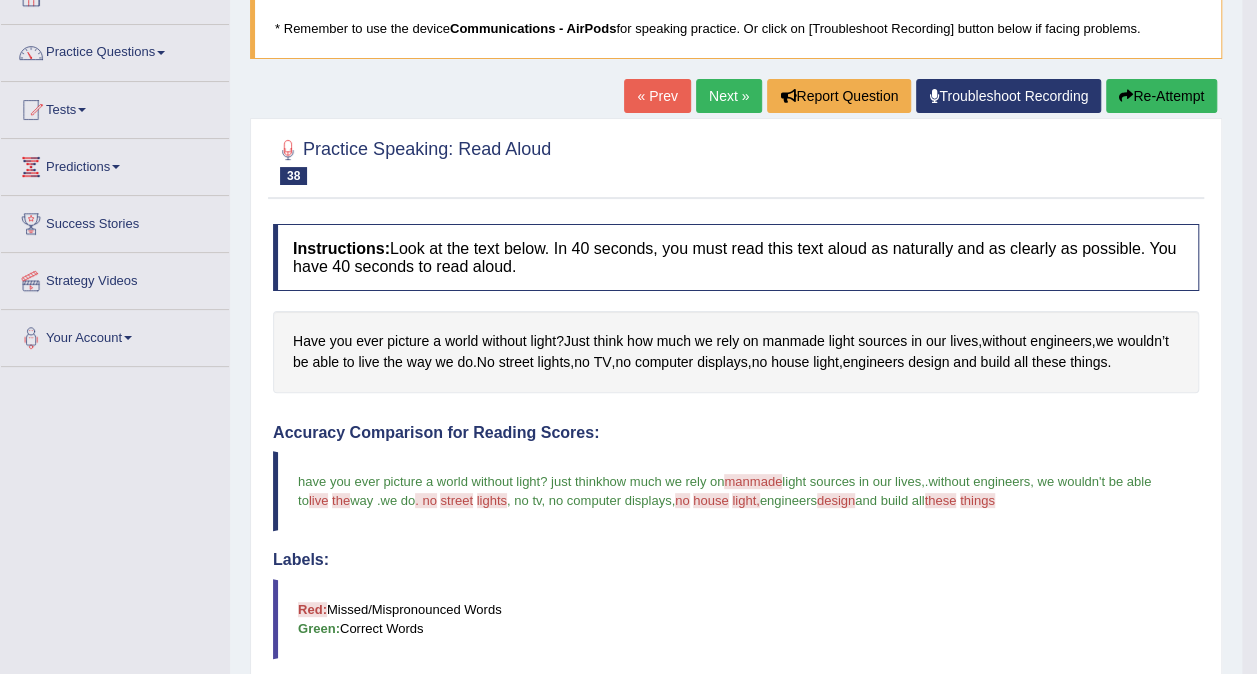 click on "Next »" at bounding box center [729, 96] 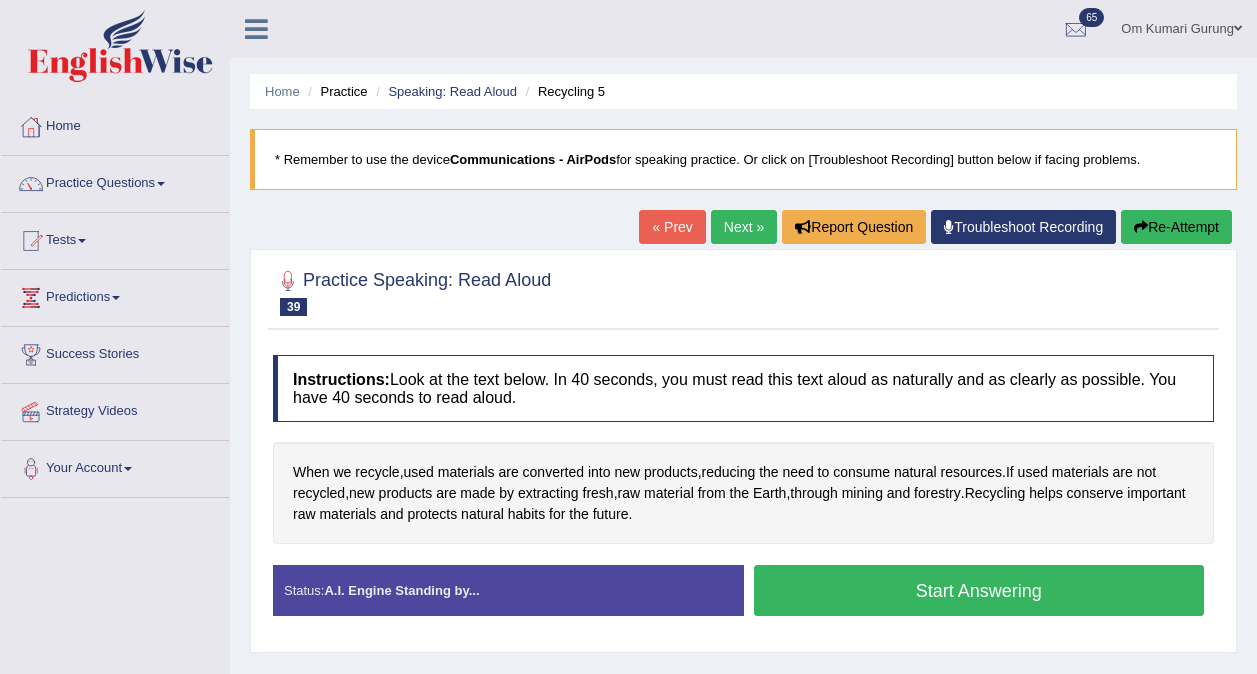 scroll, scrollTop: 0, scrollLeft: 0, axis: both 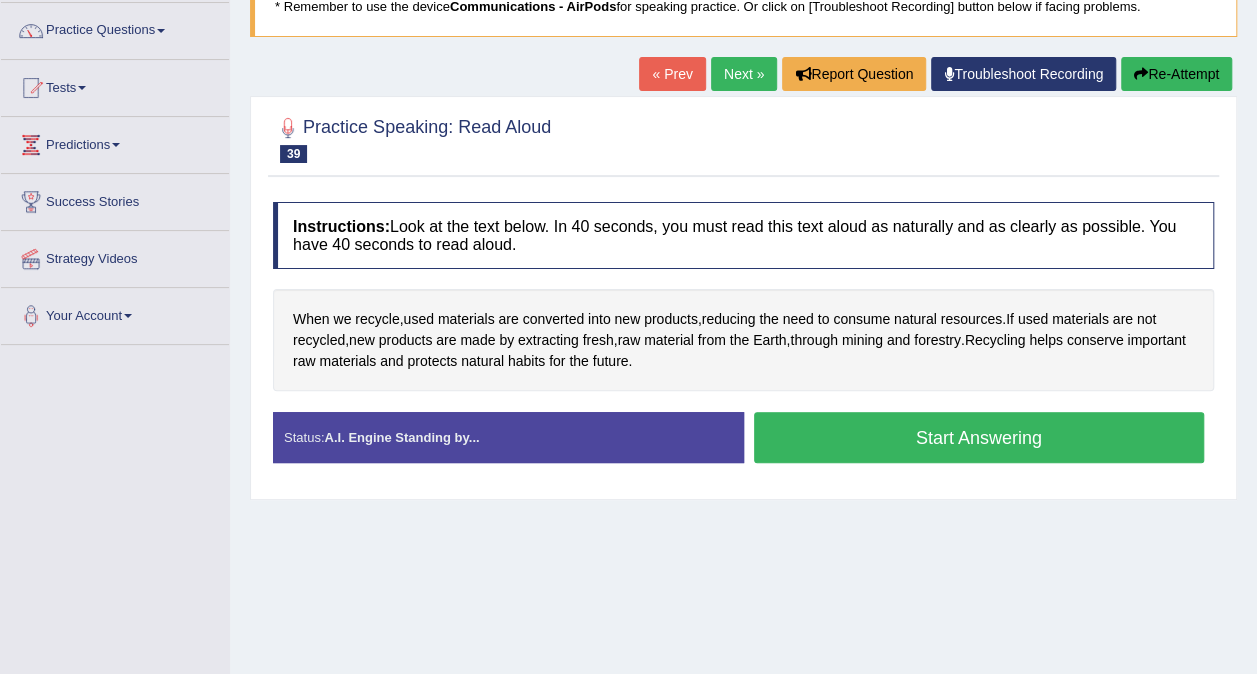 click on "Start Answering" at bounding box center [979, 437] 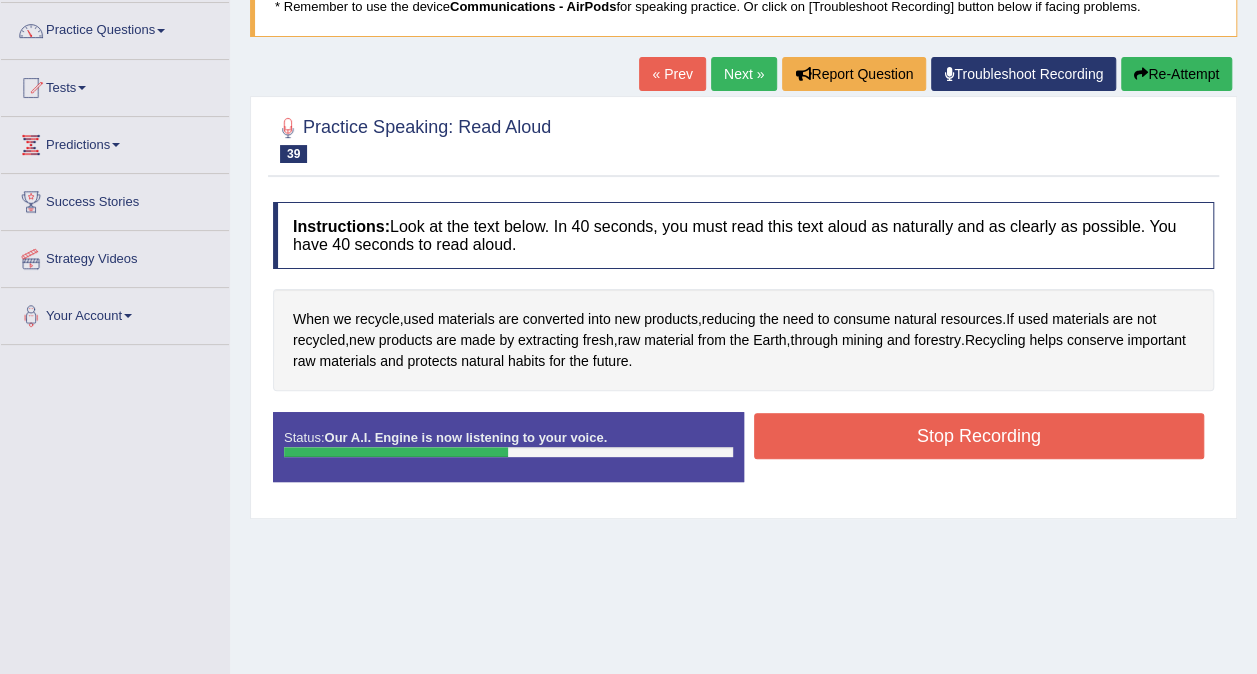 click on "Stop Recording" at bounding box center [979, 436] 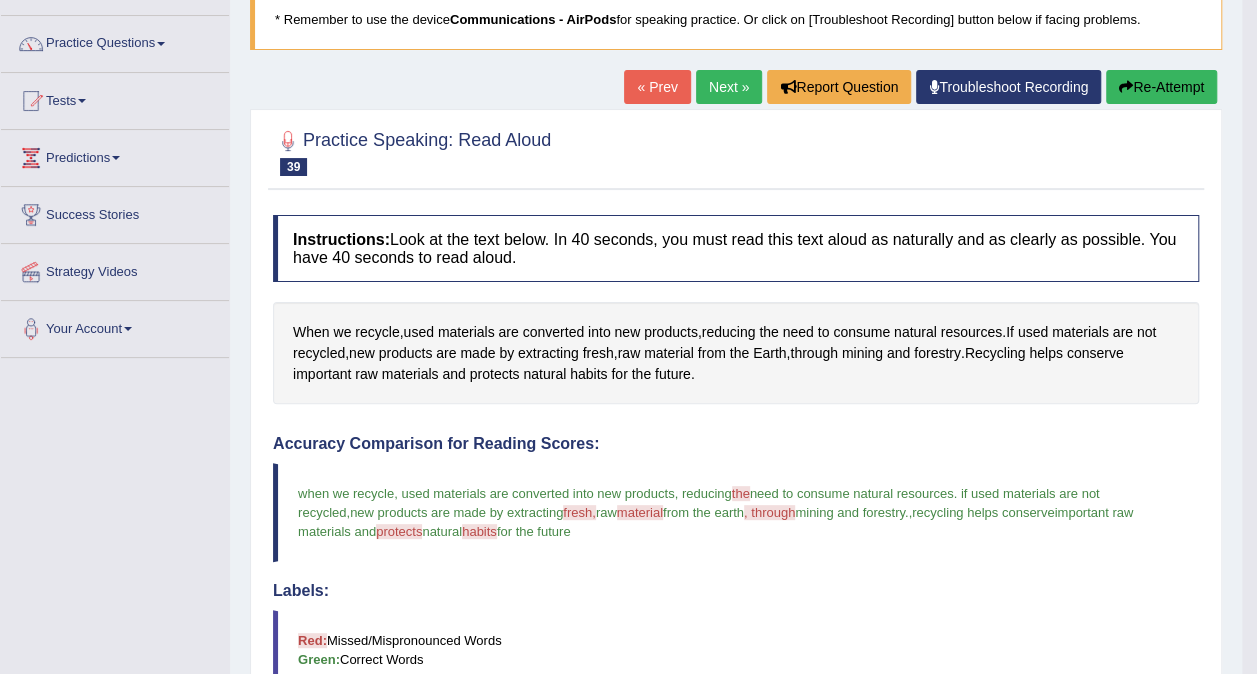 scroll, scrollTop: 122, scrollLeft: 0, axis: vertical 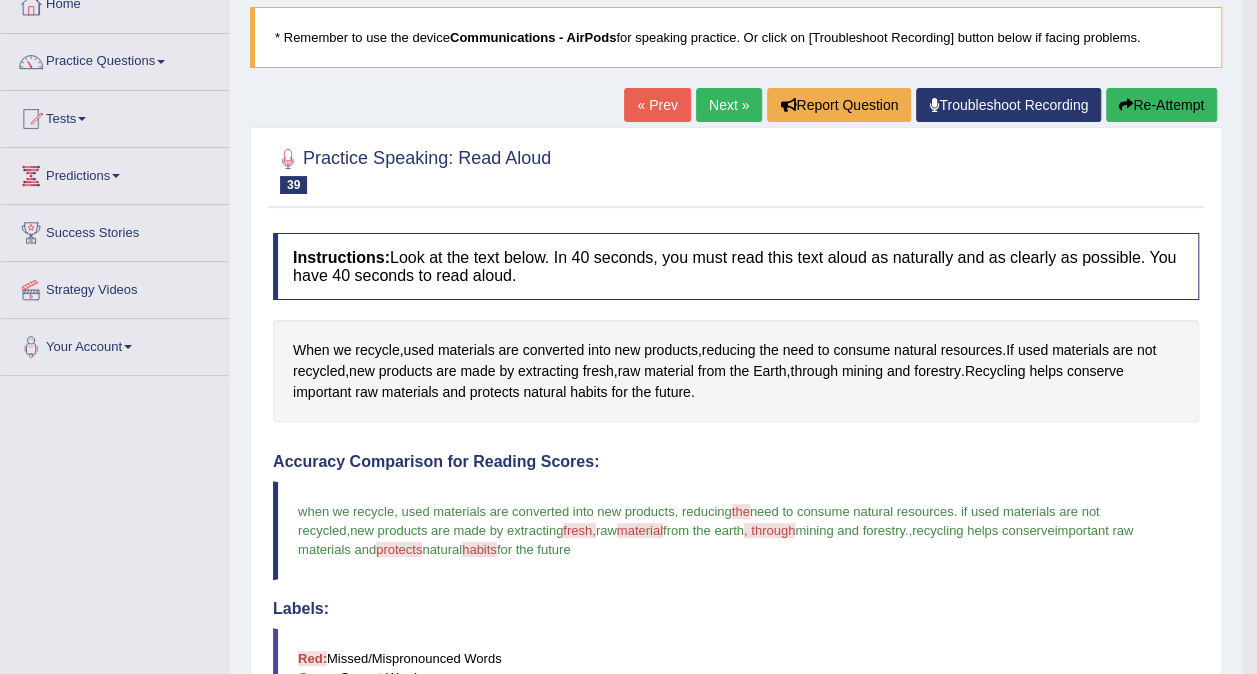 click on "Next »" at bounding box center [729, 105] 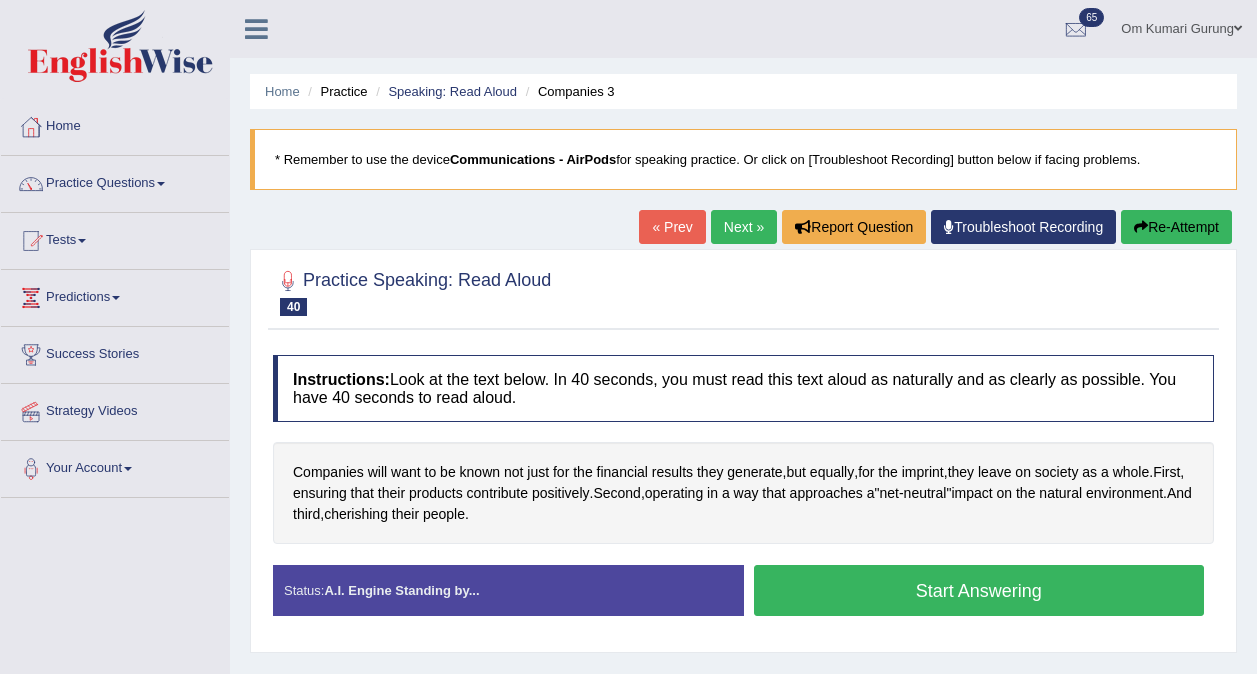 scroll, scrollTop: 192, scrollLeft: 0, axis: vertical 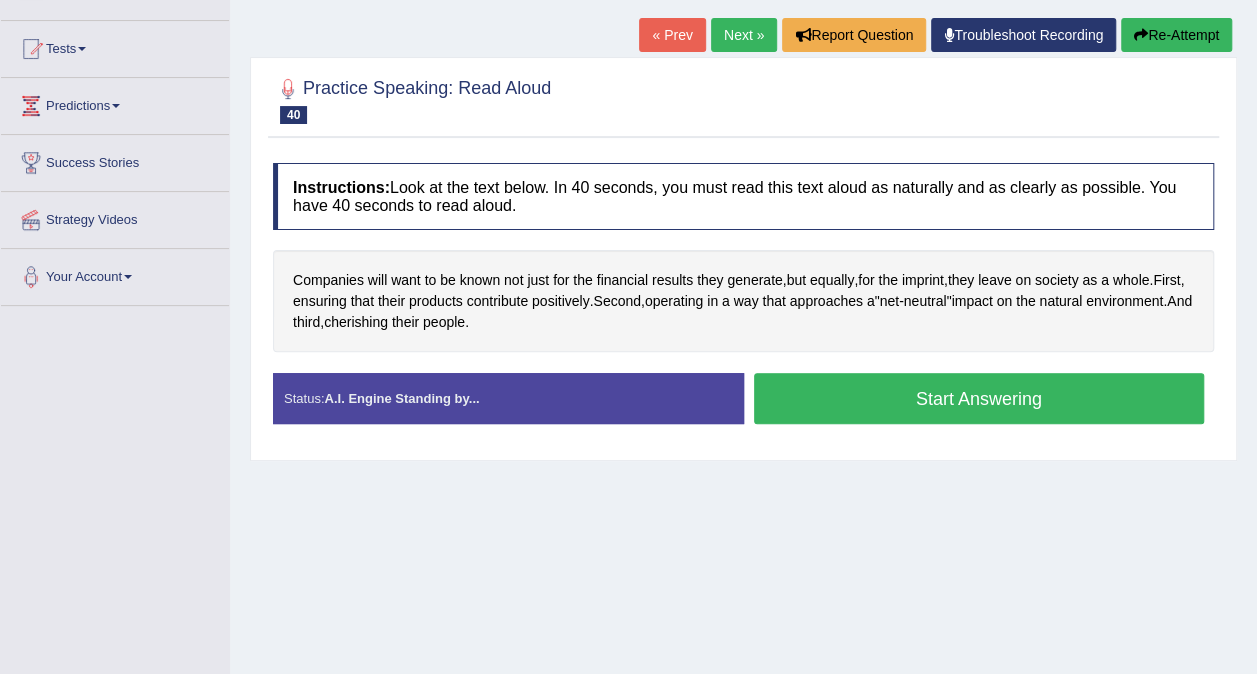 click on "Start Answering" at bounding box center [979, 398] 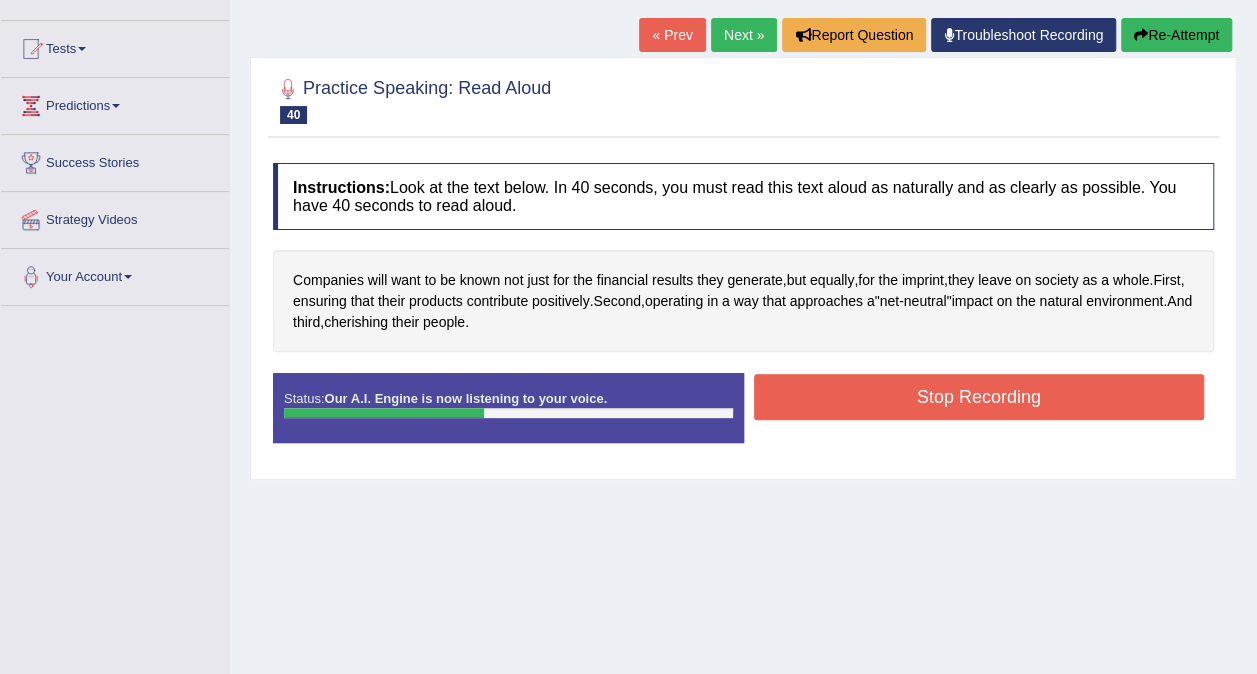 click on "Stop Recording" at bounding box center [979, 397] 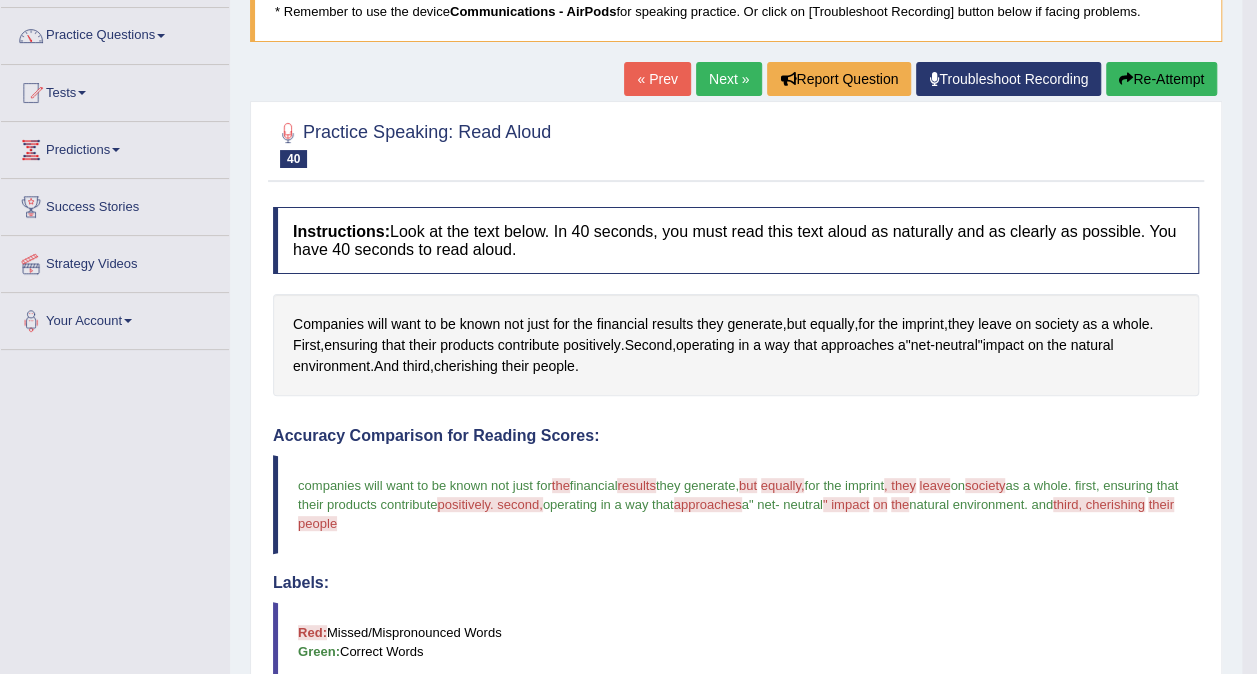 scroll, scrollTop: 138, scrollLeft: 0, axis: vertical 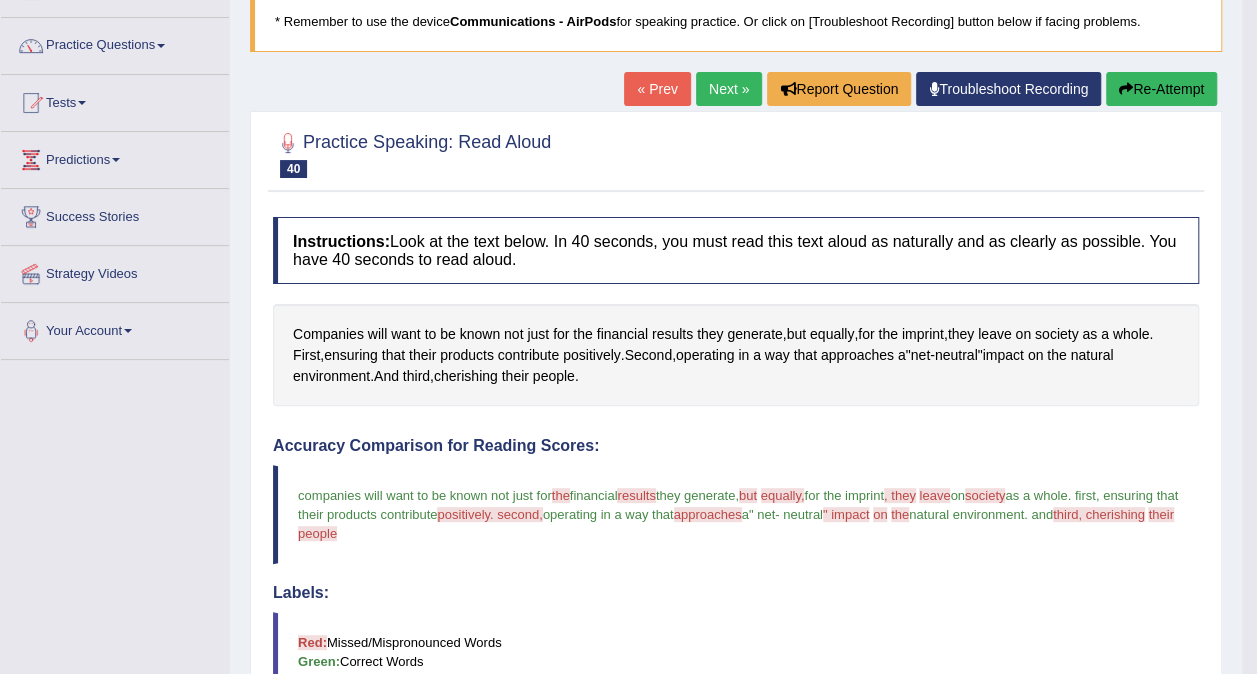 click on "Next »" at bounding box center [729, 89] 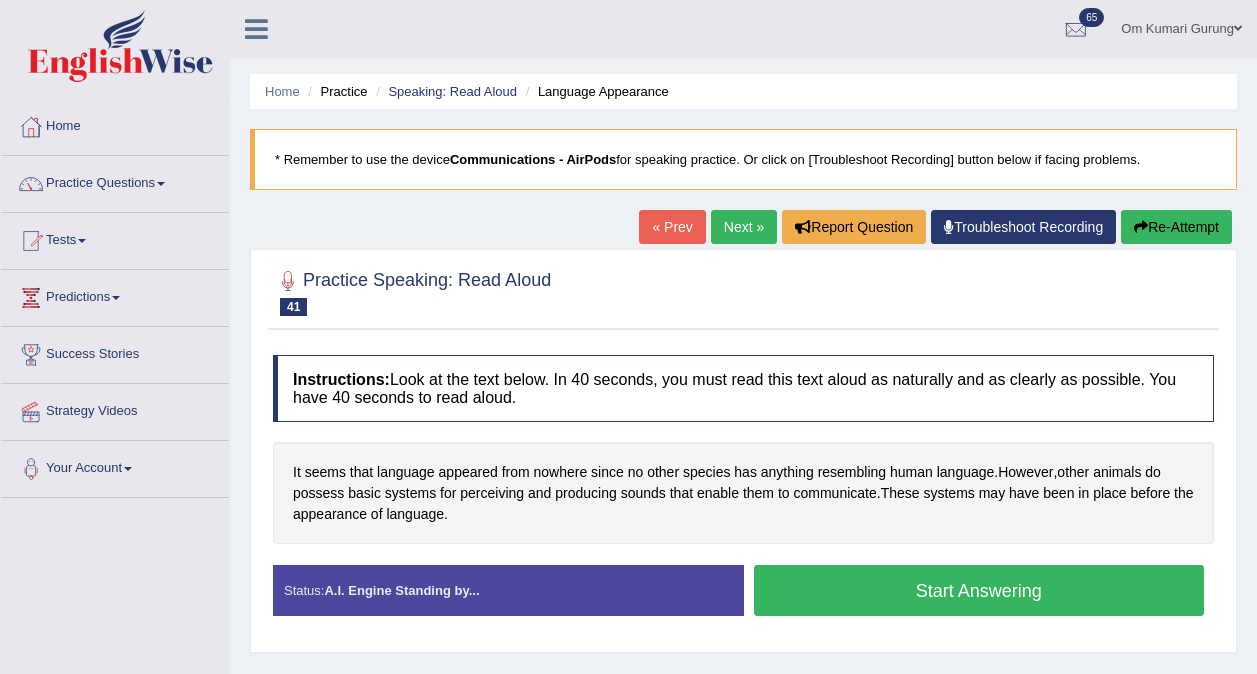 scroll, scrollTop: 0, scrollLeft: 0, axis: both 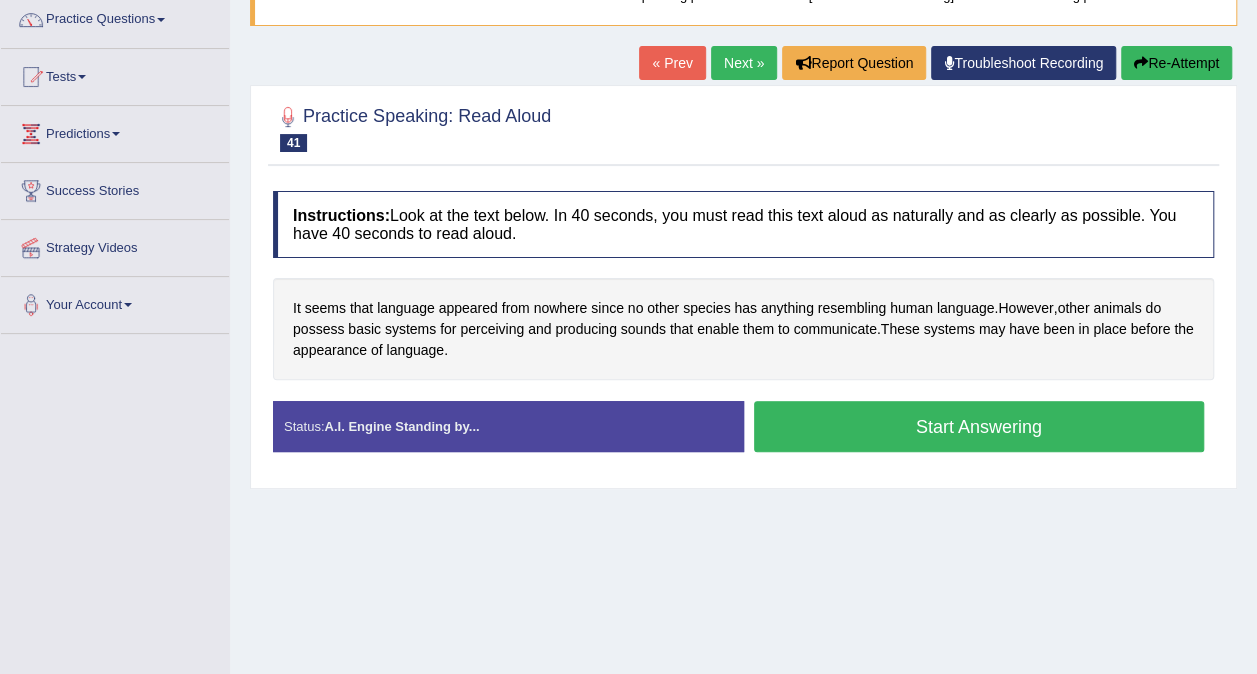 click on "Start Answering" at bounding box center (979, 426) 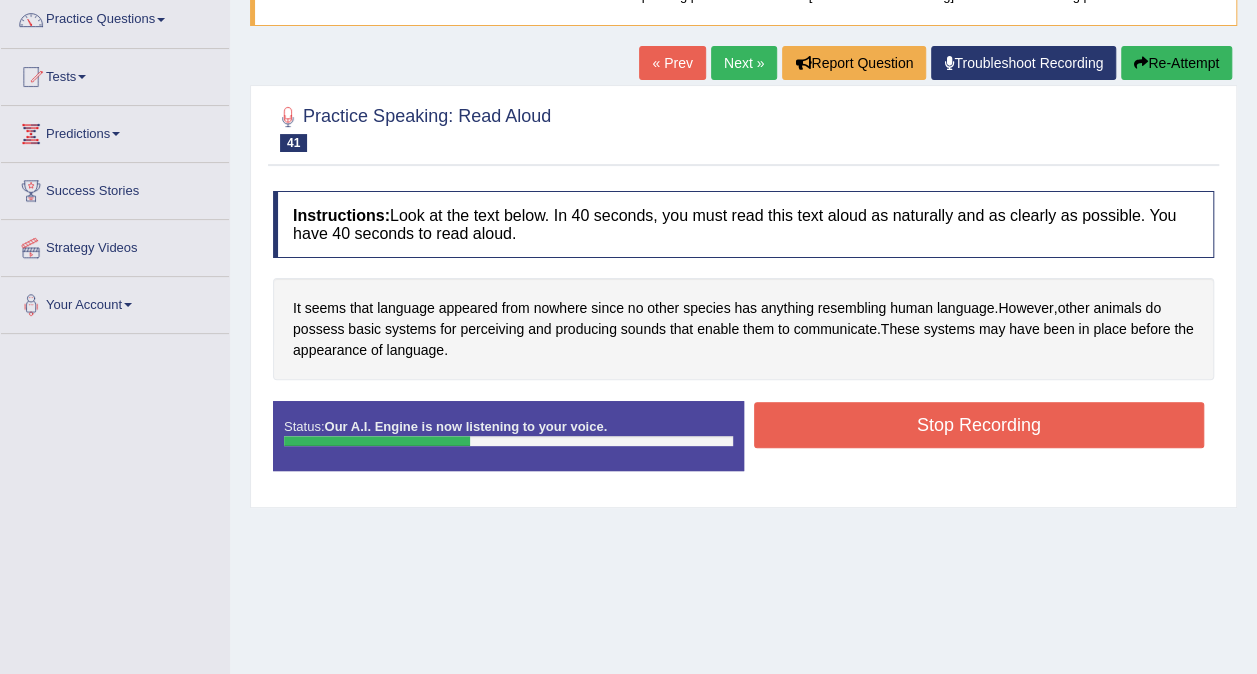 click on "Stop Recording" at bounding box center [979, 425] 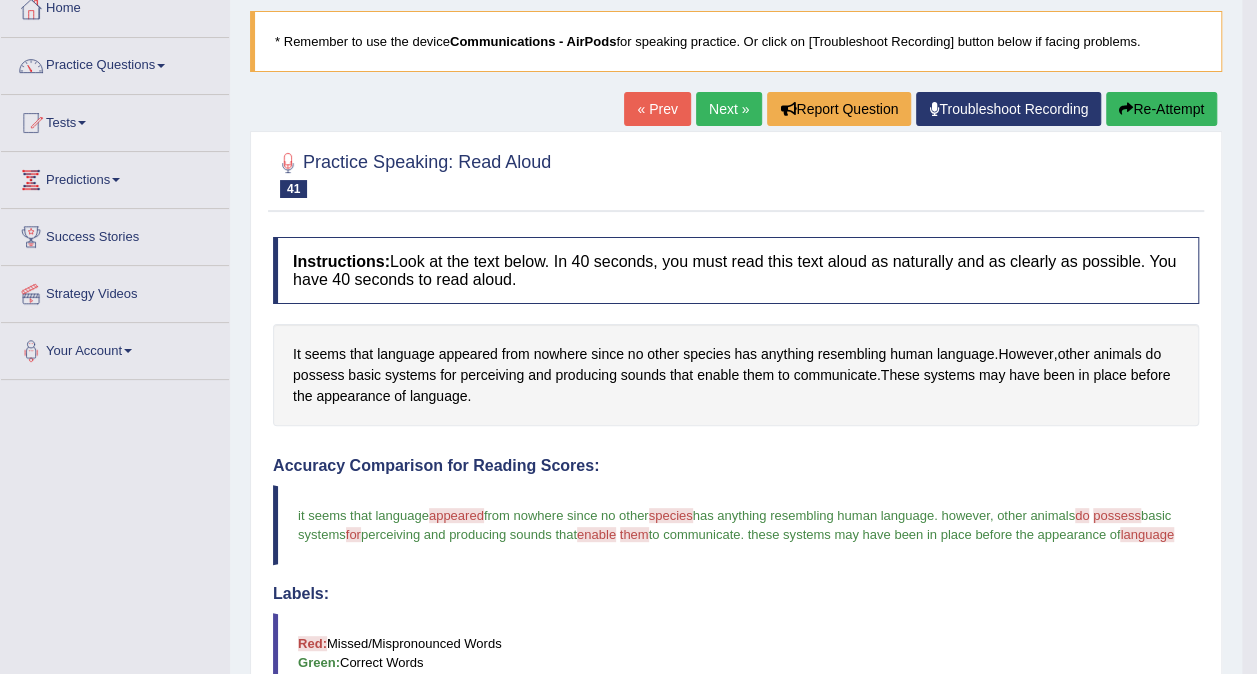 scroll, scrollTop: 0, scrollLeft: 0, axis: both 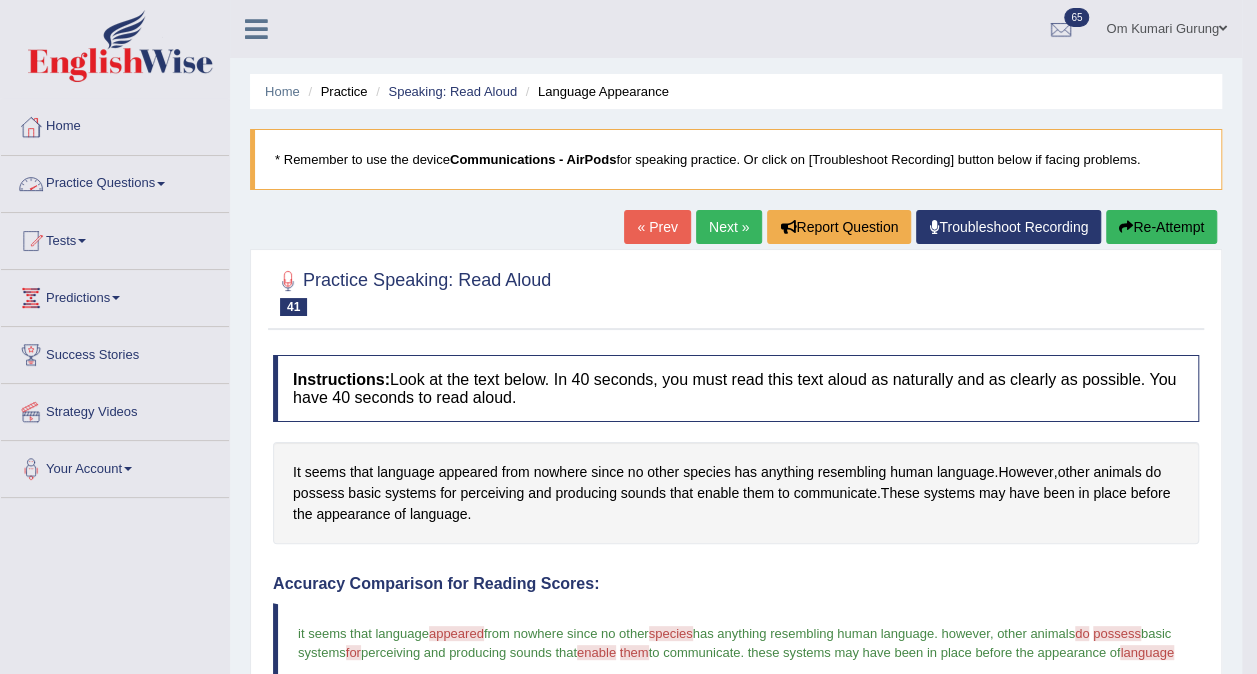 click on "Practice Questions" at bounding box center [115, 181] 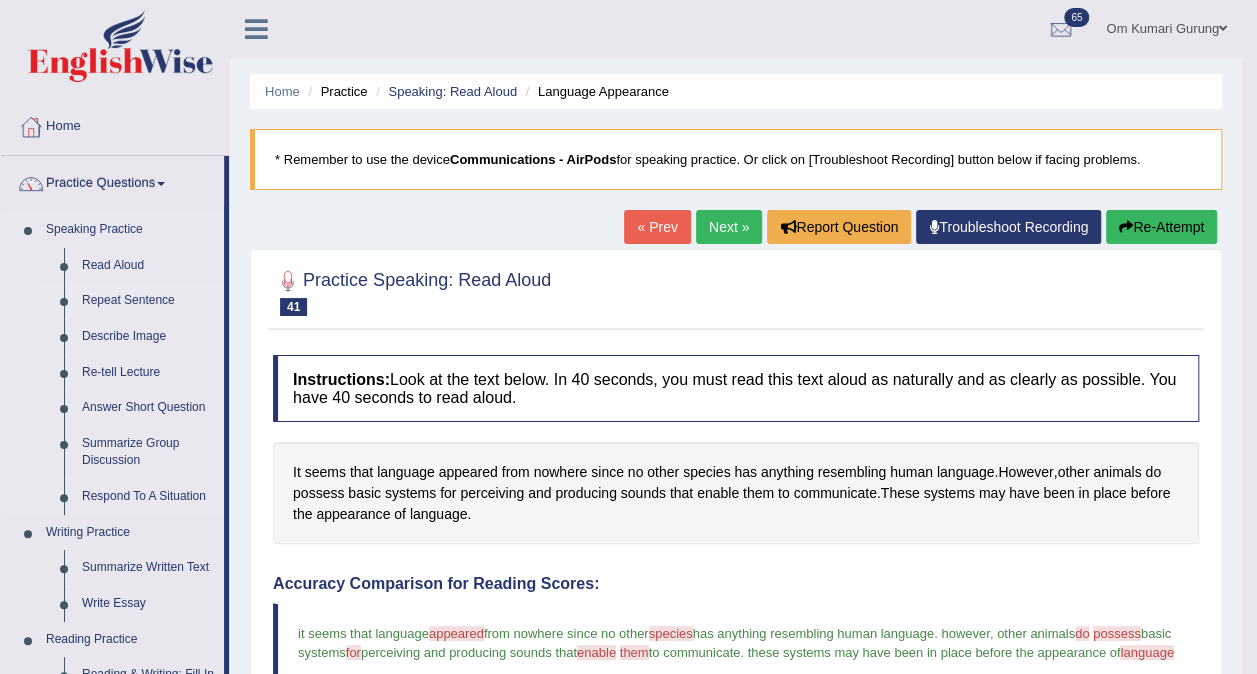 click on "Repeat Sentence" at bounding box center [148, 301] 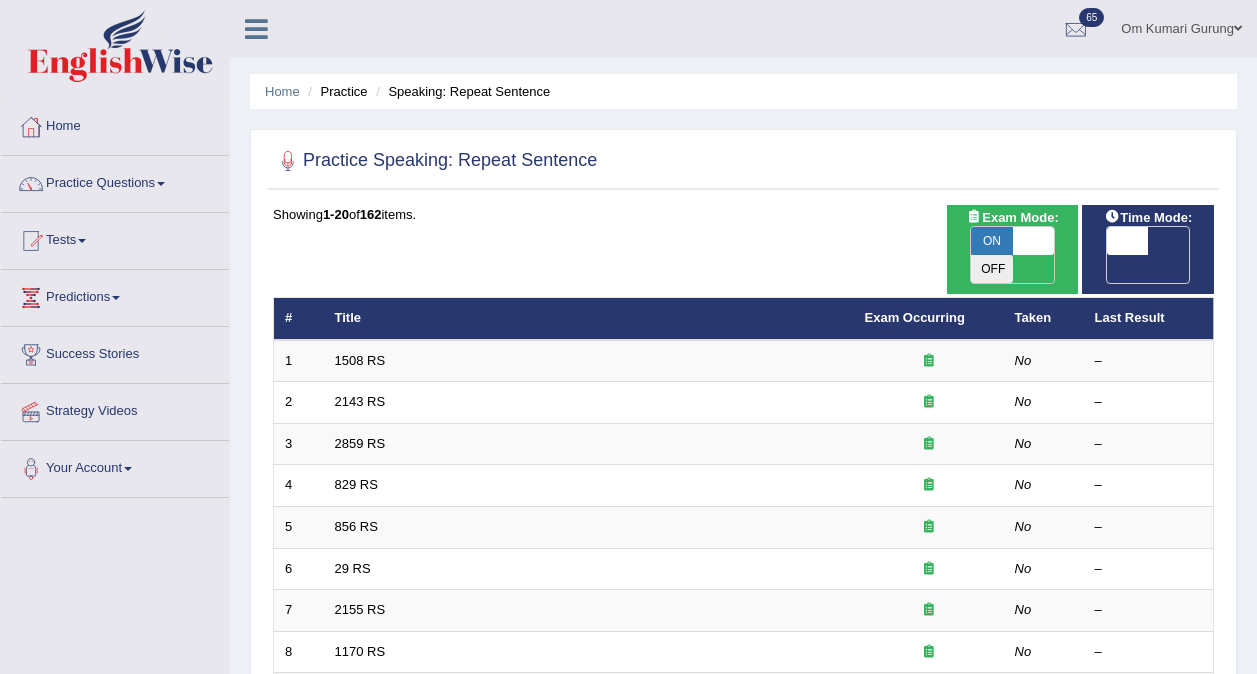 scroll, scrollTop: 0, scrollLeft: 0, axis: both 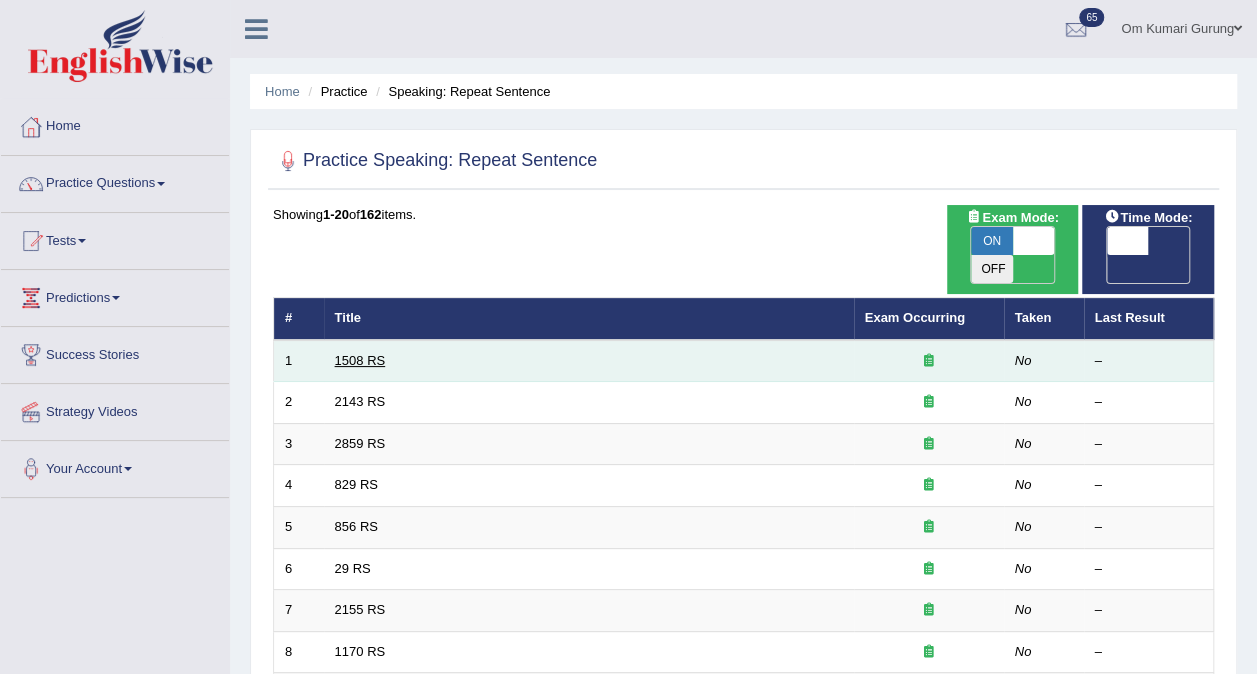 click on "1508 RS" at bounding box center (360, 360) 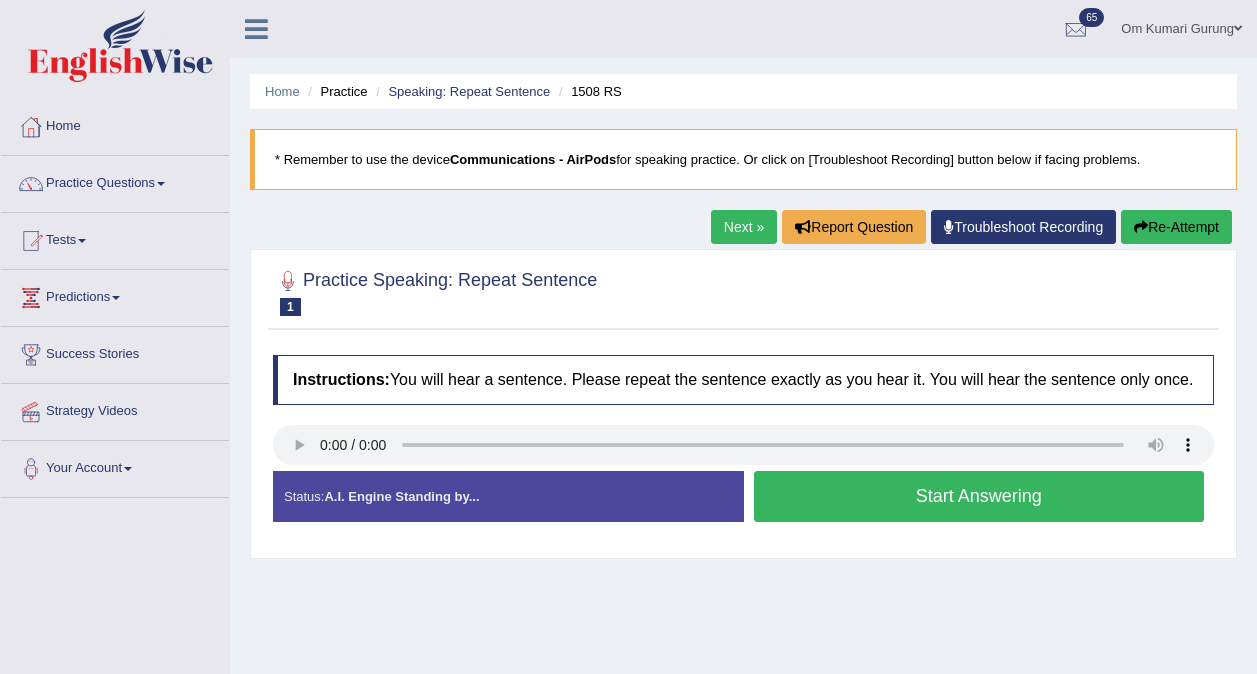 scroll, scrollTop: 0, scrollLeft: 0, axis: both 